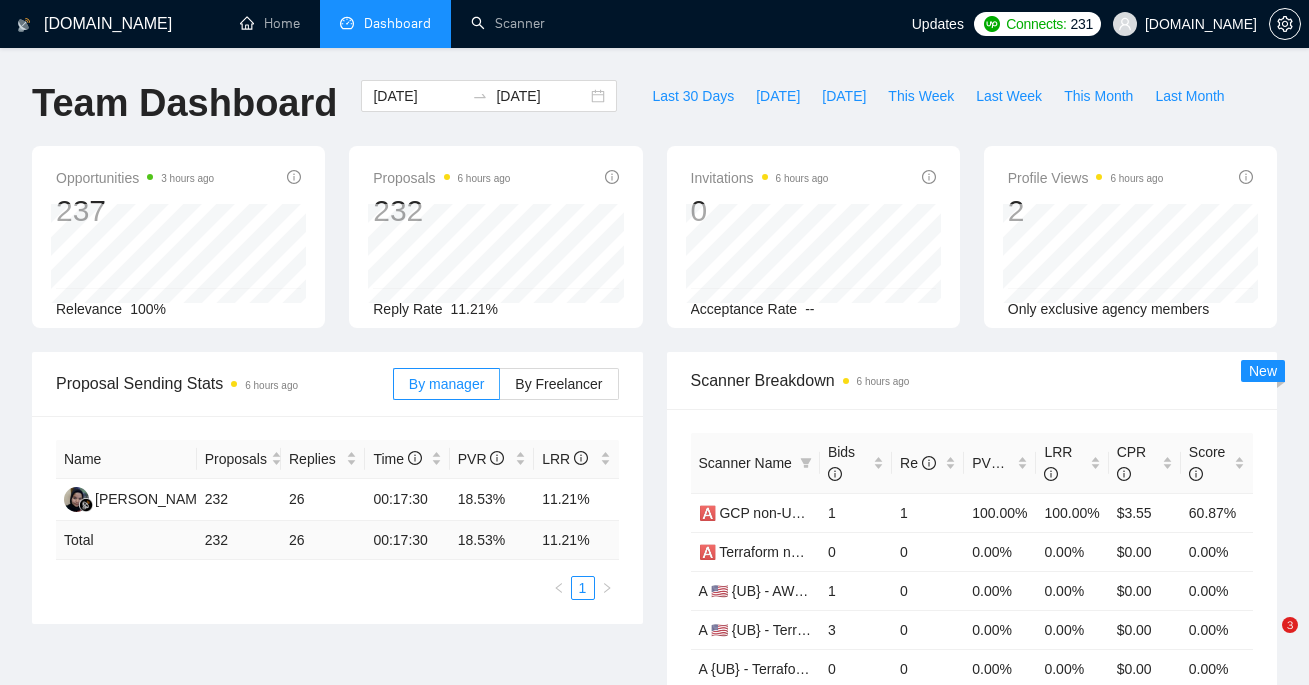 scroll, scrollTop: 0, scrollLeft: 0, axis: both 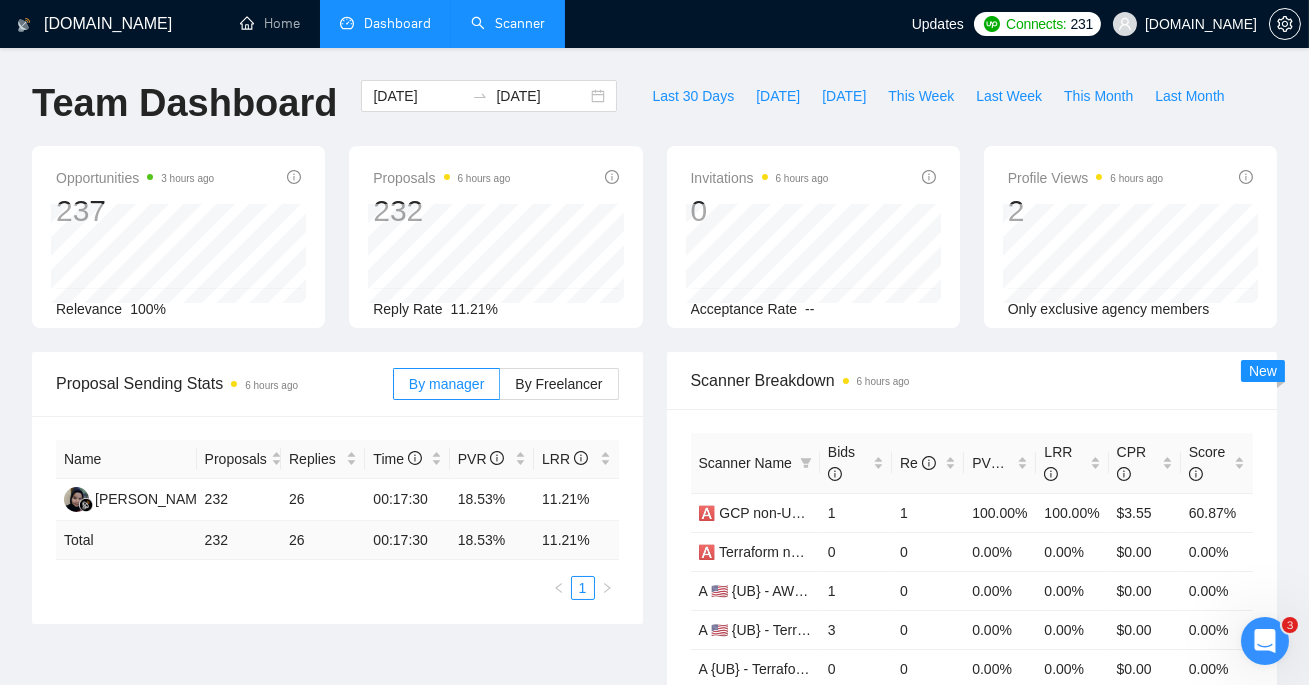 click on "Scanner" at bounding box center (508, 23) 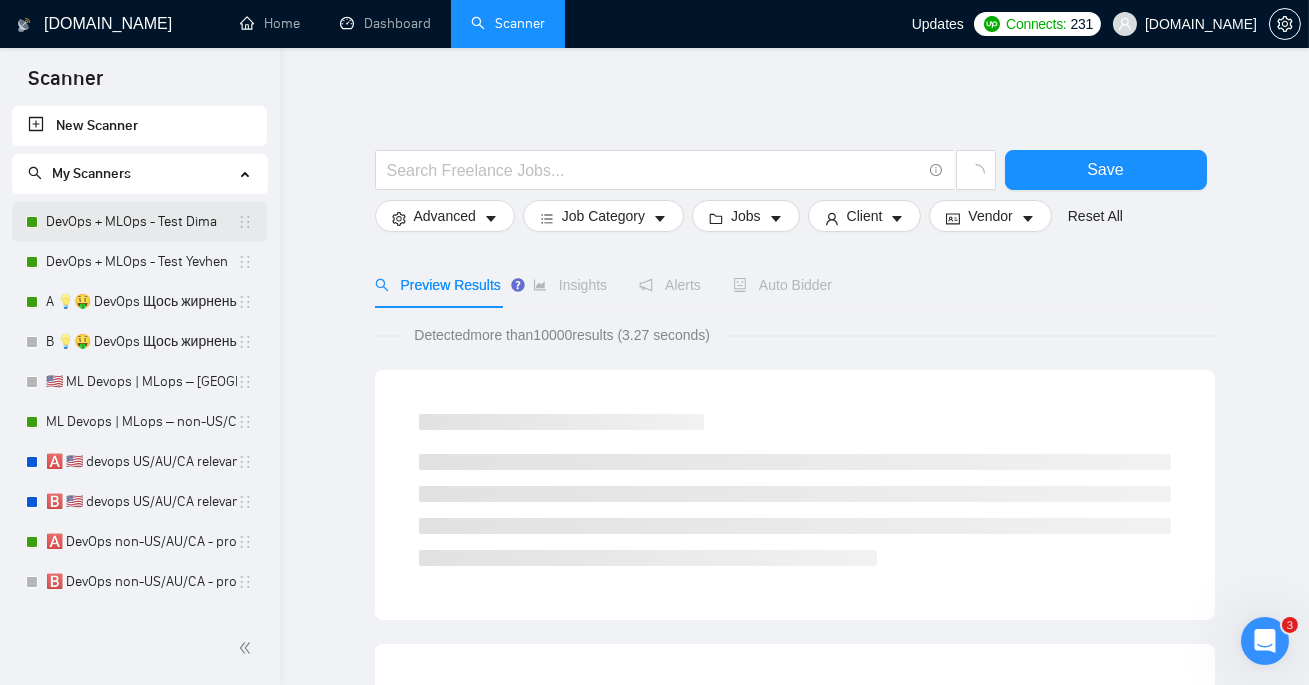 click on "DevOps + MLOps - Test Dima" at bounding box center (141, 222) 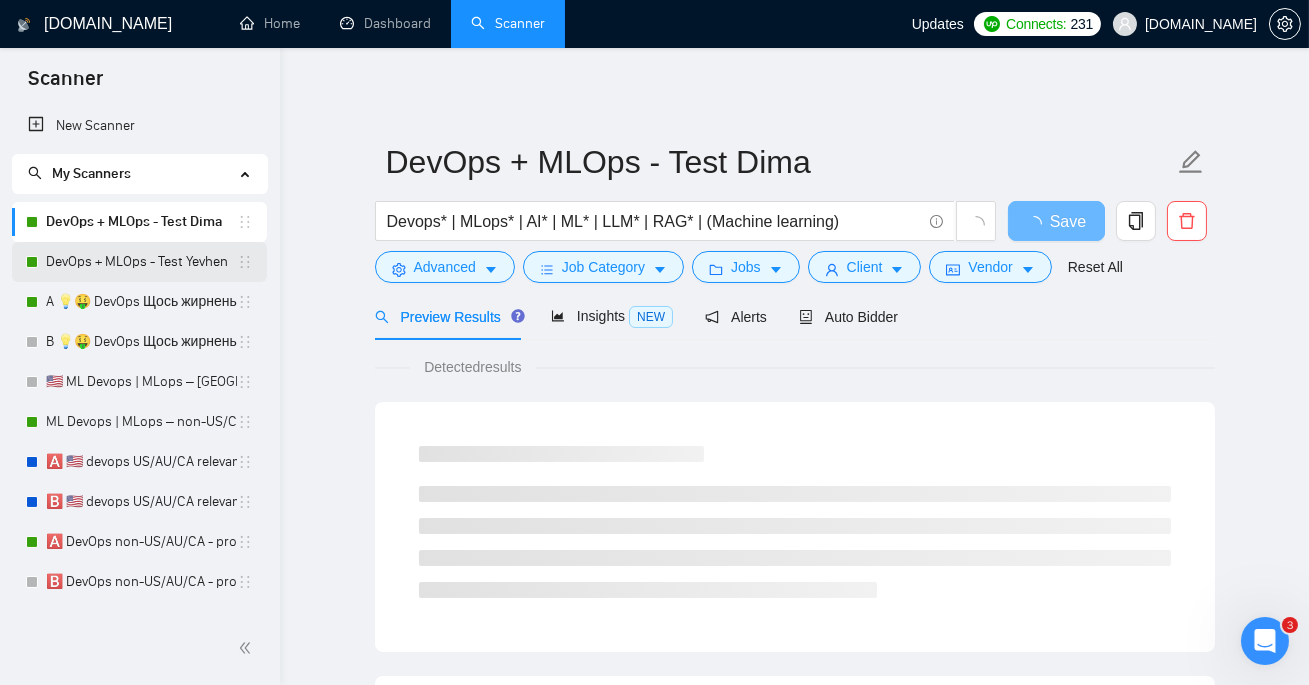 click on "DevOps + MLOps - Test Yevhen" at bounding box center (141, 262) 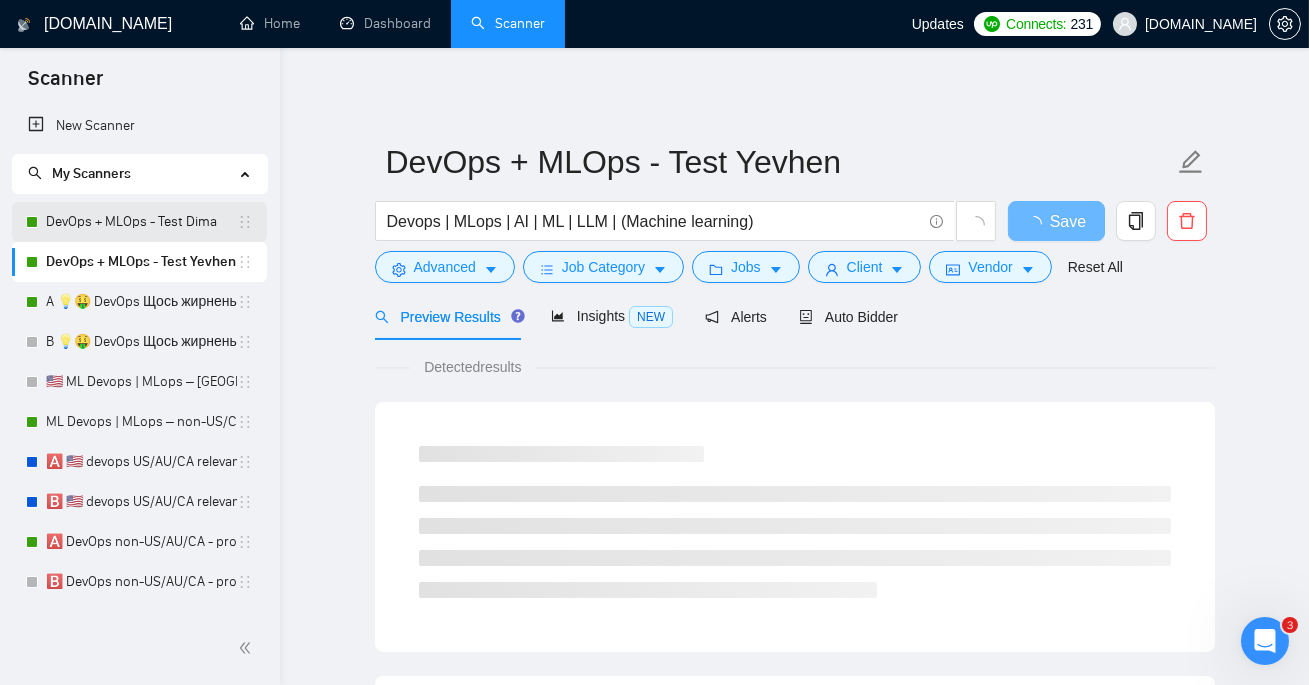 click on "DevOps + MLOps - Test Dima" at bounding box center [141, 222] 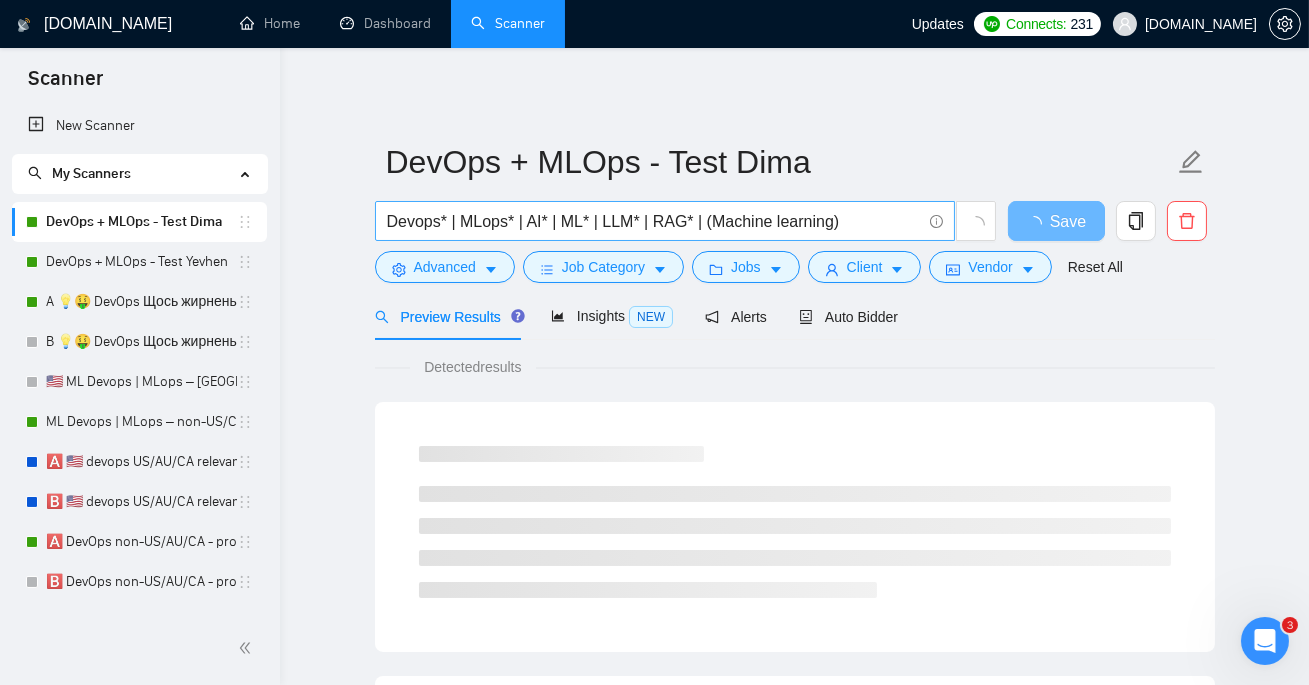 click on "Devops* | MLops* | AI* | ML* | LLM* | RAG* | (Machine learning)" at bounding box center [654, 221] 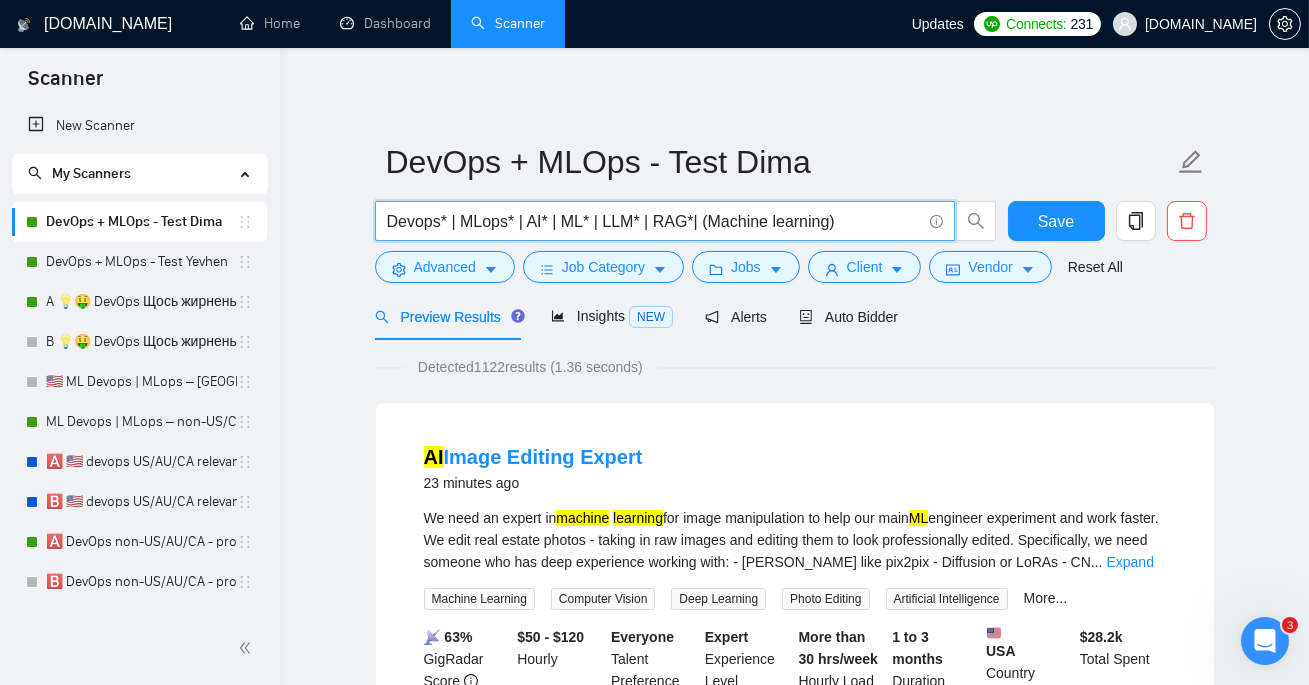 type on "Devops* | MLops* | AI* | ML* | LLM* | RAG* | (Machine learning)" 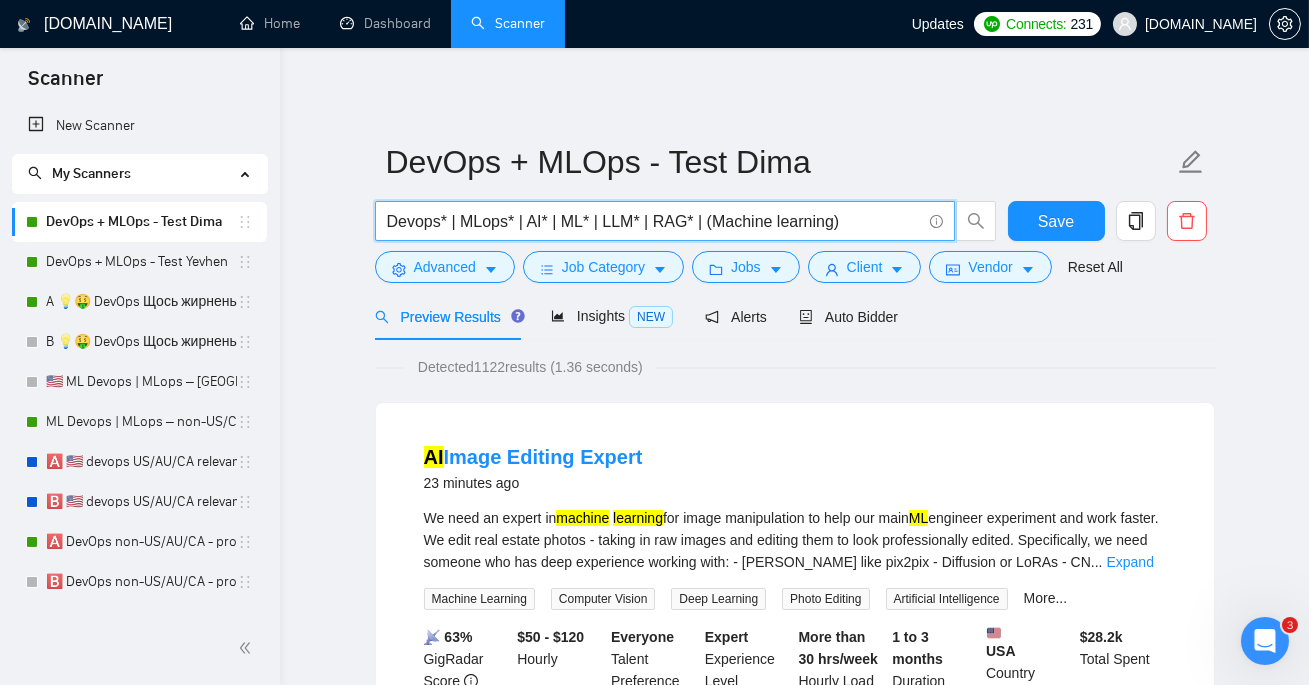 click on "Devops* | MLops* | AI* | ML* | LLM* | RAG* | (Machine learning)" at bounding box center (654, 221) 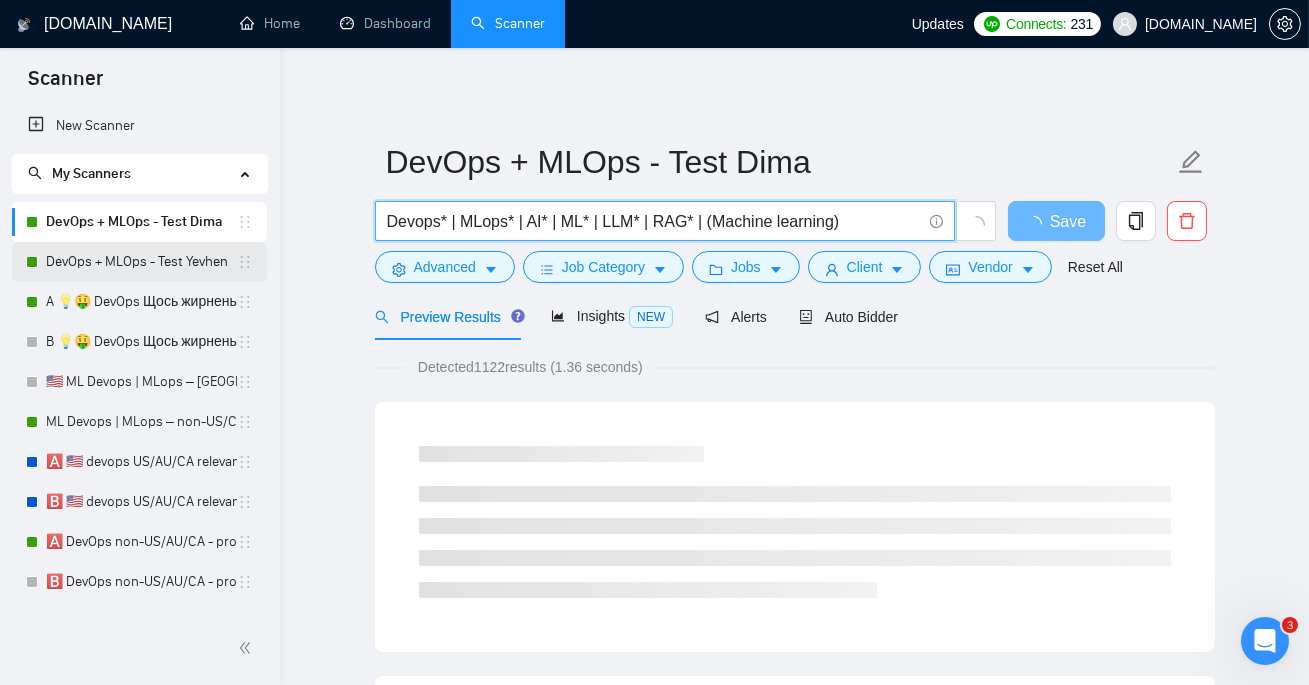 click on "DevOps + MLOps - Test Yevhen" at bounding box center (141, 262) 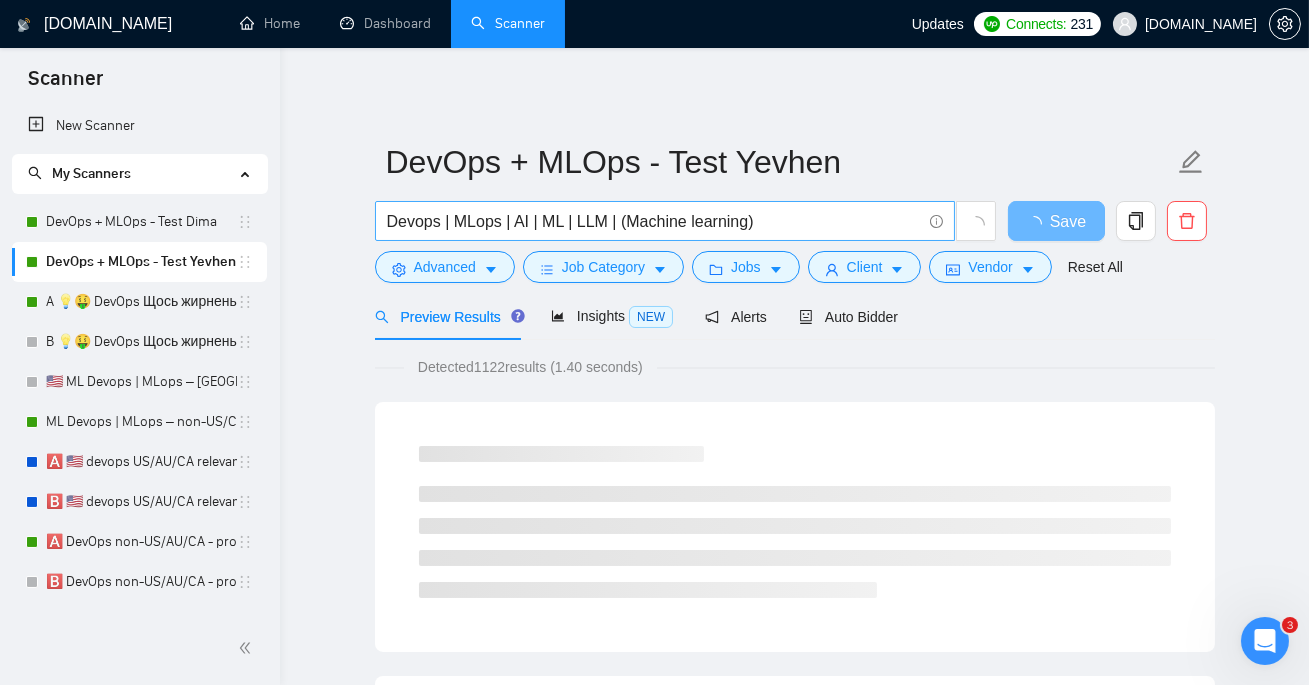 click on "Devops | MLops | AI | ML | LLM | (Machine learning)" at bounding box center [654, 221] 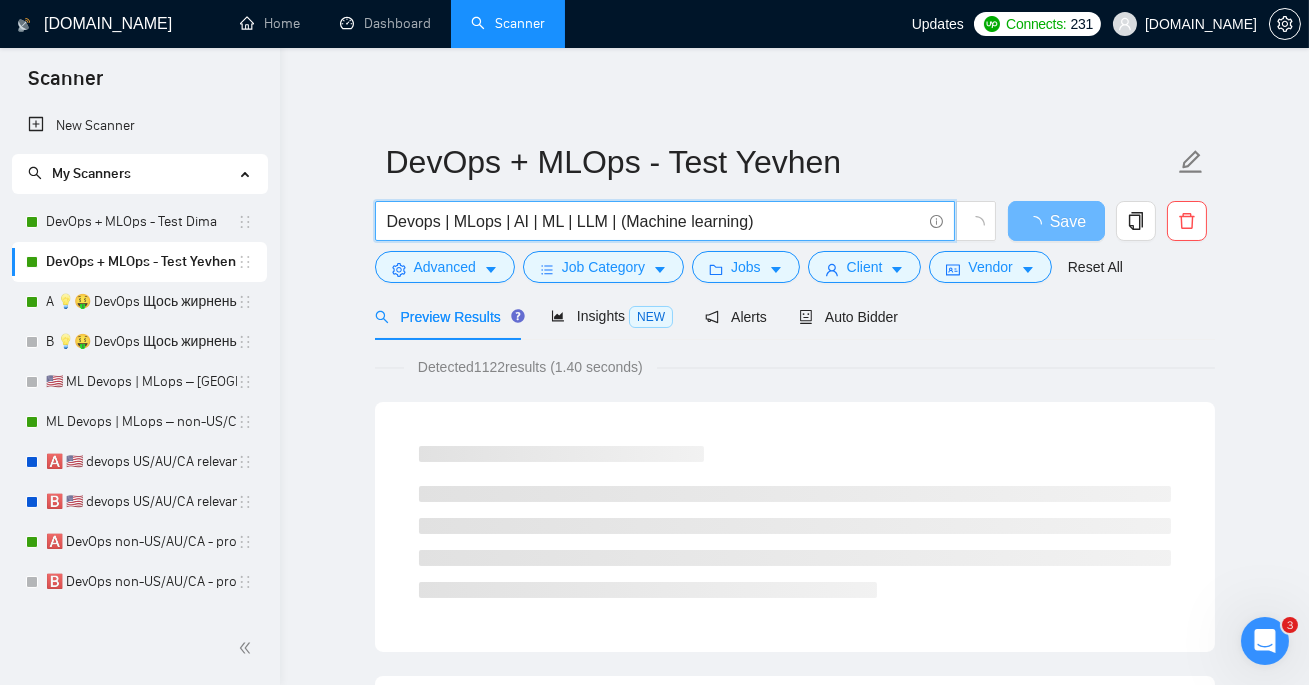 click on "Devops | MLops | AI | ML | LLM | (Machine learning)" at bounding box center (654, 221) 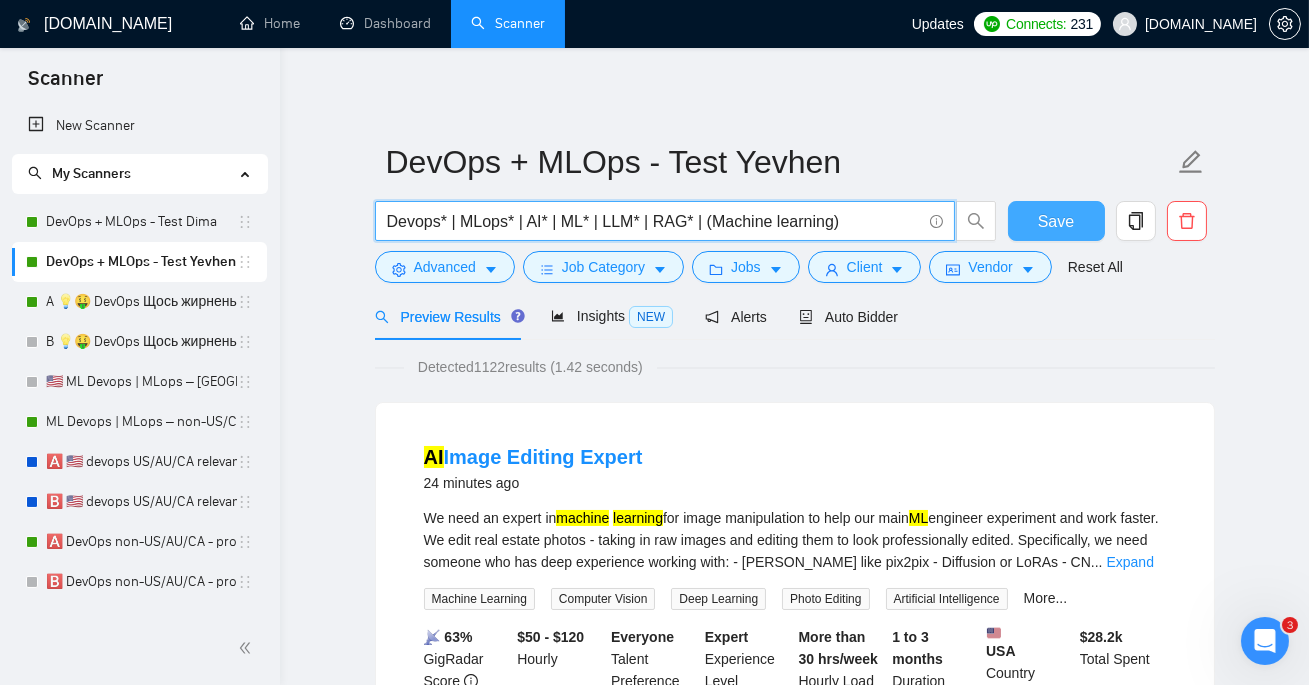 type on "Devops* | MLops* | AI* | ML* | LLM* | RAG* | (Machine learning)" 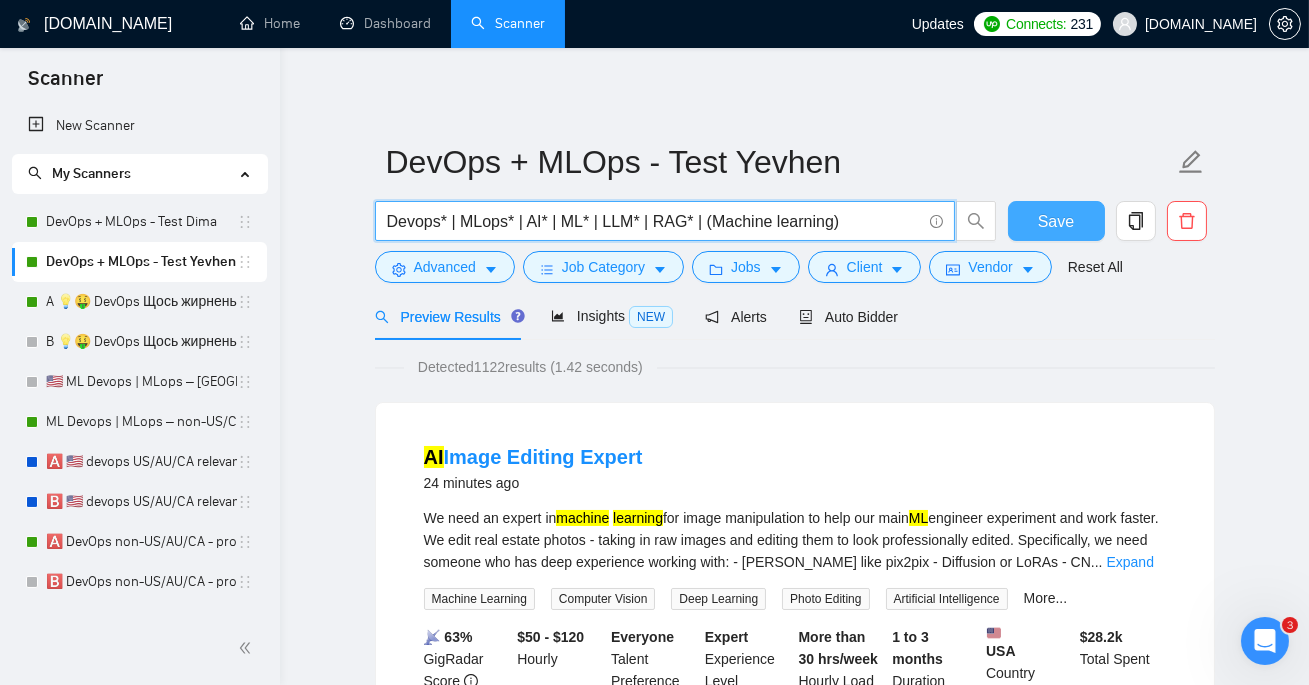 click on "Save" at bounding box center [1056, 221] 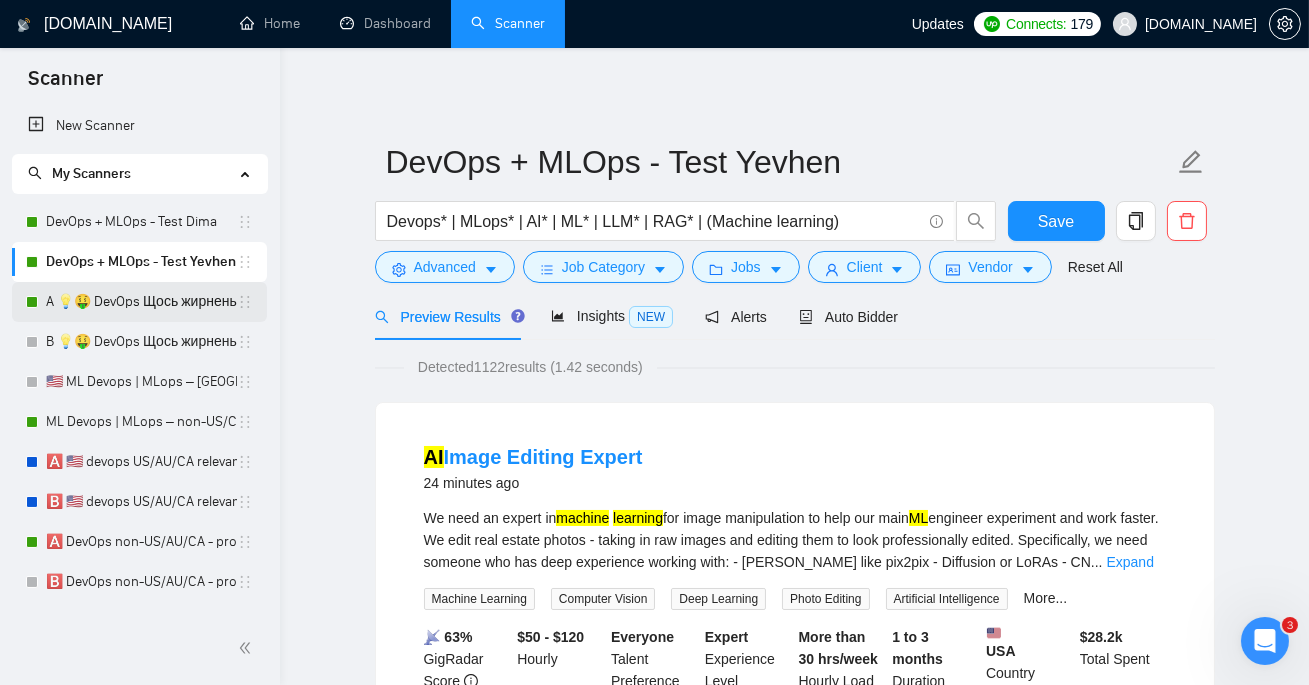 click on "A 💡🤑 DevOps Щось жирненьке - now without US-timezone (clear after test)" at bounding box center [141, 302] 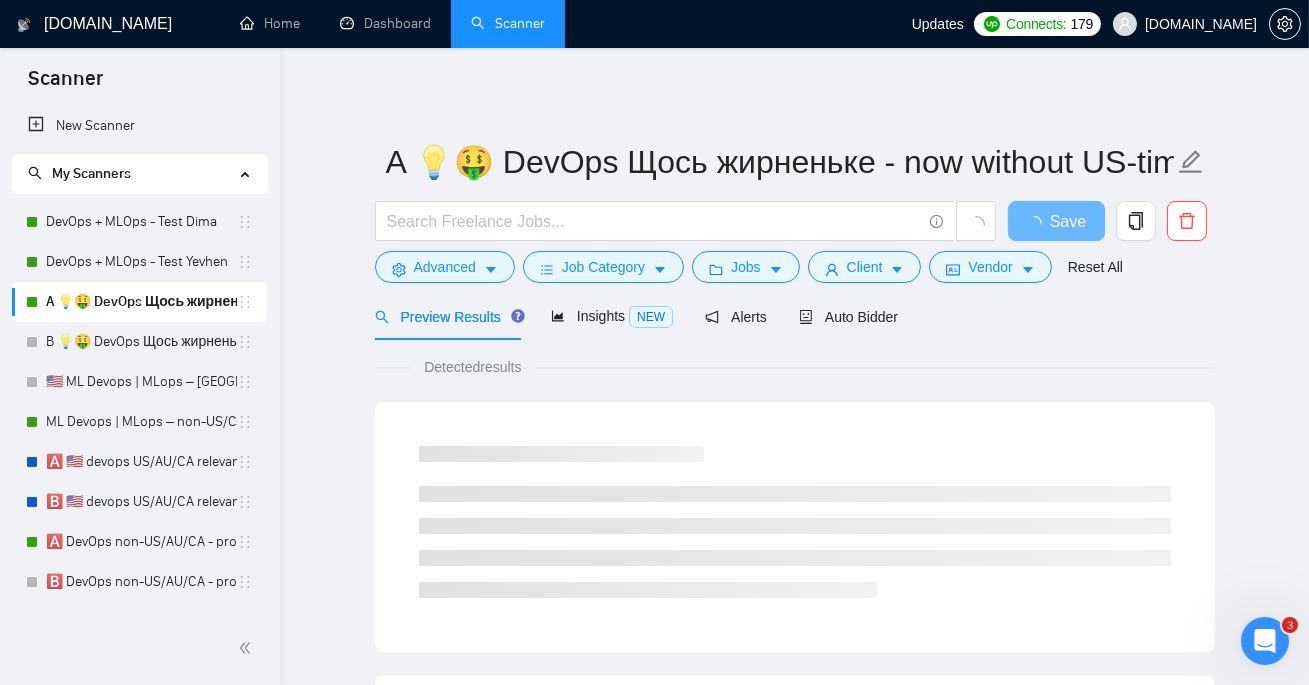 click on "🇺🇸 ML Devops | MLops – [GEOGRAPHIC_DATA]/CA/AU" at bounding box center [141, 382] 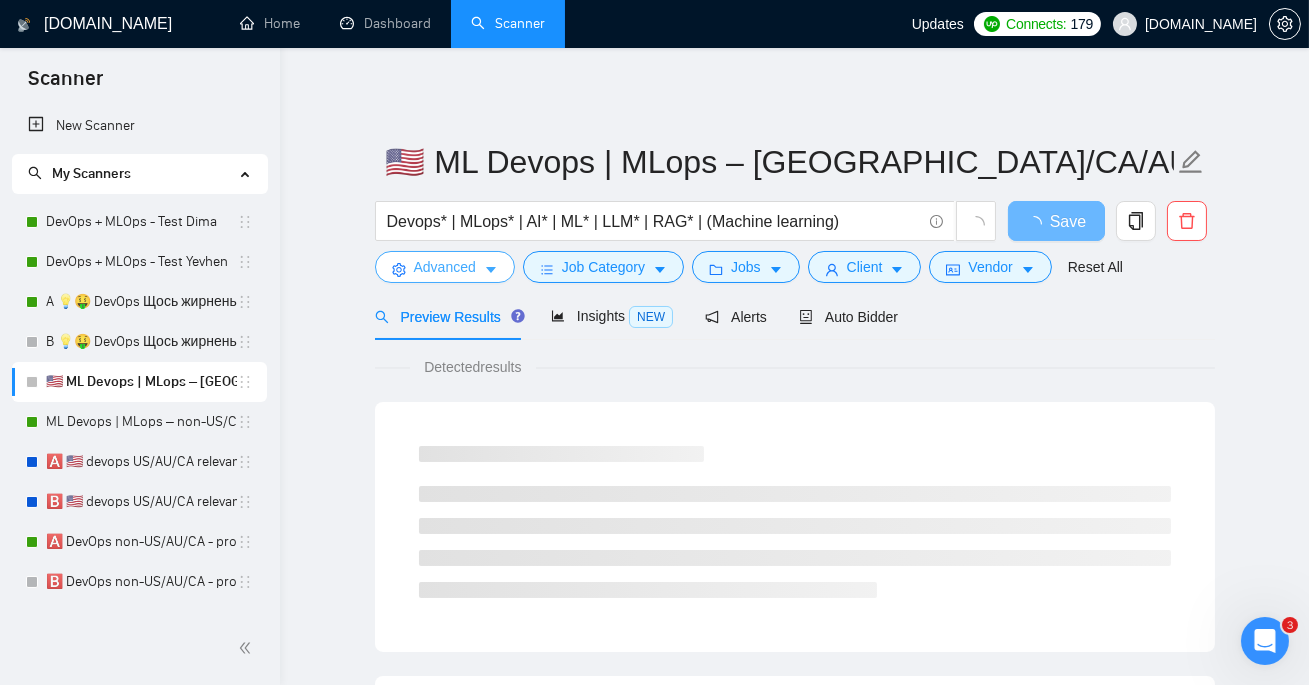 click on "A 💡🤑 DevOps Щось жирненьке - now without US-timezone (clear after test)" at bounding box center [141, 302] 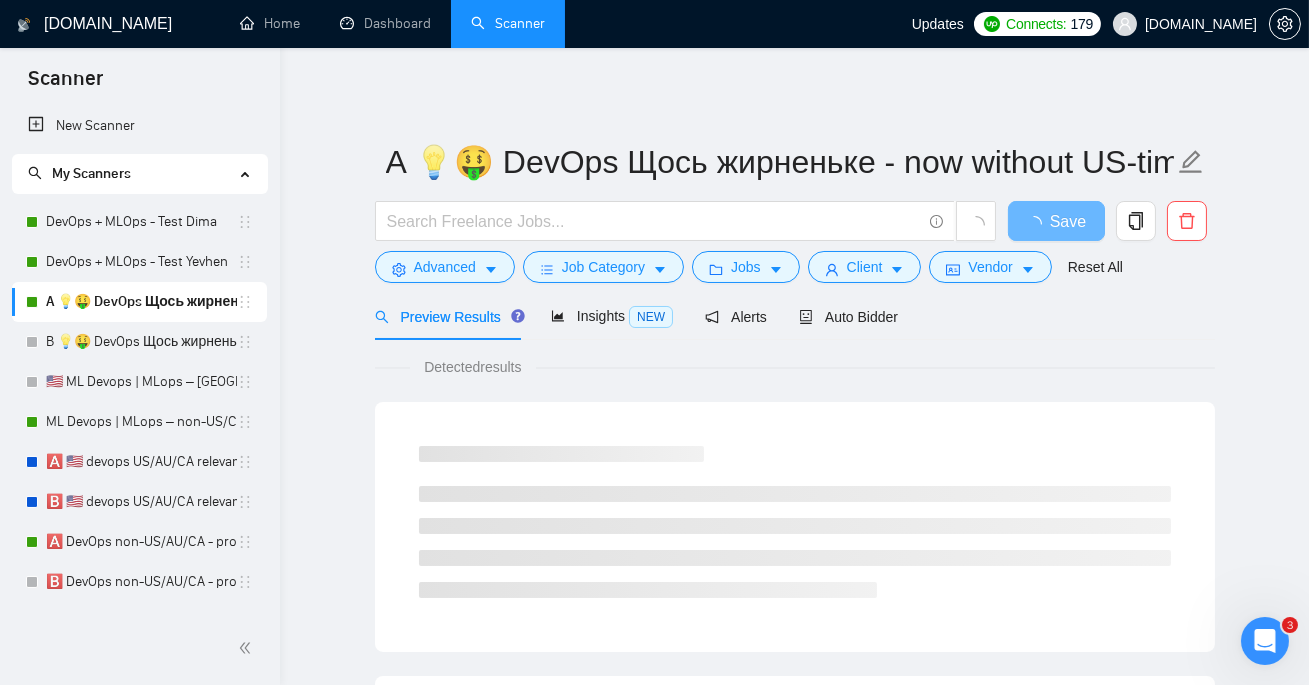 click on "A 💡🤑 DevOps Щось жирненьке - now without US-timezone (clear after test) Save Advanced   Job Category   Jobs   Client   Vendor   Reset All" at bounding box center [795, 211] 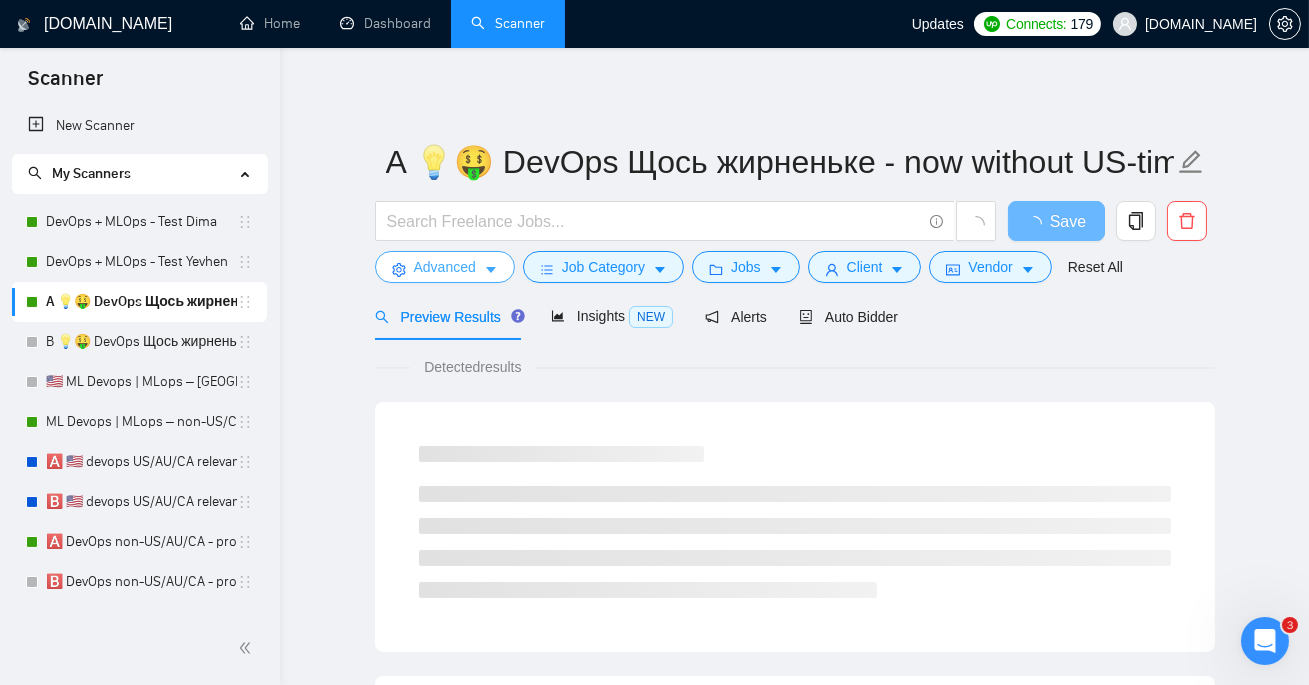 click on "Advanced" at bounding box center [445, 267] 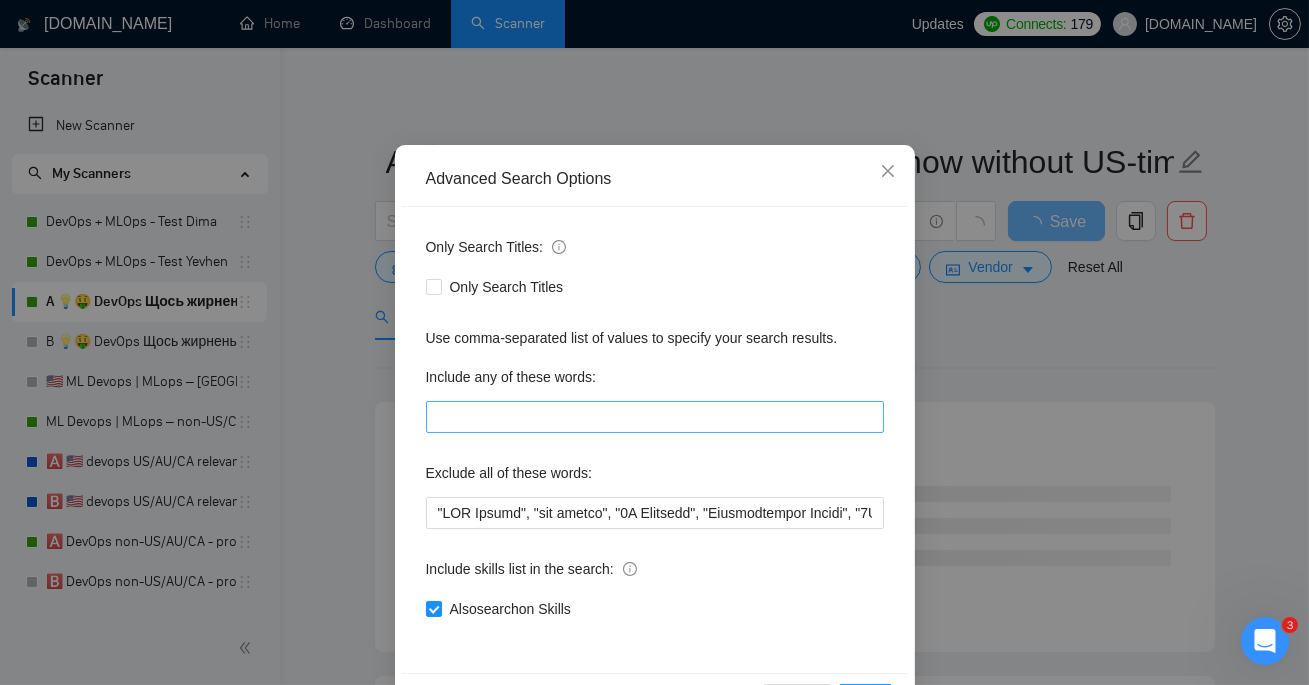 scroll, scrollTop: 146, scrollLeft: 0, axis: vertical 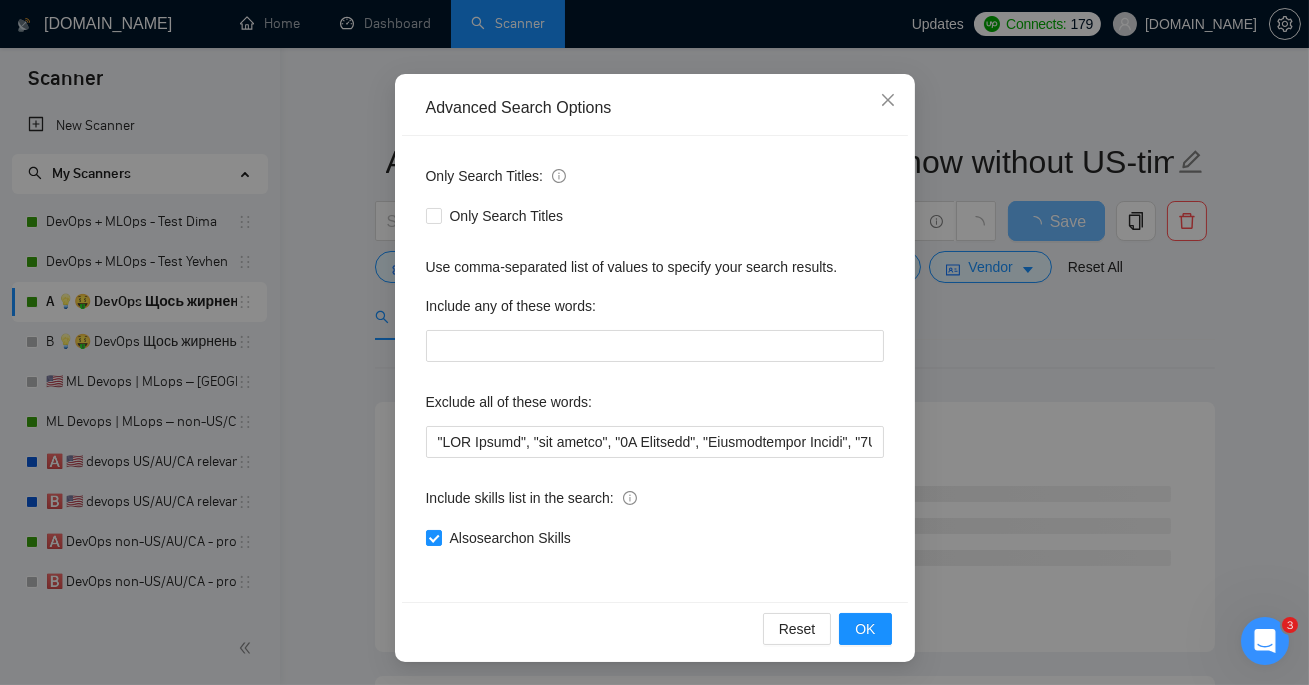click on "Advanced Search Options Only Search Titles:   Only Search Titles Use comma-separated list of values to specify your search results. Include any of these words: Exclude all of these words: Include skills list in the search:   Also  search  on Skills Reset OK" at bounding box center [654, 342] 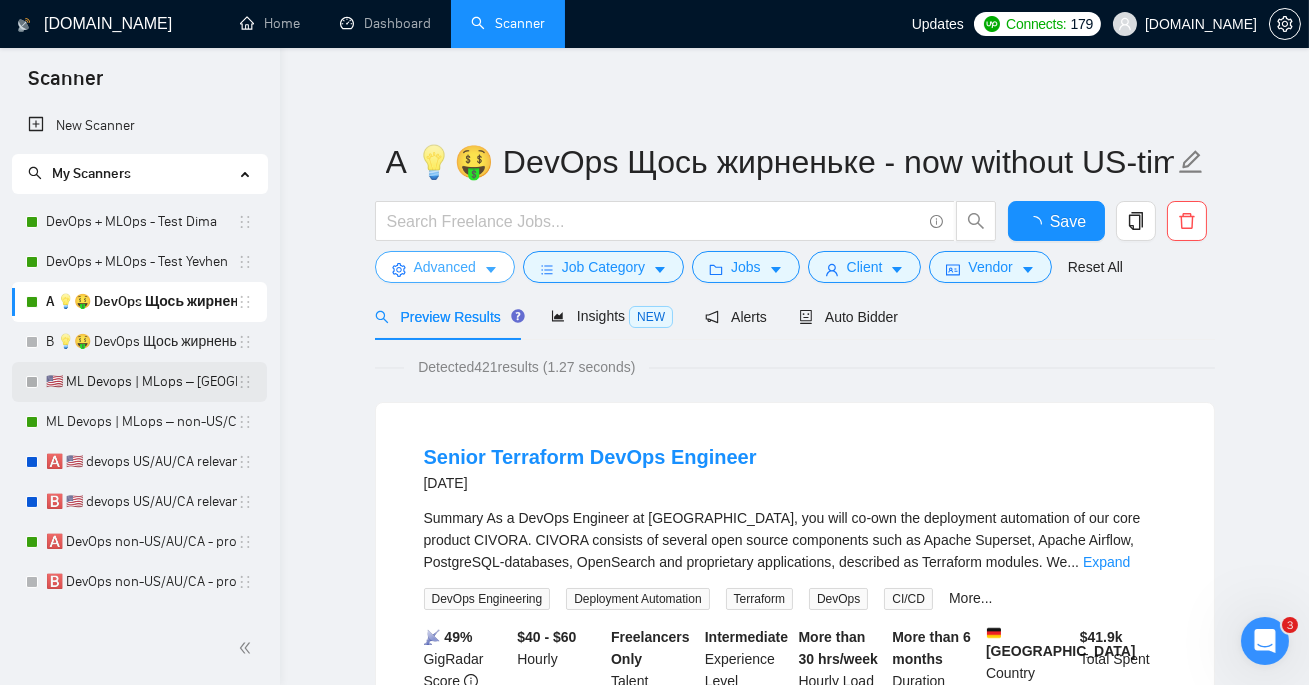 scroll, scrollTop: 0, scrollLeft: 0, axis: both 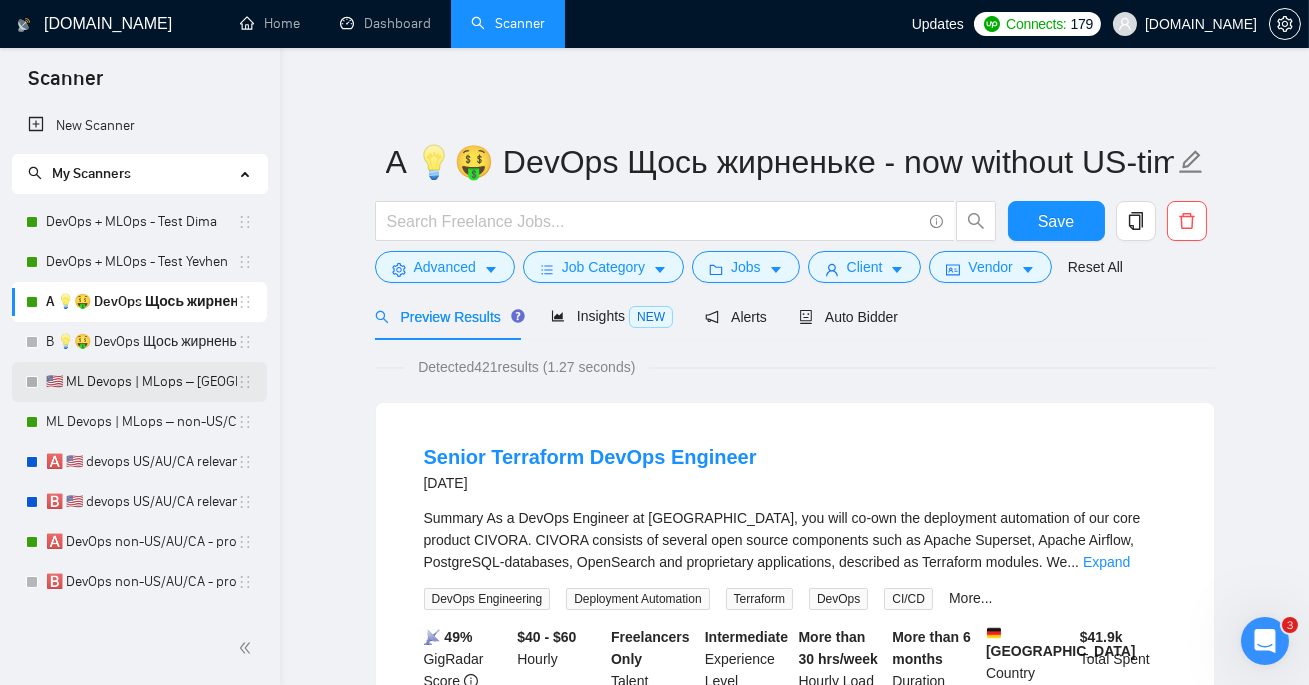 click on "🇺🇸 ML Devops | MLops – [GEOGRAPHIC_DATA]/CA/AU" at bounding box center (141, 382) 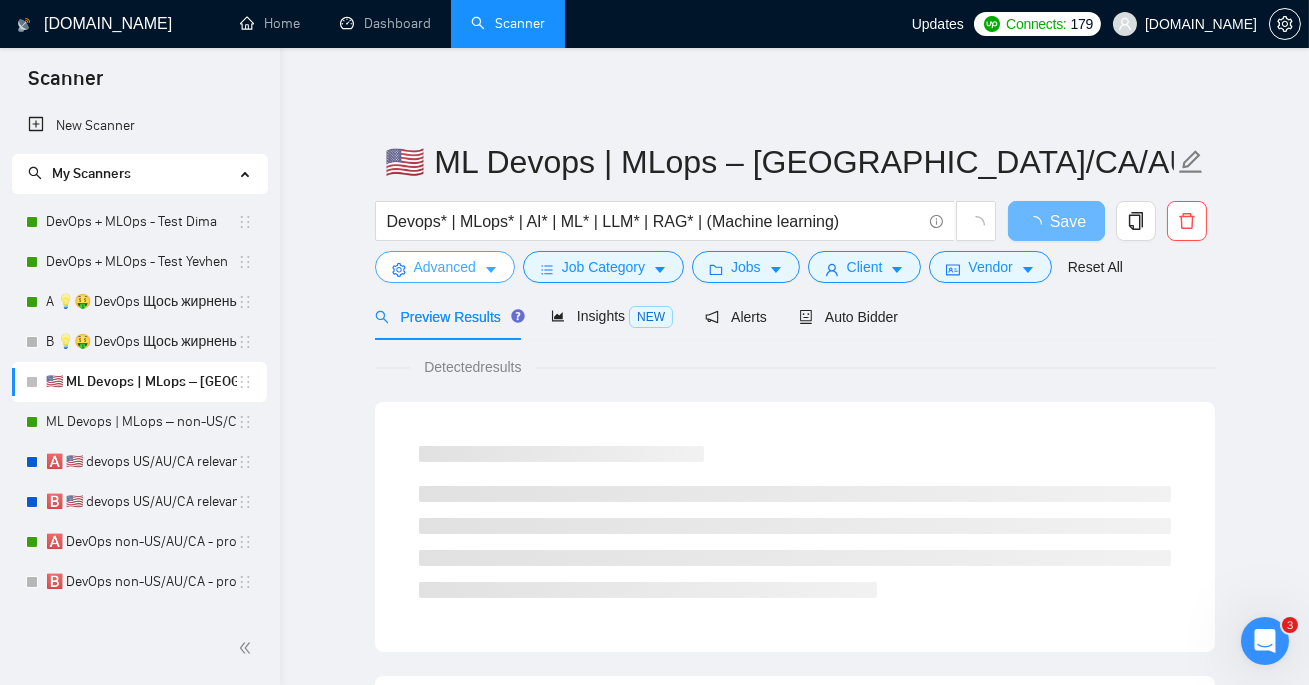 click on "Advanced" at bounding box center (445, 267) 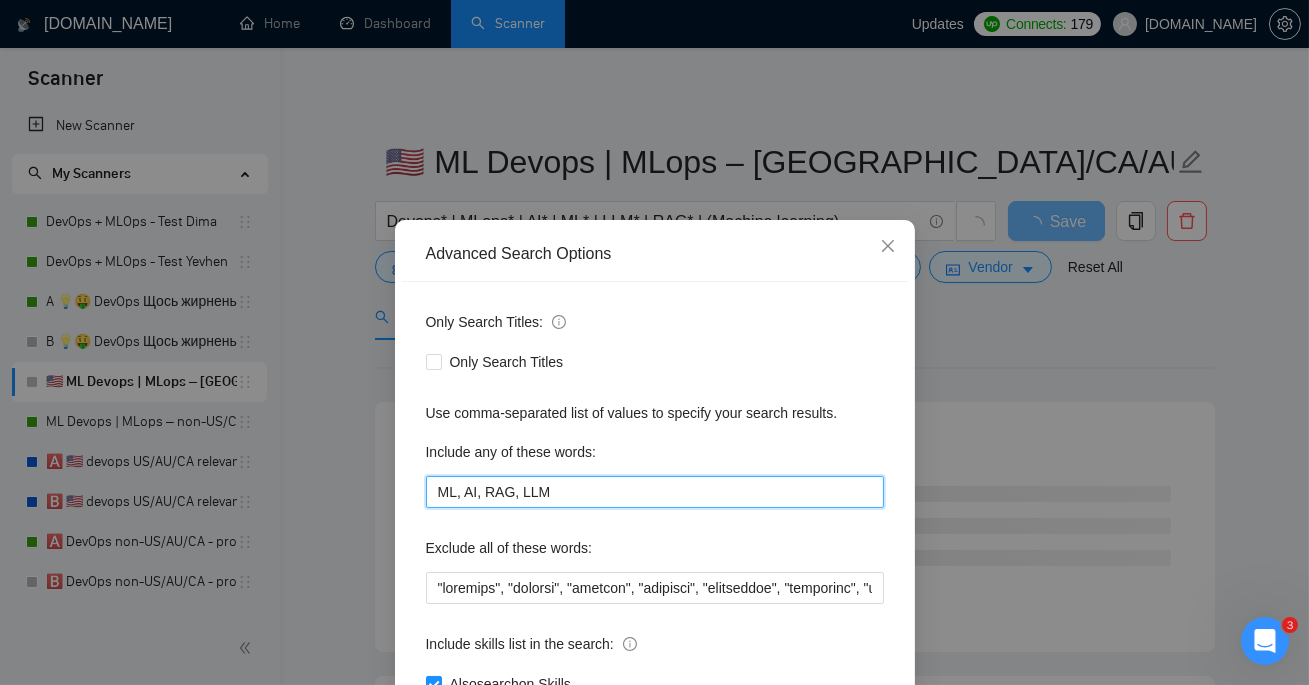click on "ML, AI, RAG, LLM" at bounding box center [655, 492] 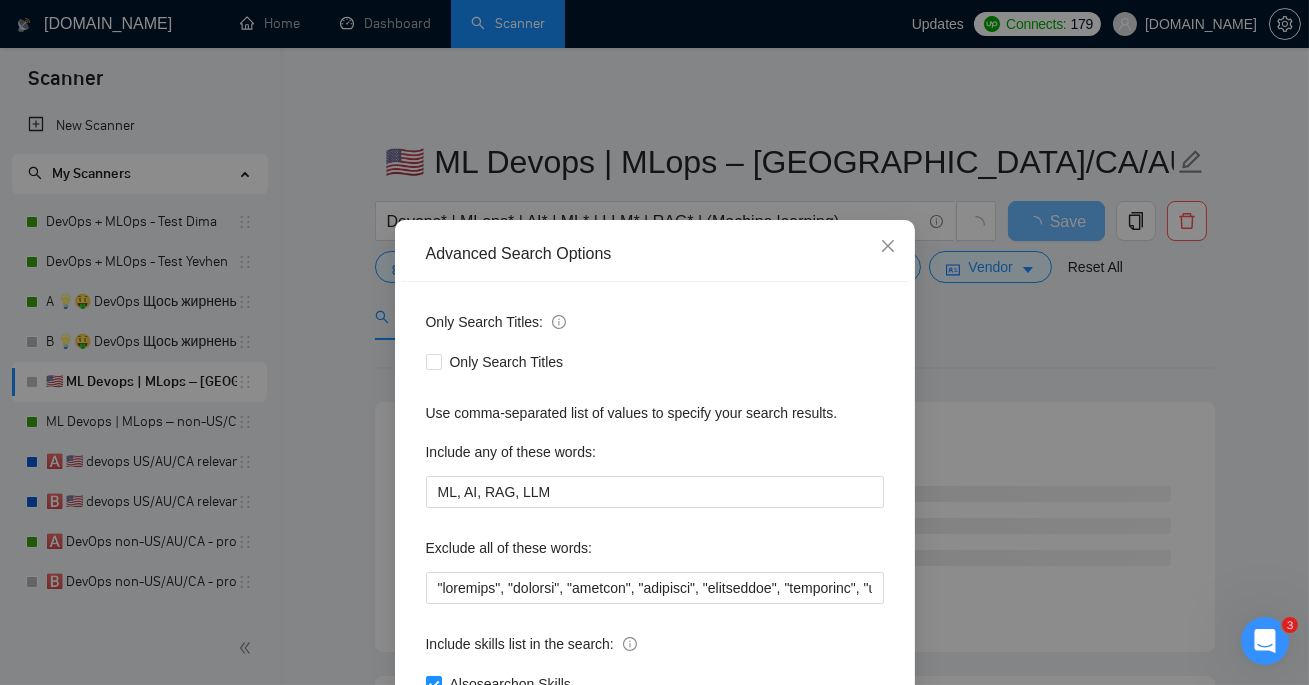 click on "Advanced Search Options Only Search Titles:   Only Search Titles Use comma-separated list of values to specify your search results. Include any of these words: ML, AI, RAG, LLM Exclude all of these words: Include skills list in the search:   Also  search  on Skills Reset OK" at bounding box center (655, 514) 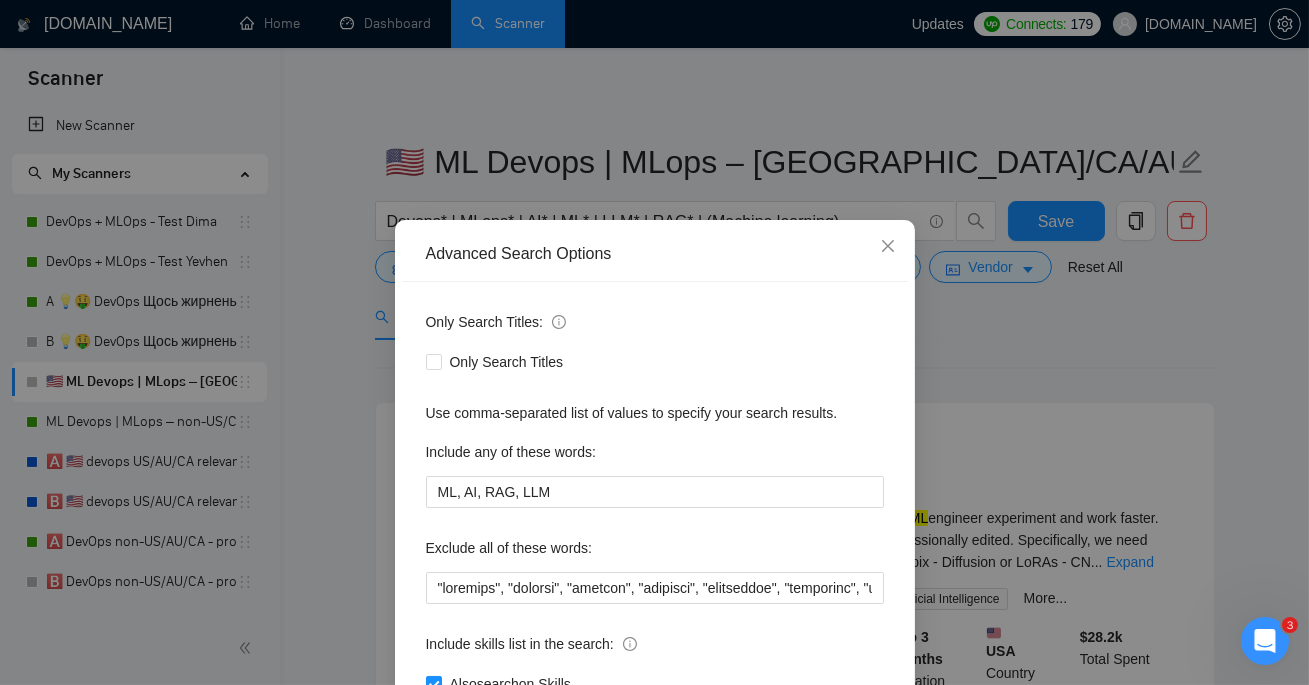 scroll, scrollTop: 146, scrollLeft: 0, axis: vertical 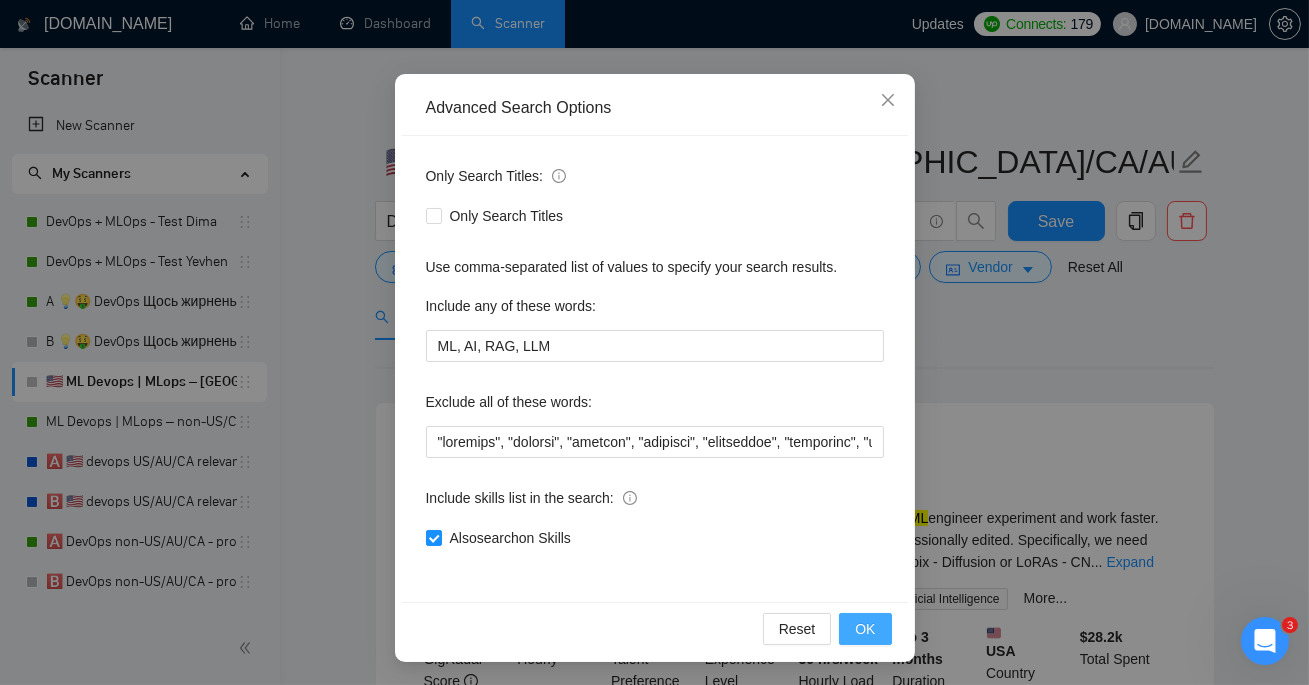 click on "OK" at bounding box center (865, 629) 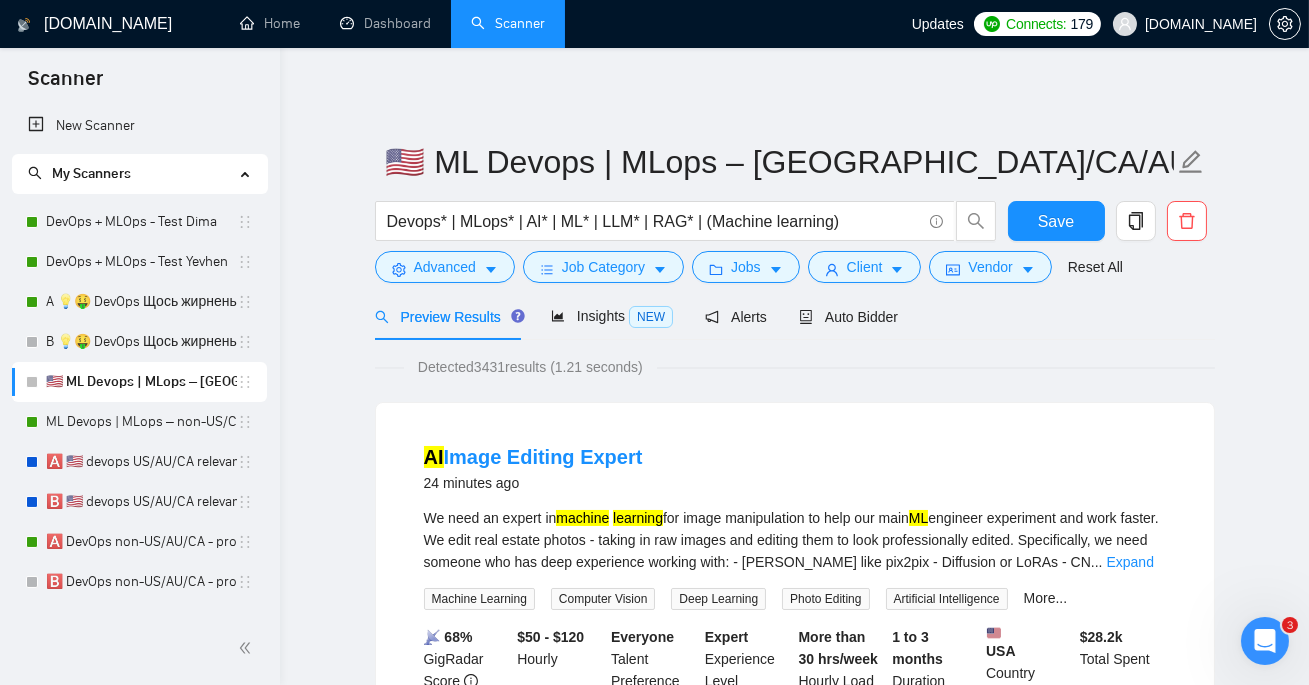 scroll, scrollTop: 46, scrollLeft: 0, axis: vertical 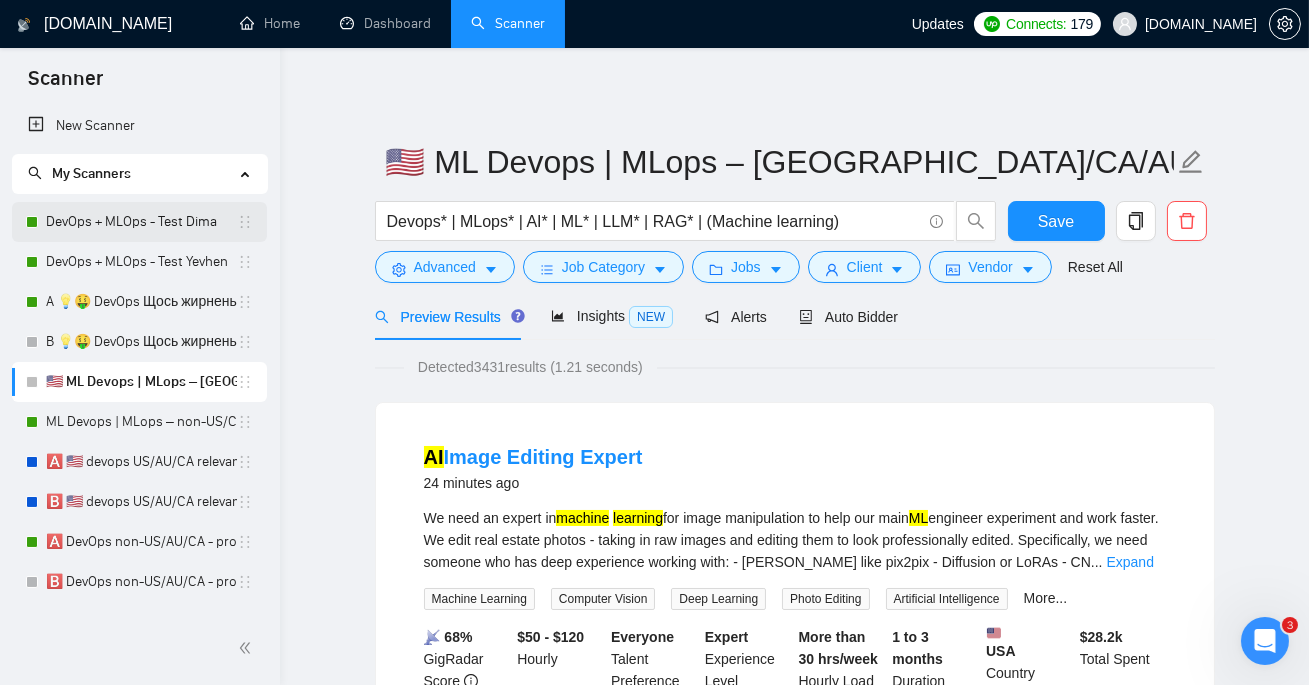 click on "DevOps + MLOps - Test Dima" at bounding box center [141, 222] 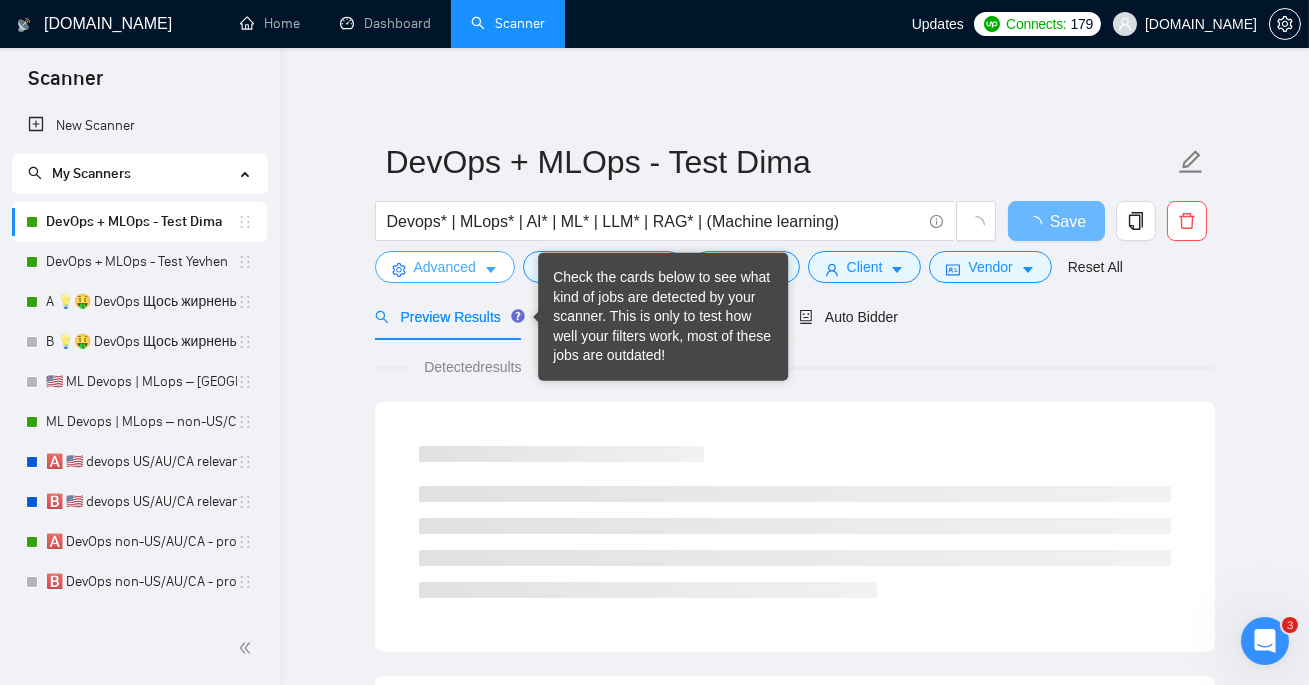 click on "Advanced" at bounding box center [445, 267] 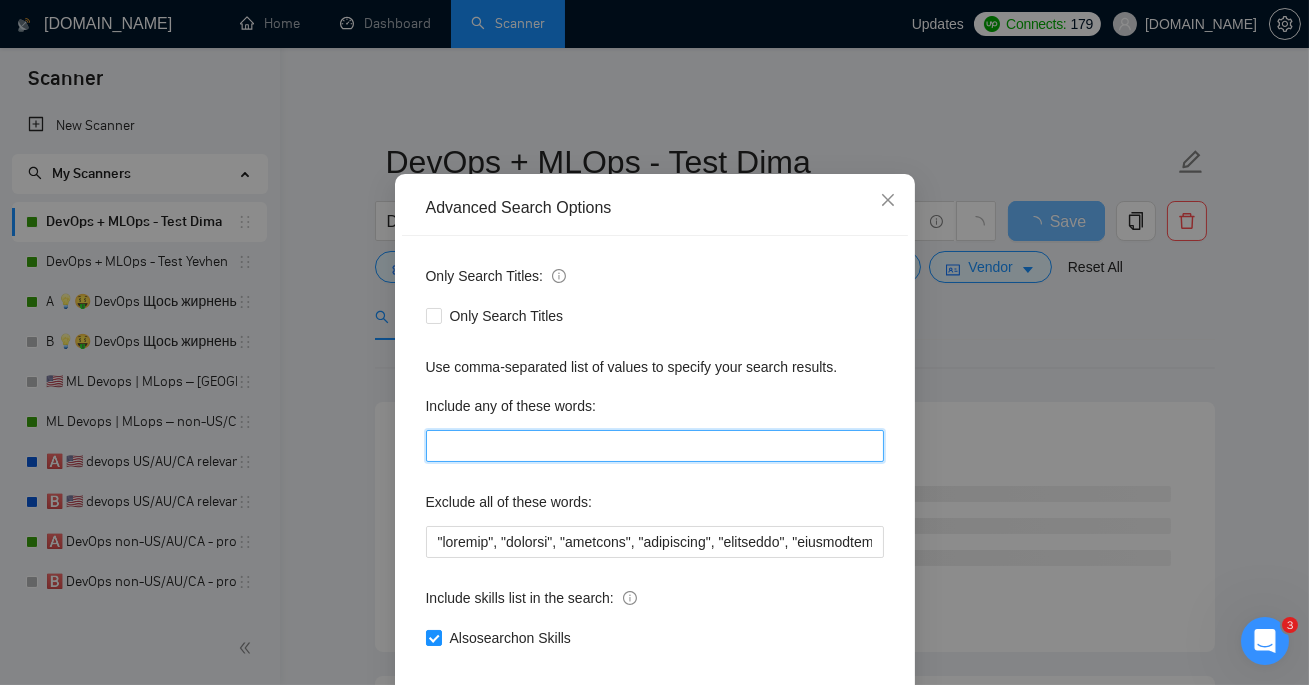 click at bounding box center [655, 446] 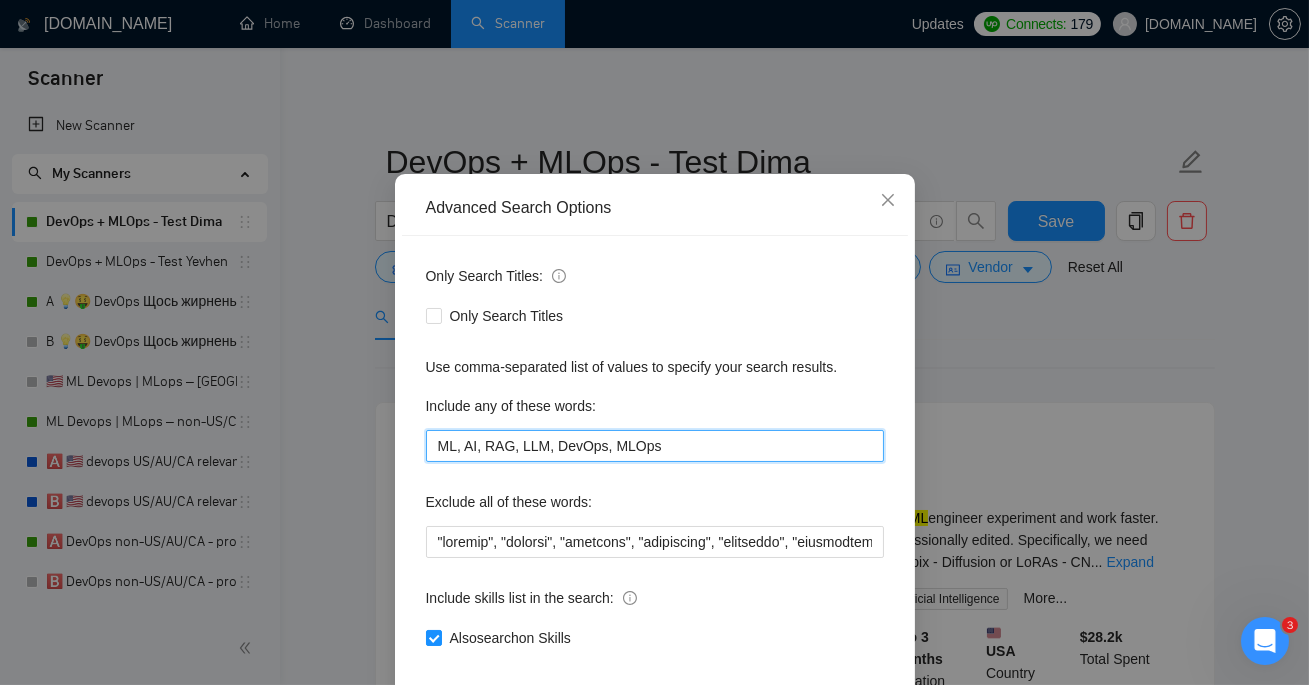 scroll, scrollTop: 146, scrollLeft: 0, axis: vertical 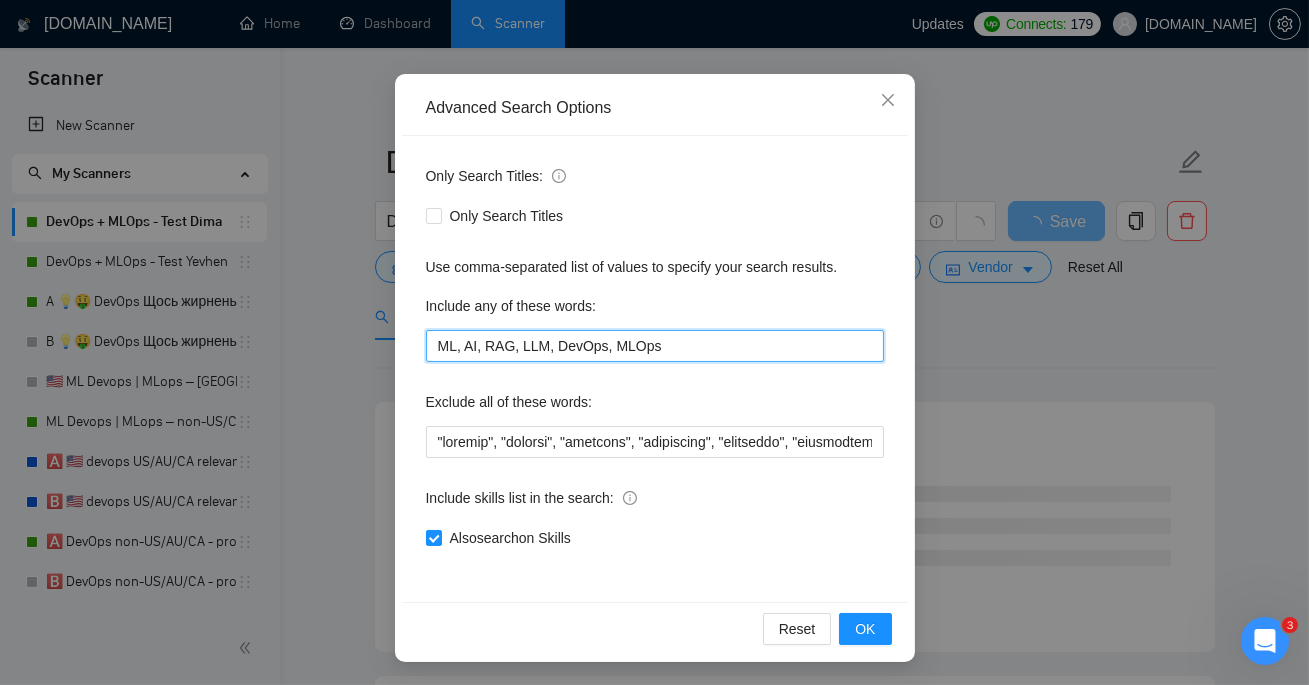 click on "ML, AI, RAG, LLM, DevOps, MLOps" at bounding box center (655, 346) 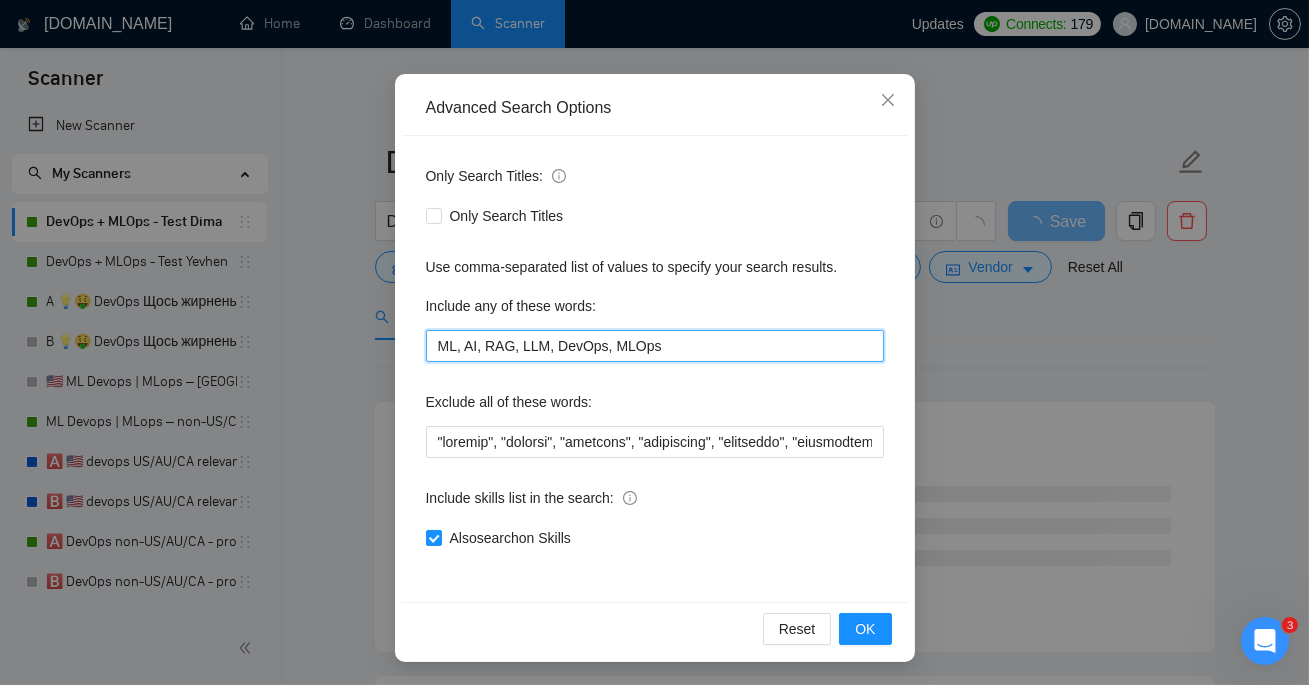 click on "ML, AI, RAG, LLM, DevOps, MLOps" at bounding box center [655, 346] 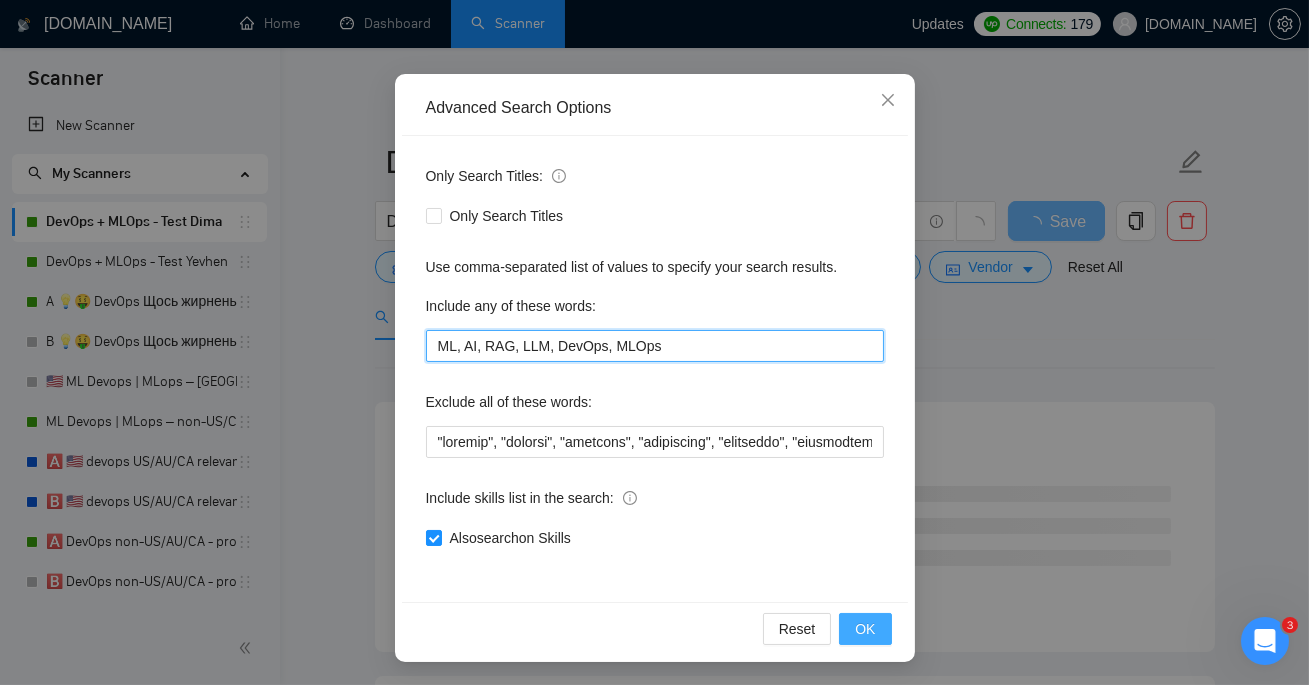 type on "ML, AI, RAG, LLM, DevOps, MLOps" 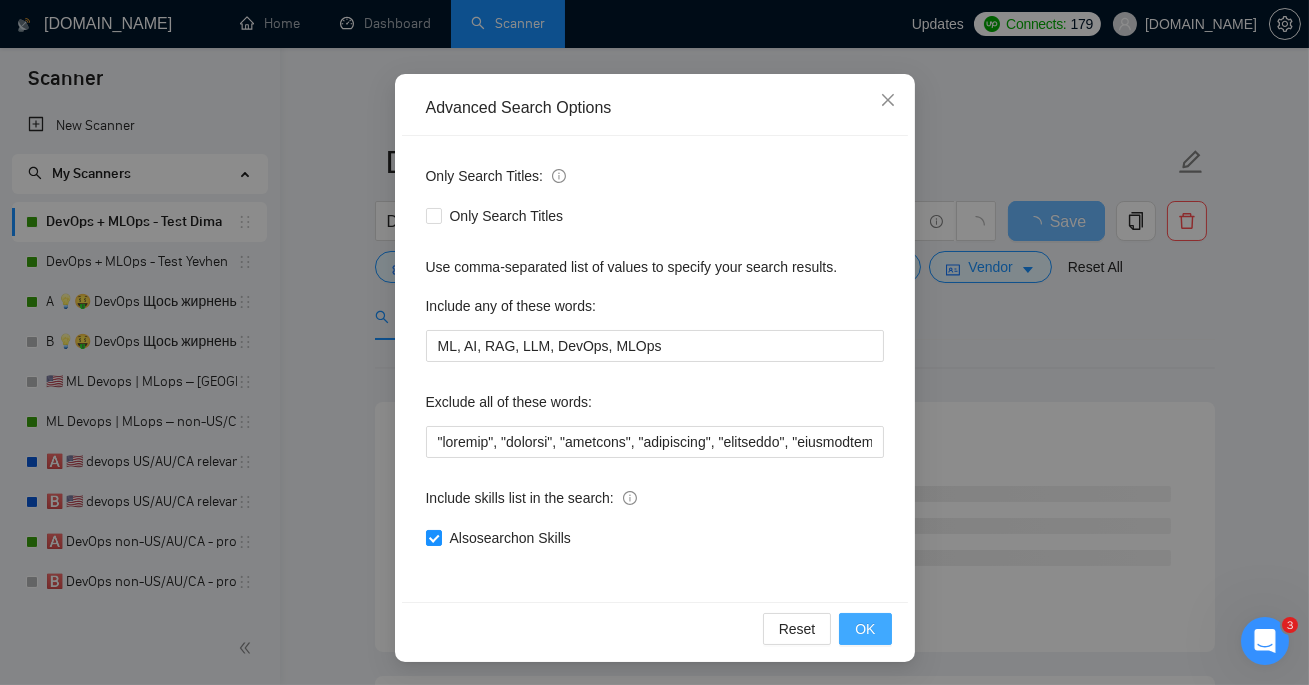 click on "OK" at bounding box center (865, 629) 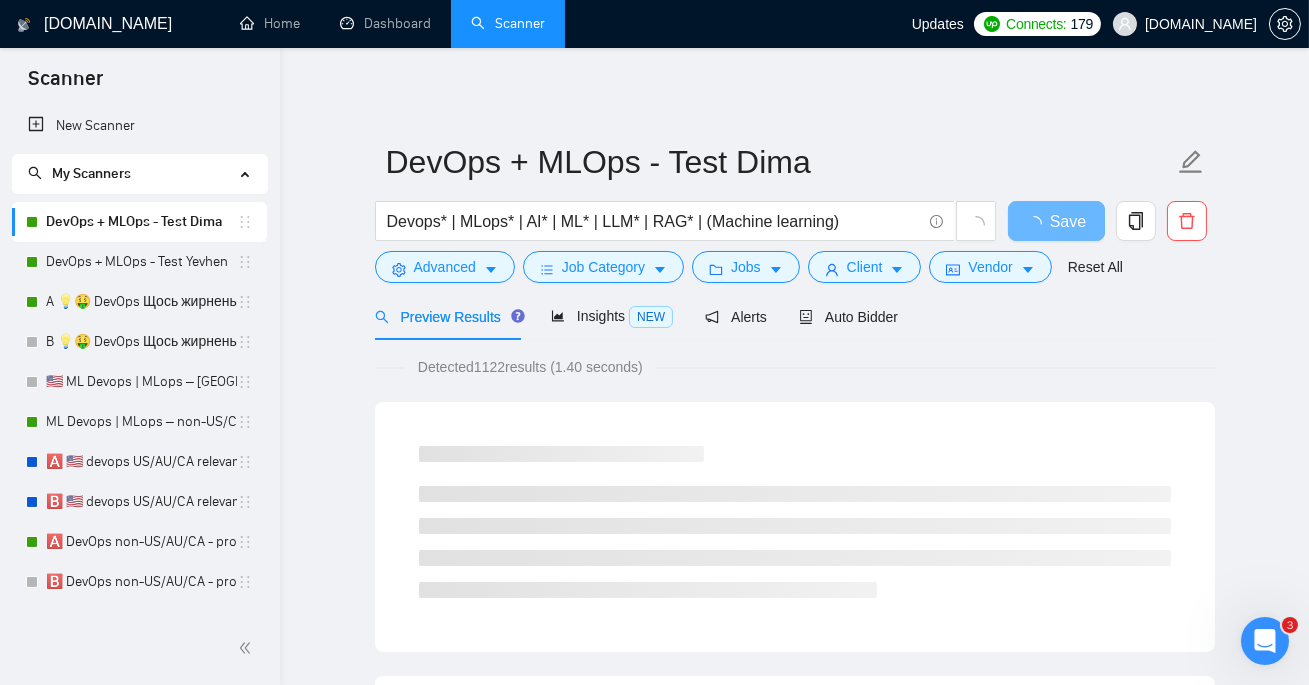 scroll, scrollTop: 46, scrollLeft: 0, axis: vertical 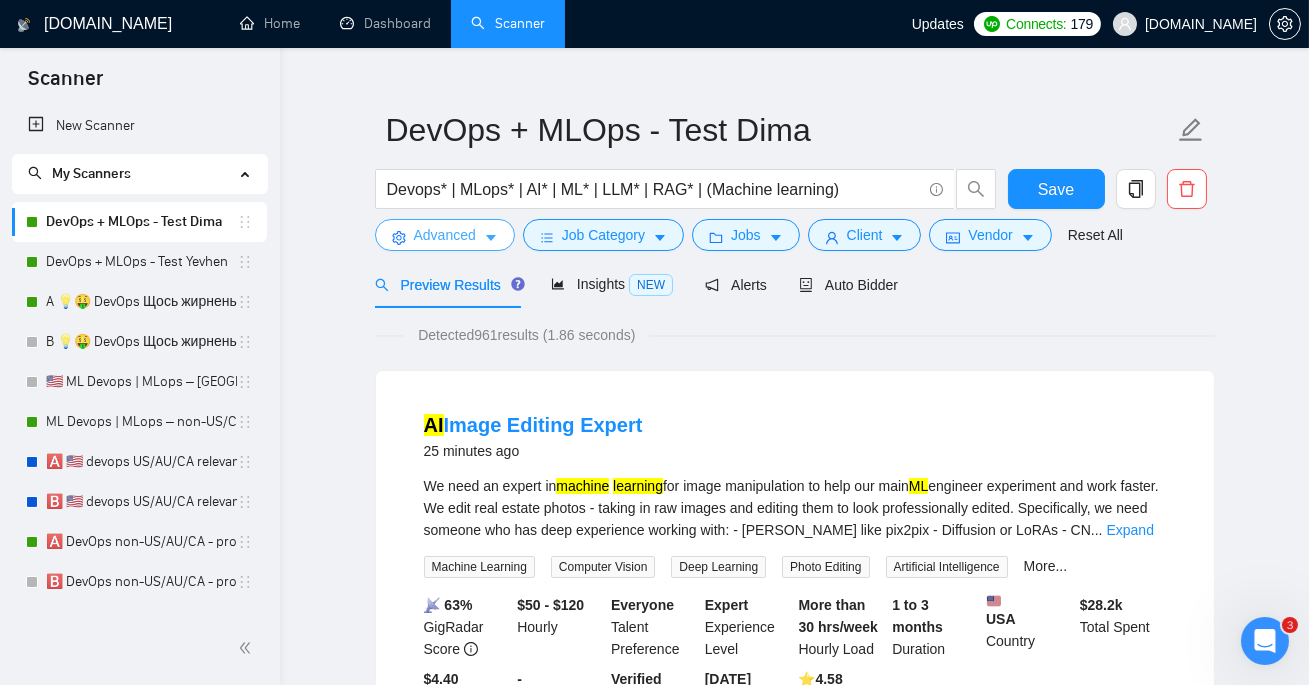 click 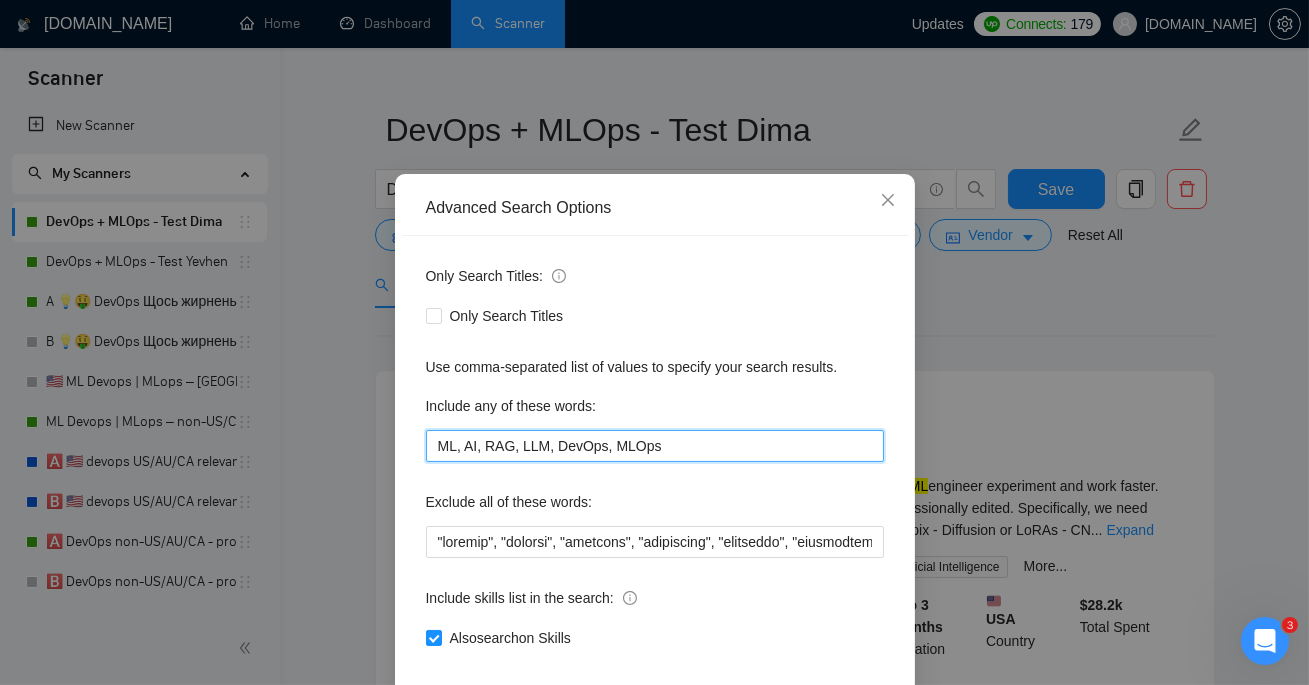 click on "ML, AI, RAG, LLM, DevOps, MLOps" at bounding box center [655, 446] 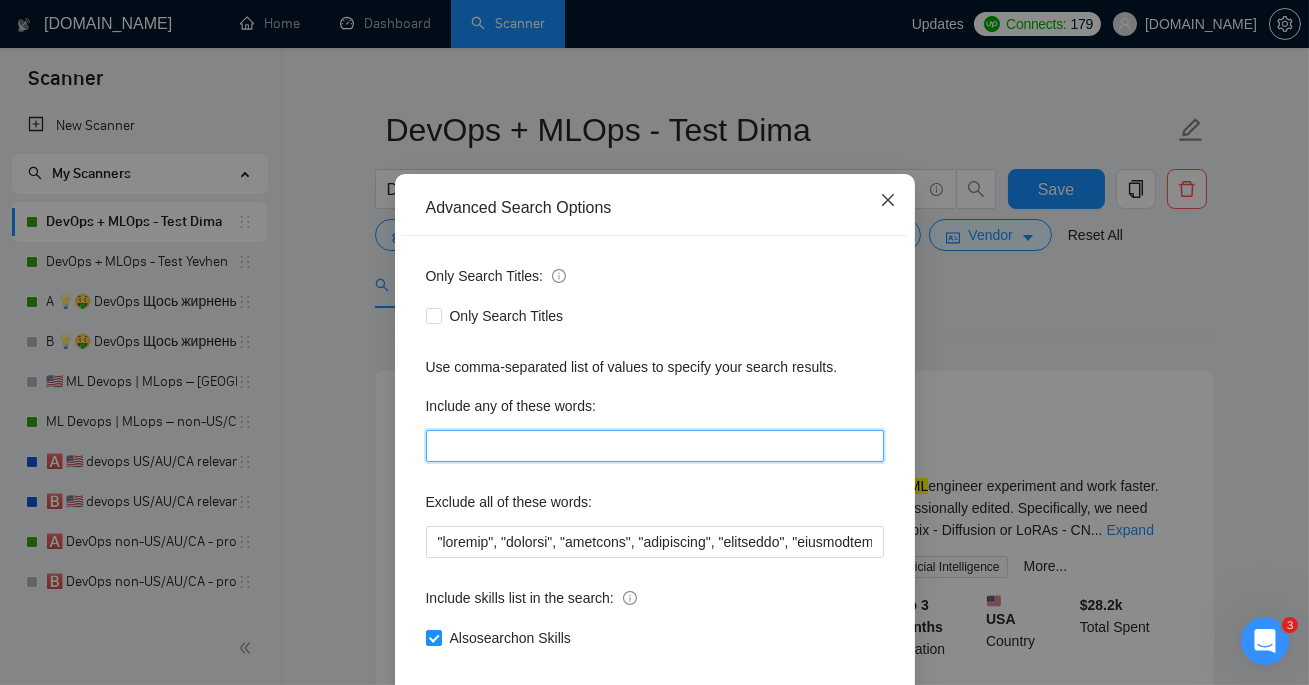 type 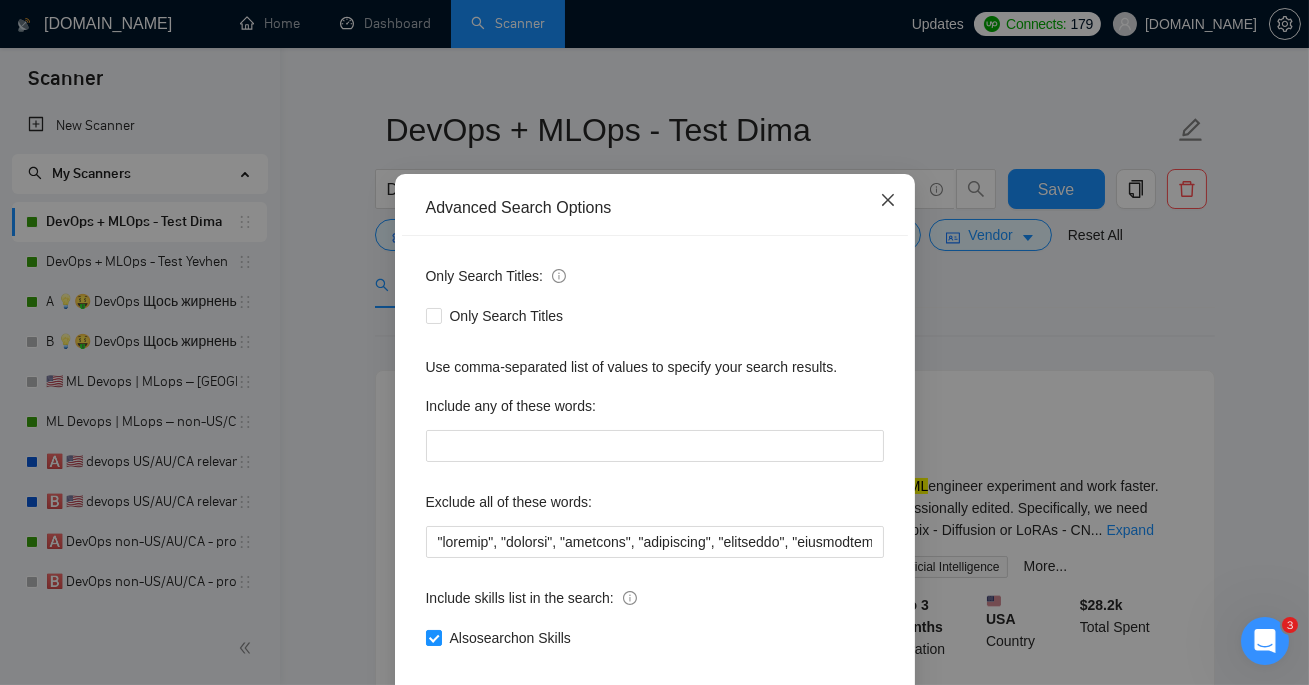 click 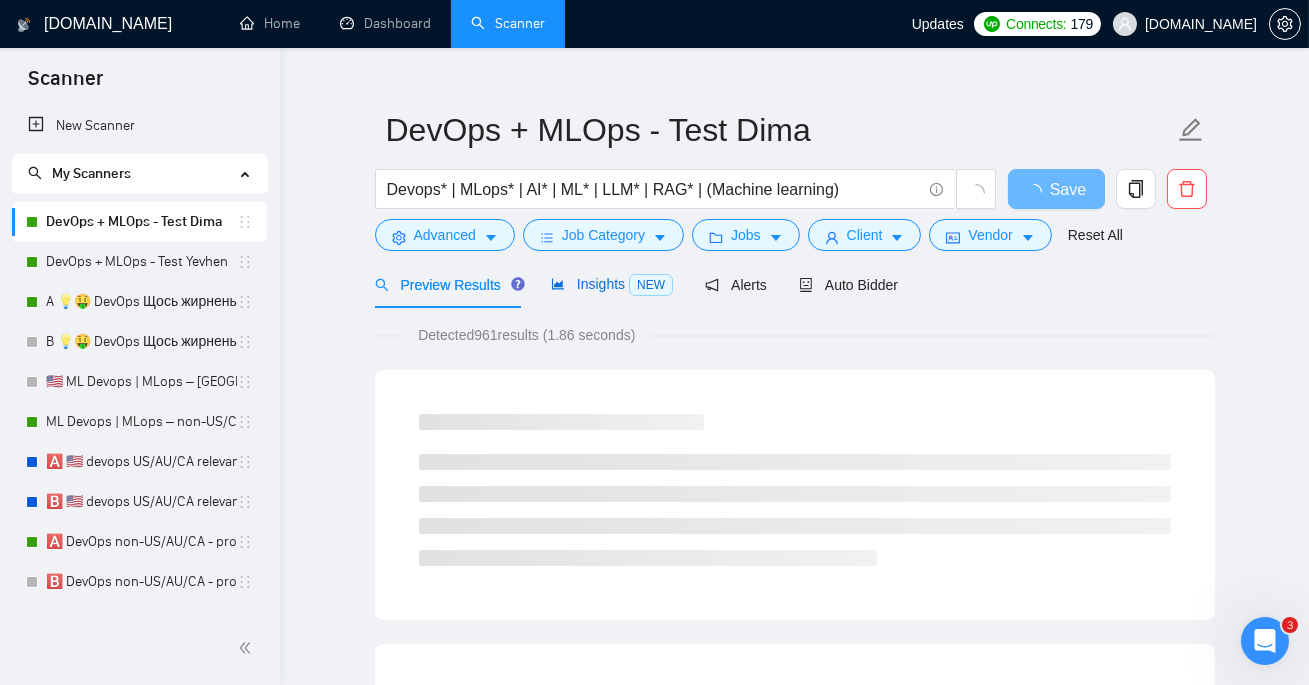 click on "Insights NEW" at bounding box center [612, 284] 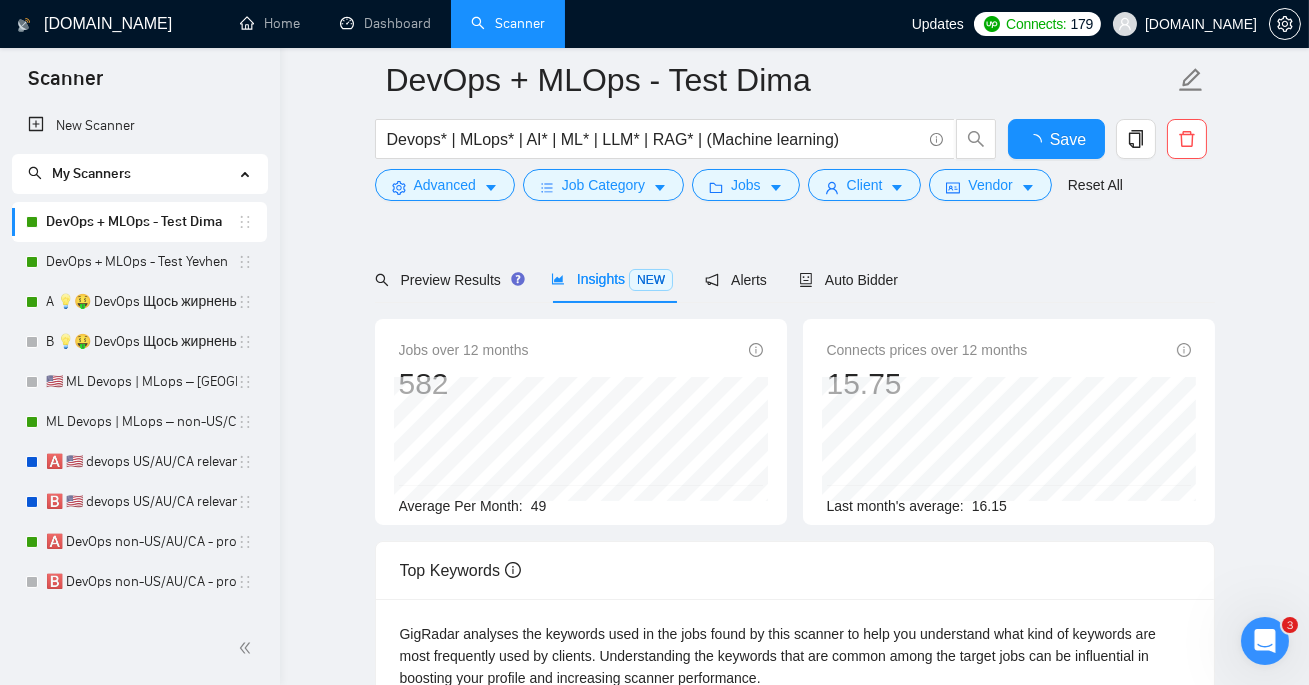 scroll, scrollTop: 146, scrollLeft: 0, axis: vertical 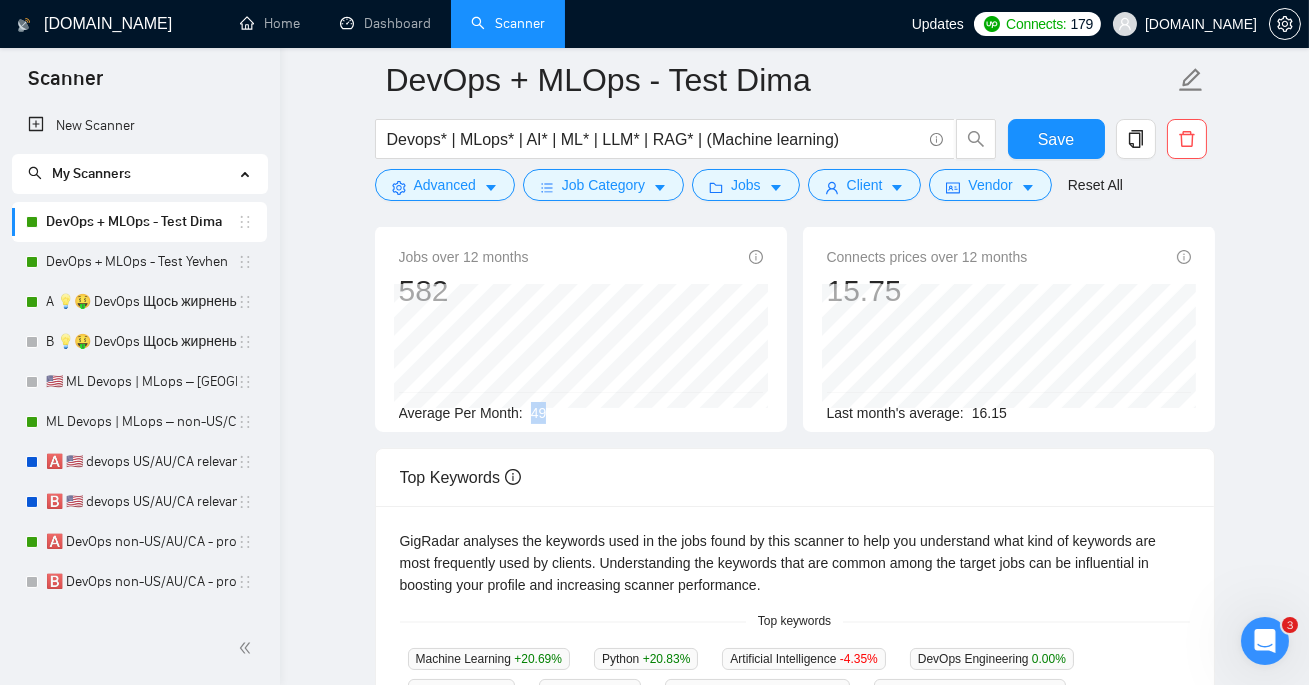 drag, startPoint x: 525, startPoint y: 410, endPoint x: 576, endPoint y: 410, distance: 51 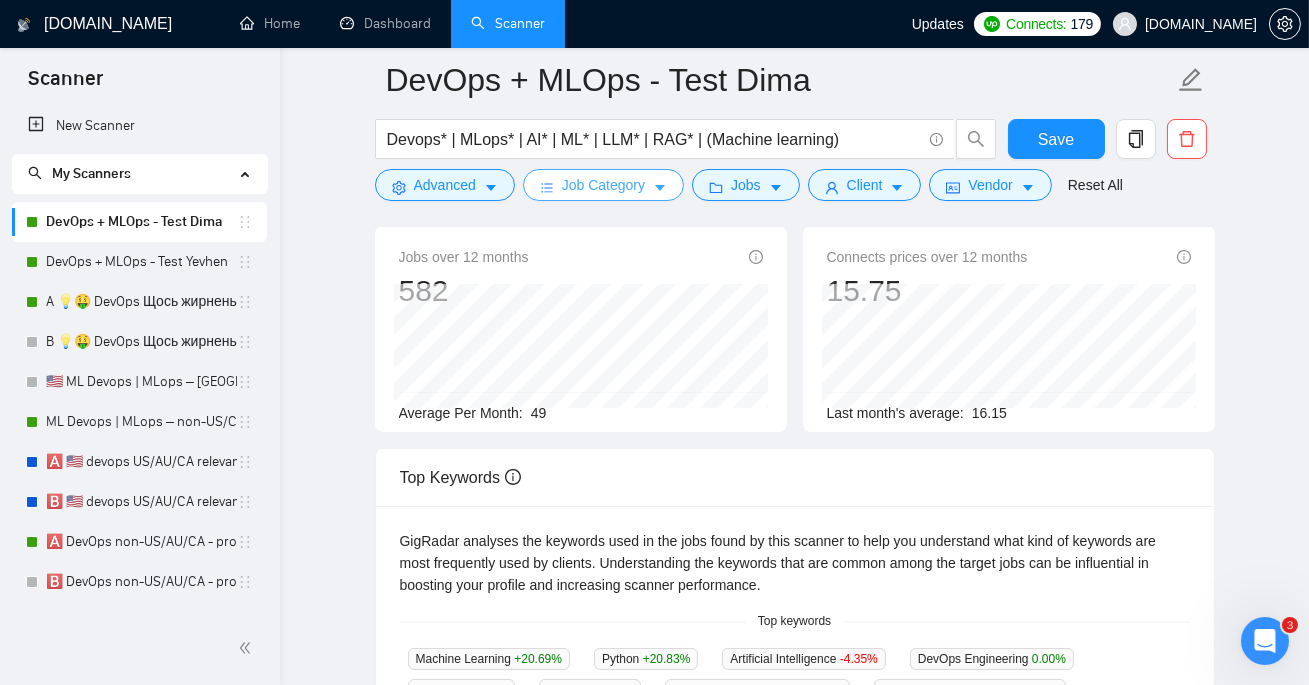 click on "Job Category" at bounding box center [603, 185] 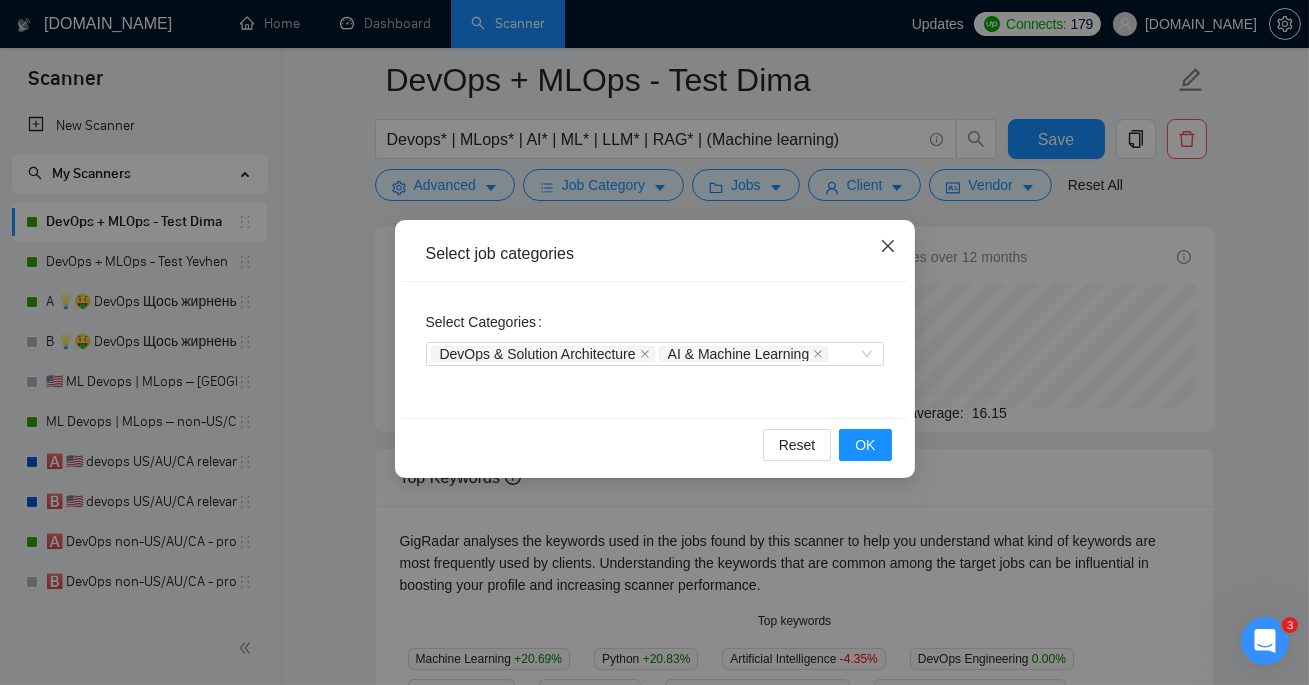 click at bounding box center [888, 247] 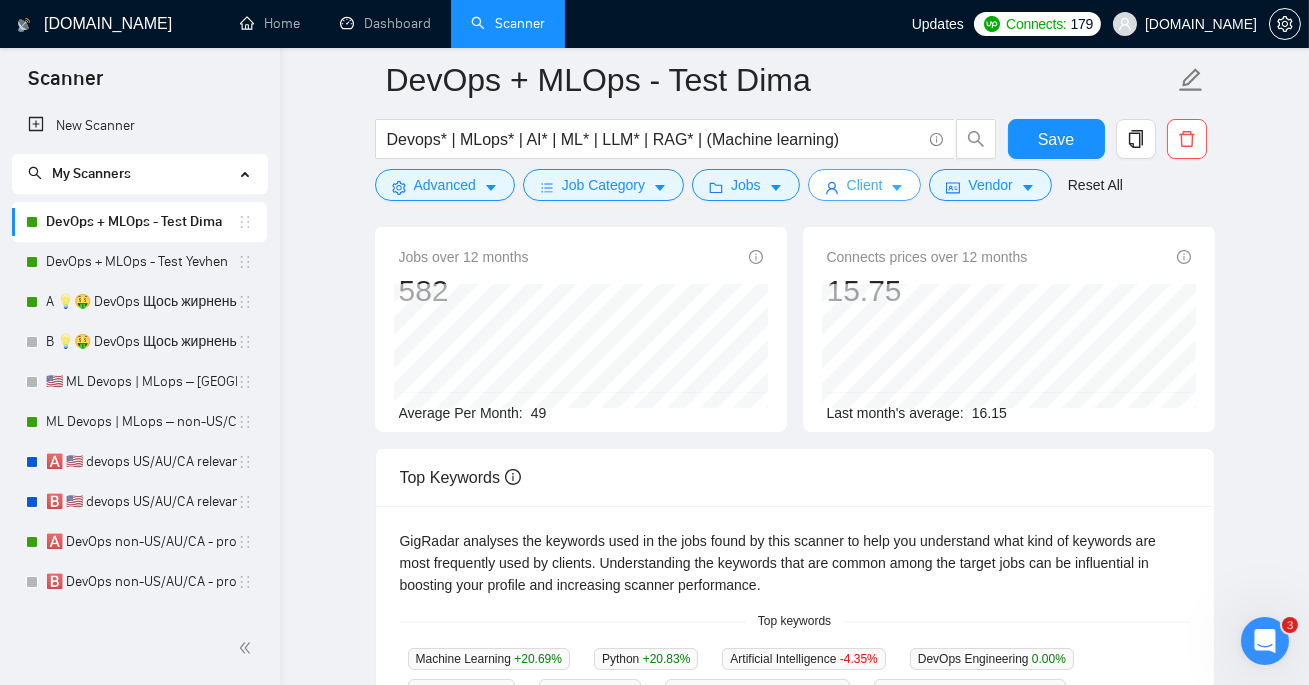 click on "Client" at bounding box center [865, 185] 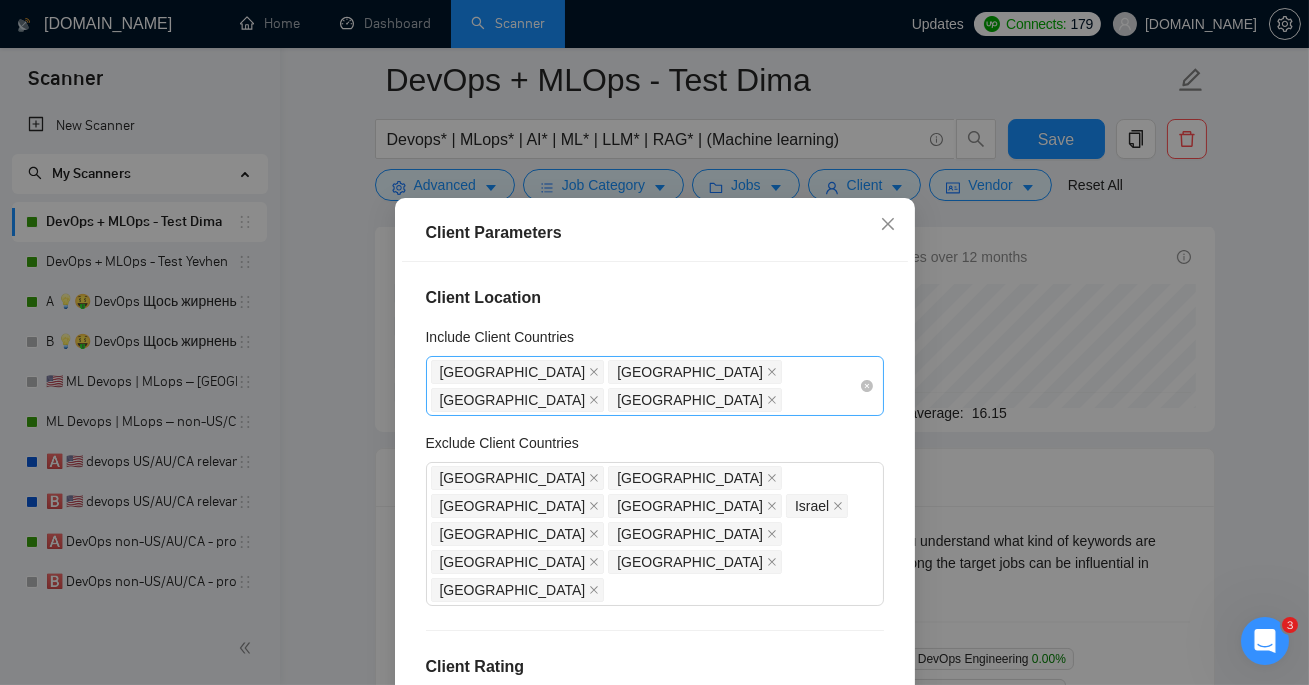click on "[GEOGRAPHIC_DATA] [GEOGRAPHIC_DATA] [GEOGRAPHIC_DATA] [GEOGRAPHIC_DATA]" at bounding box center [645, 386] 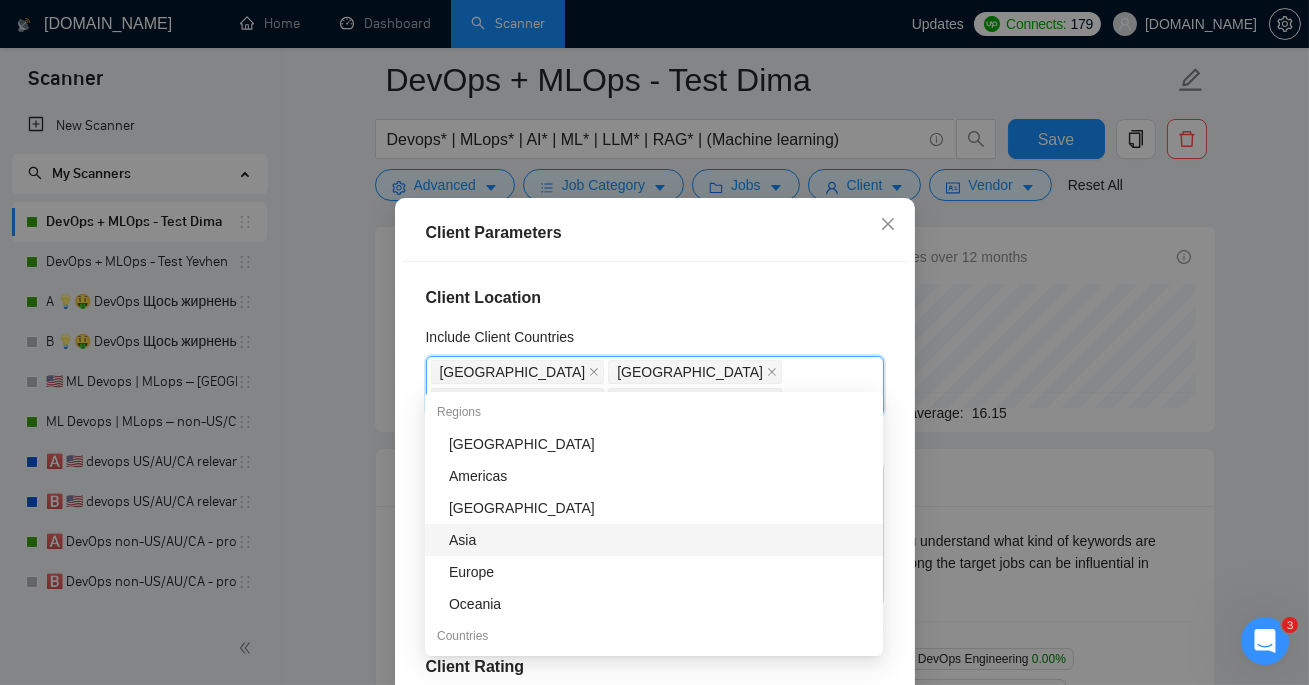scroll, scrollTop: 5, scrollLeft: 0, axis: vertical 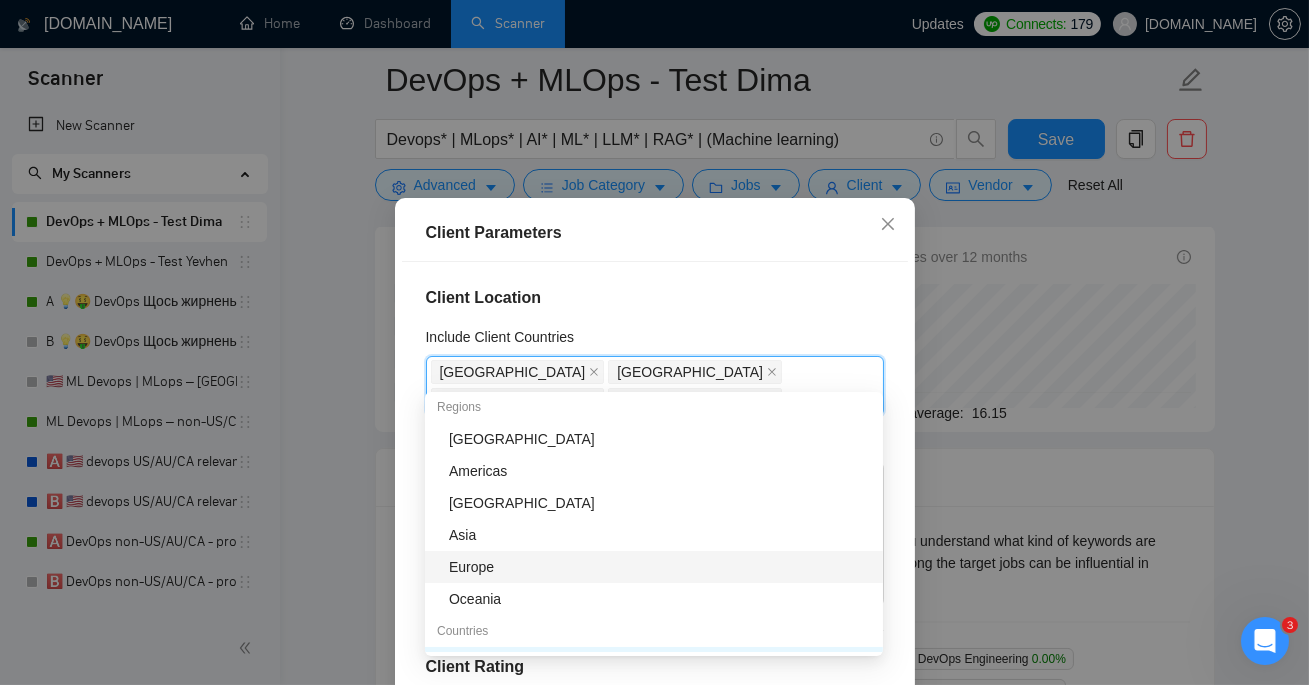 click on "Europe" at bounding box center (660, 567) 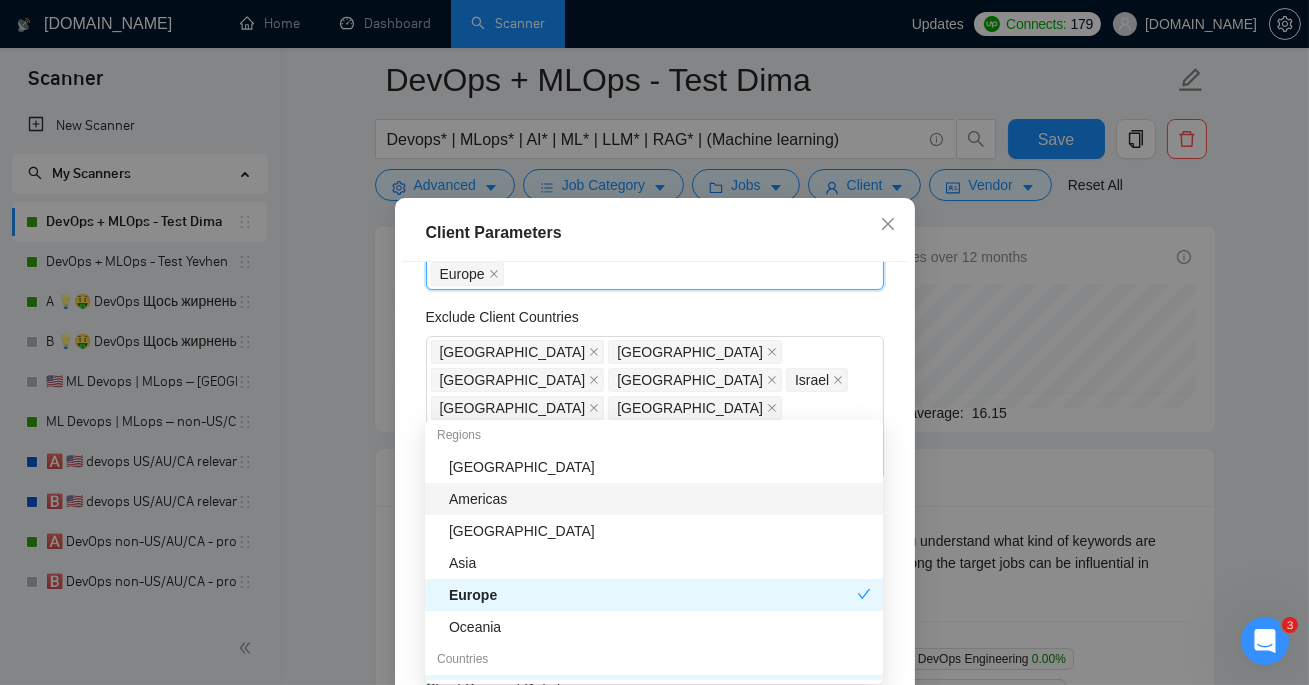 scroll, scrollTop: 345, scrollLeft: 0, axis: vertical 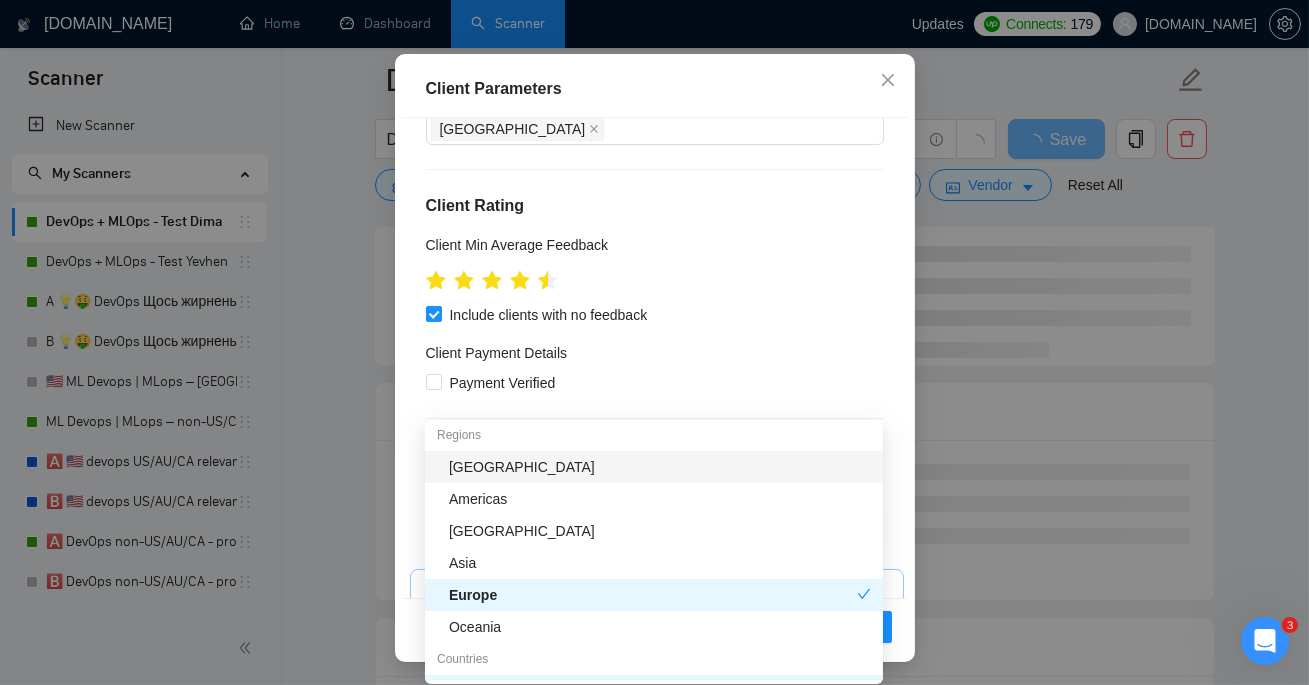 click on "Reset OK" at bounding box center [655, 626] 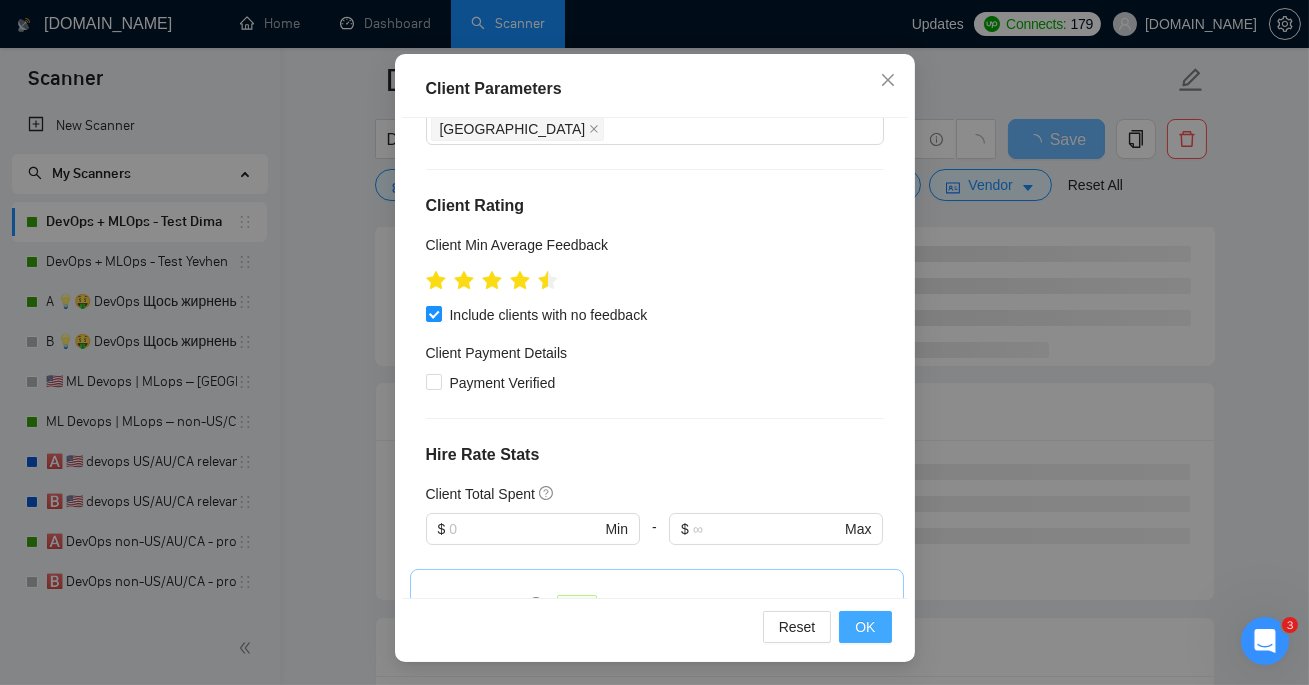 click on "OK" at bounding box center (865, 627) 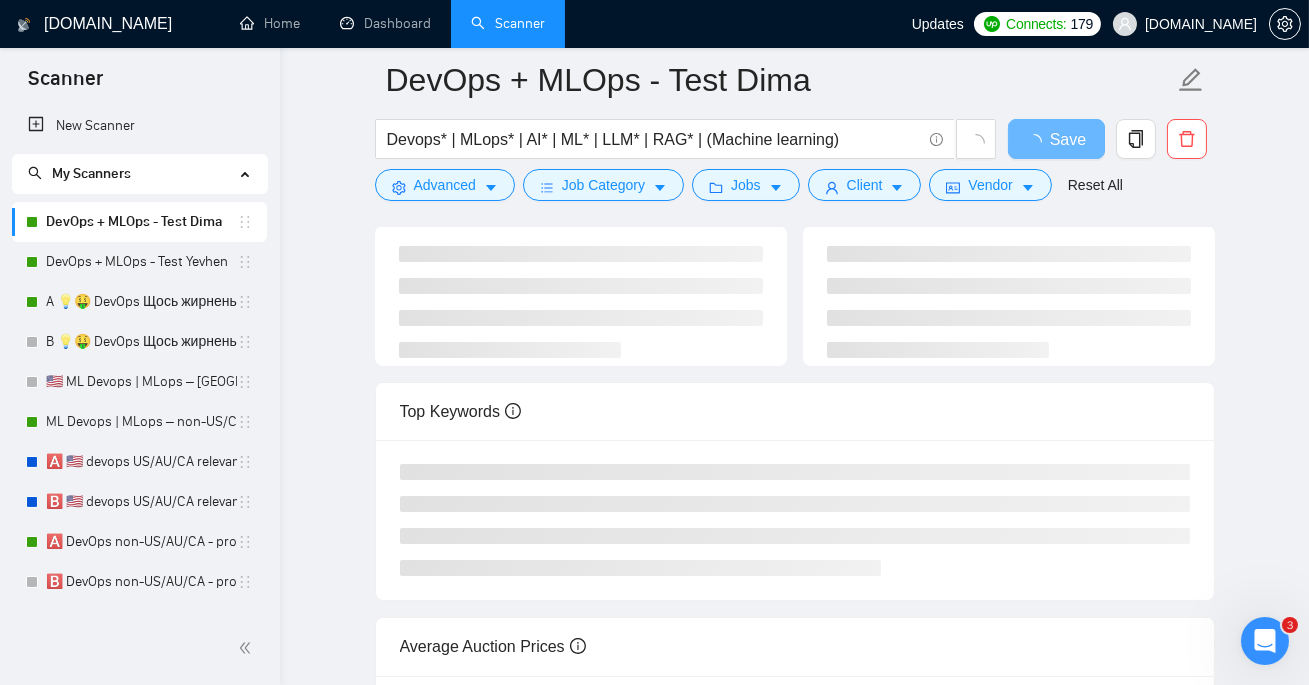 scroll, scrollTop: 66, scrollLeft: 0, axis: vertical 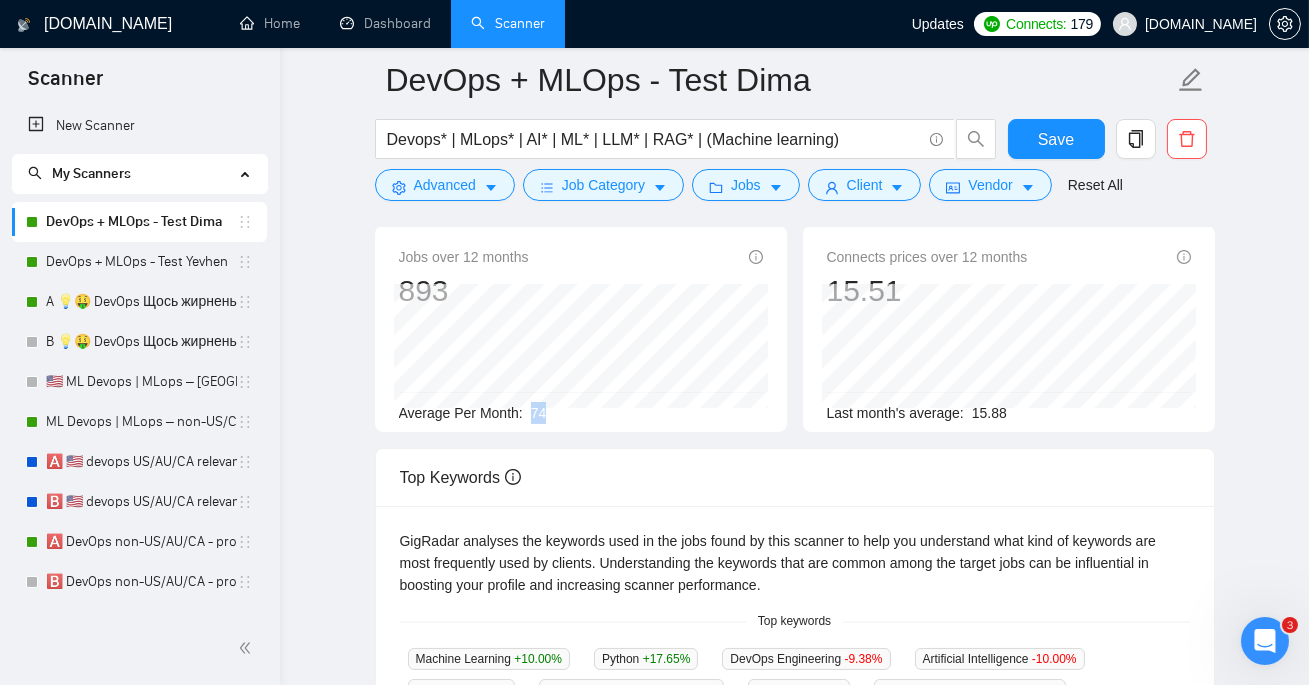 drag, startPoint x: 549, startPoint y: 414, endPoint x: 596, endPoint y: 414, distance: 47 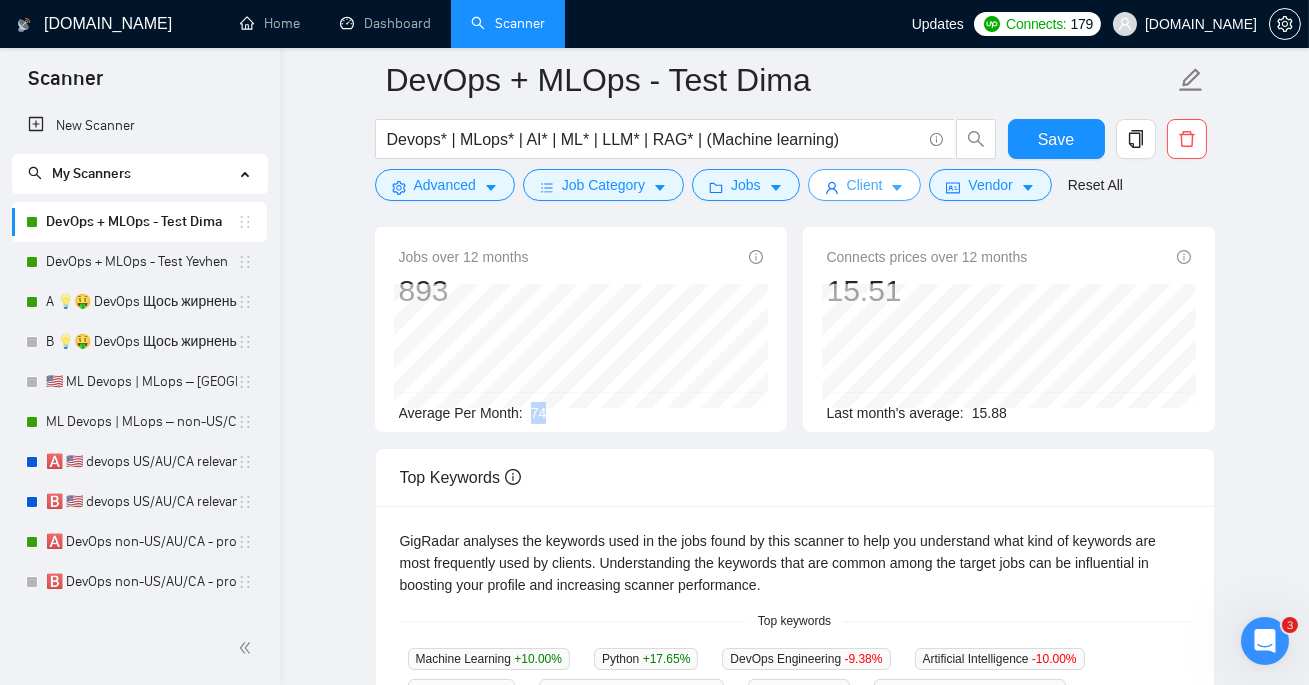 click on "Client" at bounding box center [865, 185] 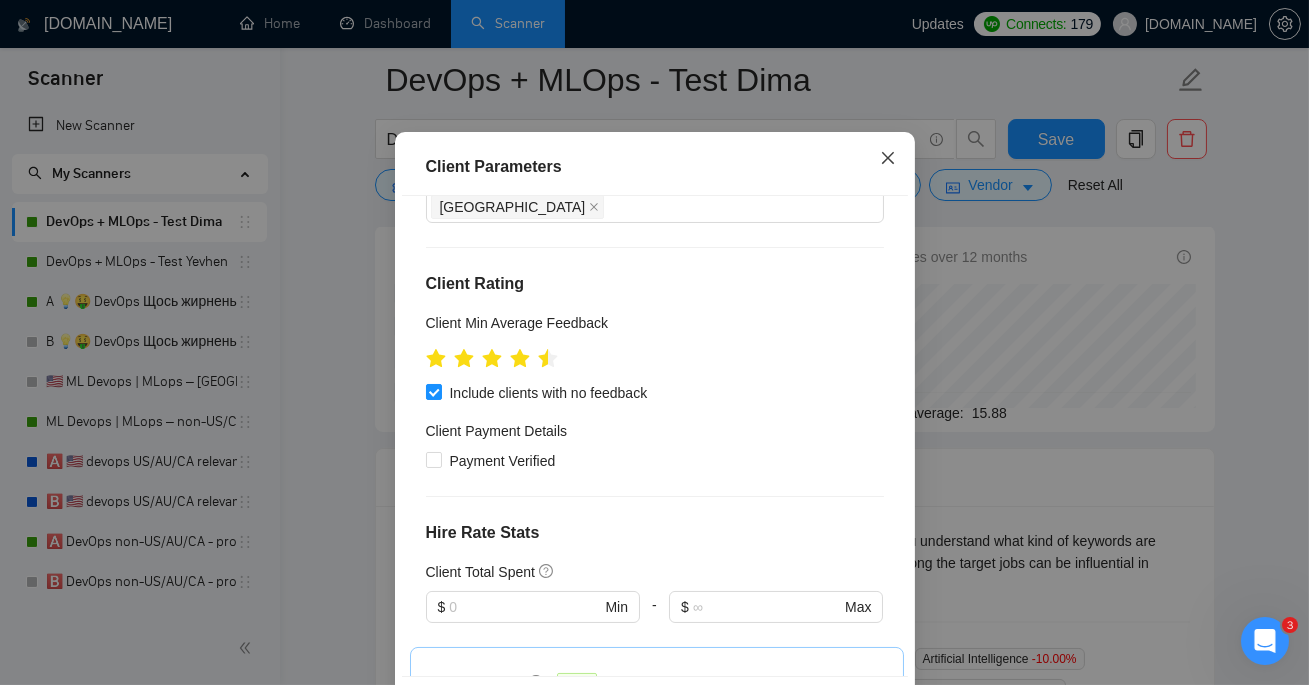 click at bounding box center [888, 159] 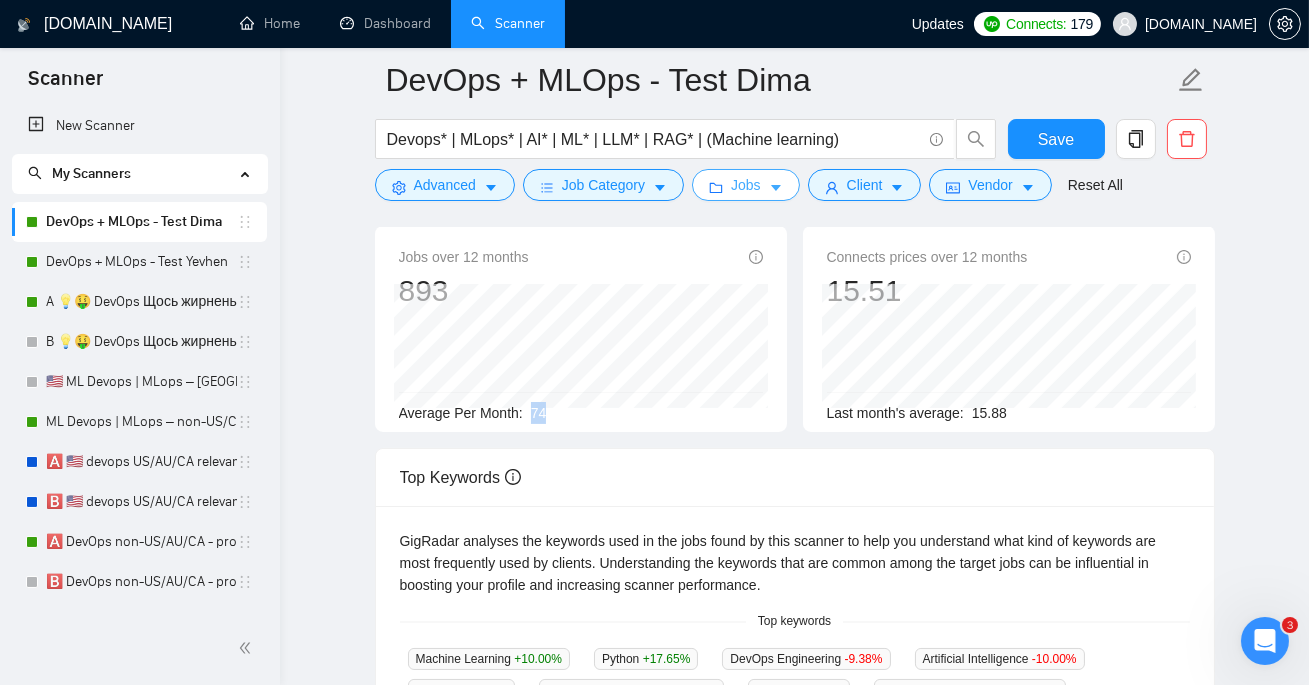 click on "Jobs" at bounding box center [746, 185] 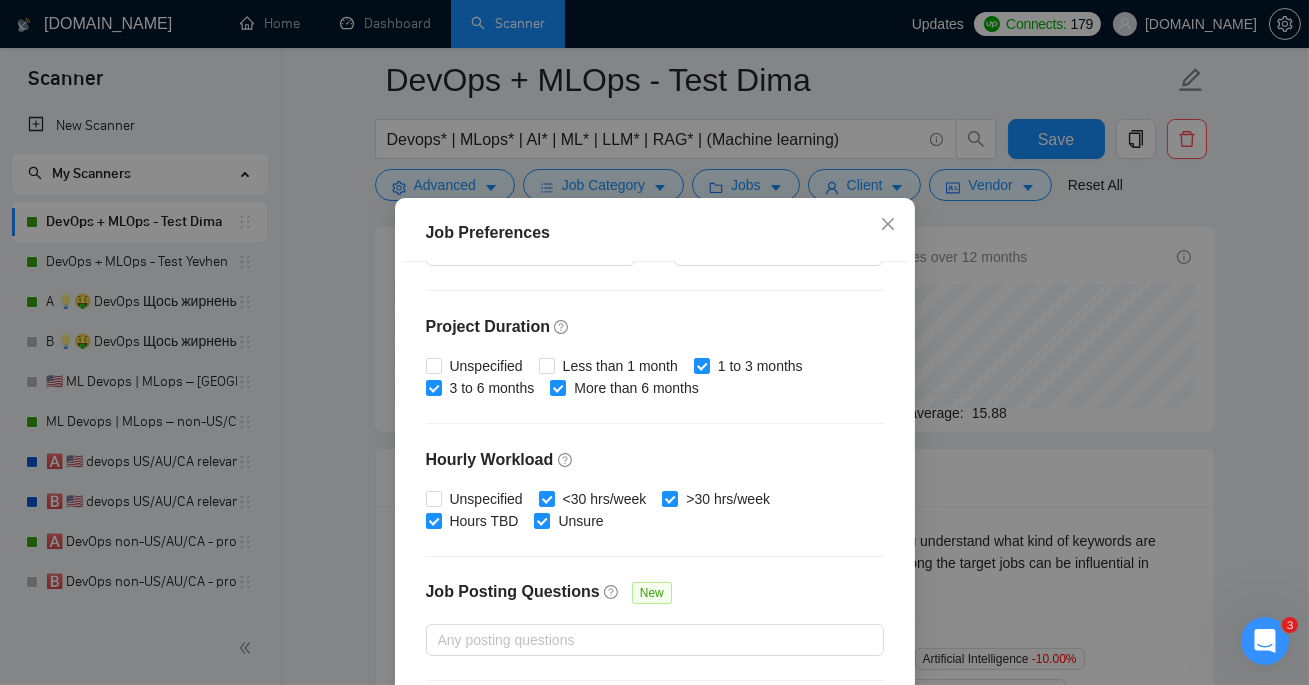 scroll, scrollTop: 558, scrollLeft: 0, axis: vertical 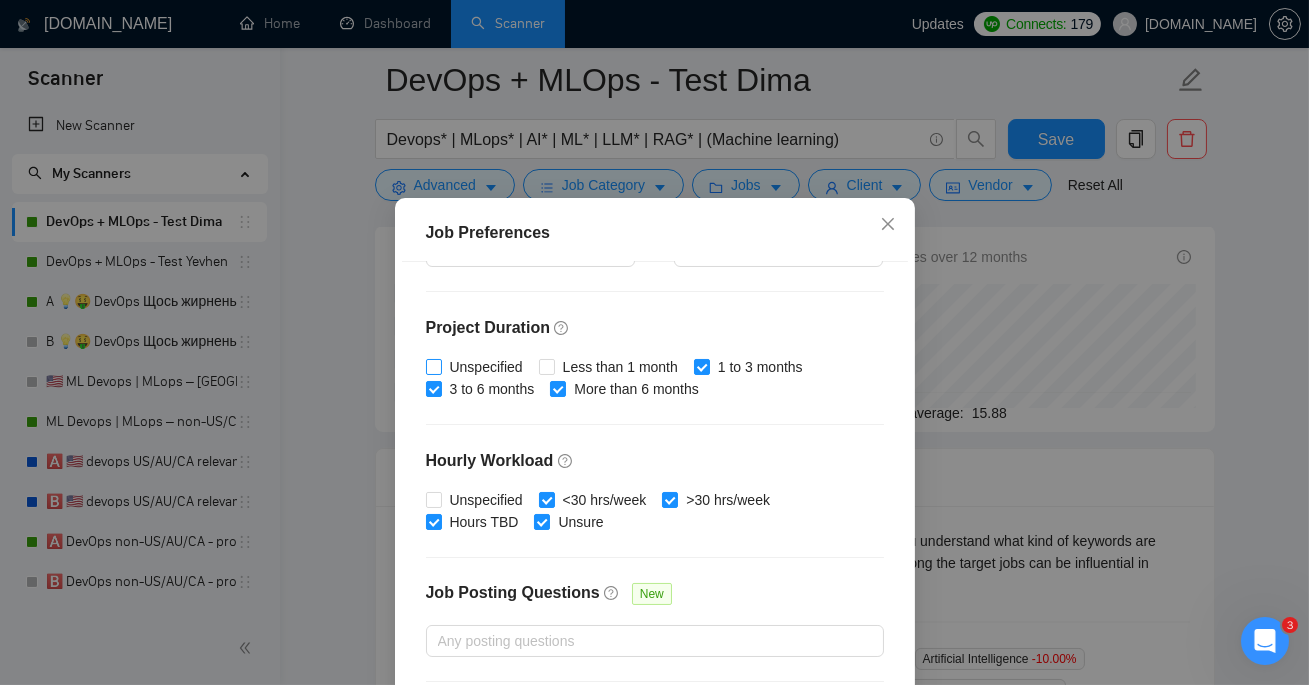 click on "Unspecified" at bounding box center [433, 366] 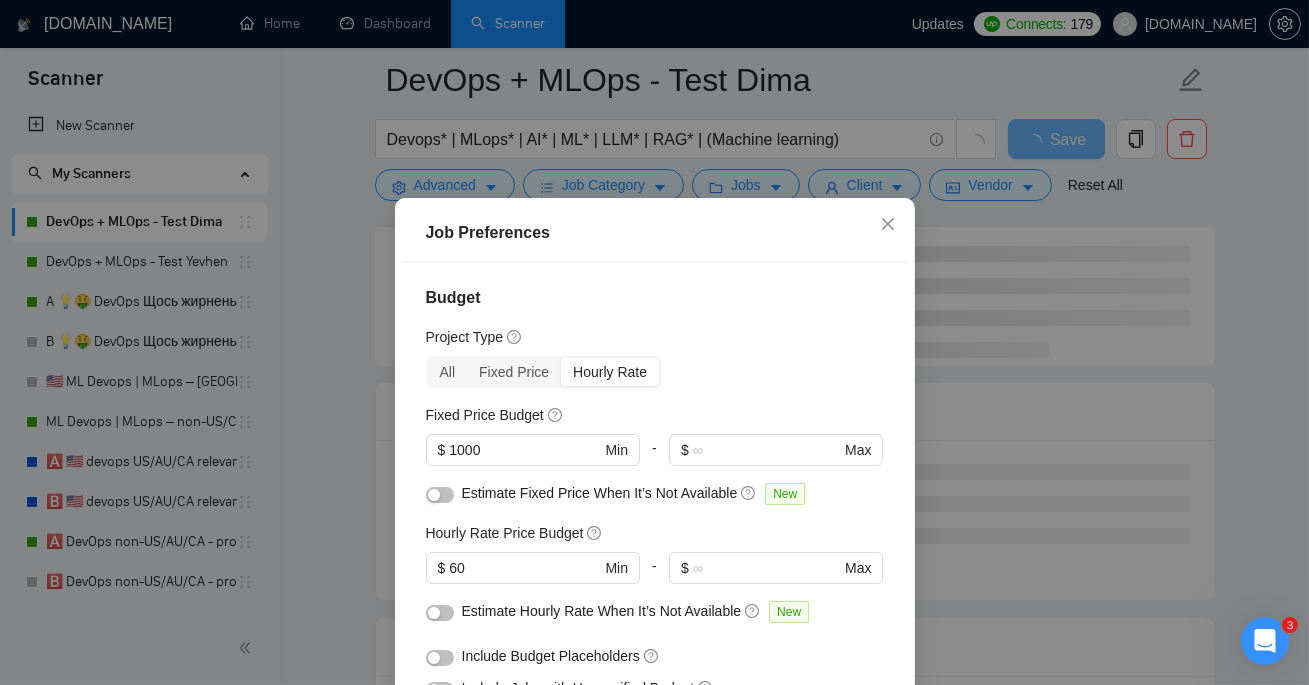 scroll, scrollTop: 647, scrollLeft: 0, axis: vertical 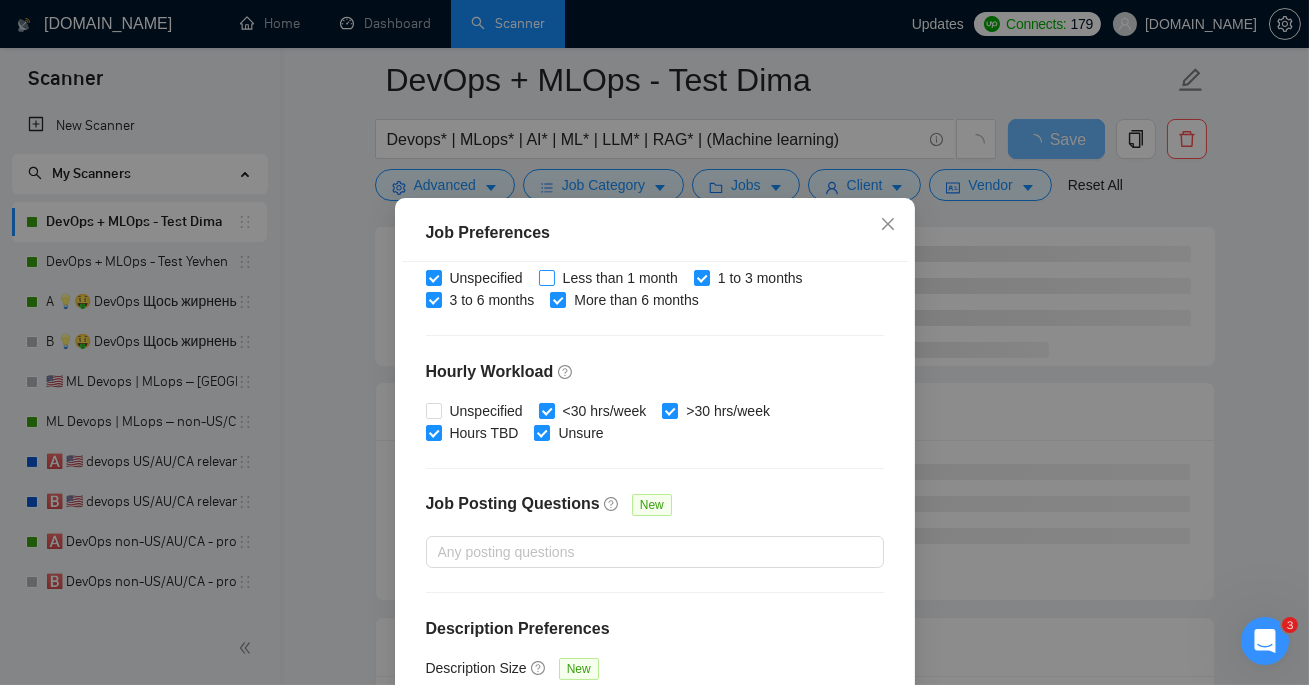 click on "Less than 1 month" at bounding box center (546, 277) 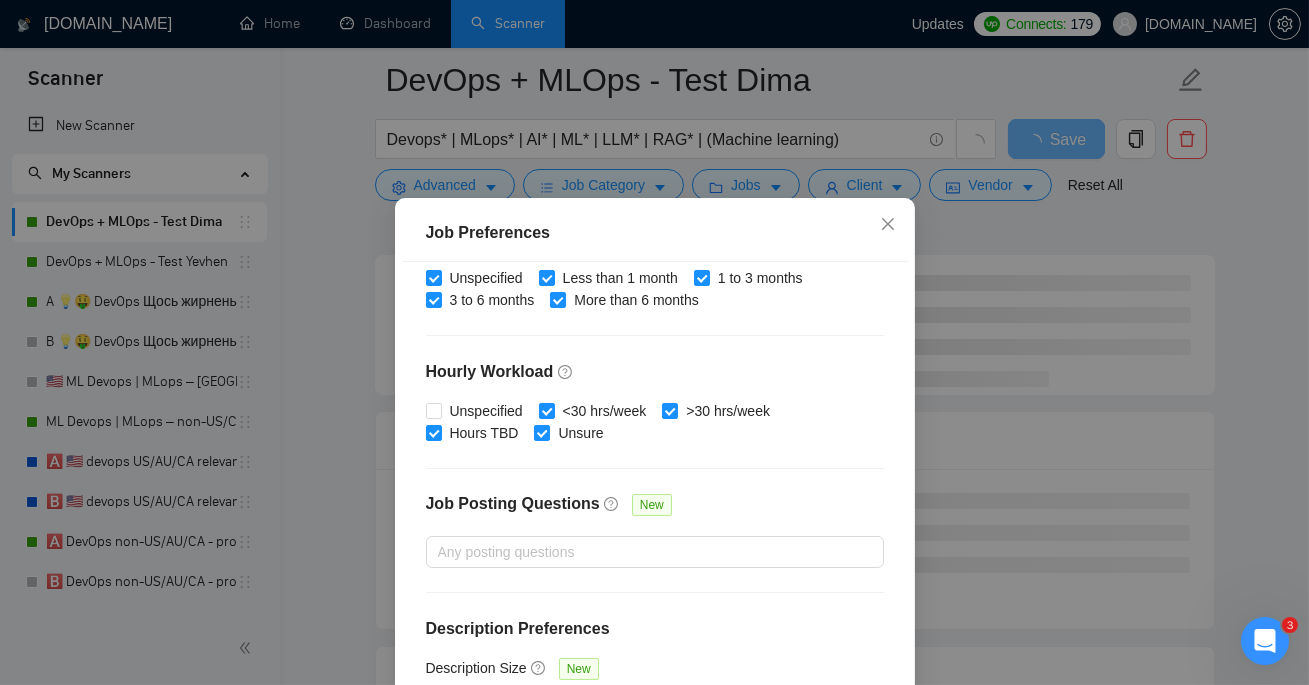 scroll, scrollTop: 110, scrollLeft: 0, axis: vertical 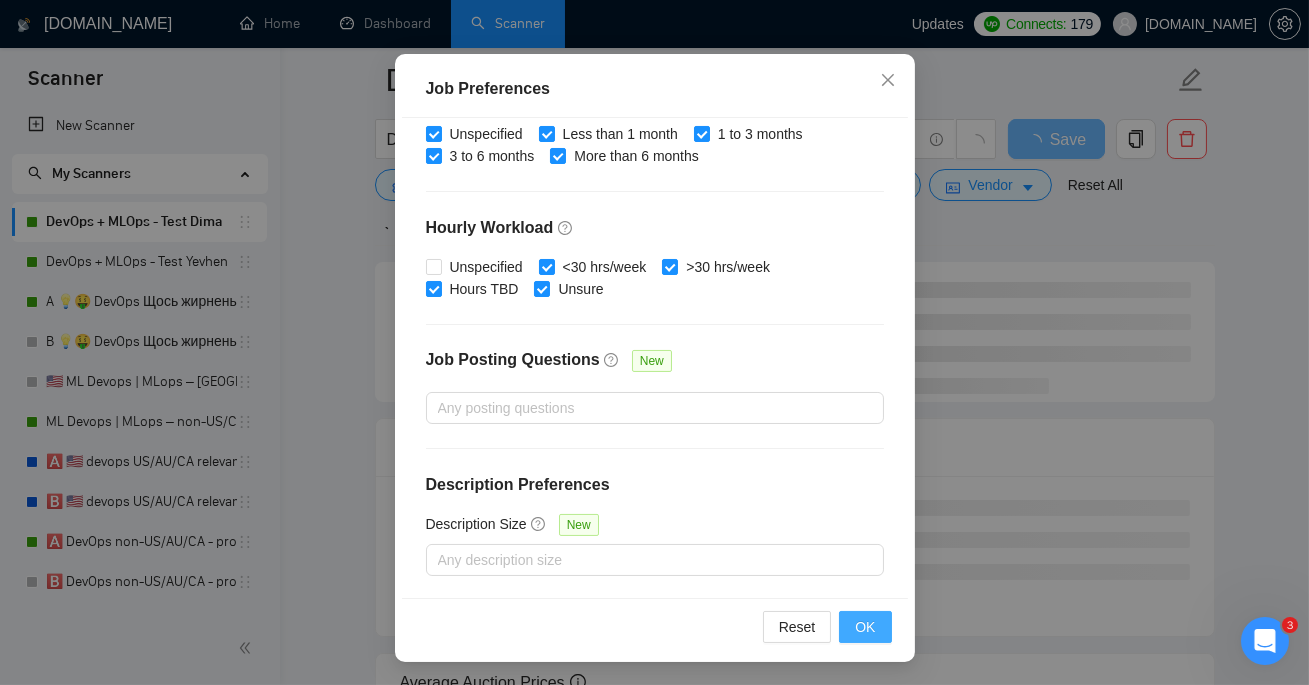 click on "OK" at bounding box center (865, 627) 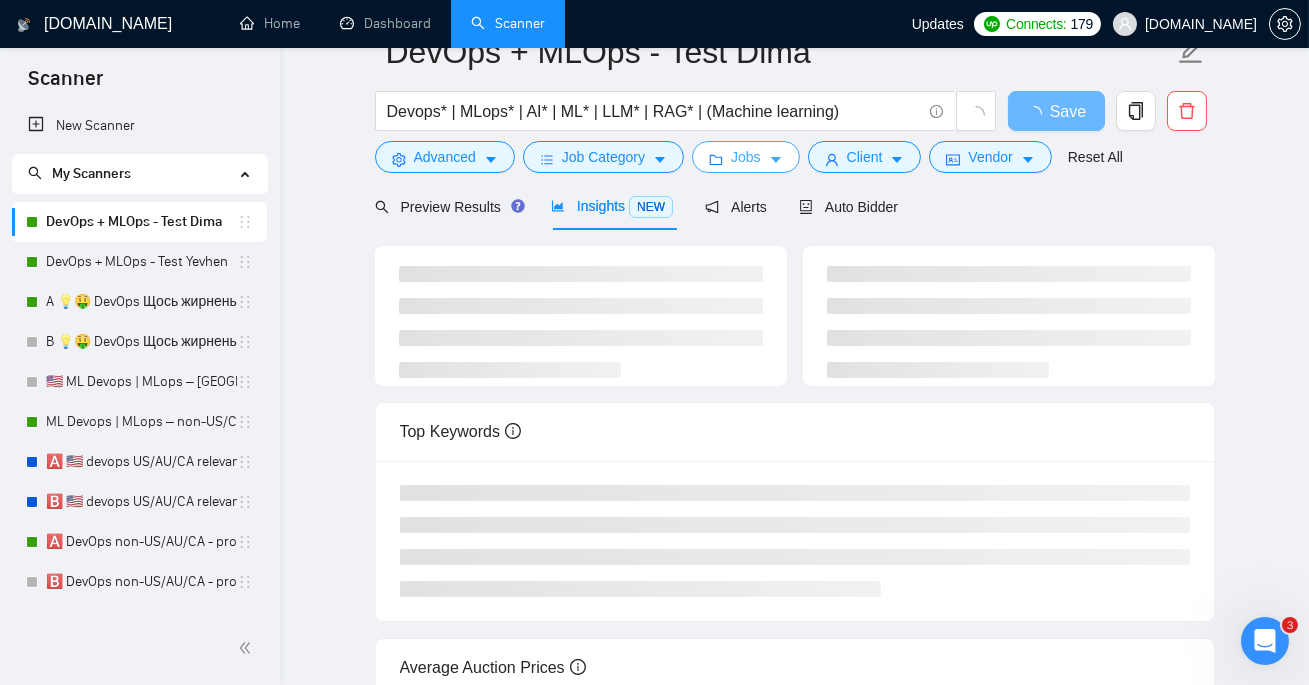 scroll, scrollTop: 0, scrollLeft: 0, axis: both 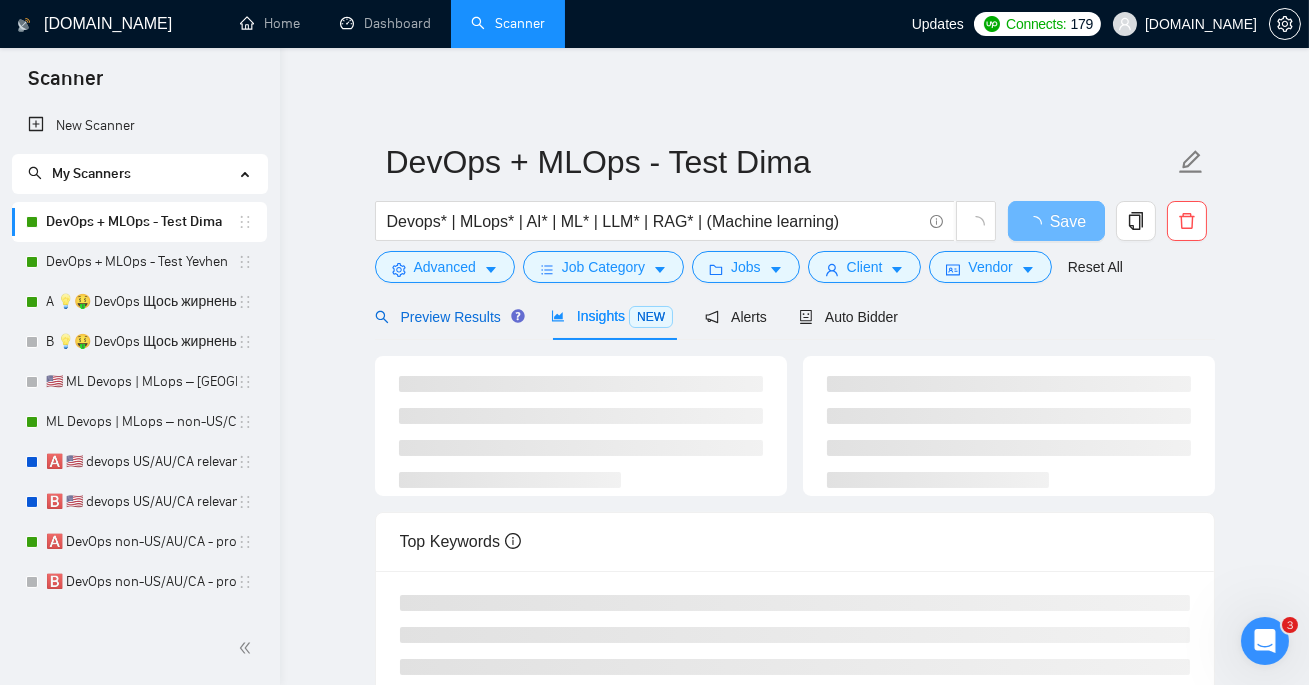 click on "Preview Results" at bounding box center (447, 317) 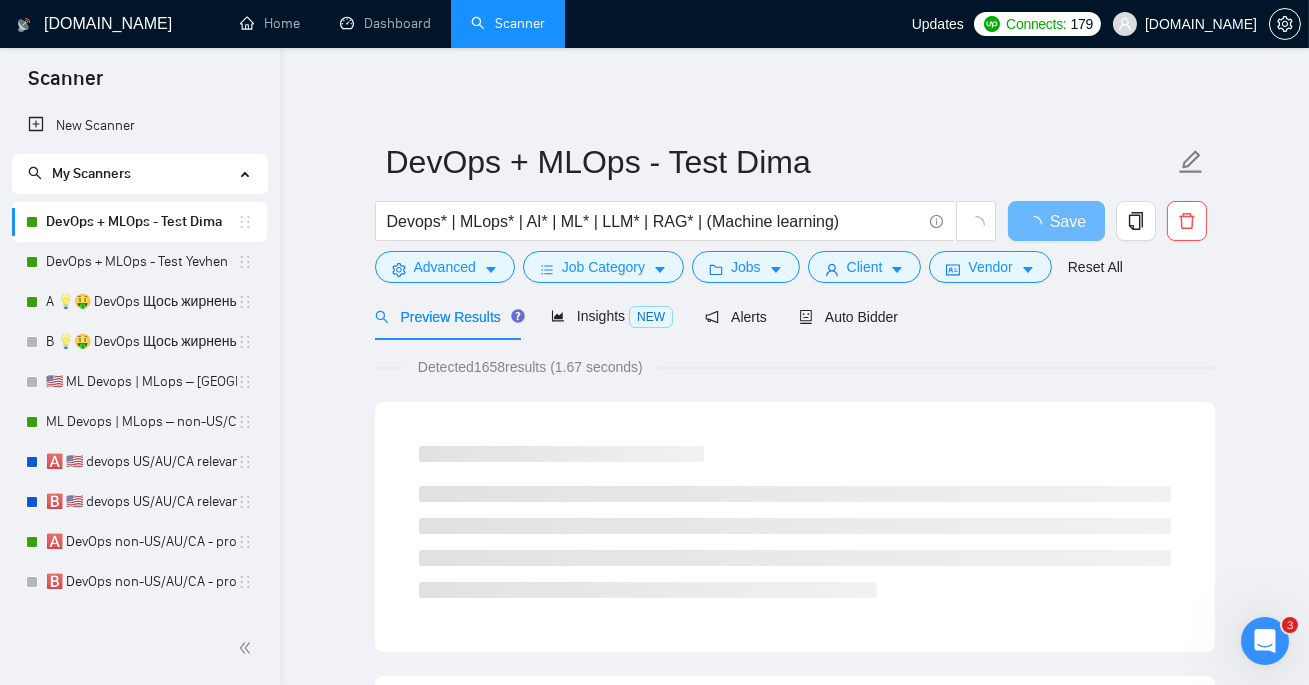 click on "Detected   1658  results   (1.67 seconds)" at bounding box center (530, 367) 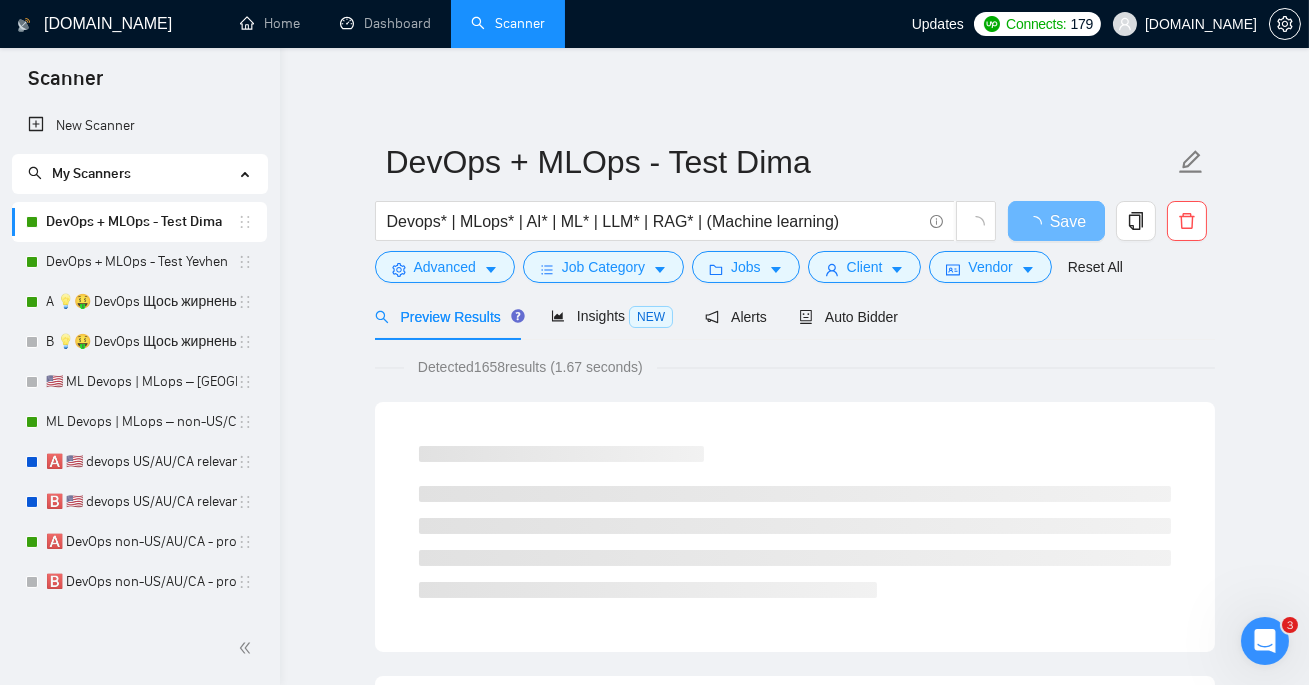 click on "Detected   1658  results   (1.67 seconds)" at bounding box center (530, 367) 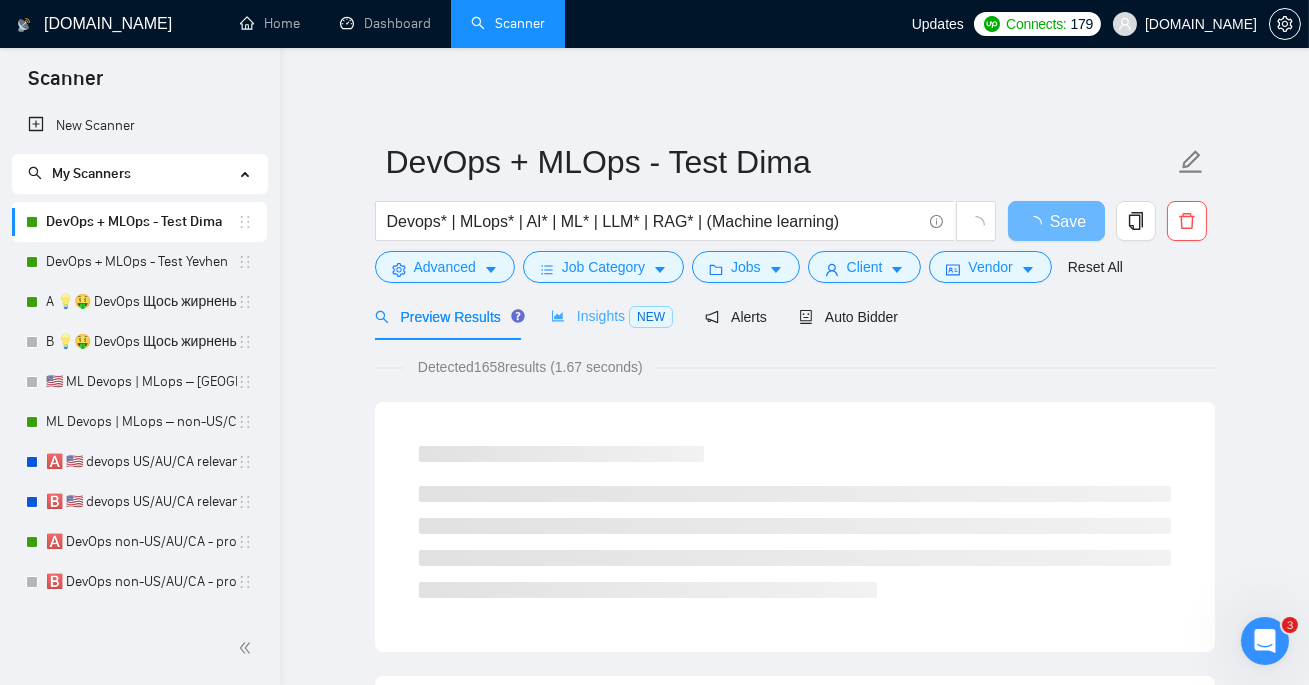 click on "Insights NEW" at bounding box center [612, 316] 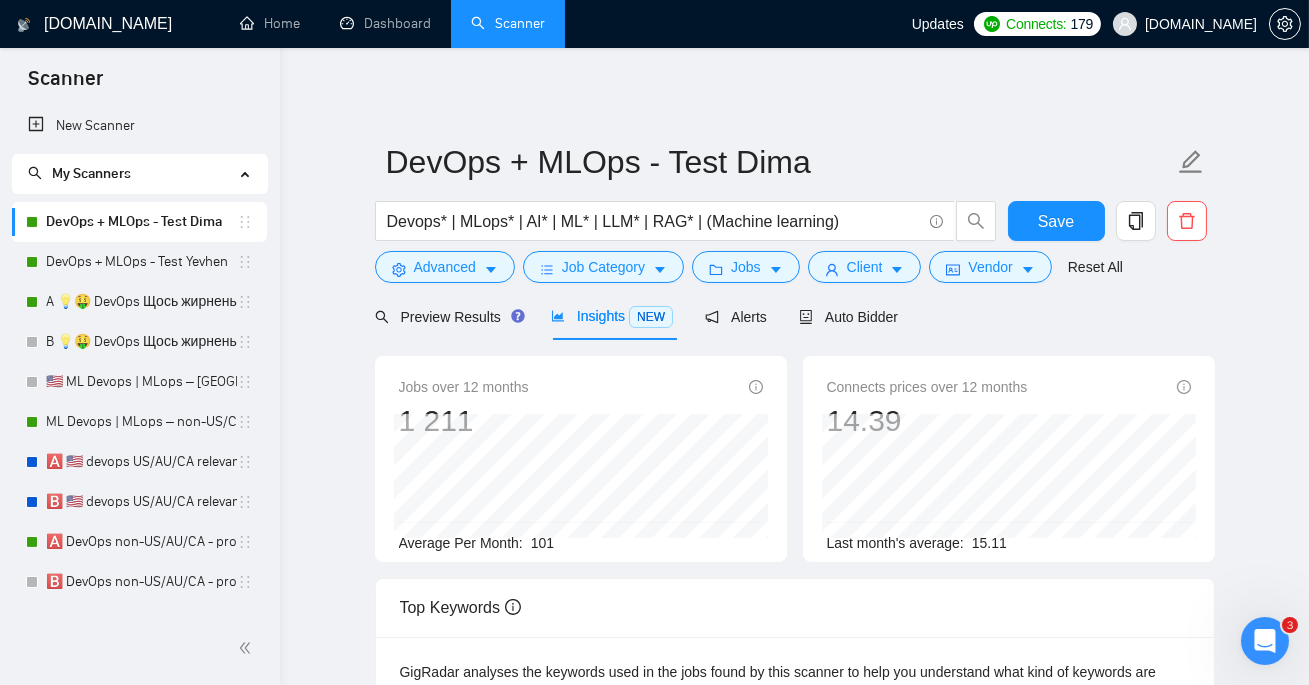 click on "Devops* | MLops* | AI* | ML* | LLM* | RAG* | (Machine learning)" at bounding box center (686, 226) 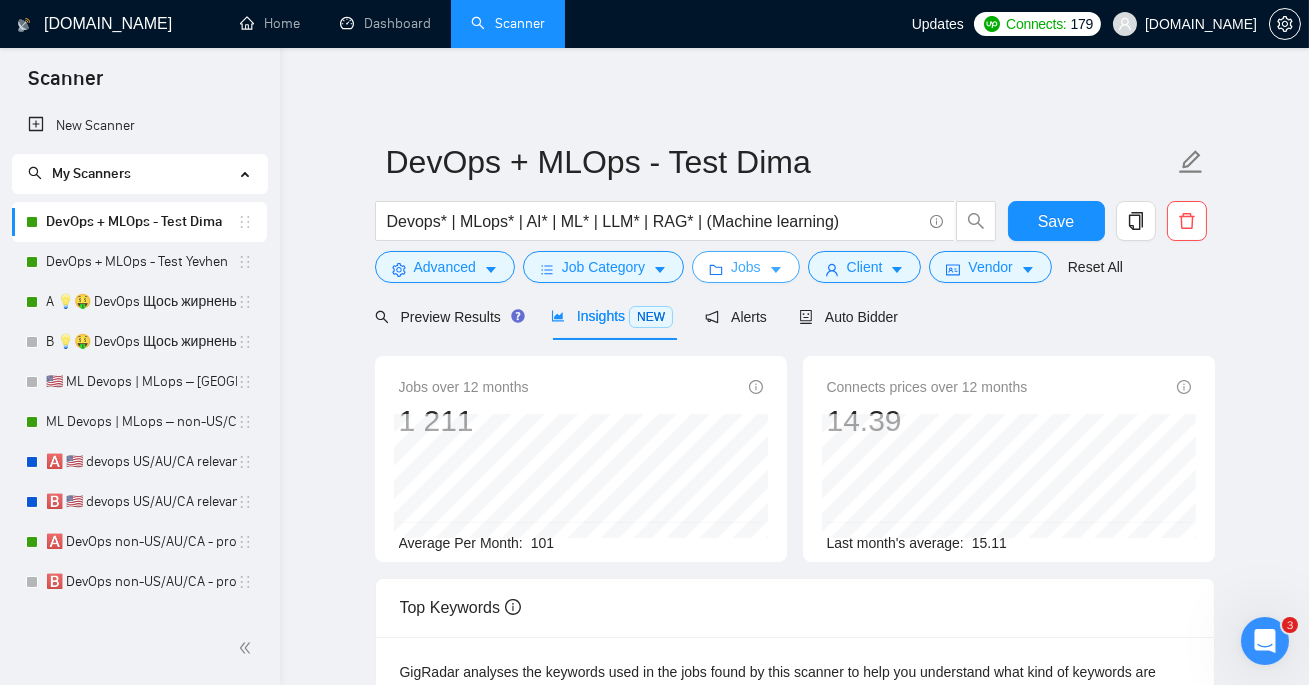 click on "Jobs" at bounding box center [746, 267] 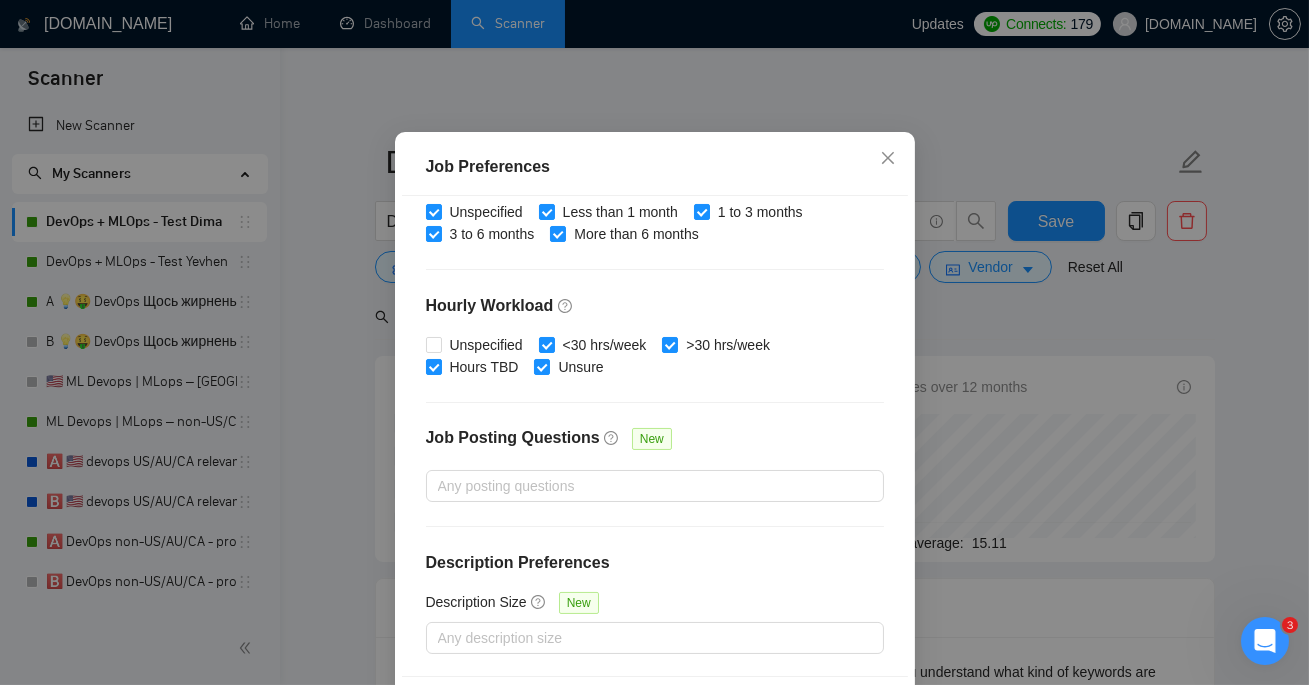scroll, scrollTop: 0, scrollLeft: 0, axis: both 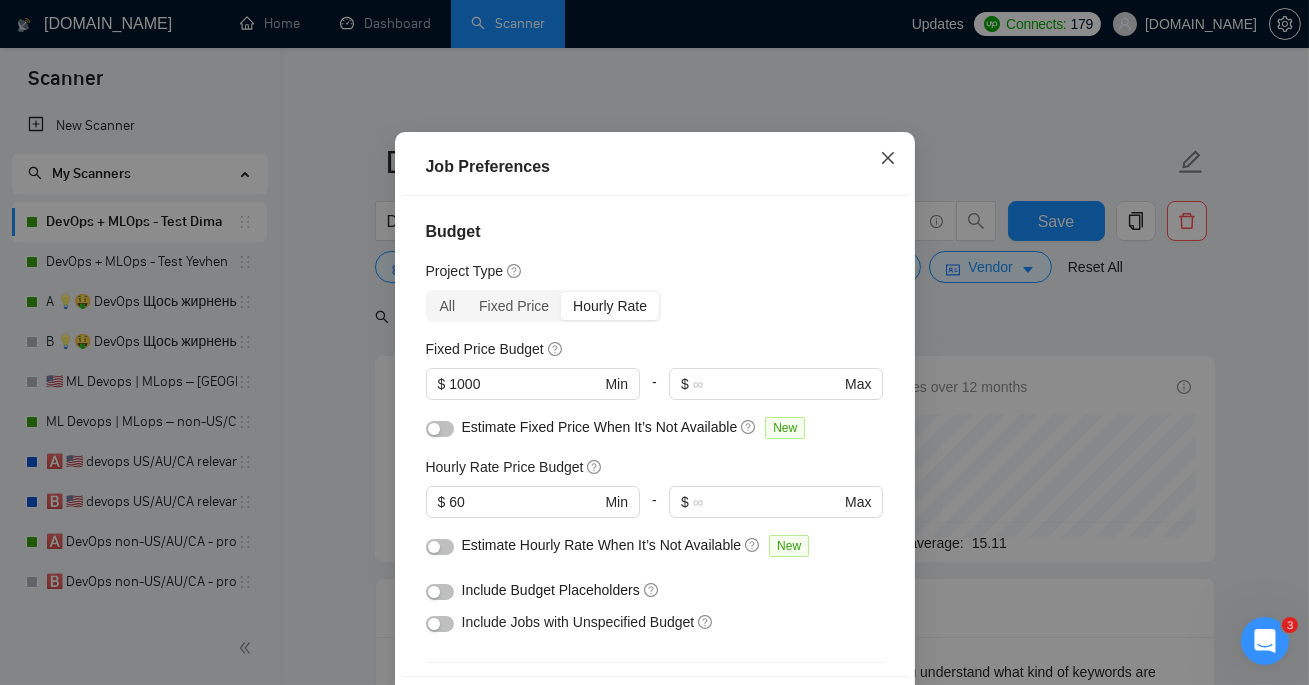 click 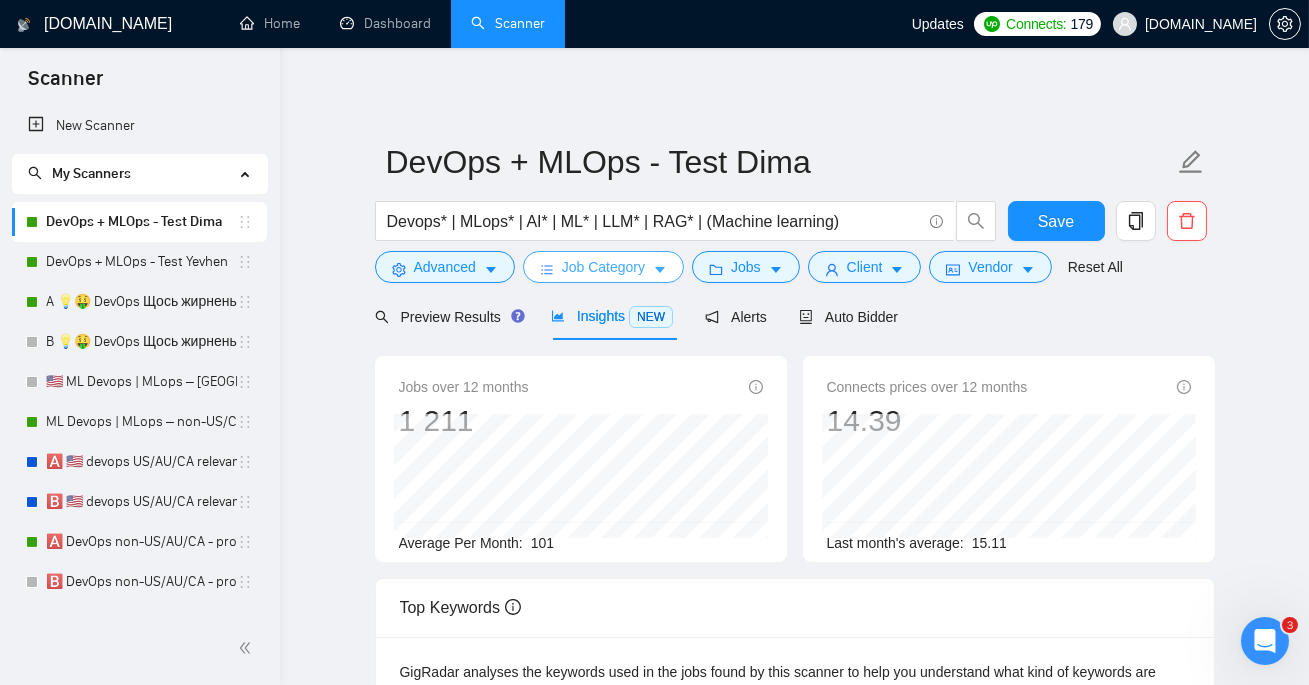 click on "Job Category" at bounding box center [603, 267] 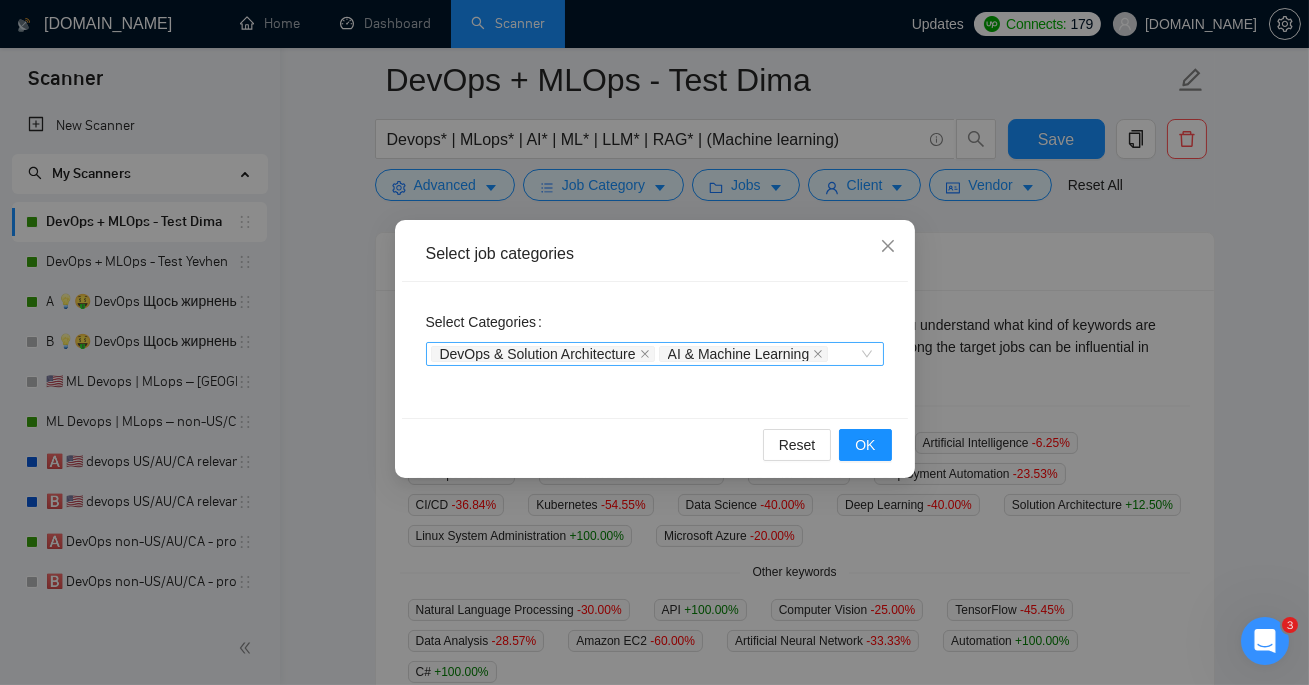 scroll, scrollTop: 391, scrollLeft: 0, axis: vertical 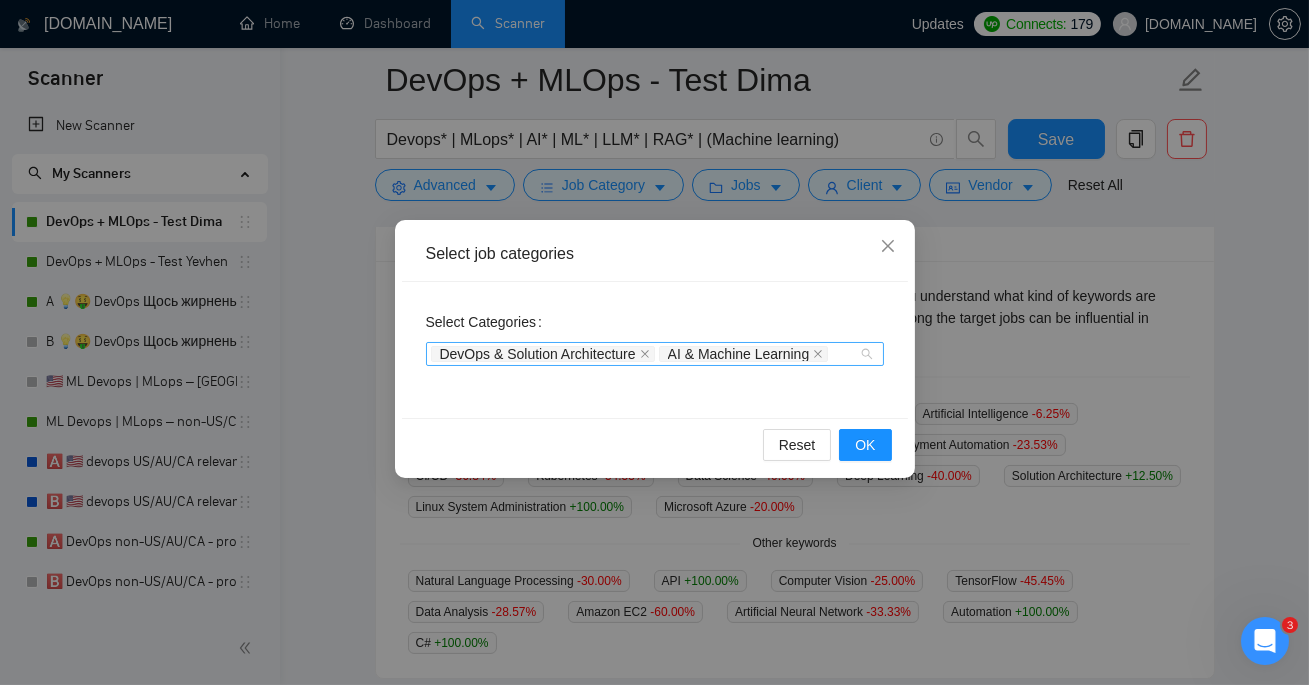click on "DevOps & Solution Architecture AI & Machine Learning" at bounding box center [645, 354] 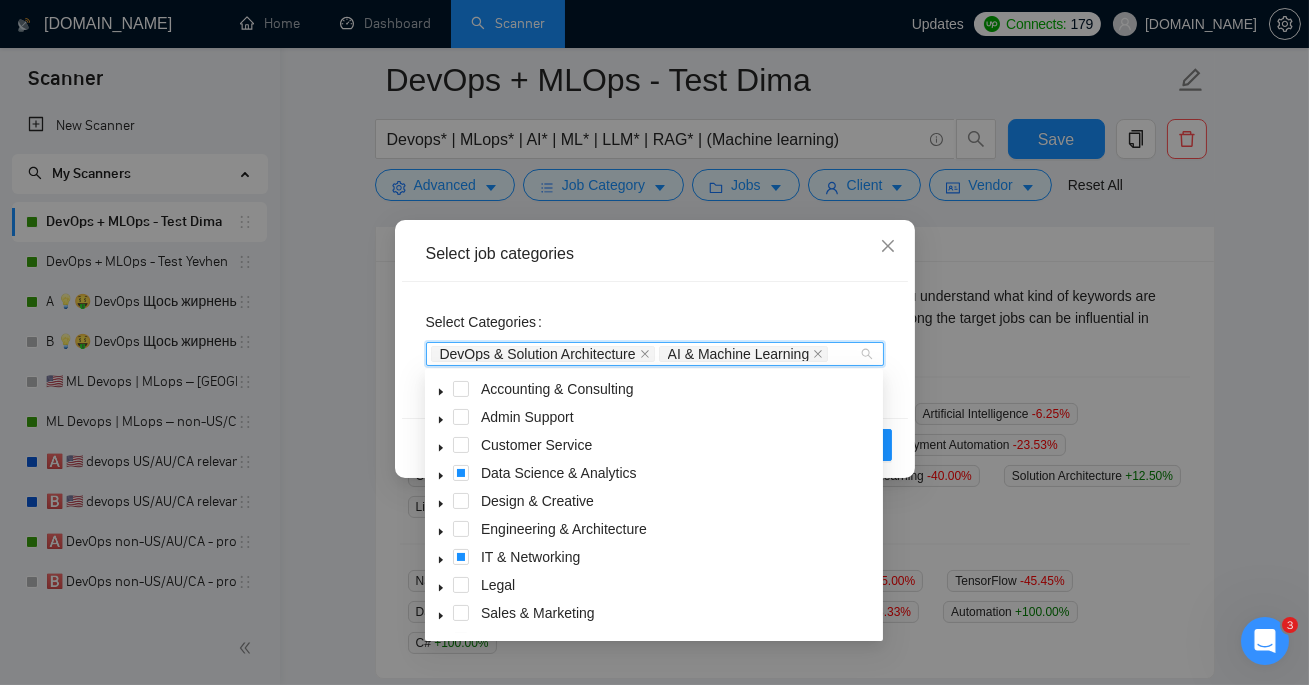click 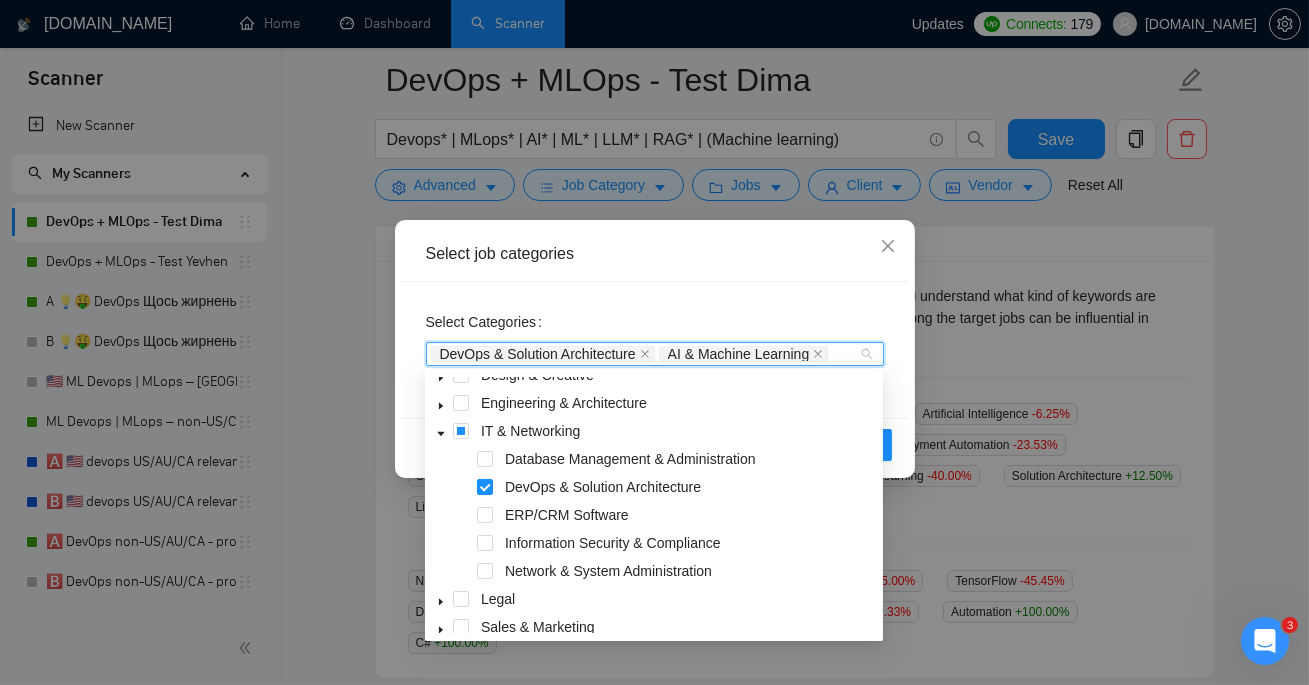 scroll, scrollTop: 127, scrollLeft: 0, axis: vertical 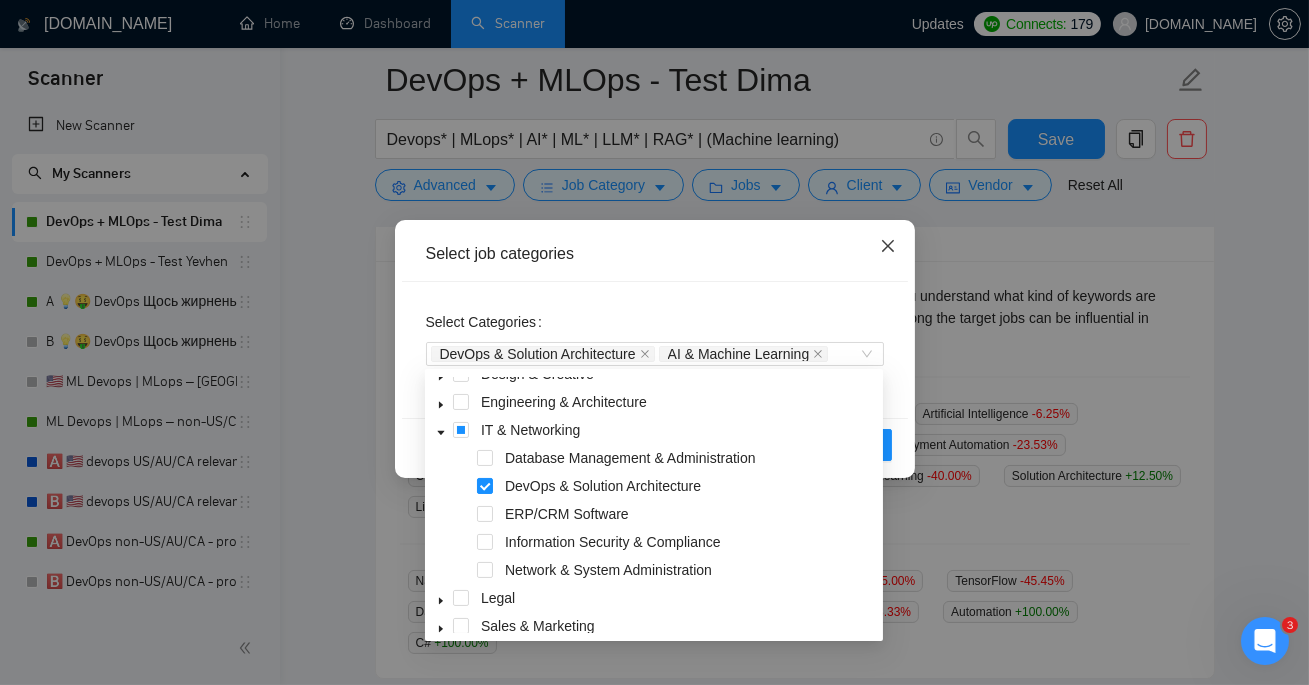 click at bounding box center (888, 247) 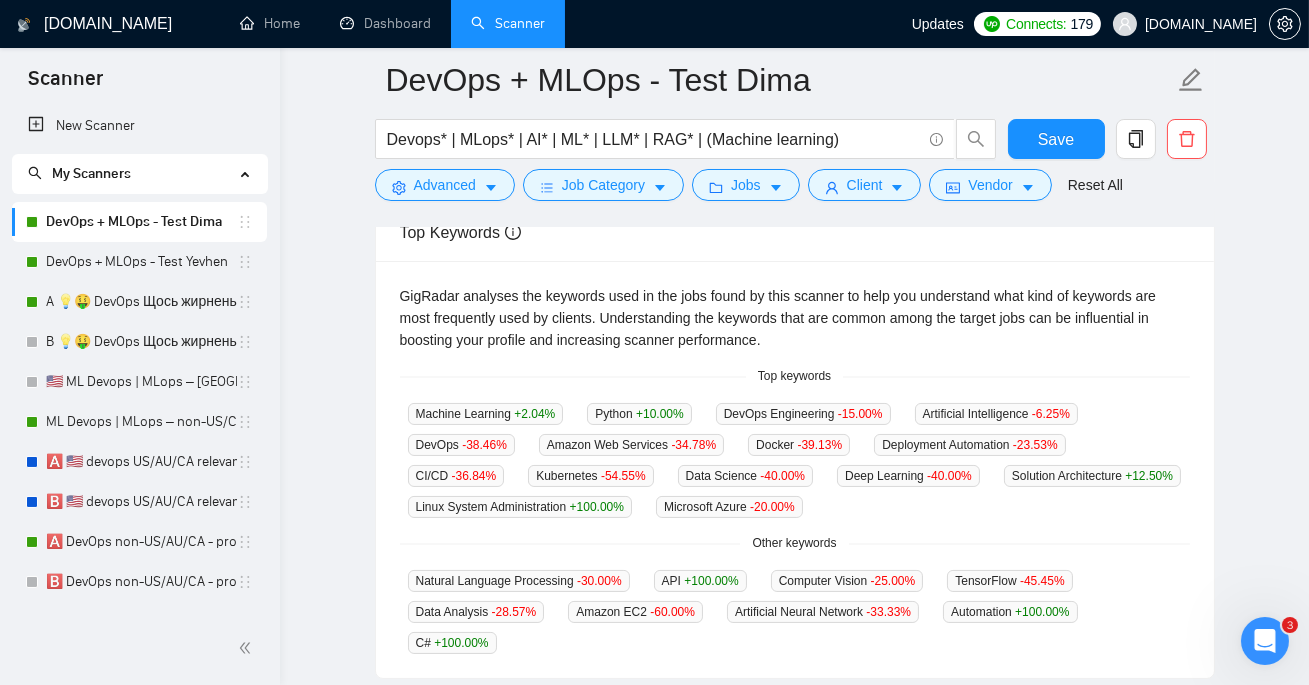 click on "DevOps + MLOps - Test Dima Devops* | MLops* | AI* | ML* | LLM* | RAG* | (Machine learning) Save Advanced   Job Category   Jobs   Client   Vendor   Reset All" at bounding box center [795, 129] 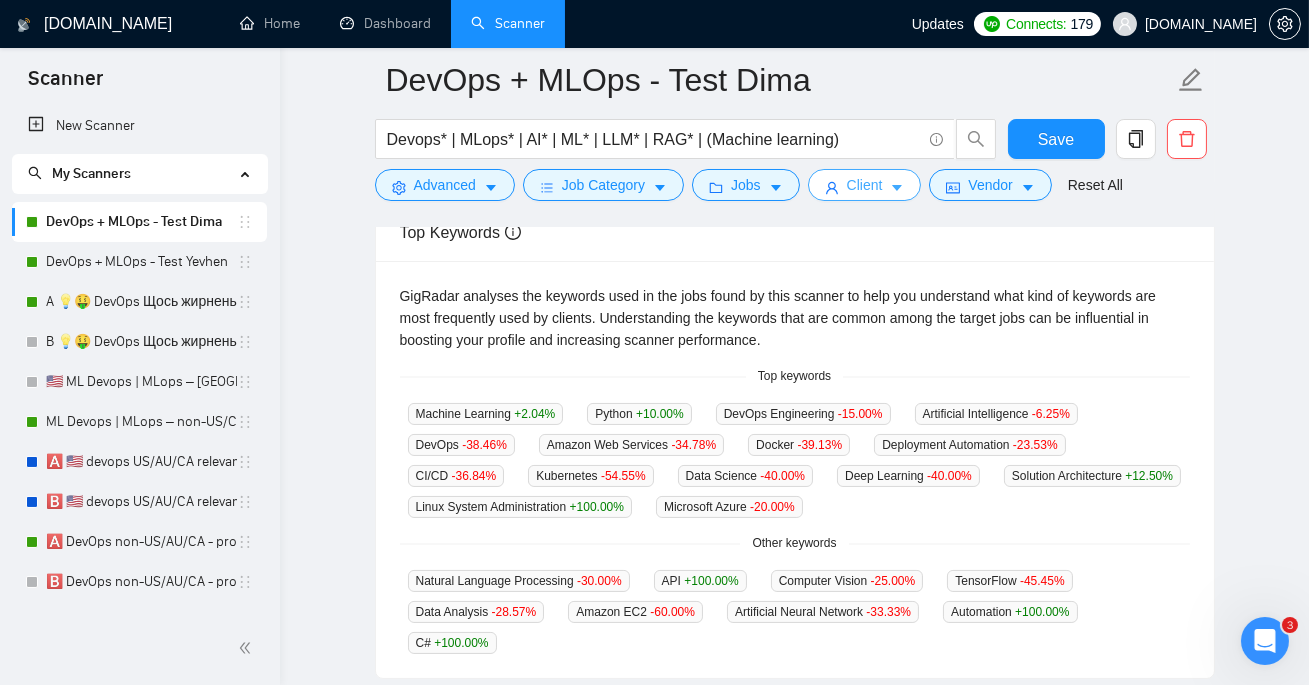 click on "Client" at bounding box center (865, 185) 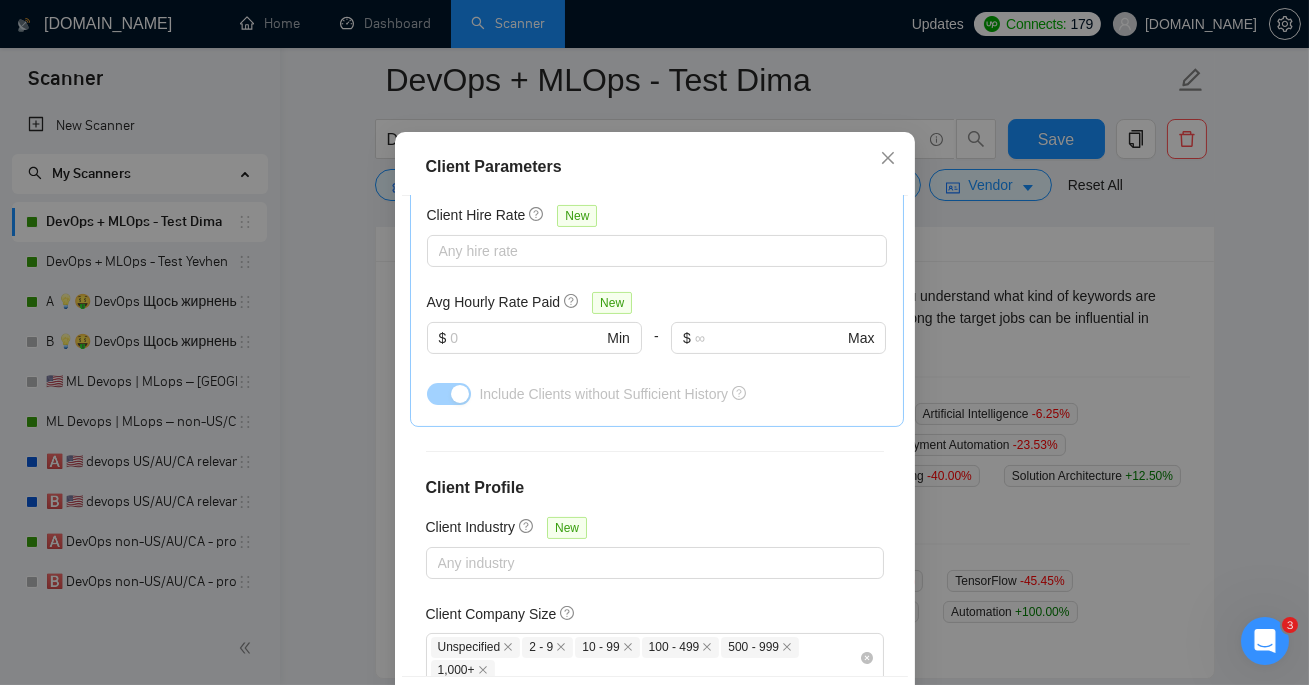 scroll, scrollTop: 840, scrollLeft: 0, axis: vertical 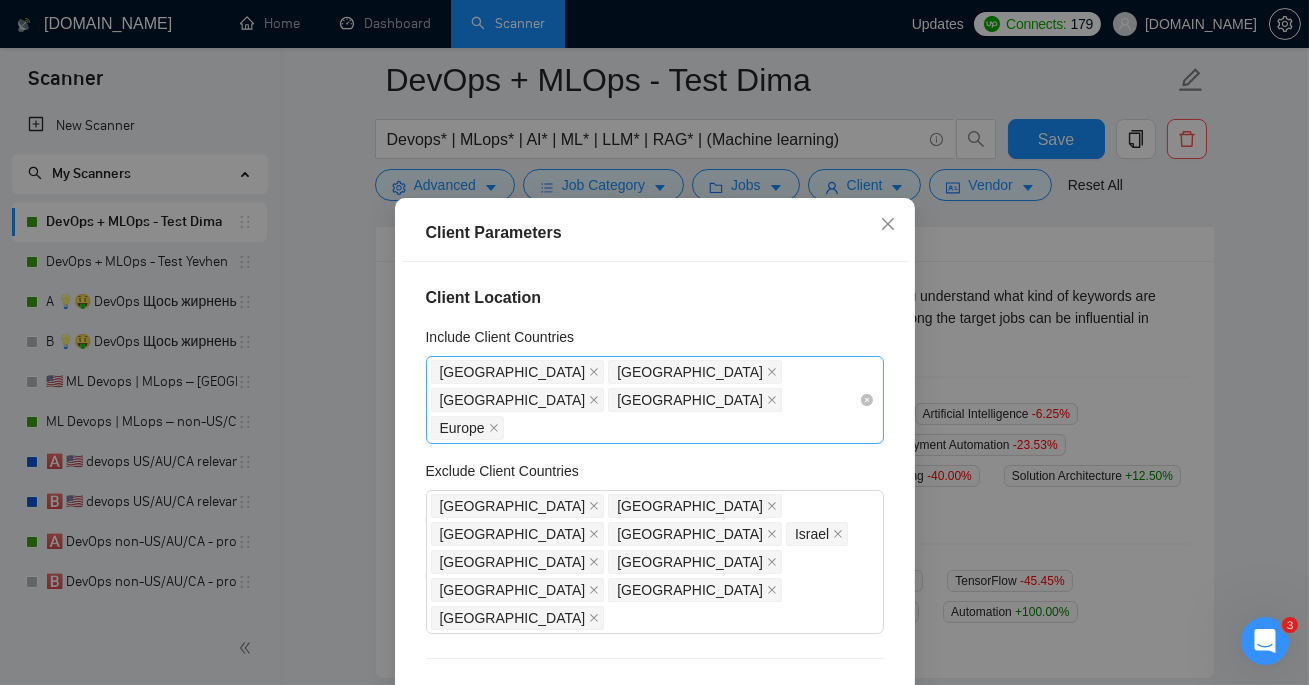 click on "[GEOGRAPHIC_DATA] [GEOGRAPHIC_DATA] [GEOGRAPHIC_DATA] [GEOGRAPHIC_DATA] [GEOGRAPHIC_DATA]" at bounding box center [645, 400] 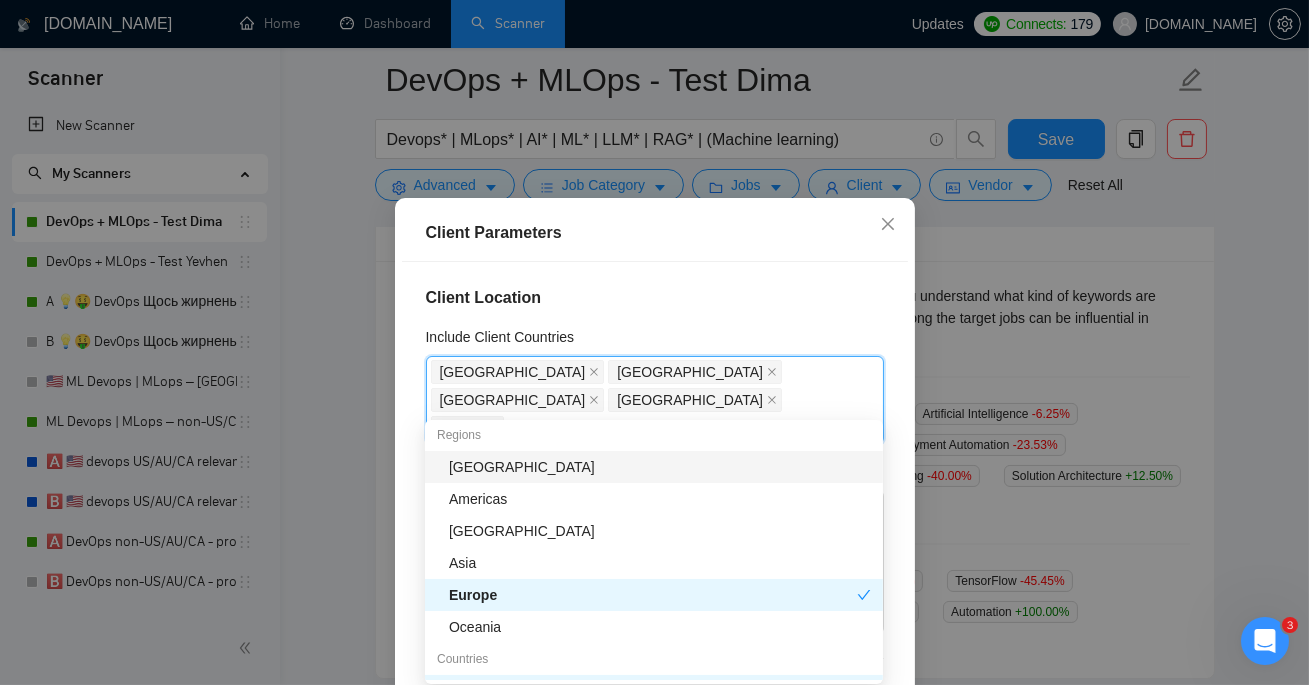 scroll, scrollTop: 45, scrollLeft: 0, axis: vertical 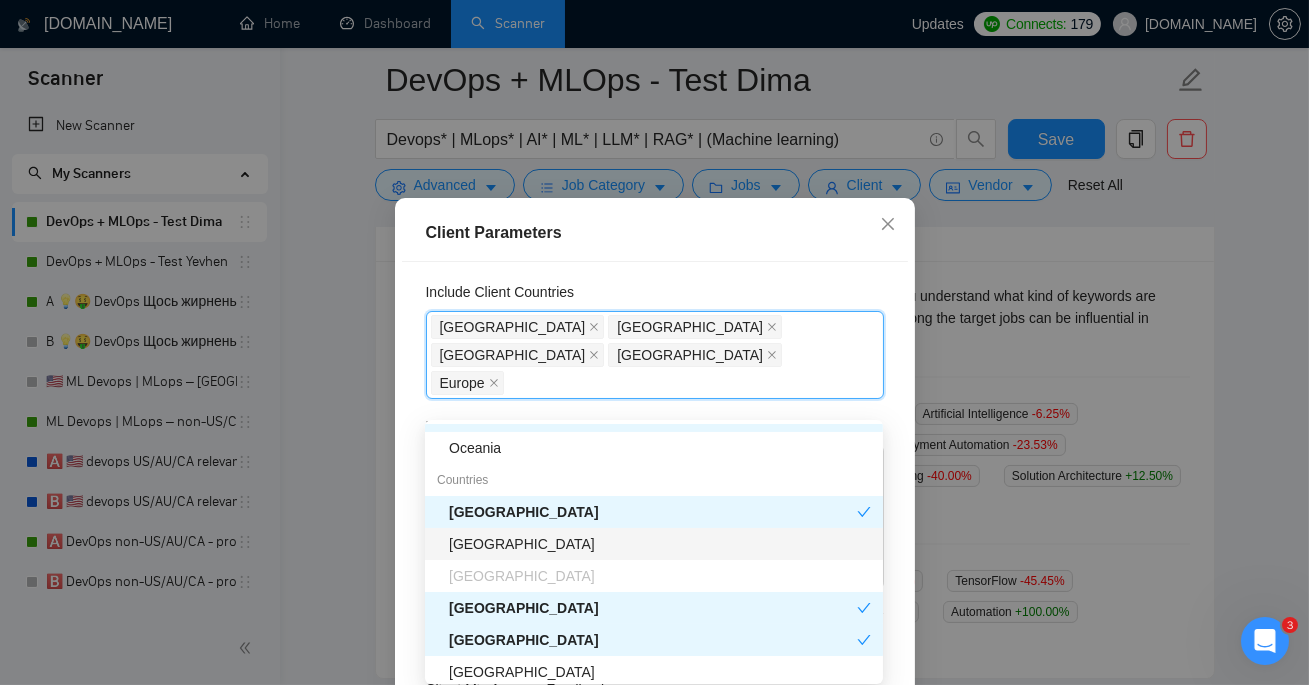 click on "[GEOGRAPHIC_DATA]" at bounding box center [660, 544] 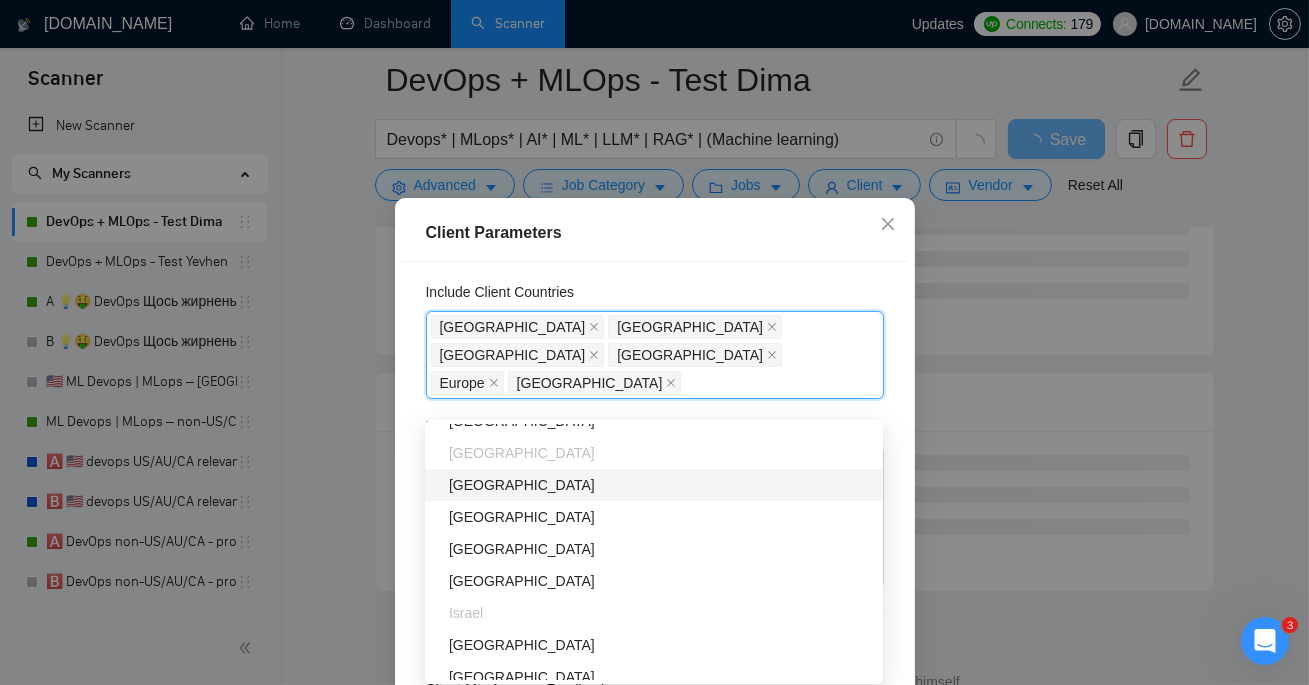 scroll, scrollTop: 386, scrollLeft: 0, axis: vertical 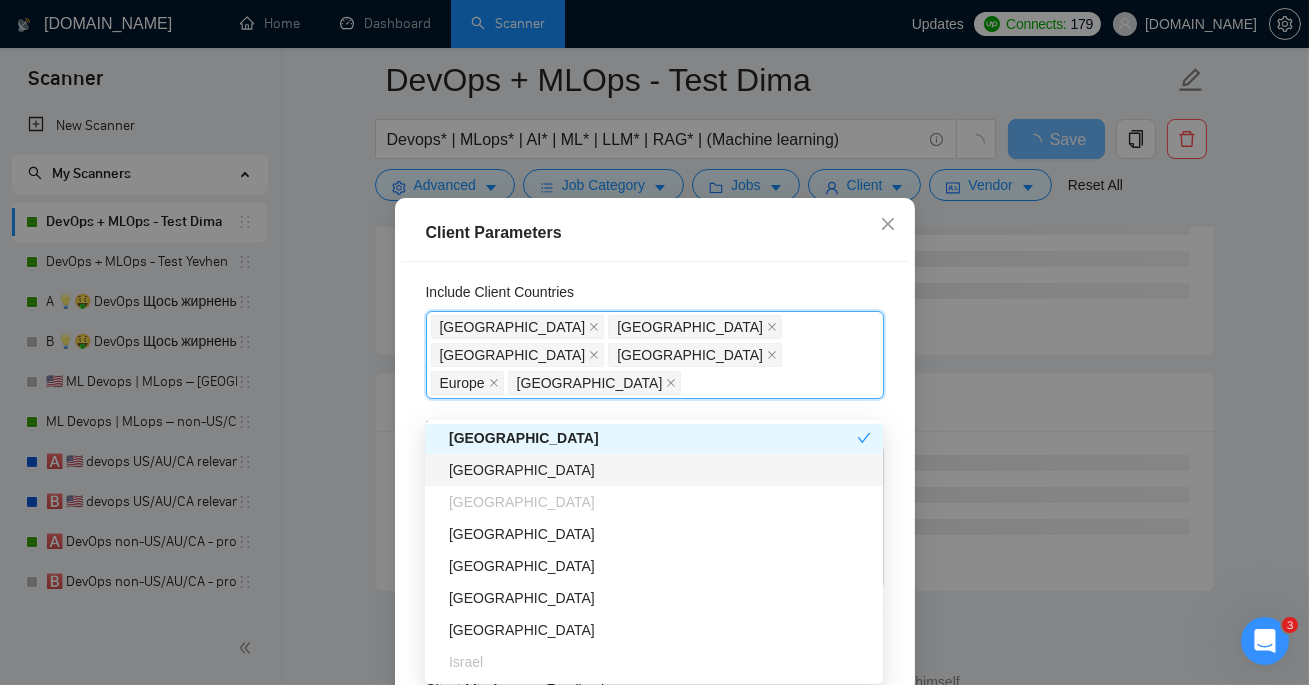 click on "[GEOGRAPHIC_DATA]" at bounding box center (660, 470) 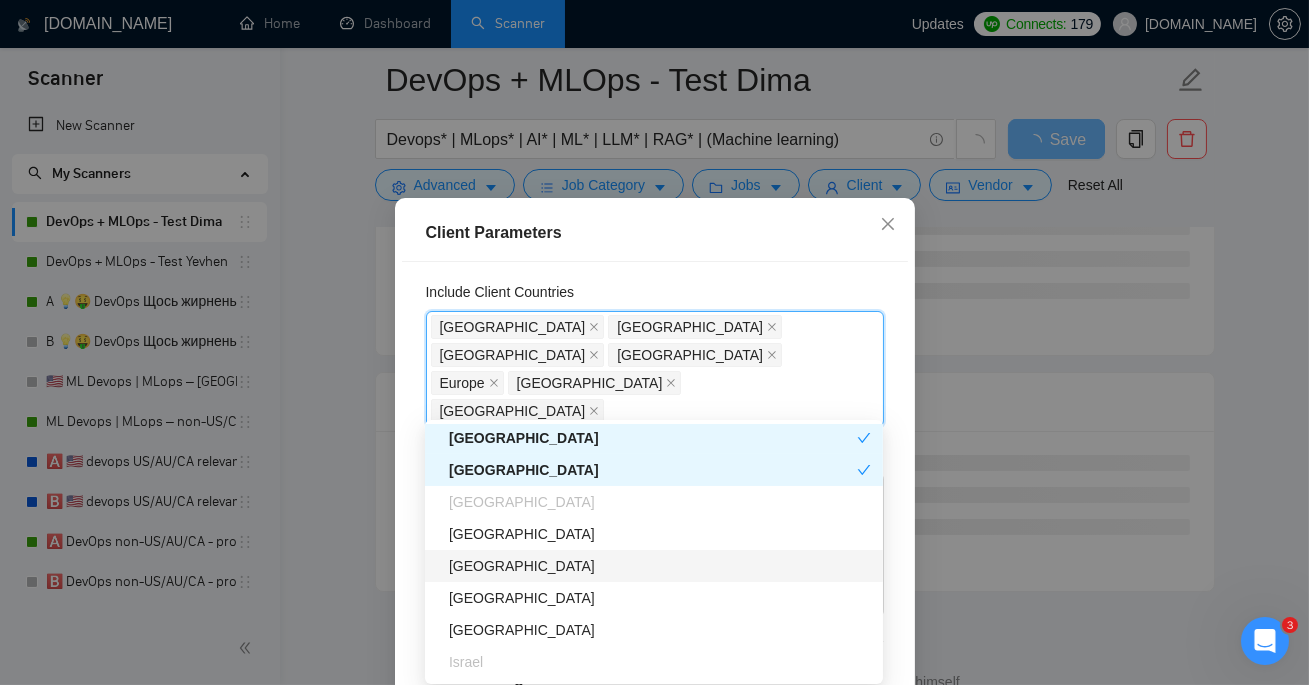 scroll, scrollTop: 437, scrollLeft: 0, axis: vertical 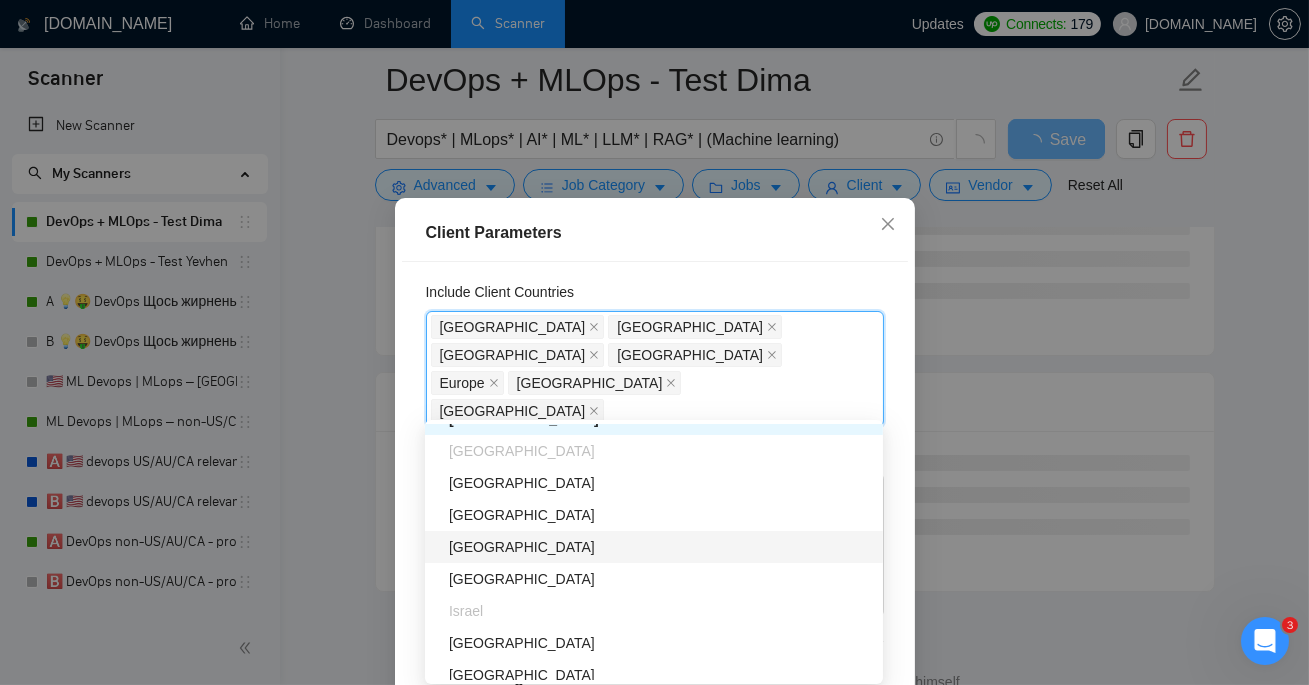 click on "[GEOGRAPHIC_DATA]" at bounding box center (660, 547) 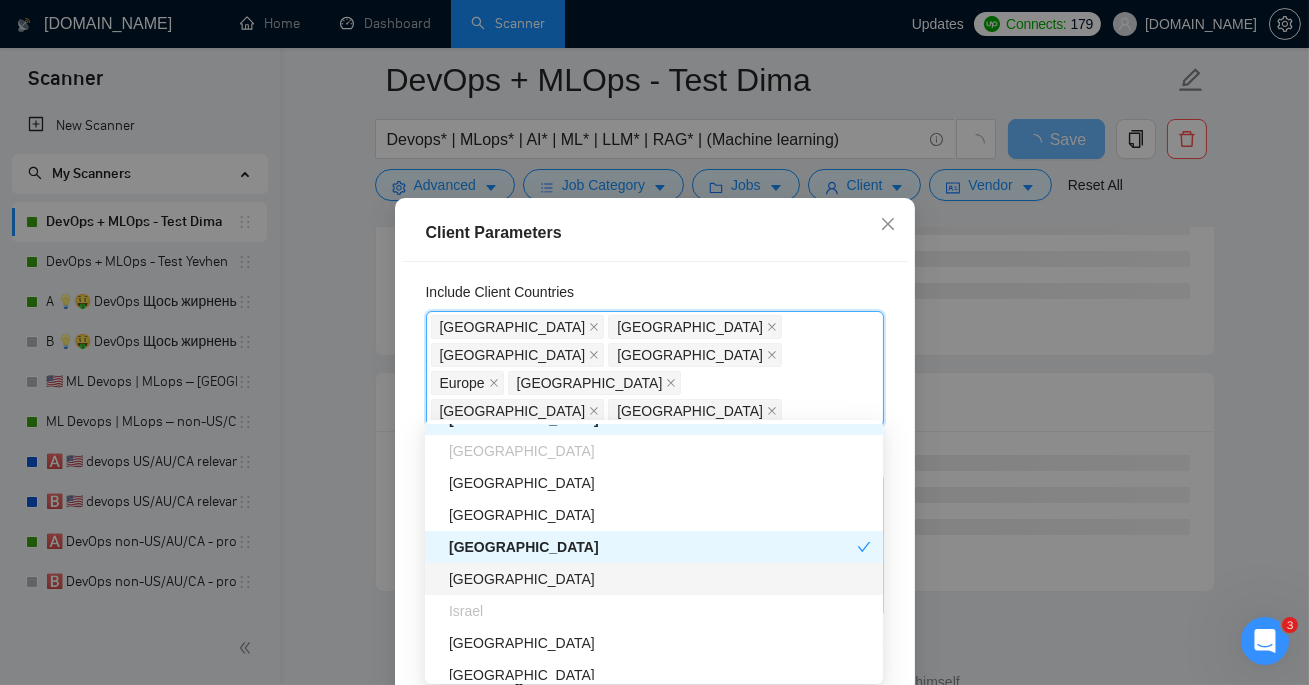 click on "[GEOGRAPHIC_DATA]" at bounding box center (660, 579) 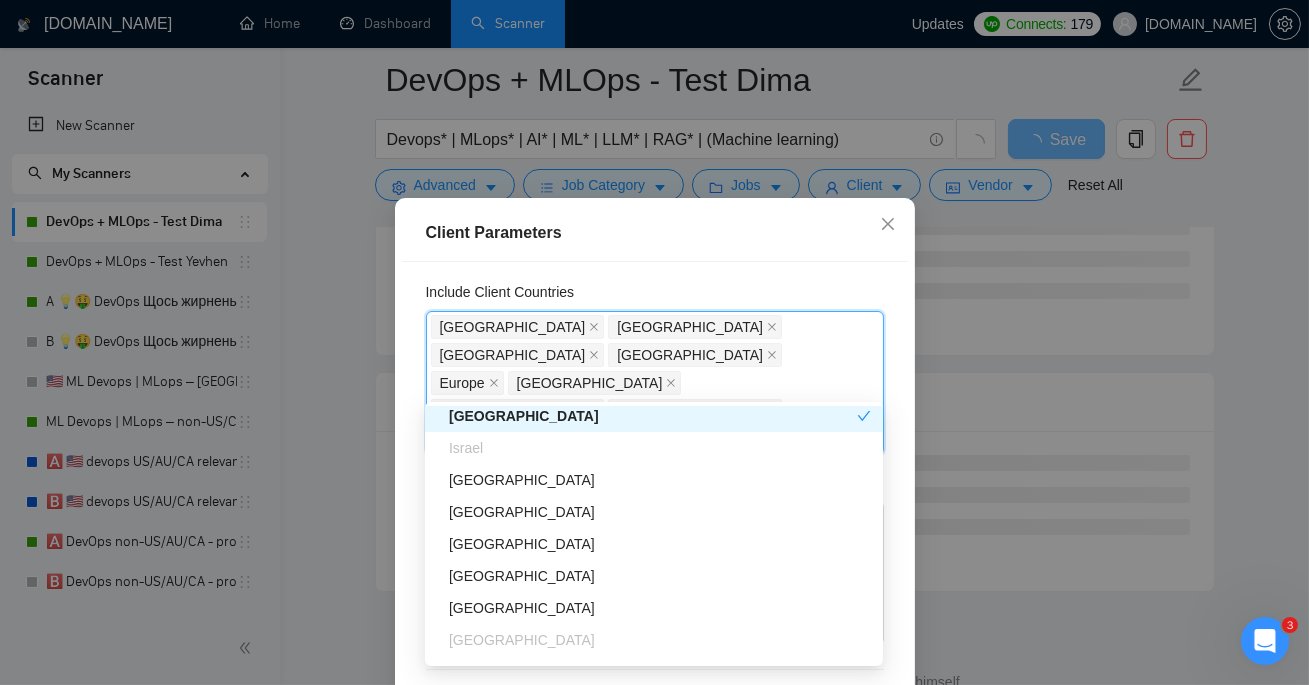 scroll, scrollTop: 593, scrollLeft: 0, axis: vertical 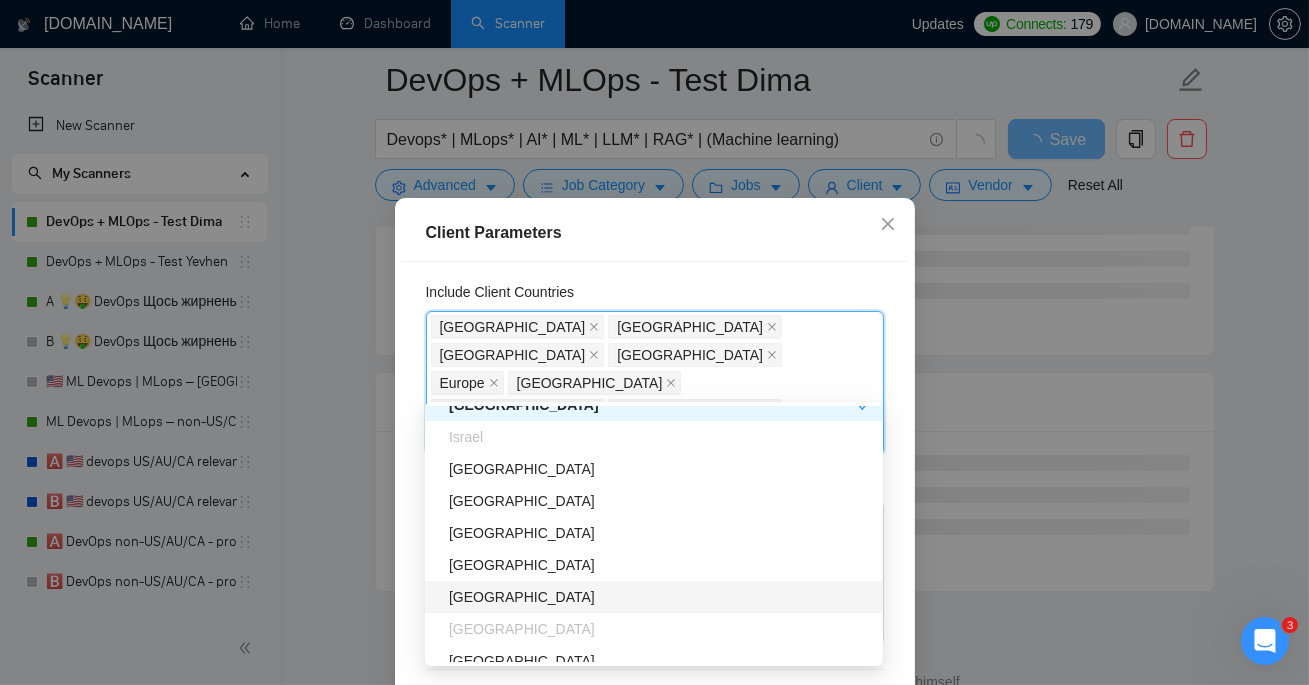 click on "[GEOGRAPHIC_DATA]" at bounding box center (660, 597) 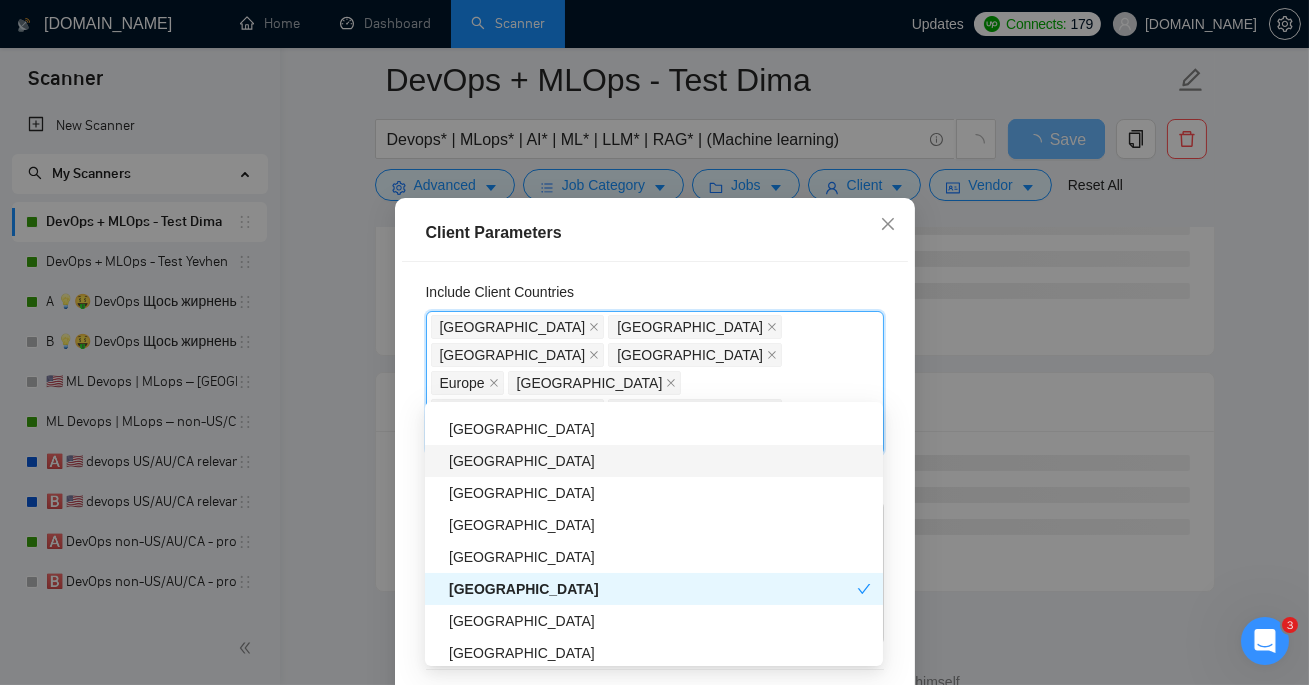 scroll, scrollTop: 839, scrollLeft: 0, axis: vertical 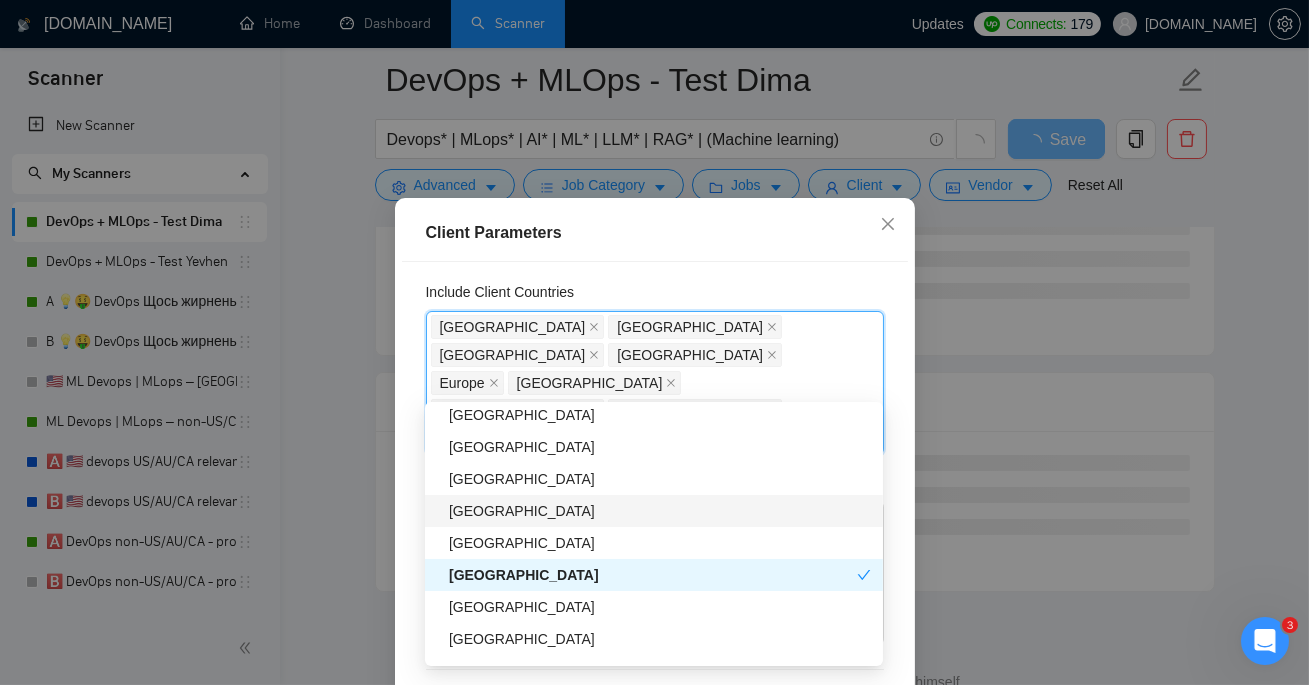 click on "[GEOGRAPHIC_DATA]" at bounding box center [660, 511] 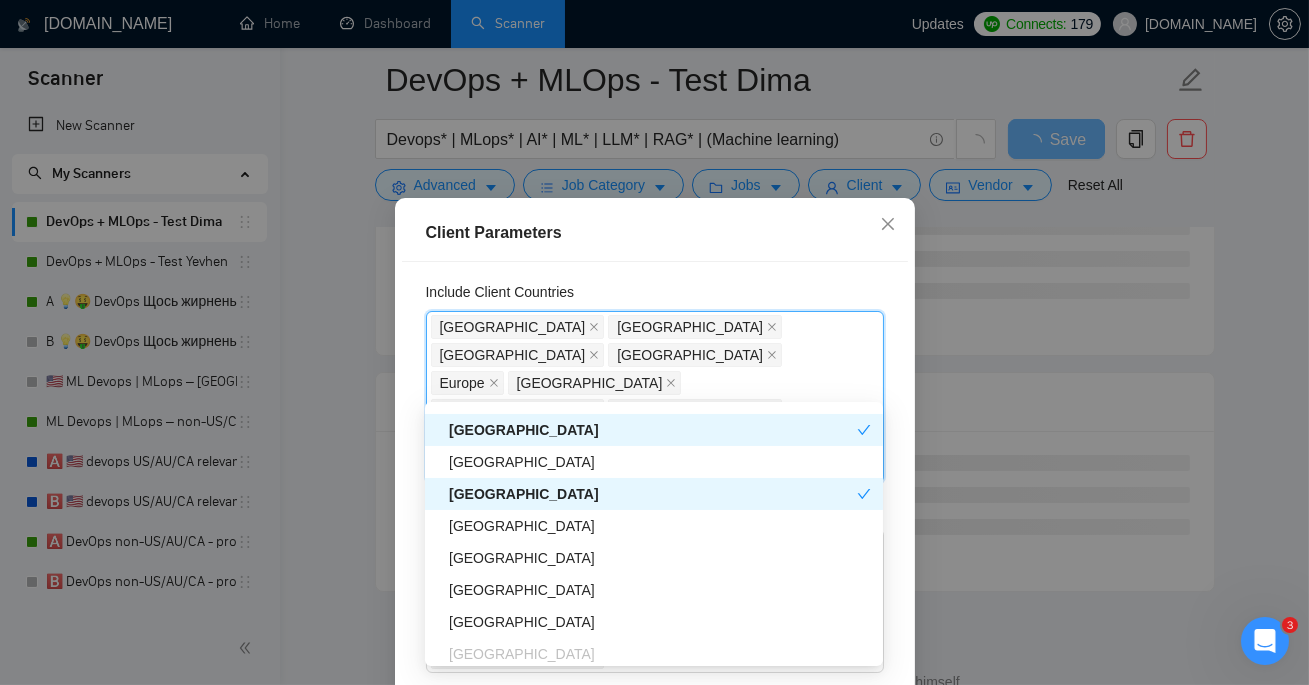 scroll, scrollTop: 923, scrollLeft: 0, axis: vertical 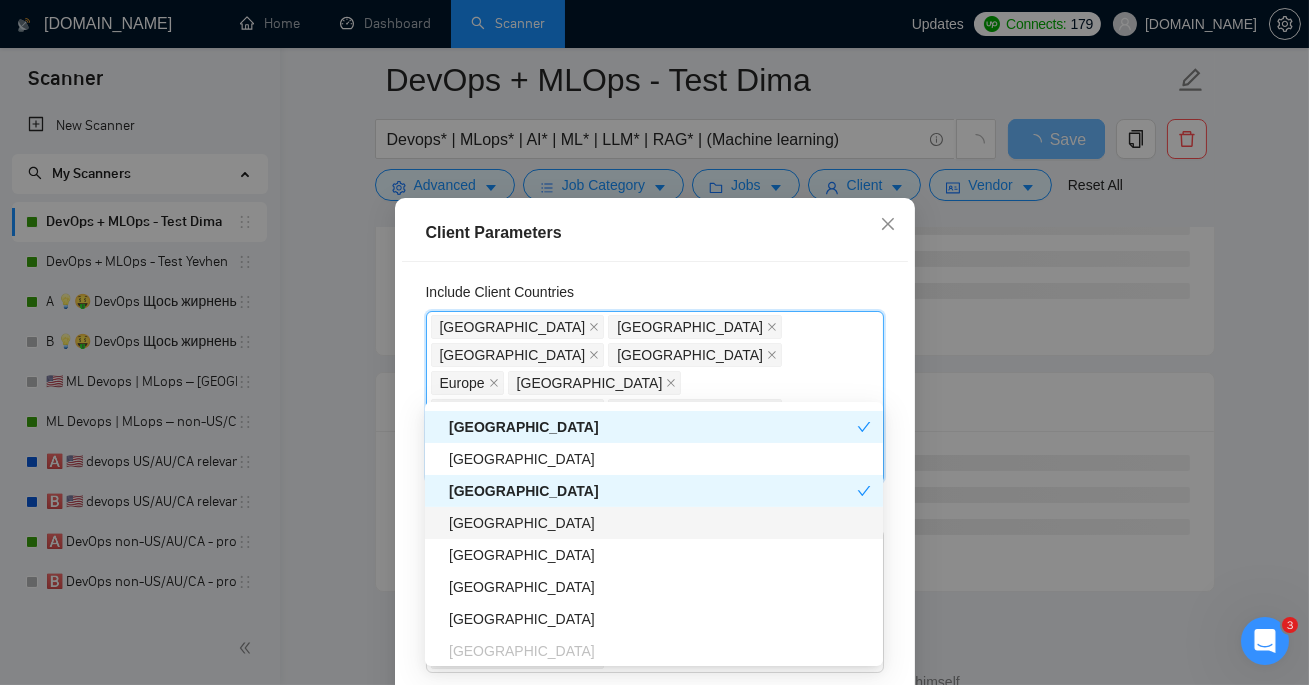 click on "[GEOGRAPHIC_DATA]" at bounding box center (660, 523) 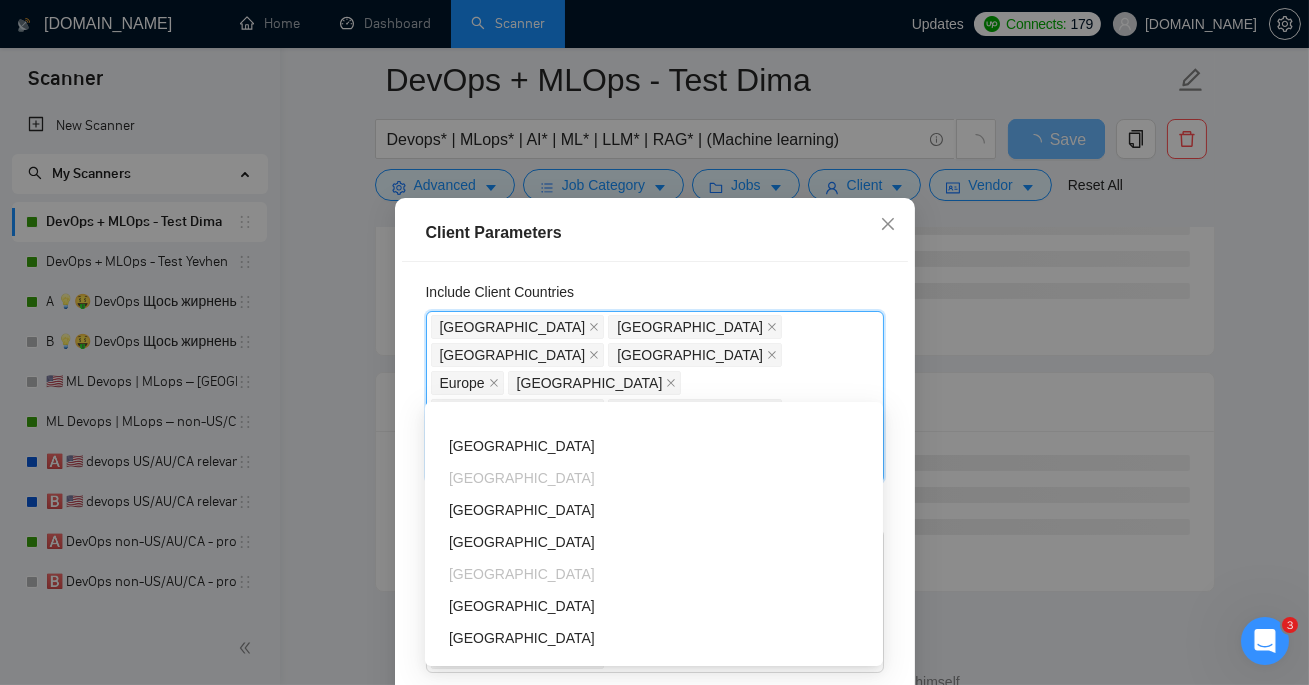 scroll, scrollTop: 1141, scrollLeft: 0, axis: vertical 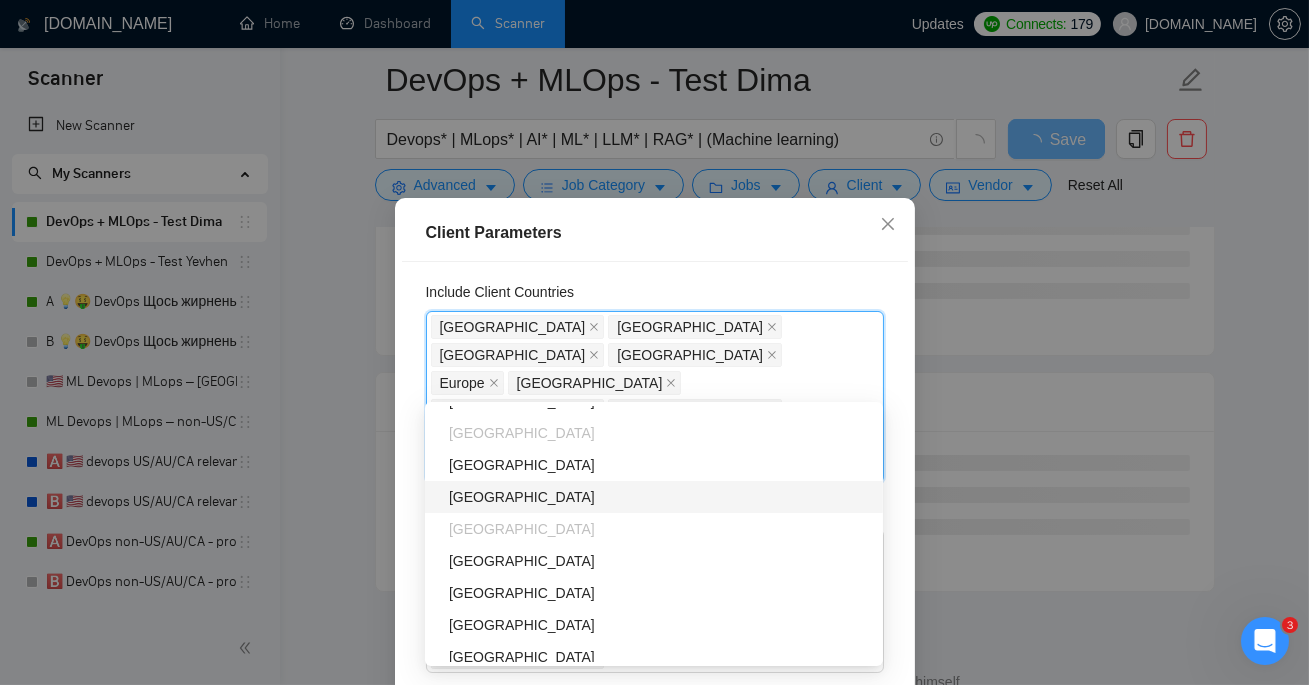 click on "[GEOGRAPHIC_DATA]" at bounding box center (654, 497) 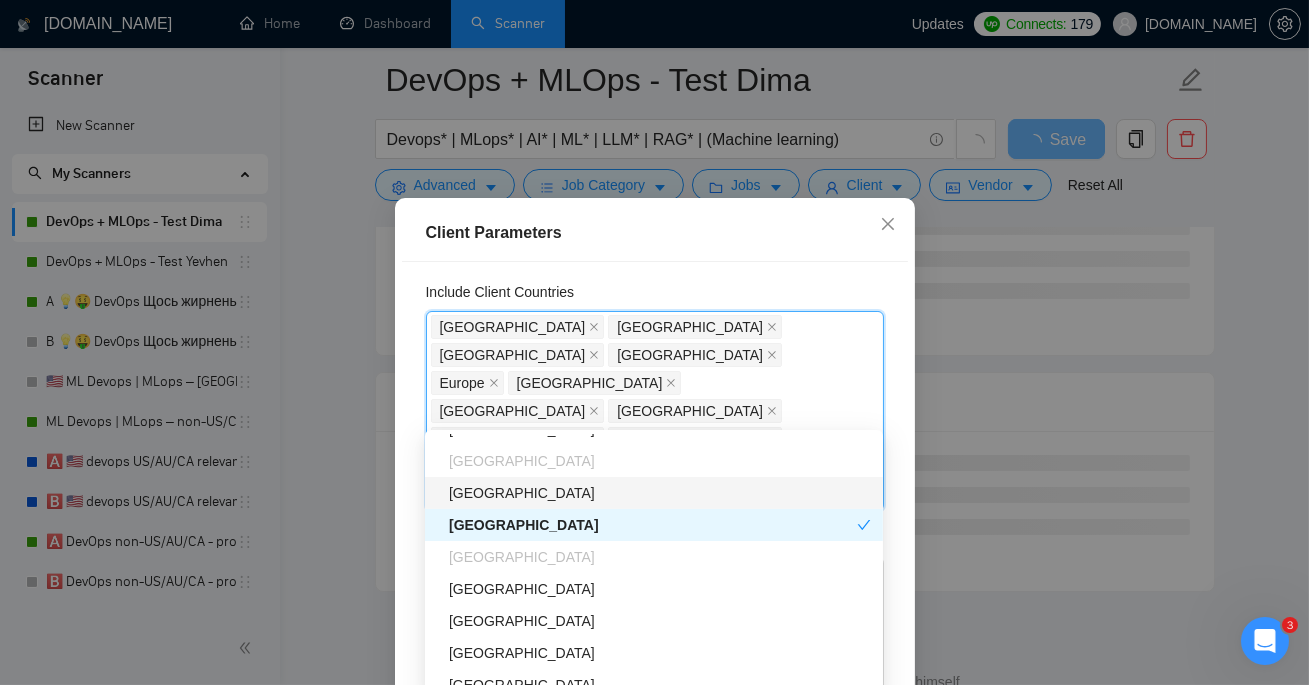 click on "[GEOGRAPHIC_DATA]" at bounding box center (660, 493) 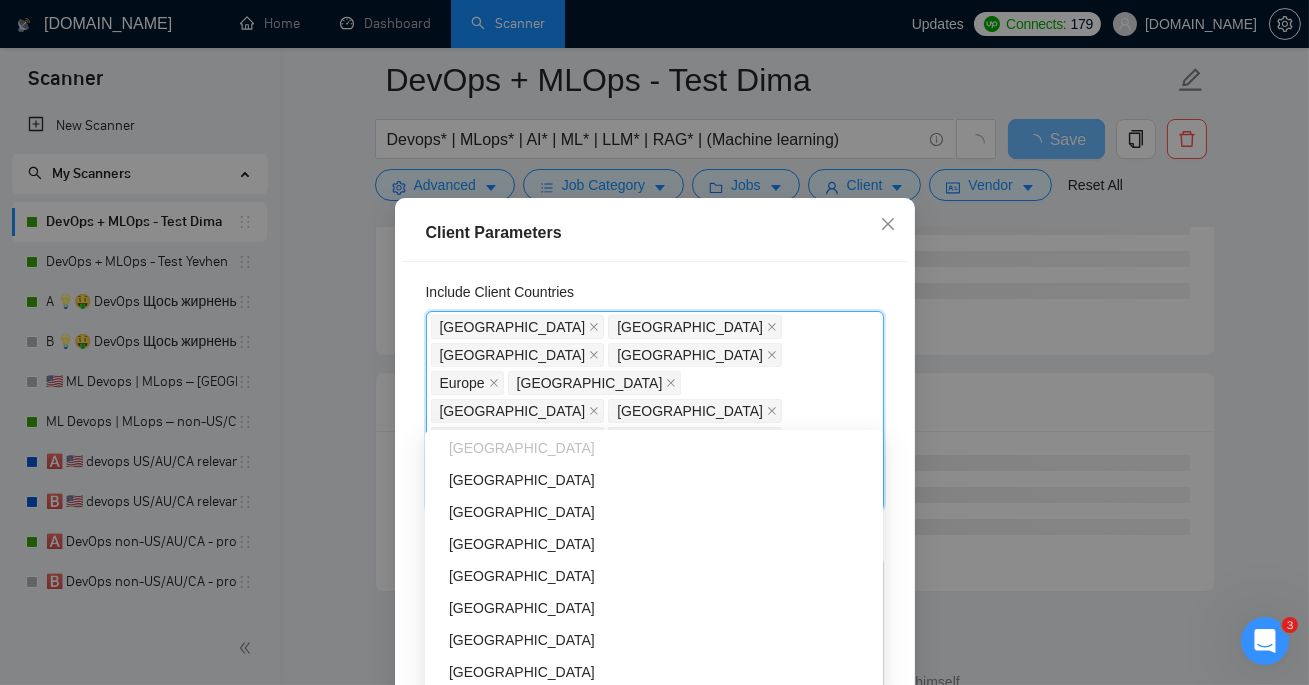 scroll, scrollTop: 1265, scrollLeft: 0, axis: vertical 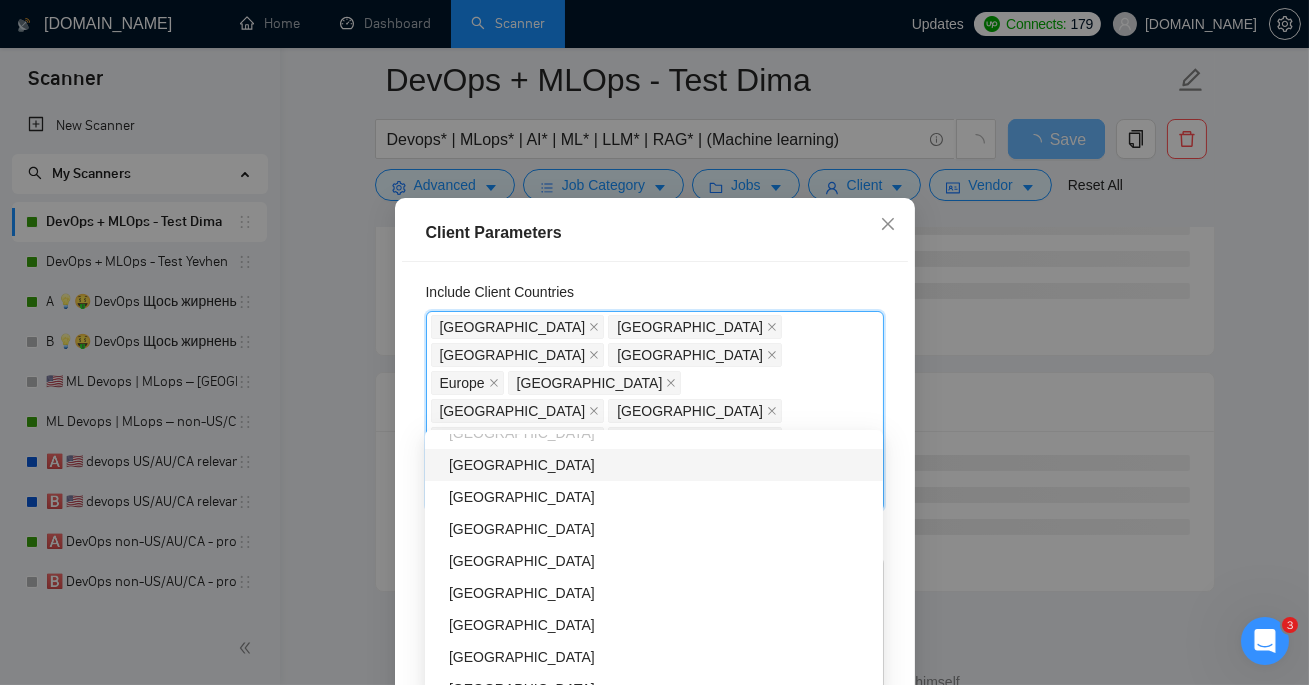 click on "[GEOGRAPHIC_DATA]" at bounding box center (654, 465) 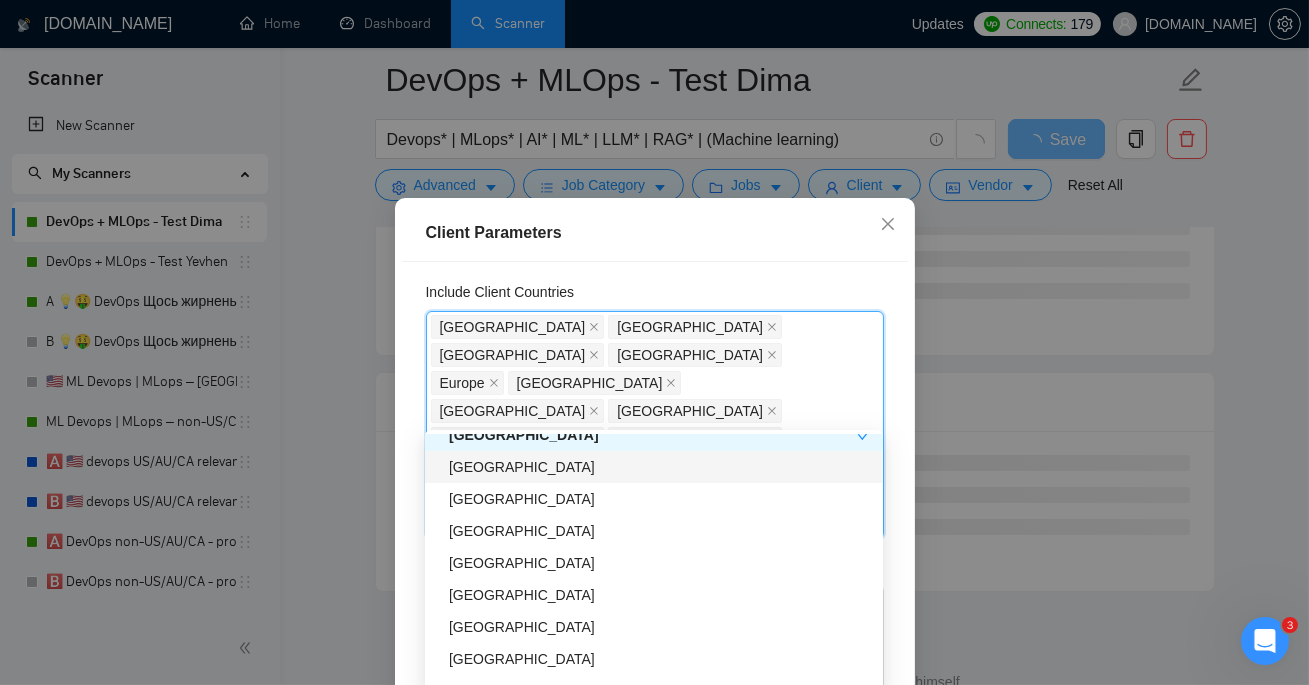scroll, scrollTop: 1299, scrollLeft: 0, axis: vertical 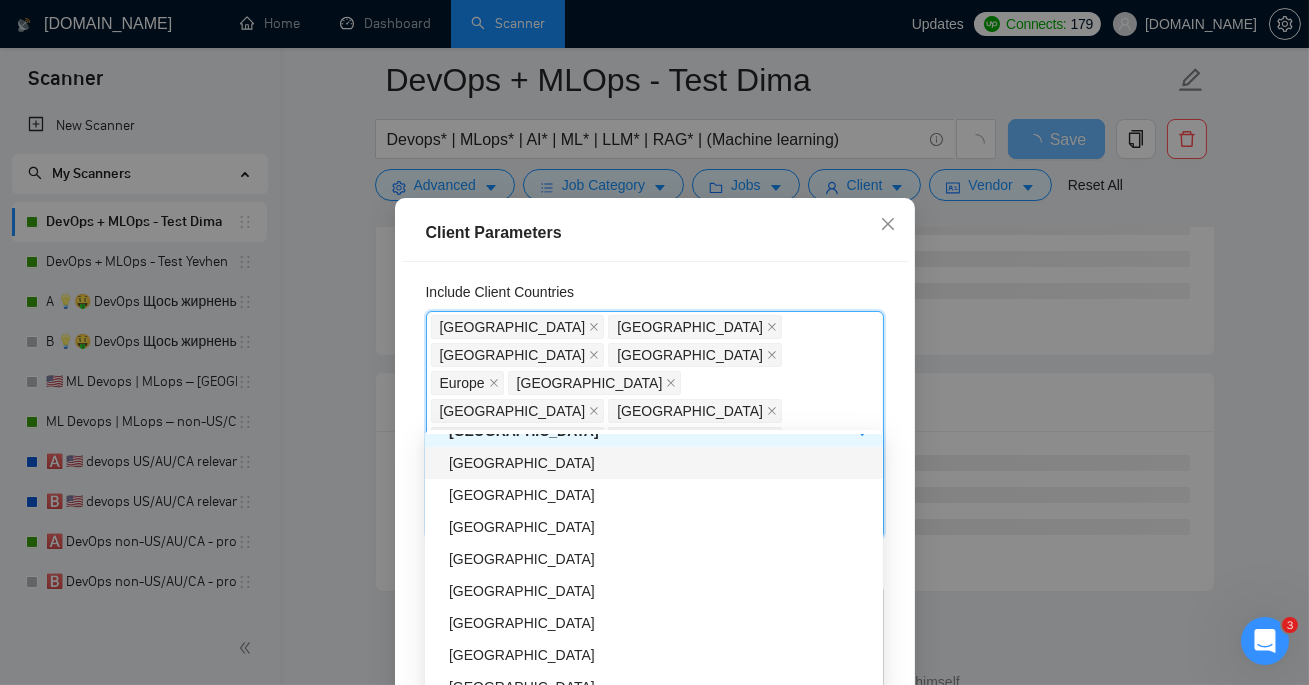 click on "[GEOGRAPHIC_DATA]" at bounding box center (660, 463) 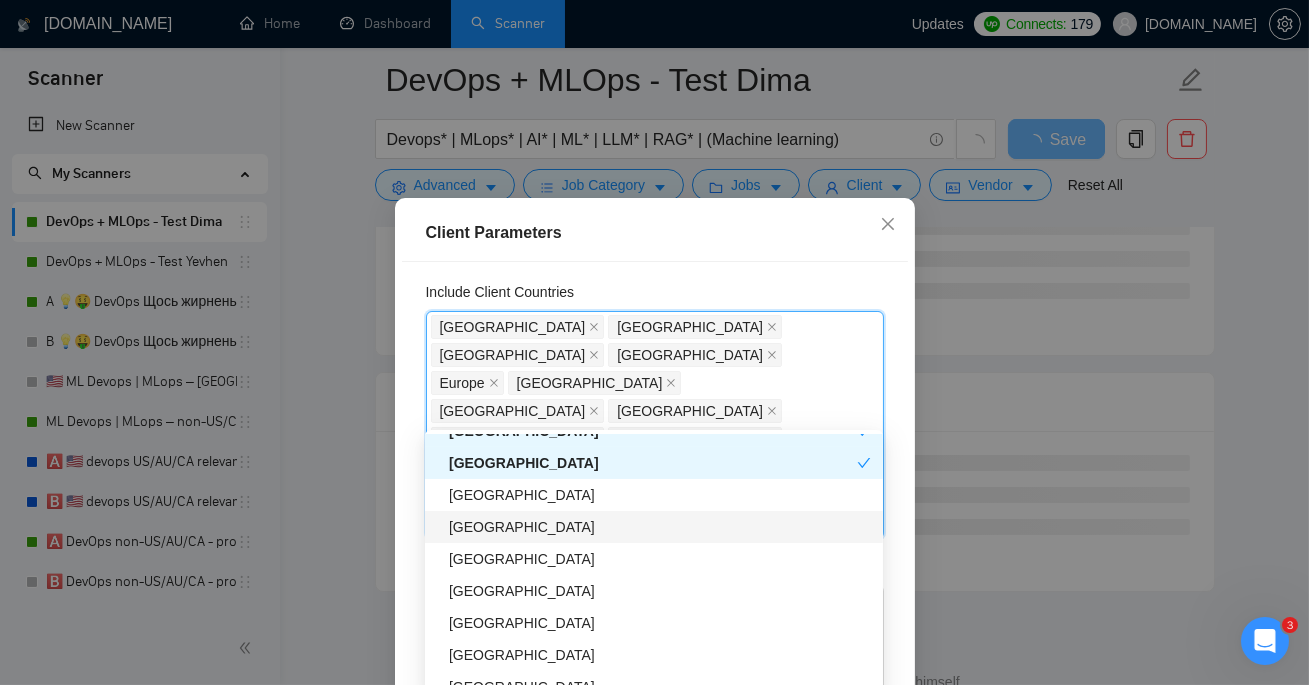 scroll, scrollTop: 1332, scrollLeft: 0, axis: vertical 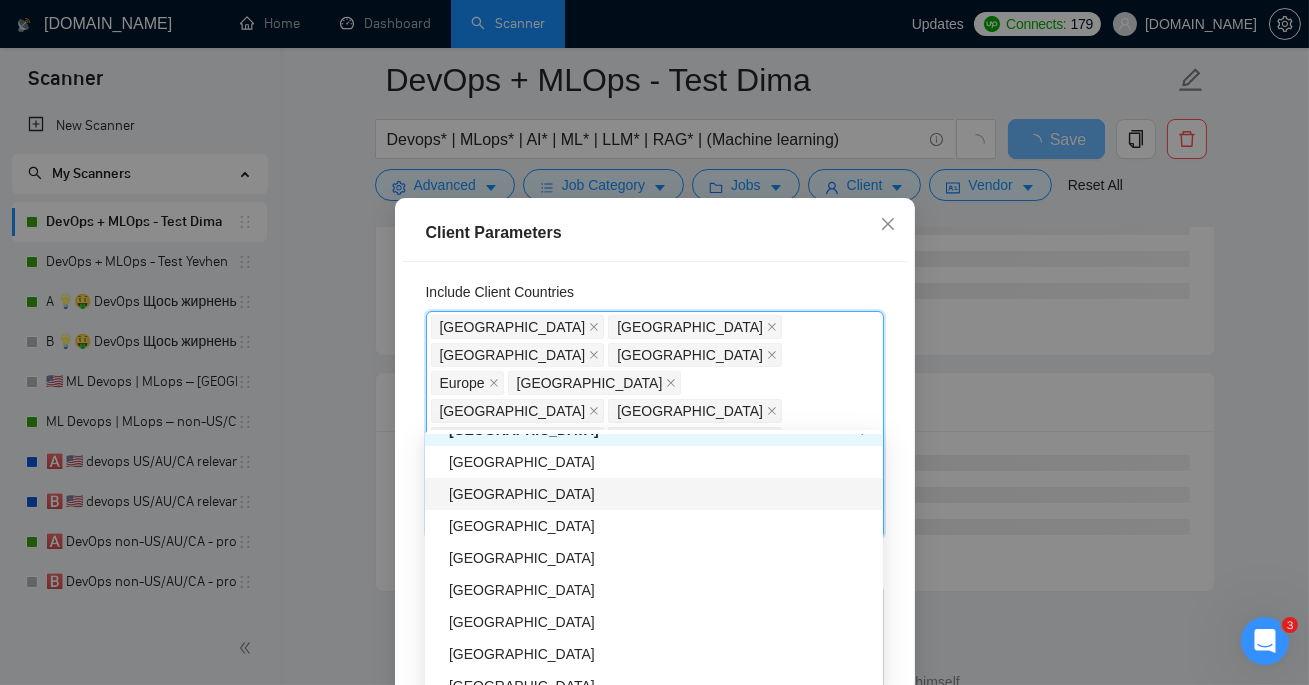 click on "[GEOGRAPHIC_DATA]" at bounding box center [660, 494] 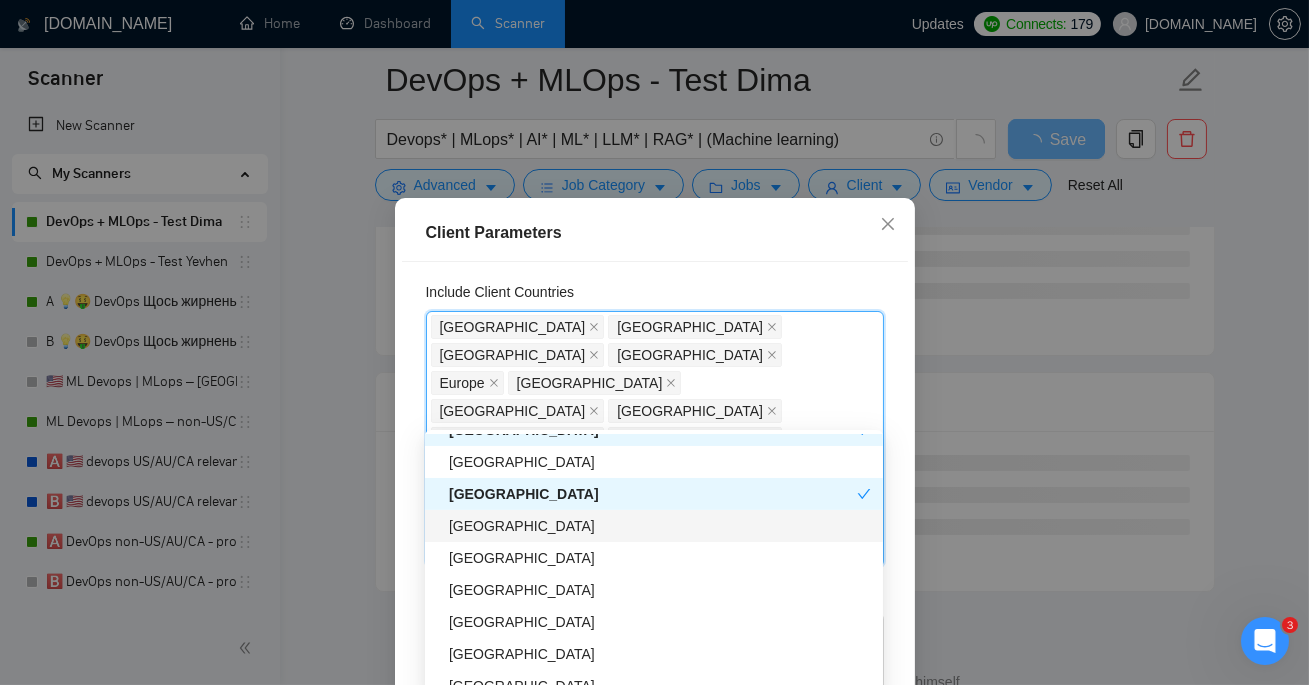 click on "[GEOGRAPHIC_DATA]" at bounding box center (660, 526) 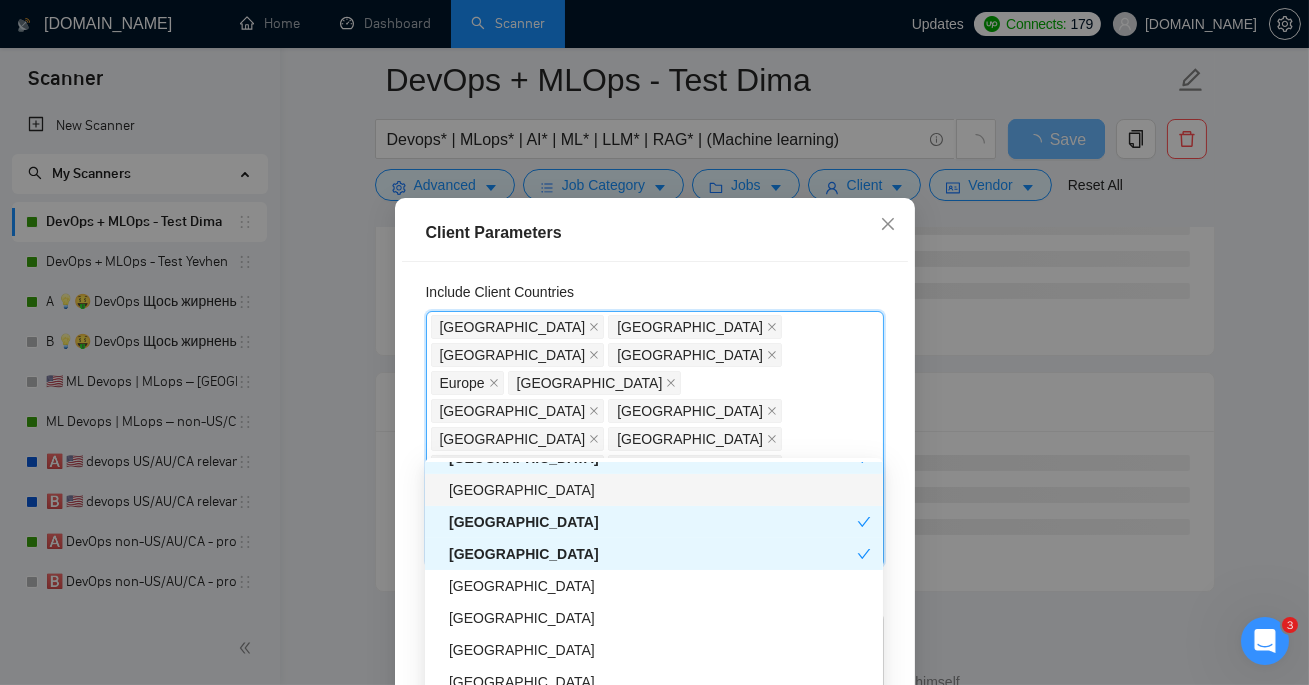 click on "[GEOGRAPHIC_DATA]" at bounding box center [660, 490] 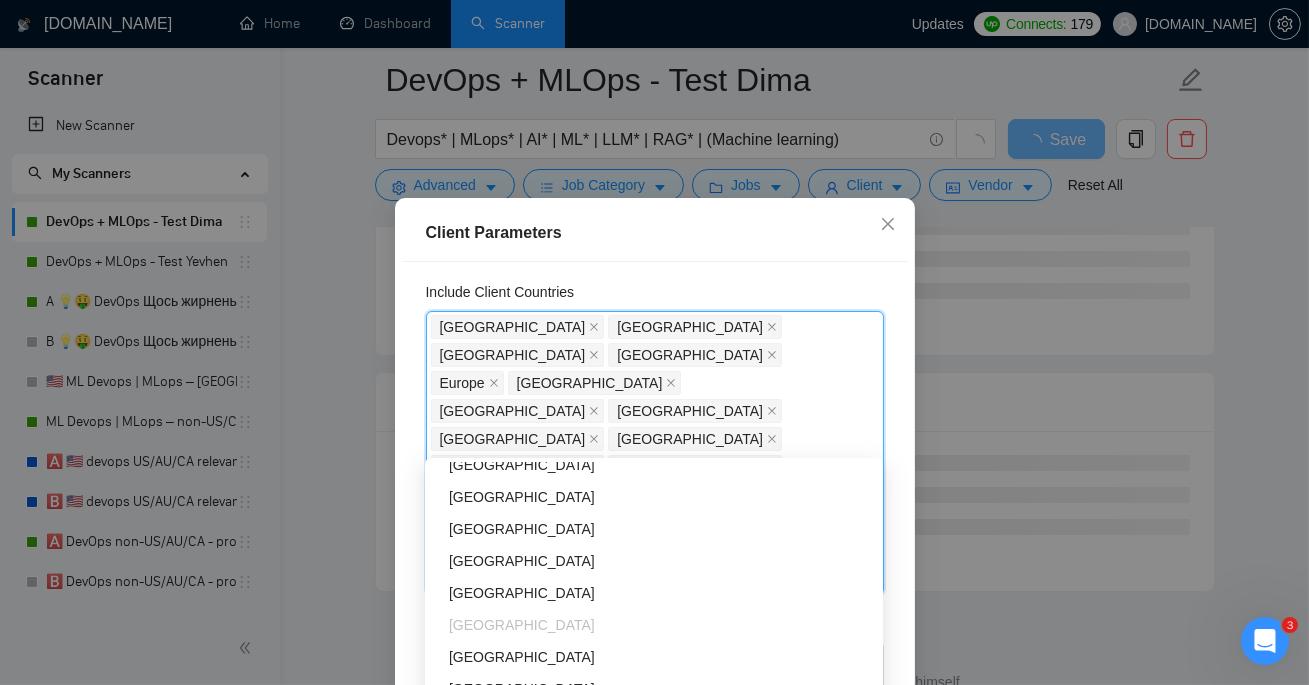 scroll, scrollTop: 1505, scrollLeft: 0, axis: vertical 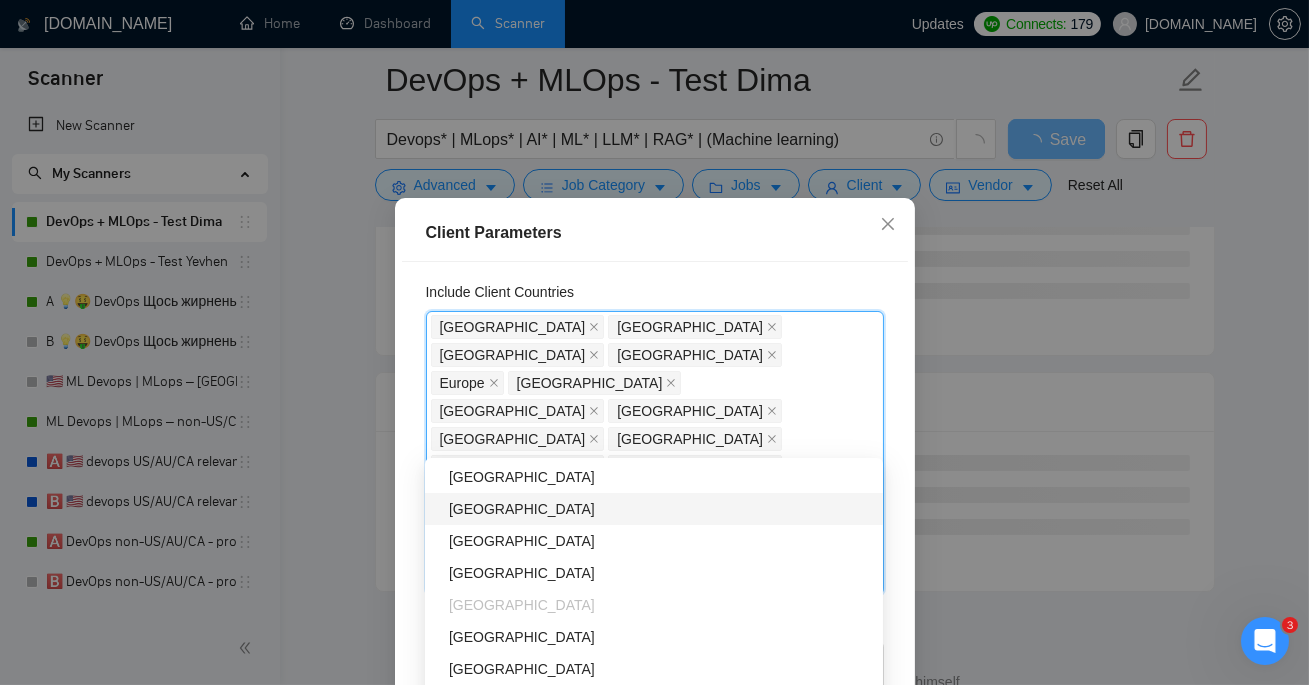 click on "[GEOGRAPHIC_DATA]" at bounding box center (660, 509) 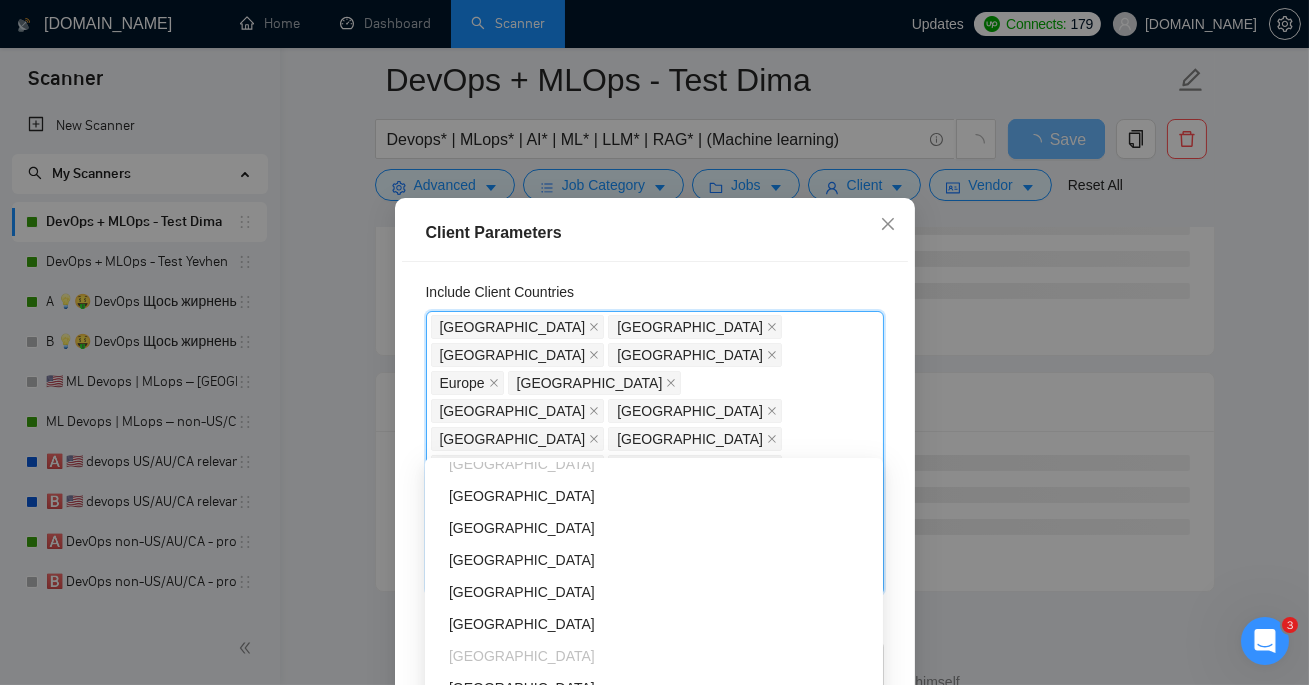 scroll, scrollTop: 1657, scrollLeft: 0, axis: vertical 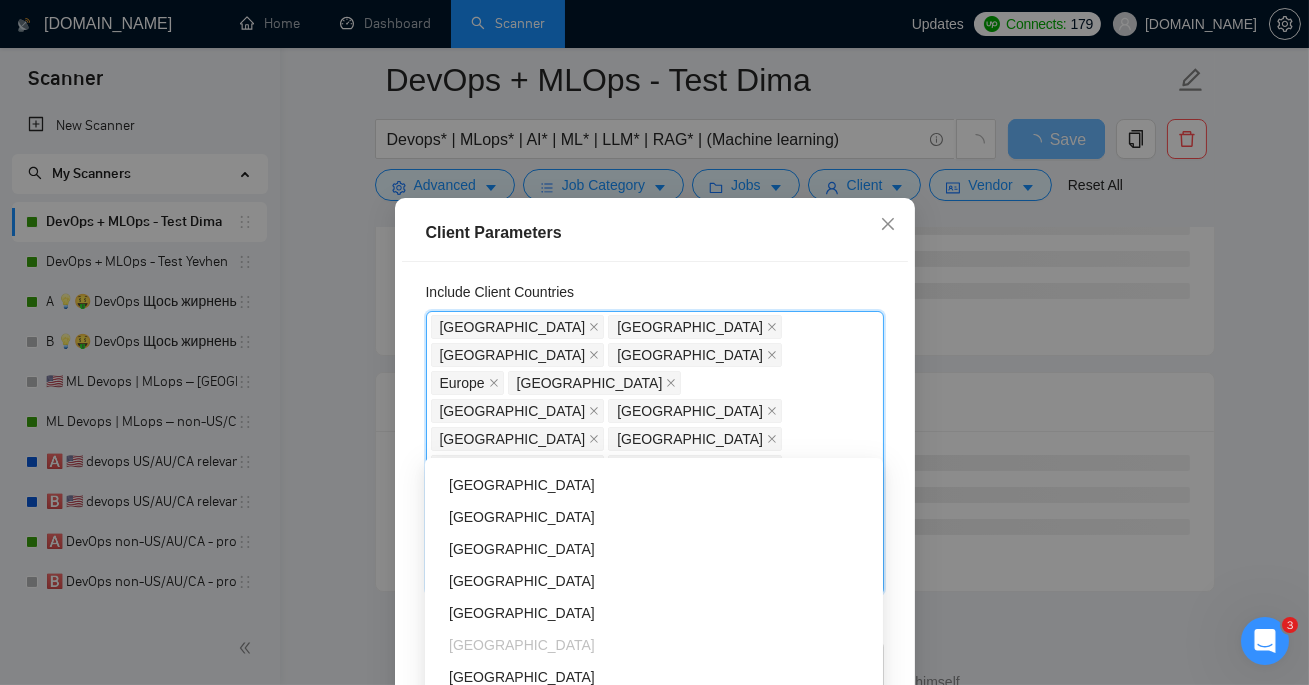 click on "[GEOGRAPHIC_DATA]" at bounding box center [660, 517] 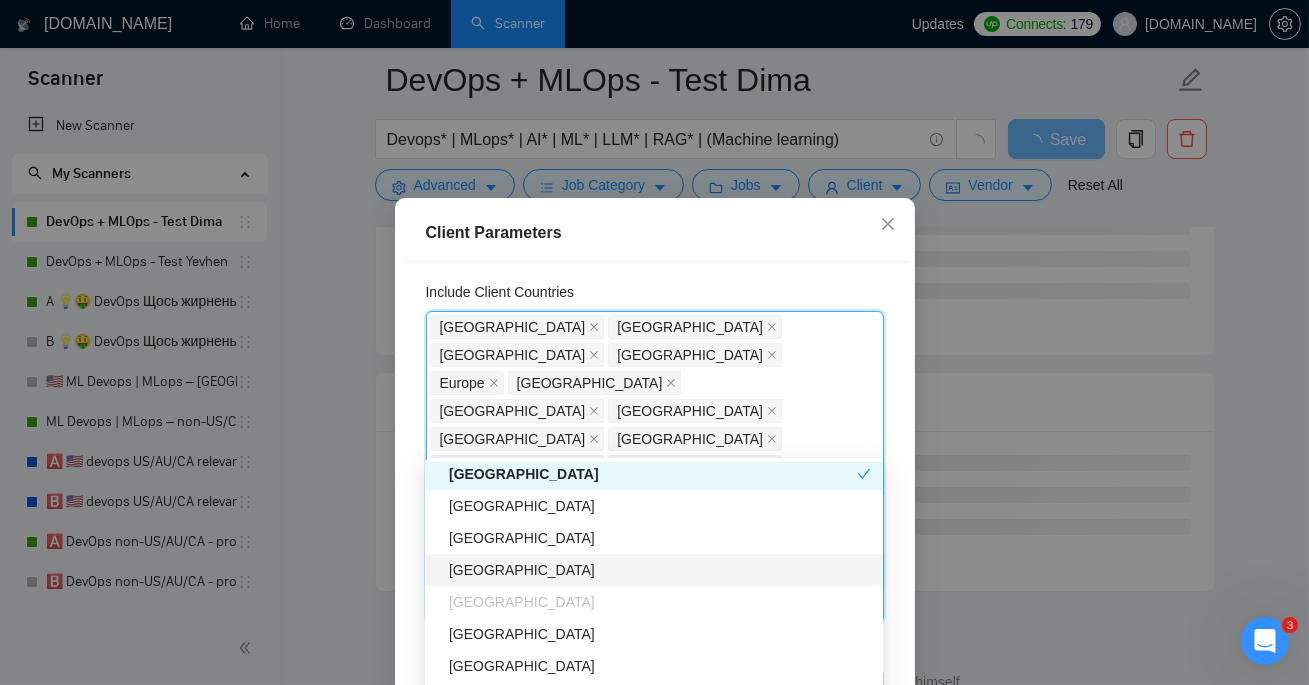 scroll, scrollTop: 1709, scrollLeft: 0, axis: vertical 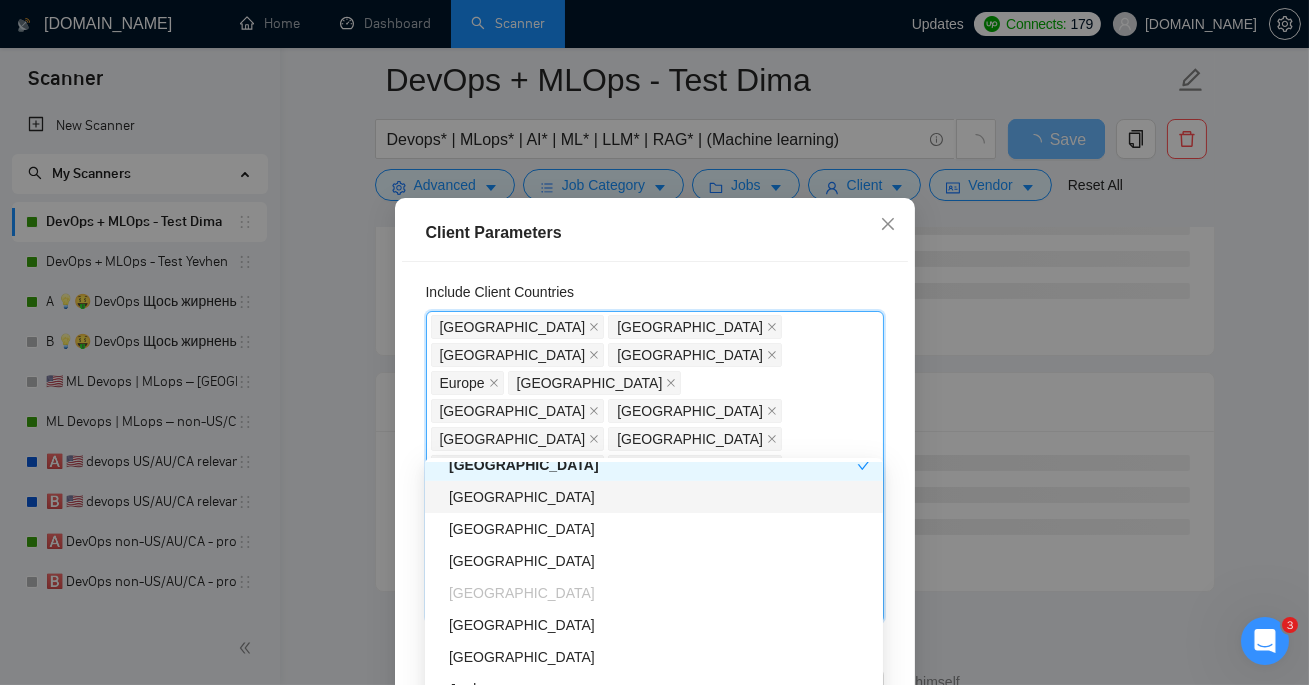 click on "[GEOGRAPHIC_DATA]" at bounding box center [660, 497] 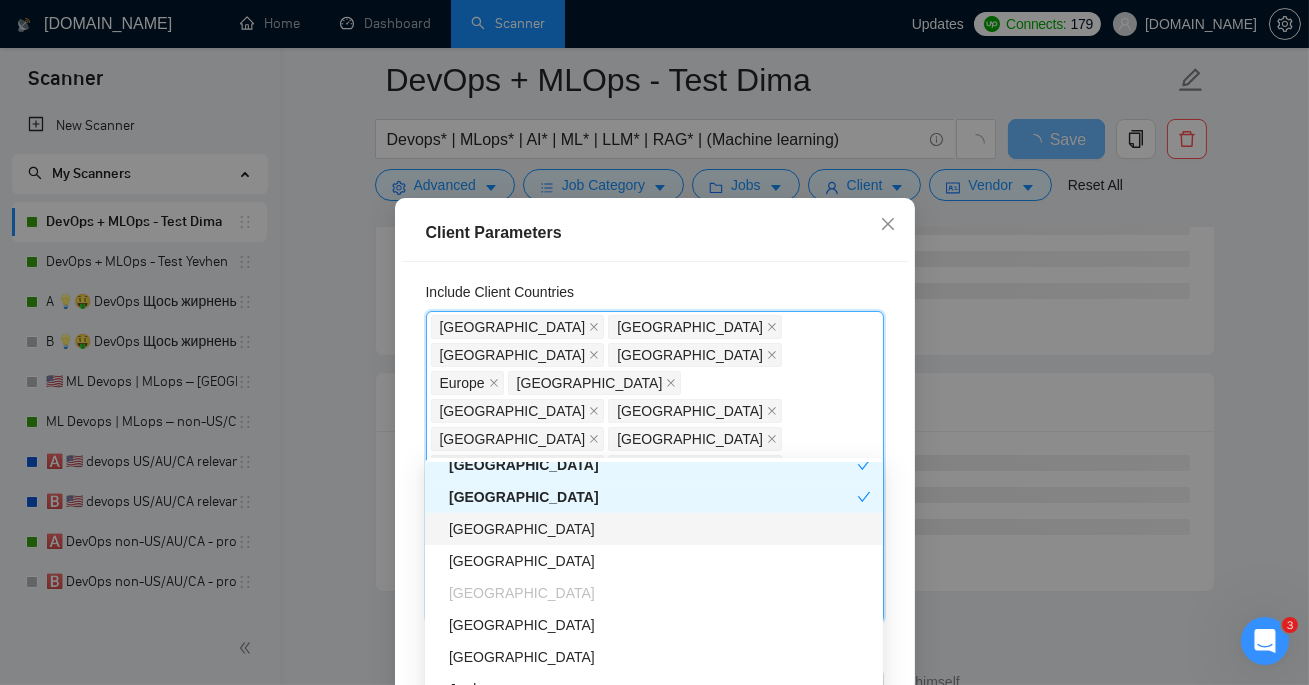 click on "[GEOGRAPHIC_DATA]" at bounding box center (660, 529) 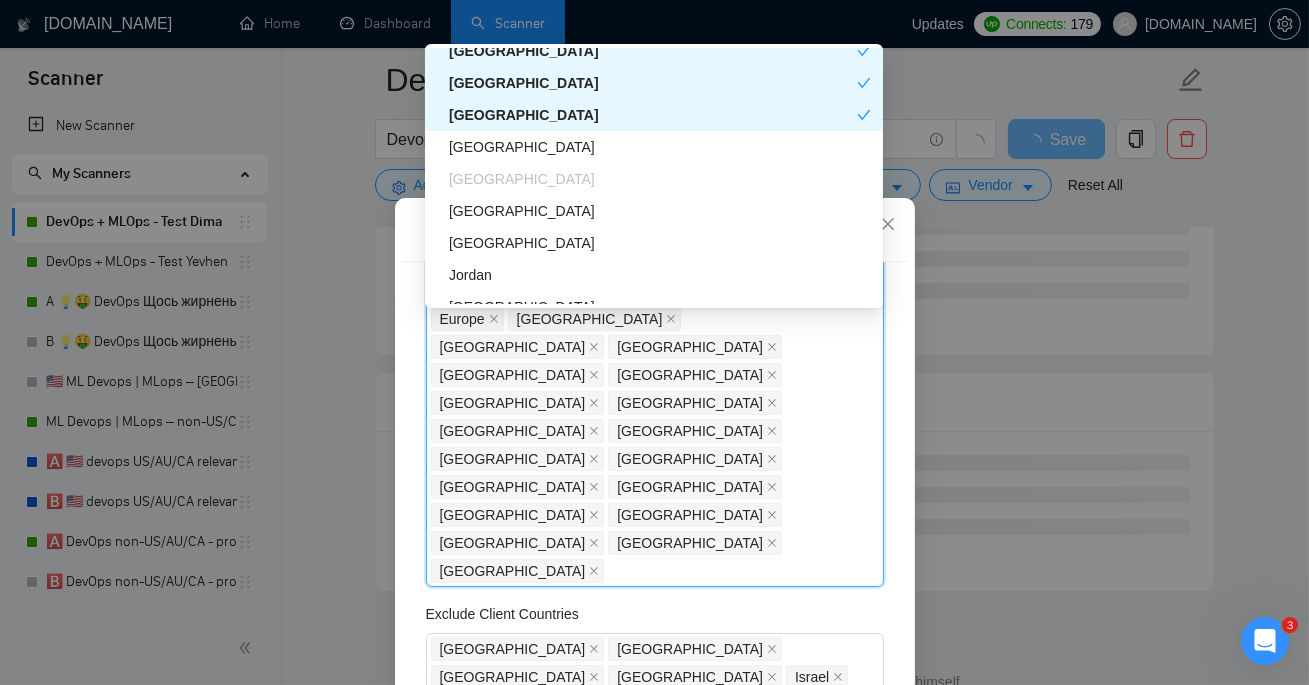 scroll, scrollTop: 120, scrollLeft: 0, axis: vertical 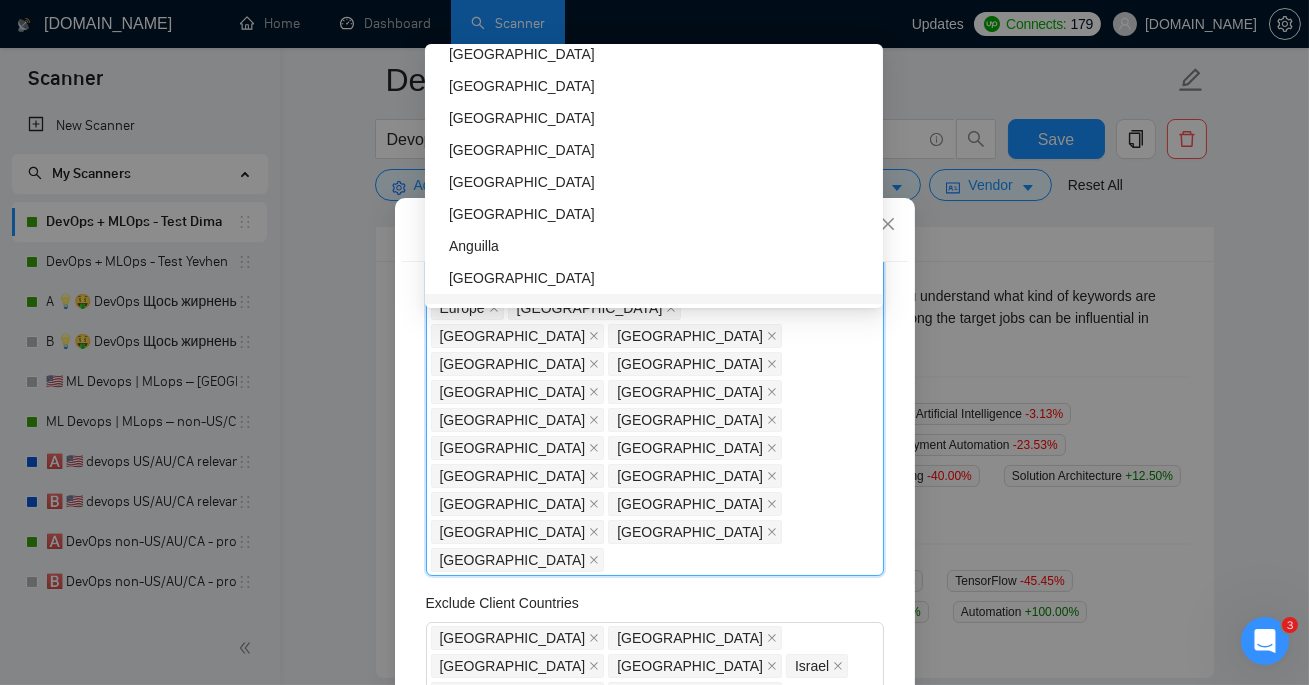 click on "Client Location Include Client Countries [GEOGRAPHIC_DATA] [GEOGRAPHIC_DATA] [GEOGRAPHIC_DATA] [GEOGRAPHIC_DATA] [GEOGRAPHIC_DATA] [GEOGRAPHIC_DATA] [GEOGRAPHIC_DATA] [GEOGRAPHIC_DATA] [GEOGRAPHIC_DATA] [GEOGRAPHIC_DATA] [GEOGRAPHIC_DATA] [GEOGRAPHIC_DATA] [GEOGRAPHIC_DATA] [GEOGRAPHIC_DATA] [GEOGRAPHIC_DATA] [GEOGRAPHIC_DATA] [GEOGRAPHIC_DATA] [GEOGRAPHIC_DATA] [GEOGRAPHIC_DATA] [GEOGRAPHIC_DATA] [GEOGRAPHIC_DATA] [GEOGRAPHIC_DATA] [GEOGRAPHIC_DATA]   Exclude Client Countries [GEOGRAPHIC_DATA] [GEOGRAPHIC_DATA] [GEOGRAPHIC_DATA] [GEOGRAPHIC_DATA] [GEOGRAPHIC_DATA] [GEOGRAPHIC_DATA] [GEOGRAPHIC_DATA] [GEOGRAPHIC_DATA] [GEOGRAPHIC_DATA] [GEOGRAPHIC_DATA]   Client Rating Client Min Average Feedback Include clients with no feedback Client Payment Details Payment Verified Hire Rate Stats   Client Total Spent $ Min - $ Max Client Hire Rate New   Any hire rate   Avg Hourly Rate Paid New $ Min - $ Max Include Clients without Sufficient History Client Profile Client Industry New   Any industry Client Company Size Unspecified 2 - 9 10 - 99 100 - 499 500 - 999 1,000+   Enterprise Clients New   Any clients" at bounding box center [655, 502] 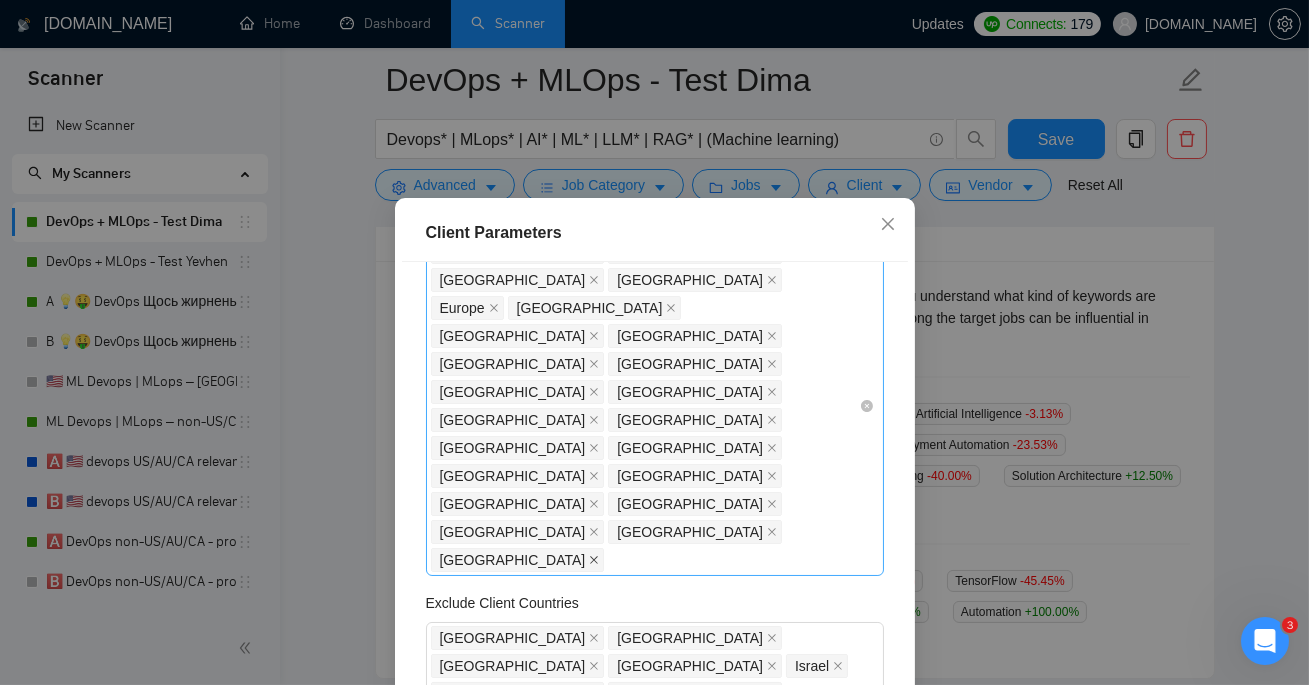 click 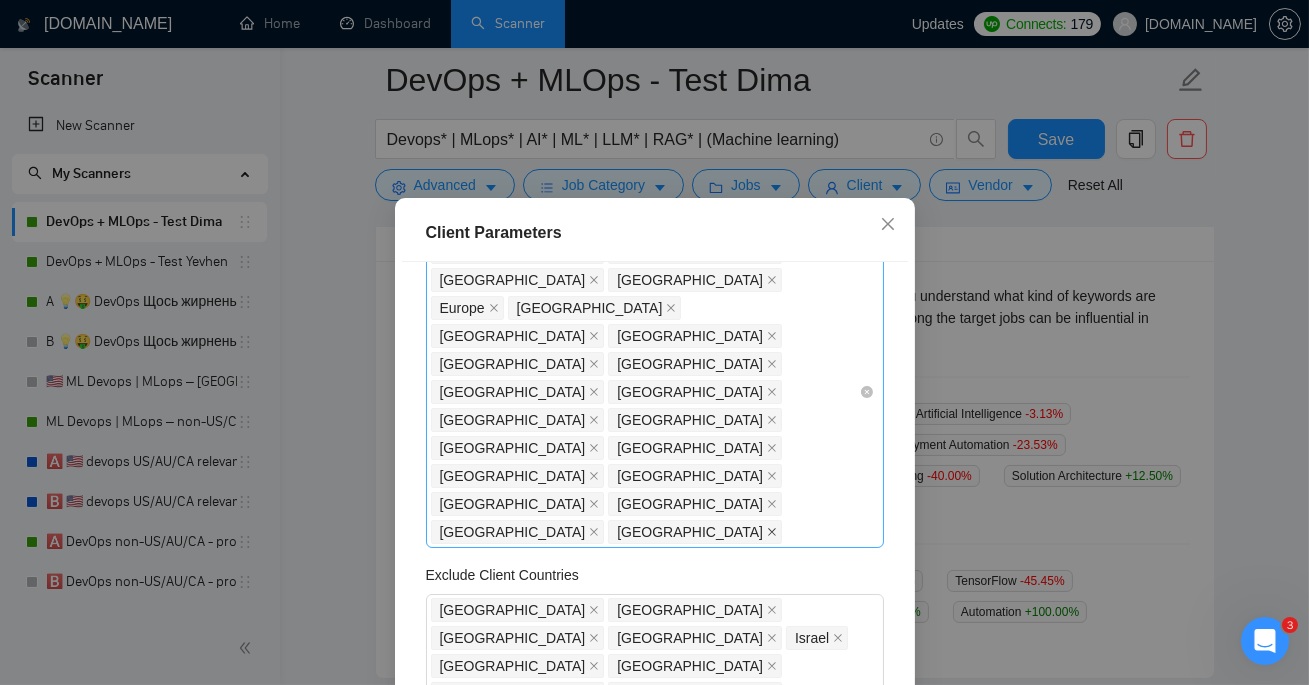 click 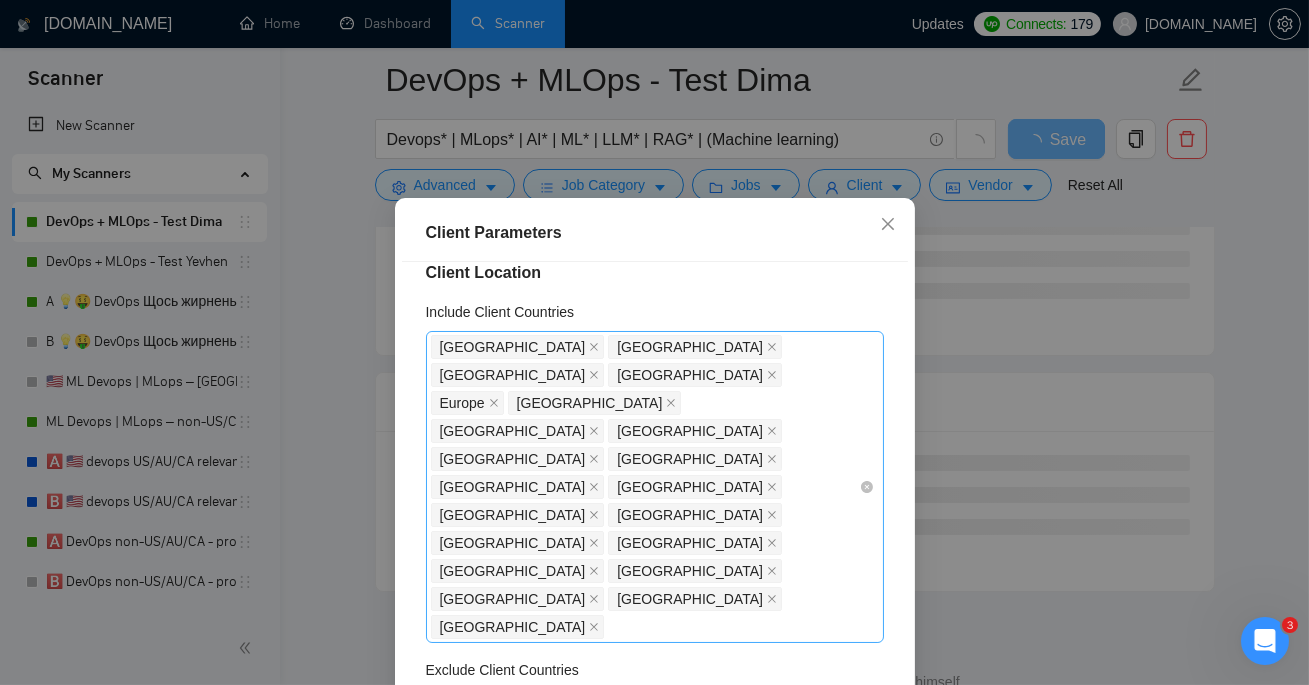 scroll, scrollTop: 28, scrollLeft: 0, axis: vertical 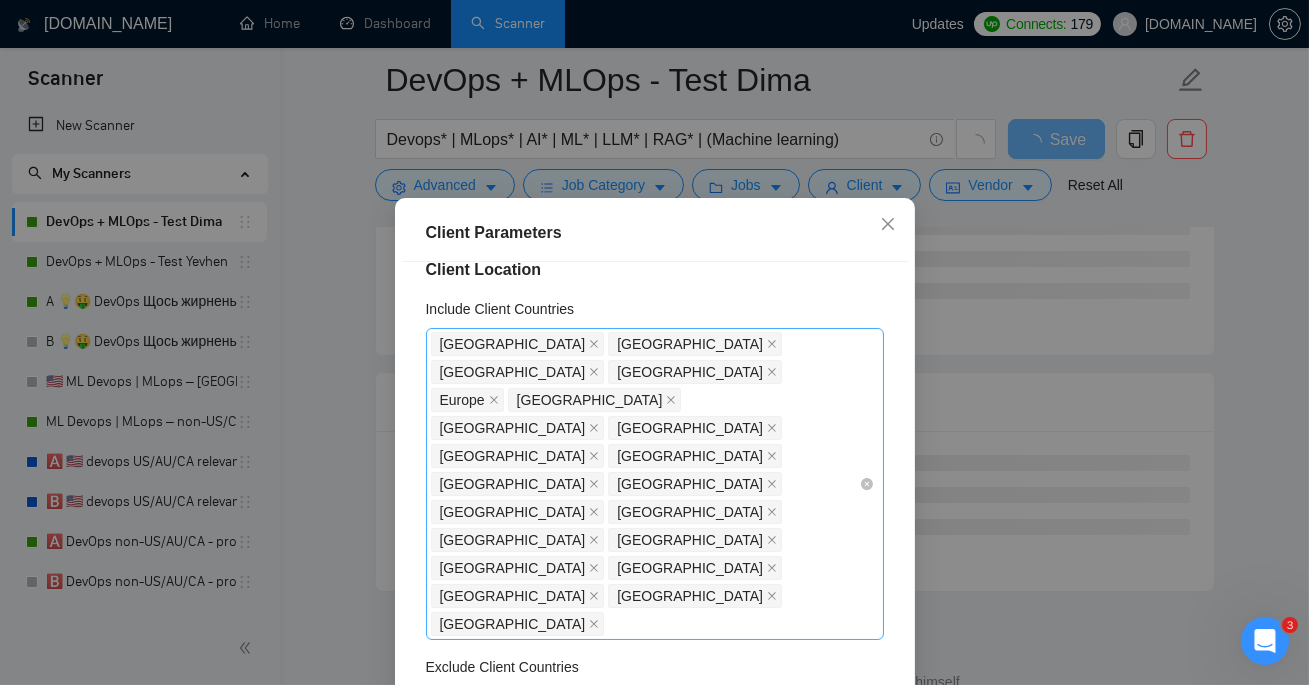 click on "[GEOGRAPHIC_DATA]" at bounding box center (518, 624) 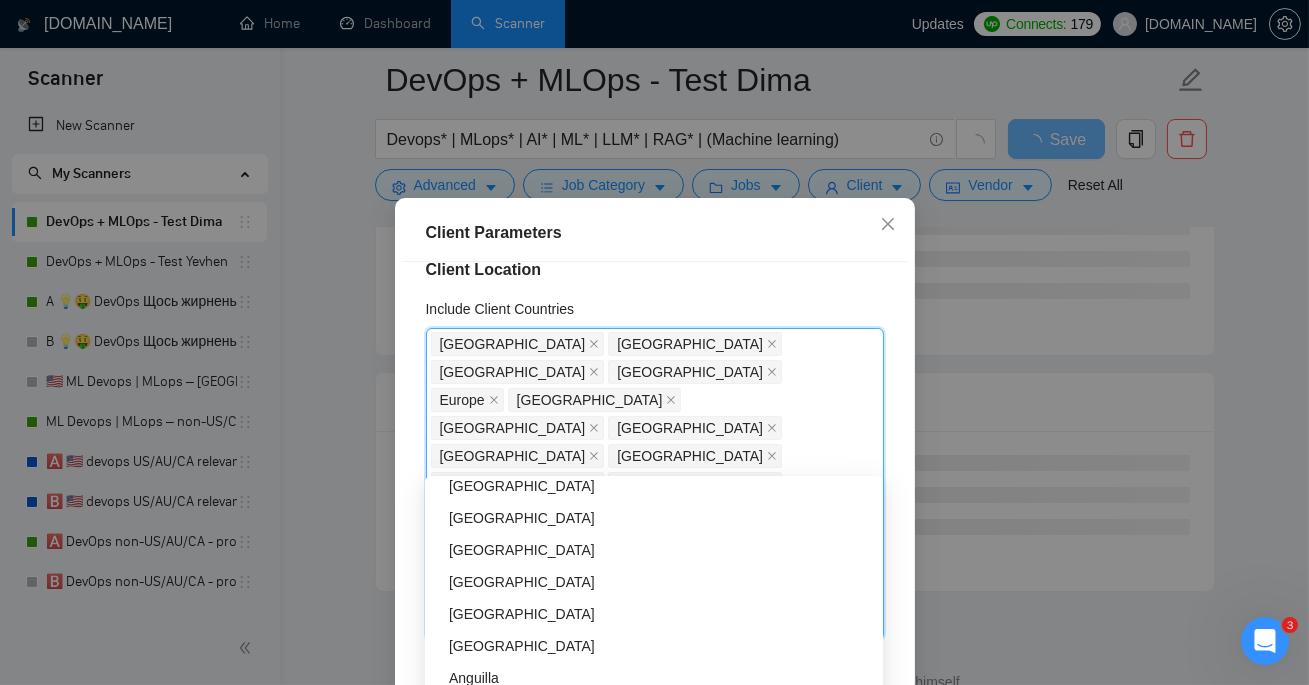 click on "Client Location" at bounding box center (655, 270) 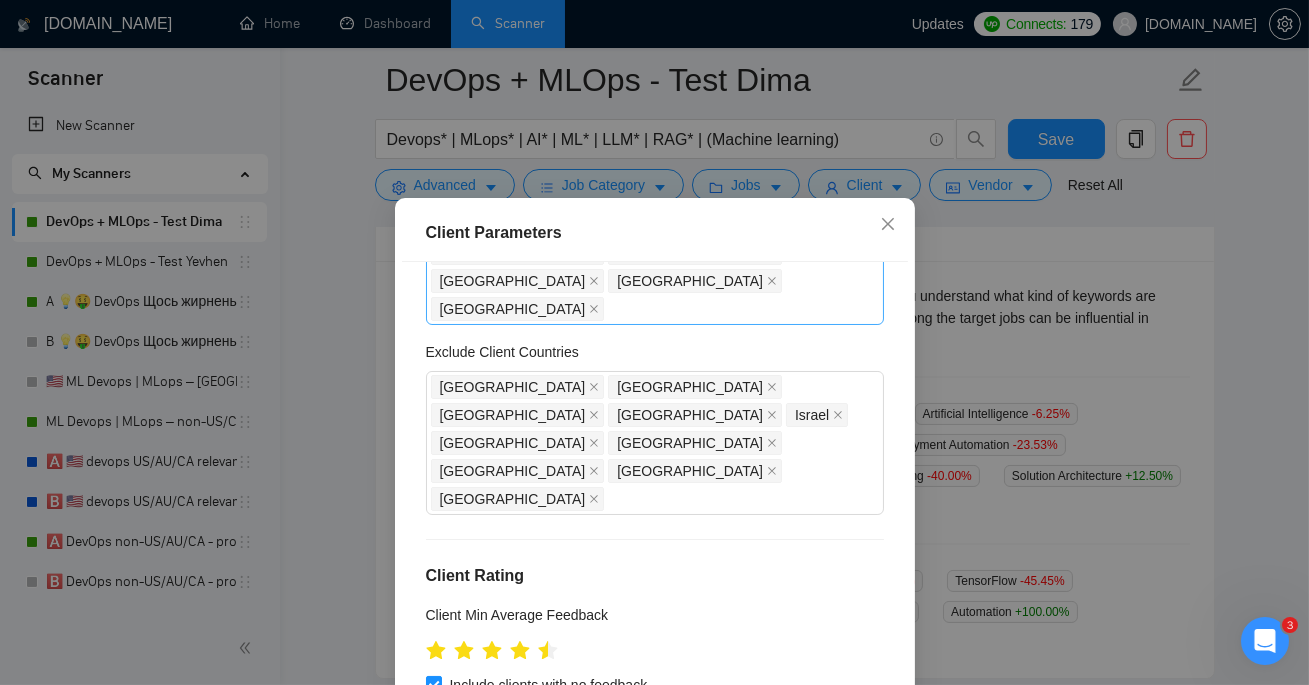 scroll, scrollTop: 463, scrollLeft: 0, axis: vertical 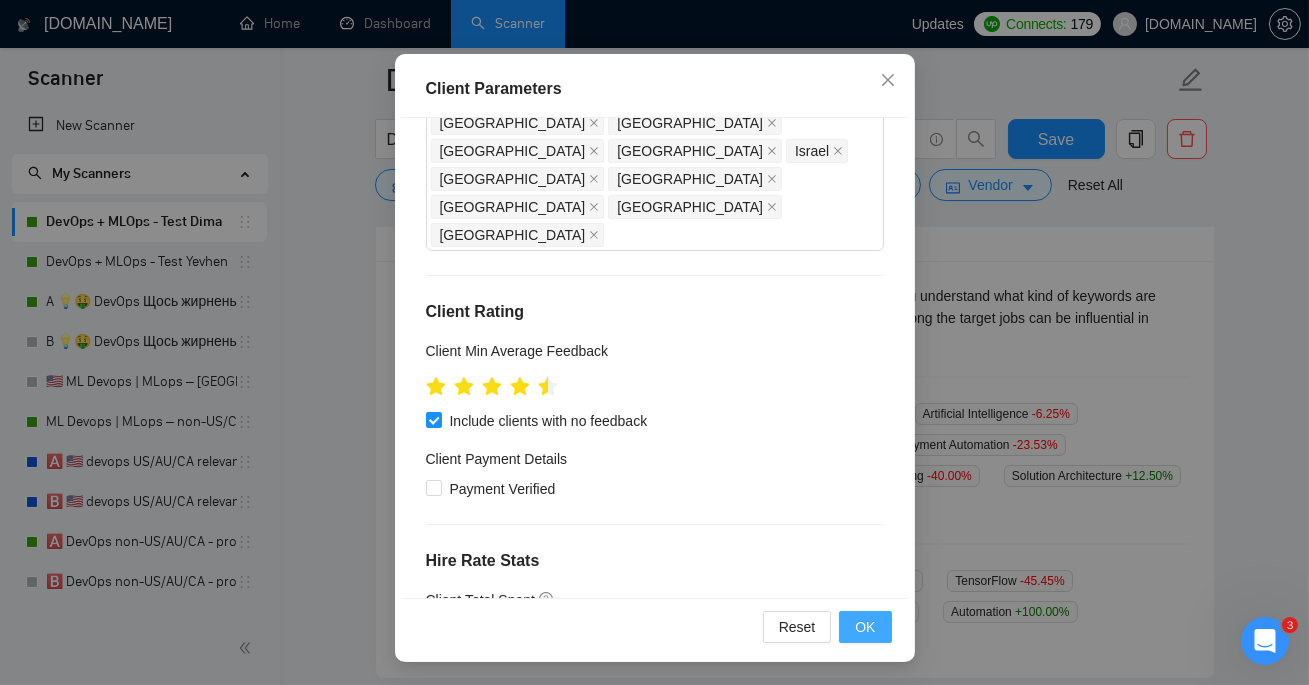 click on "OK" at bounding box center (865, 627) 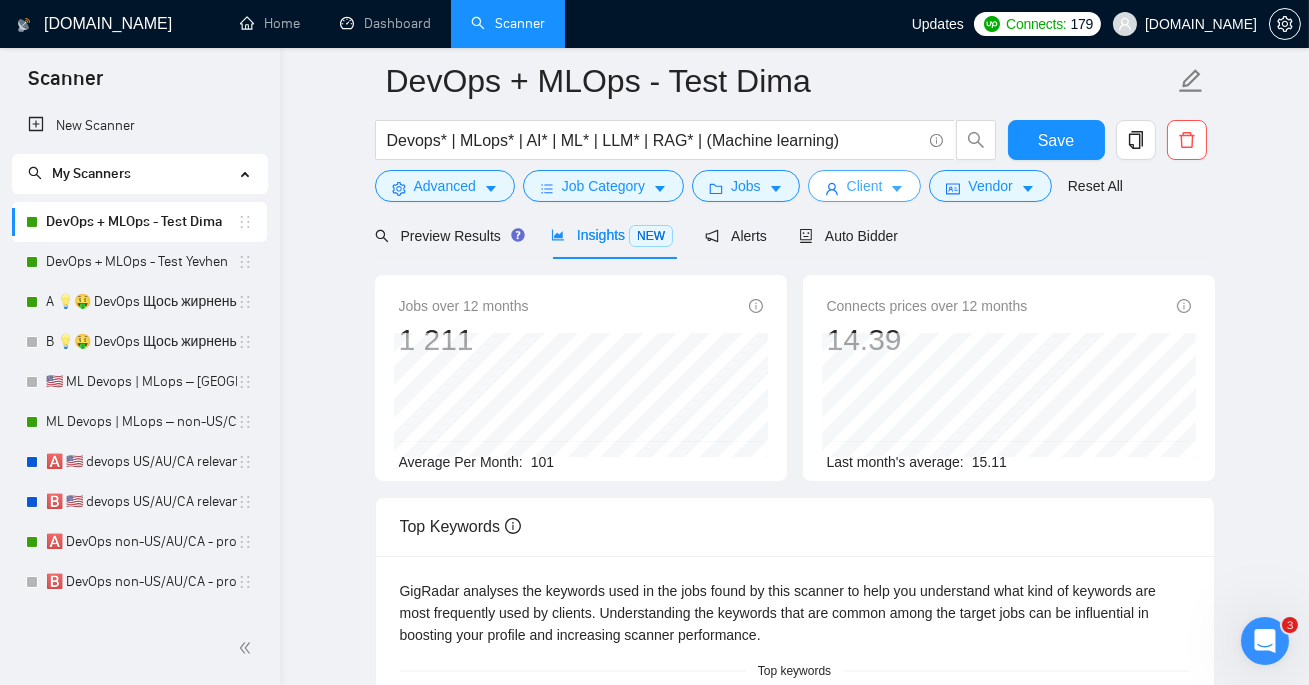 scroll, scrollTop: 0, scrollLeft: 0, axis: both 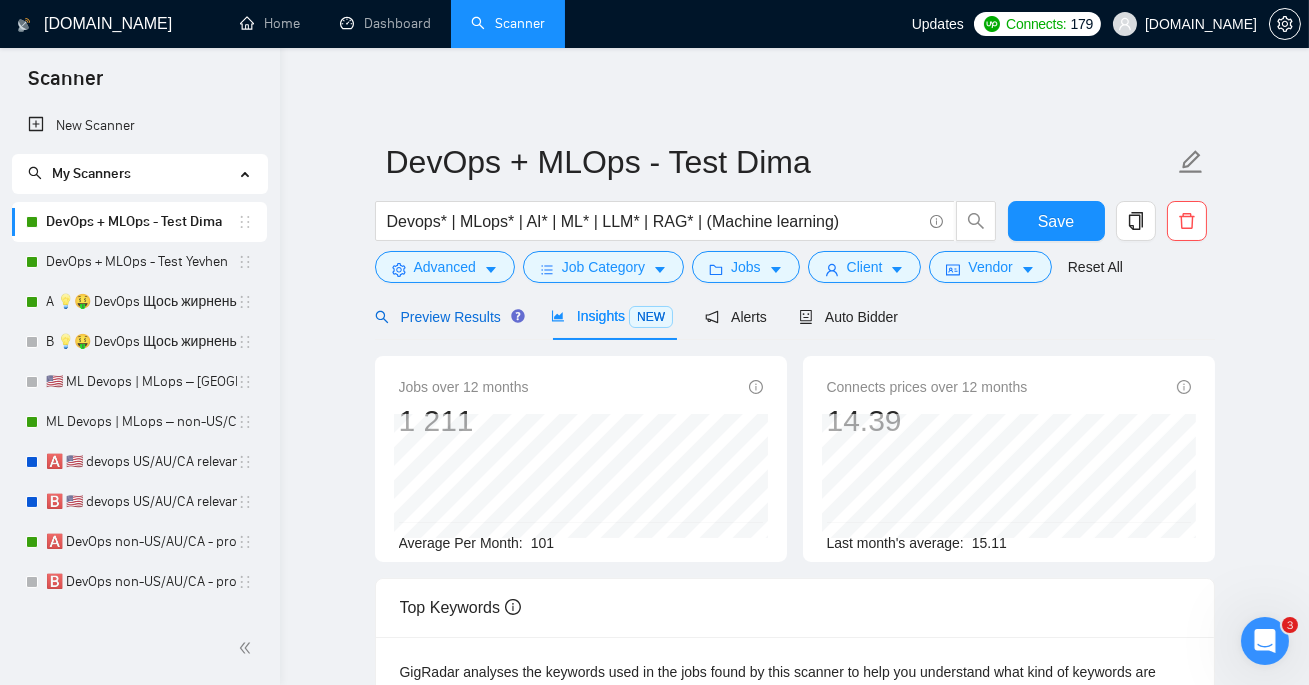 click on "Preview Results" at bounding box center [447, 317] 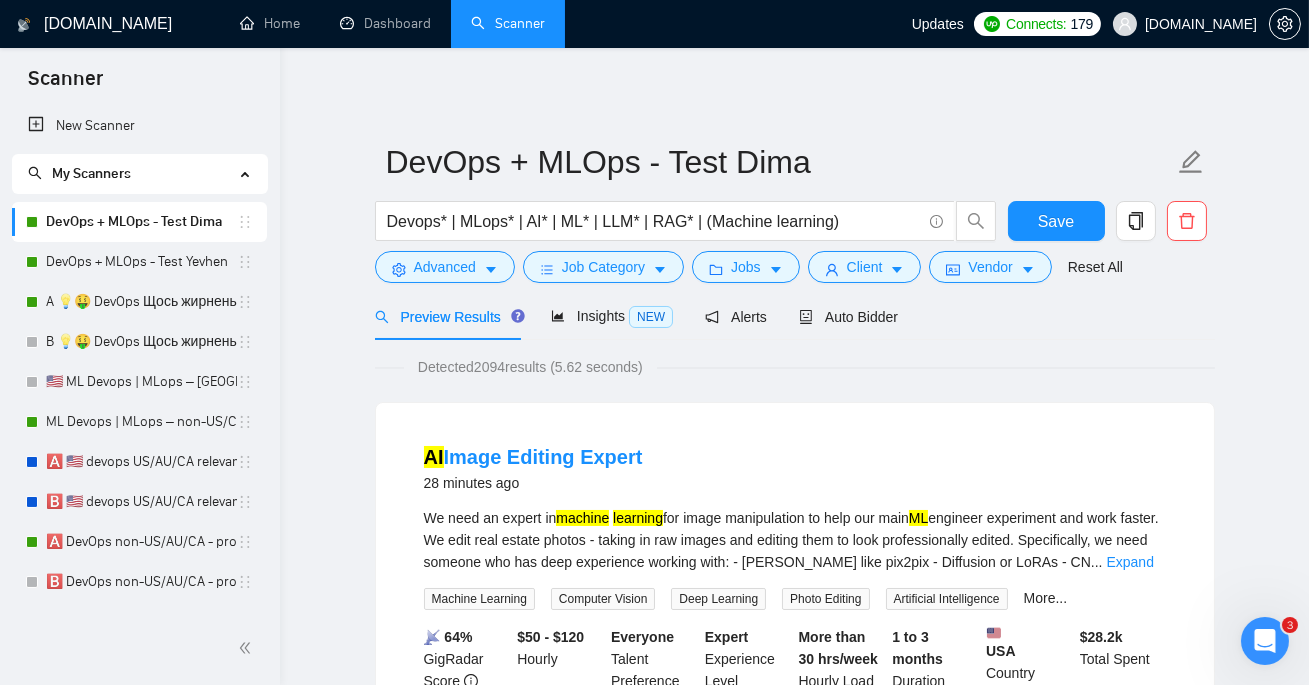click on "Detected   2094  results   (5.62 seconds)" at bounding box center (530, 367) 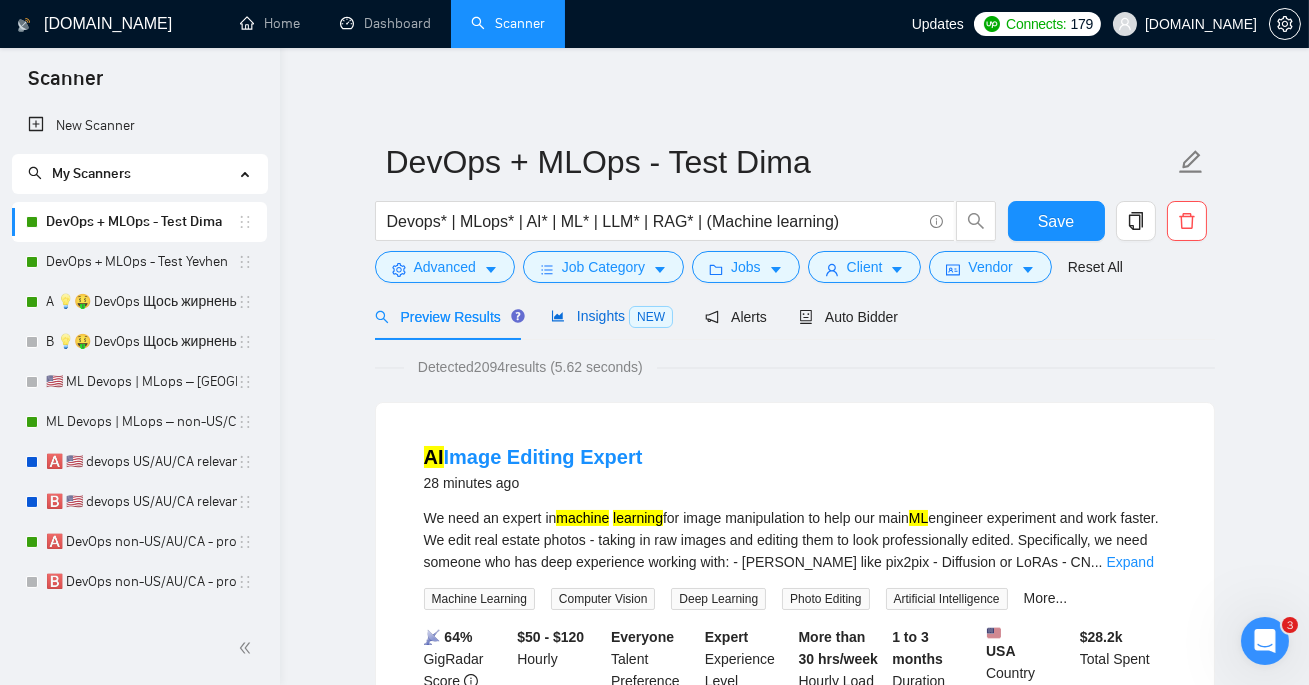 click on "Insights NEW" at bounding box center (612, 316) 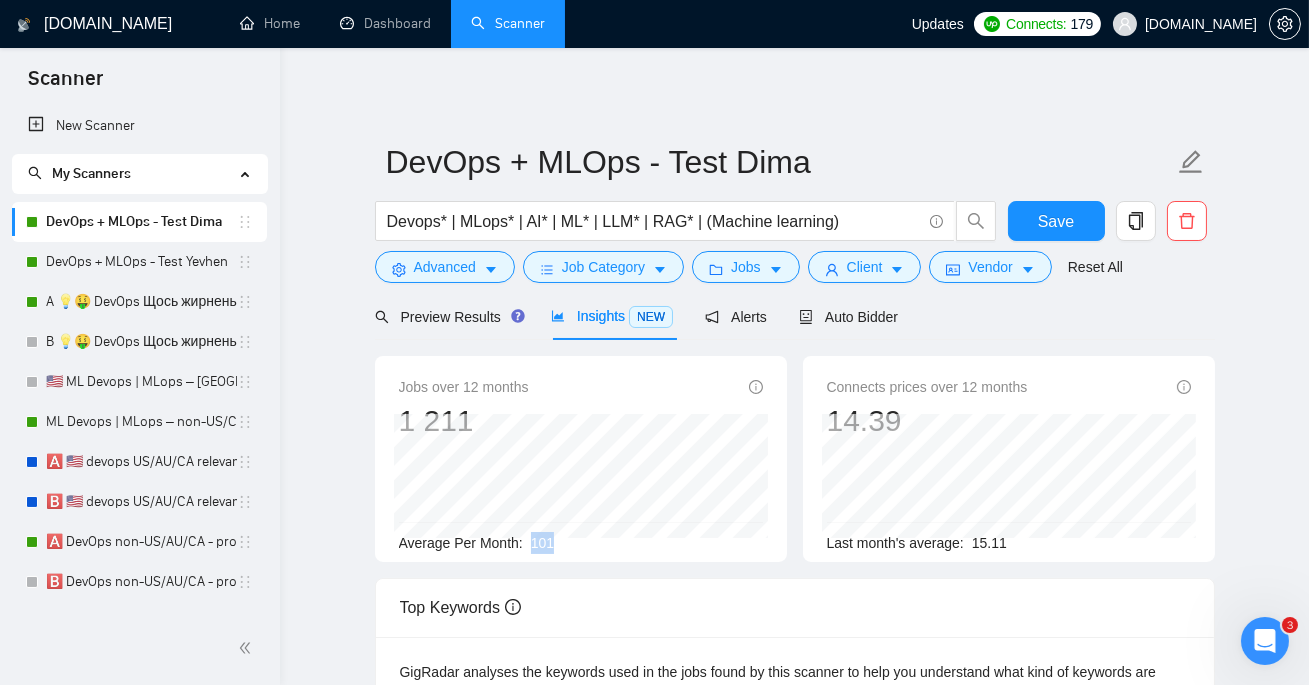 drag, startPoint x: 532, startPoint y: 549, endPoint x: 575, endPoint y: 549, distance: 43 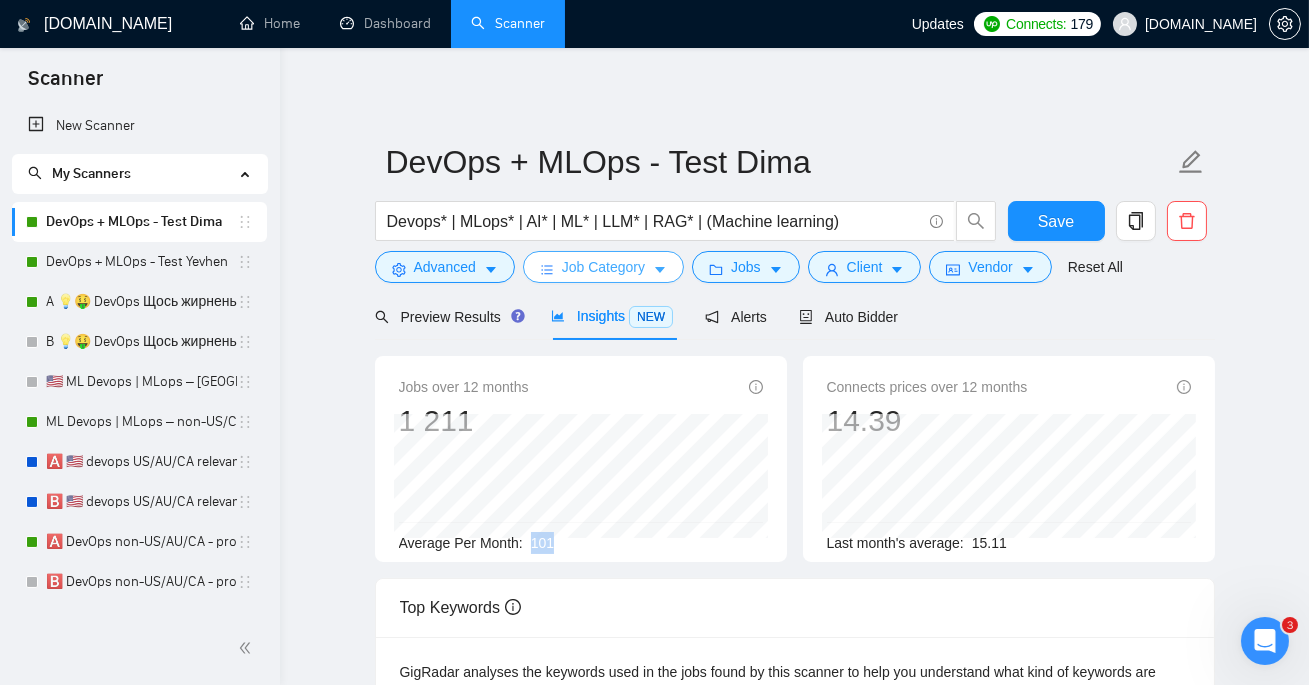 click on "Job Category" at bounding box center [603, 267] 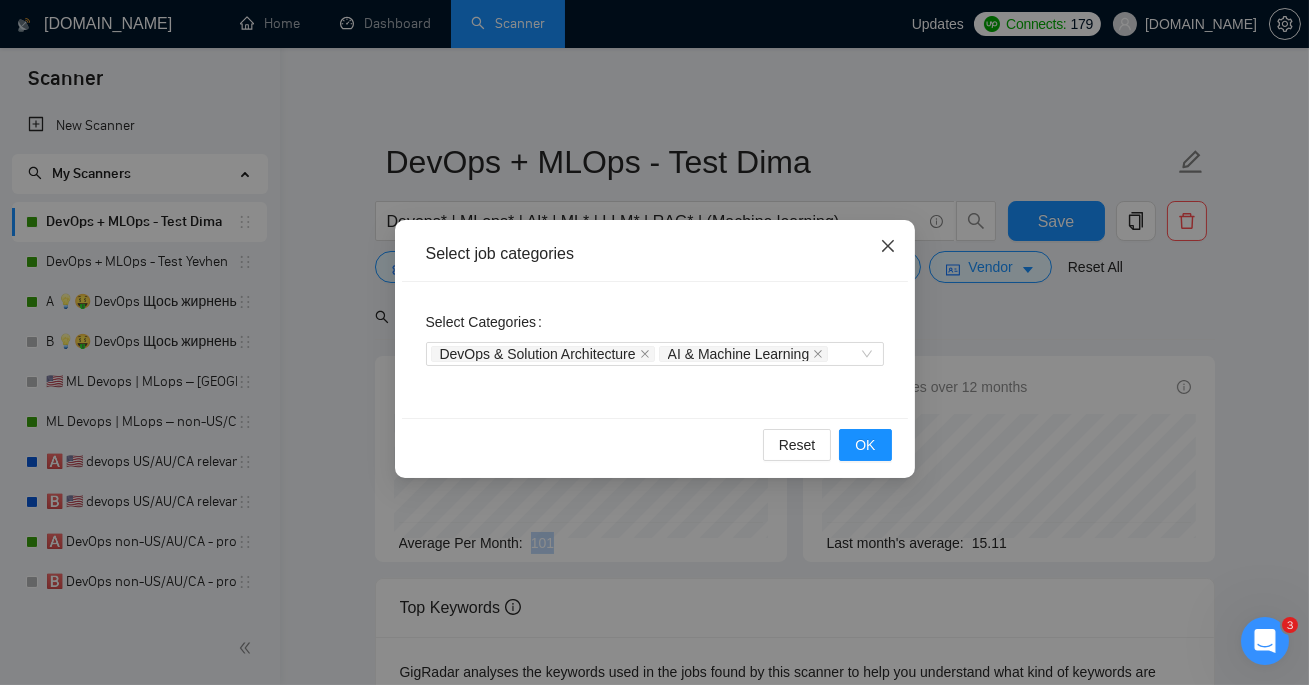 click at bounding box center [888, 247] 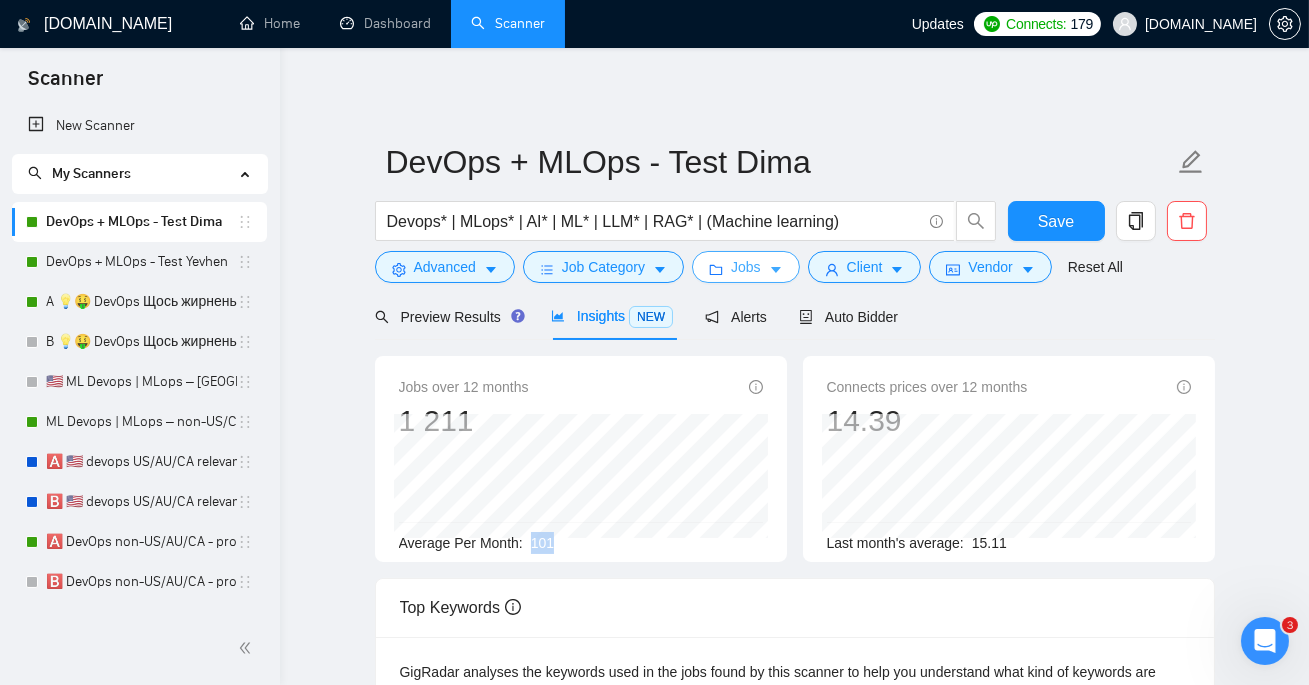 click on "Jobs" at bounding box center [746, 267] 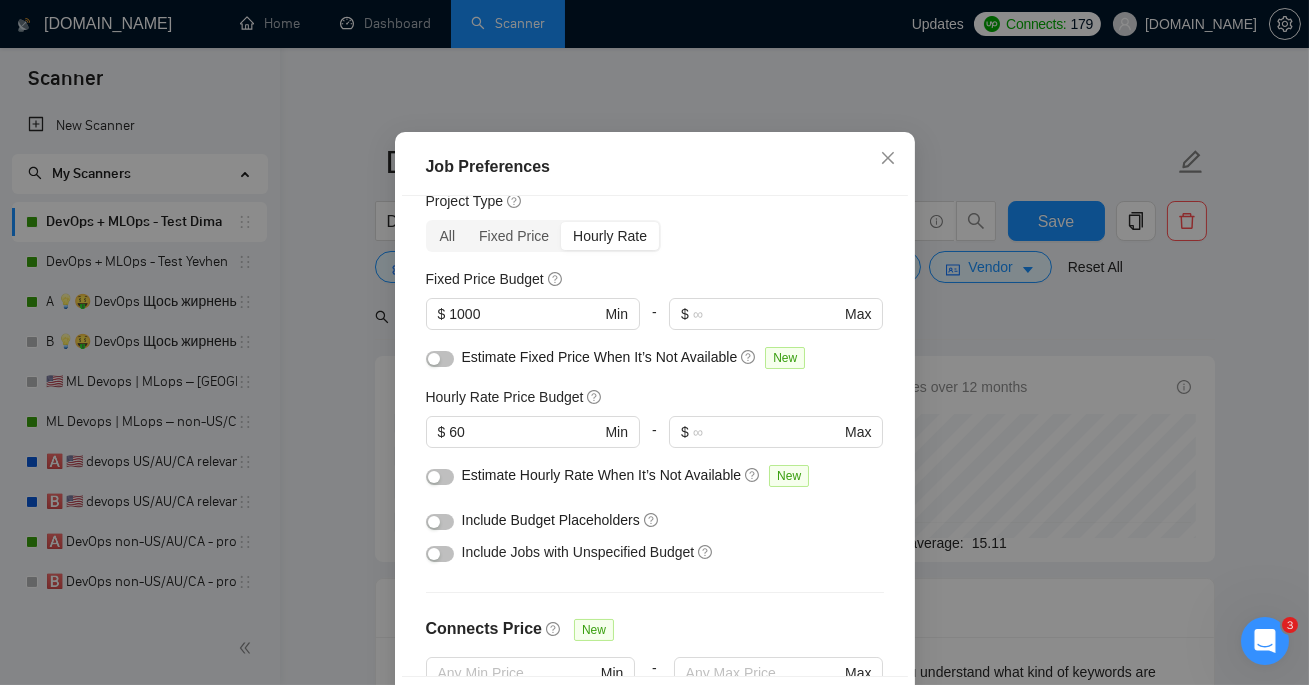 scroll, scrollTop: 0, scrollLeft: 0, axis: both 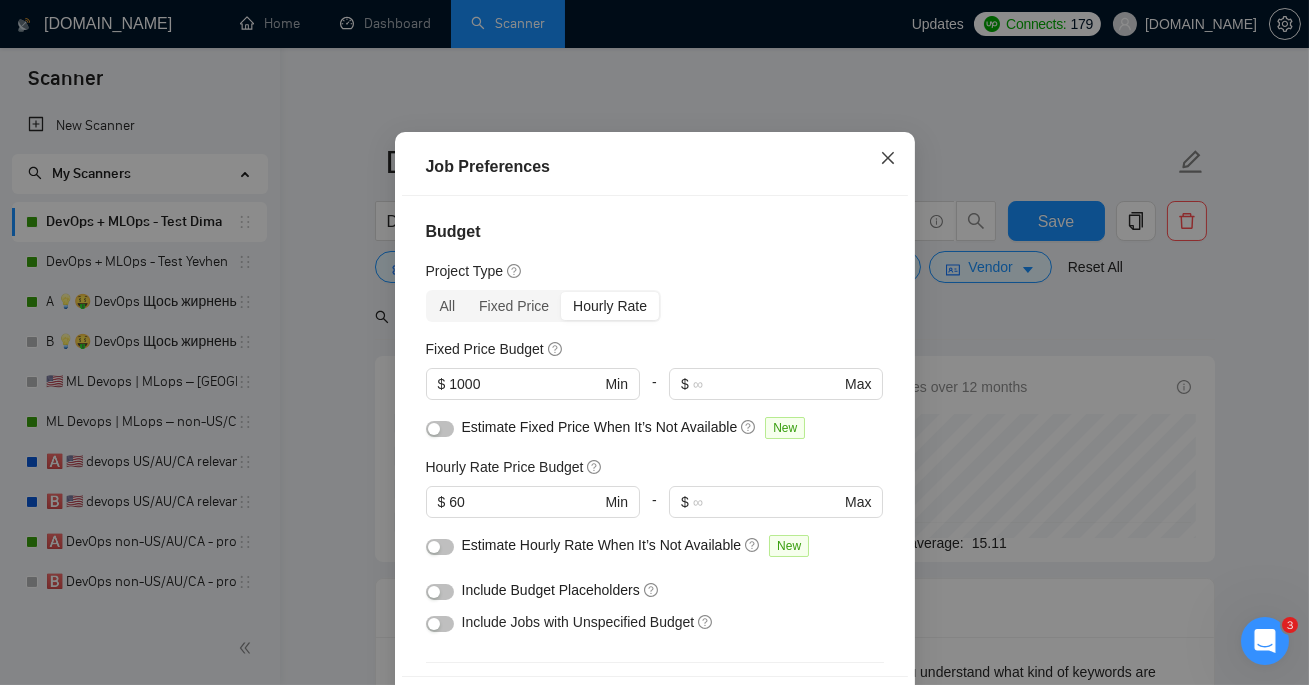 click at bounding box center [888, 159] 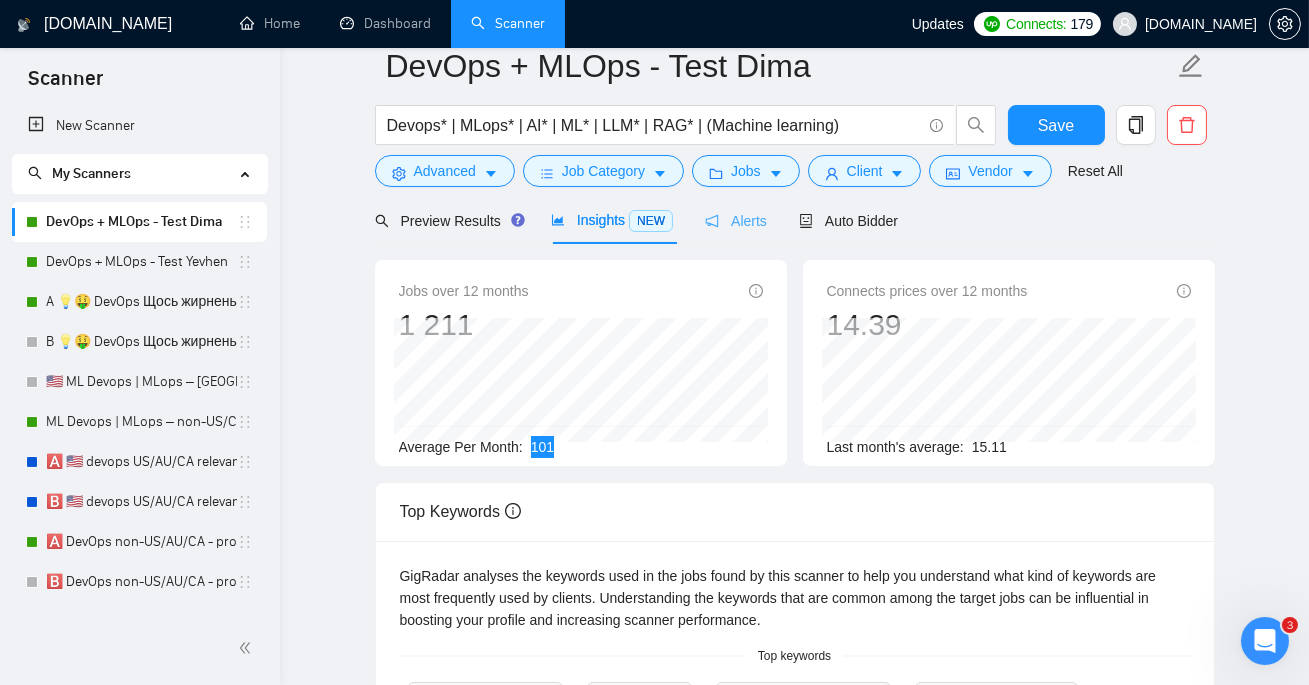 scroll, scrollTop: 59, scrollLeft: 0, axis: vertical 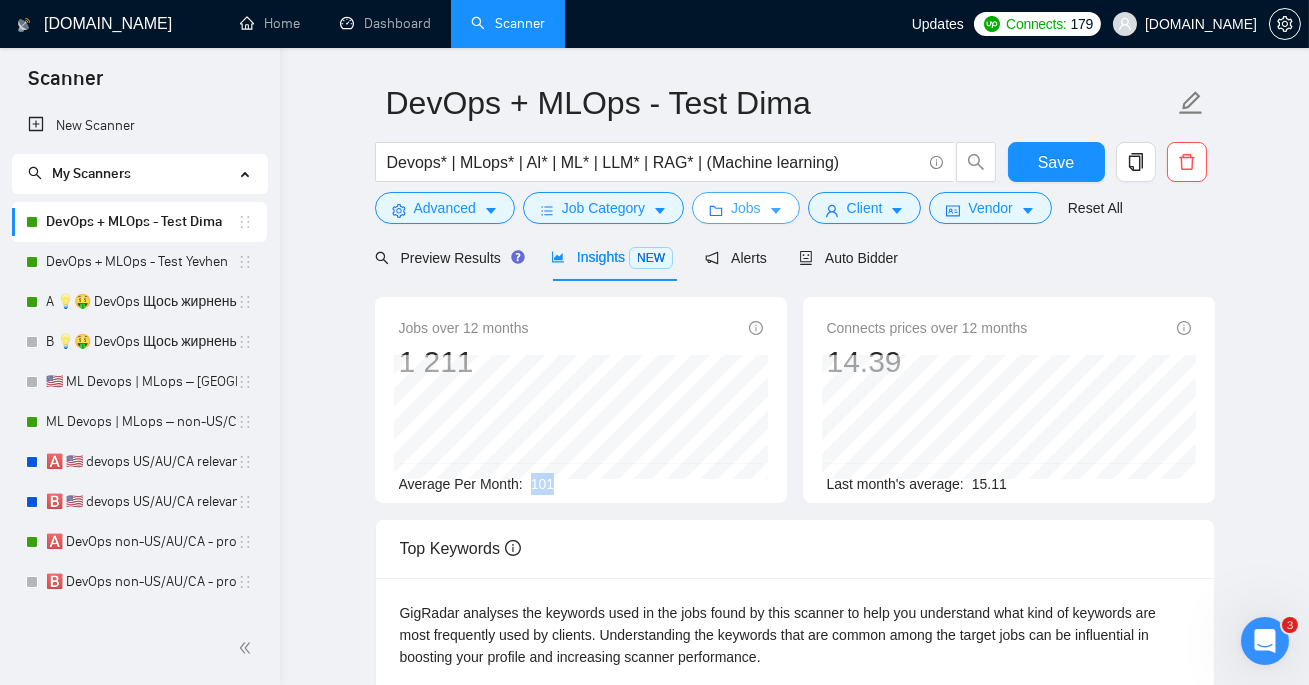 click on "Jobs" at bounding box center (746, 208) 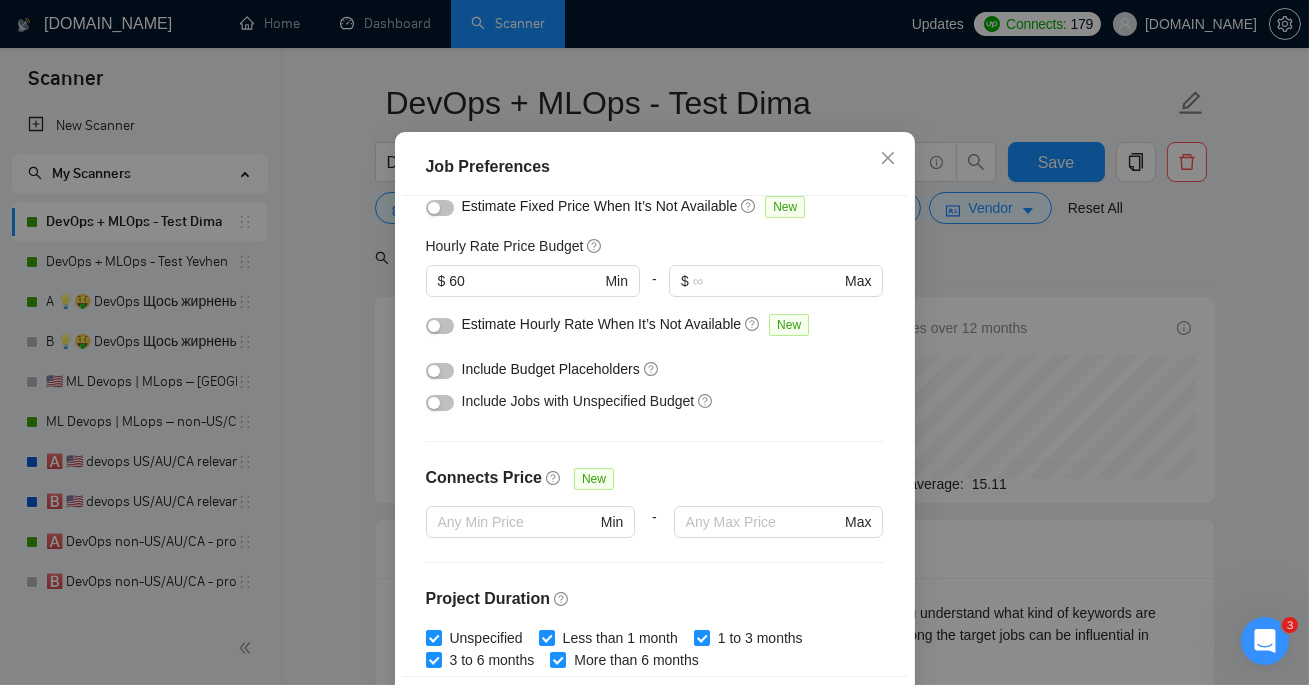 scroll, scrollTop: 266, scrollLeft: 0, axis: vertical 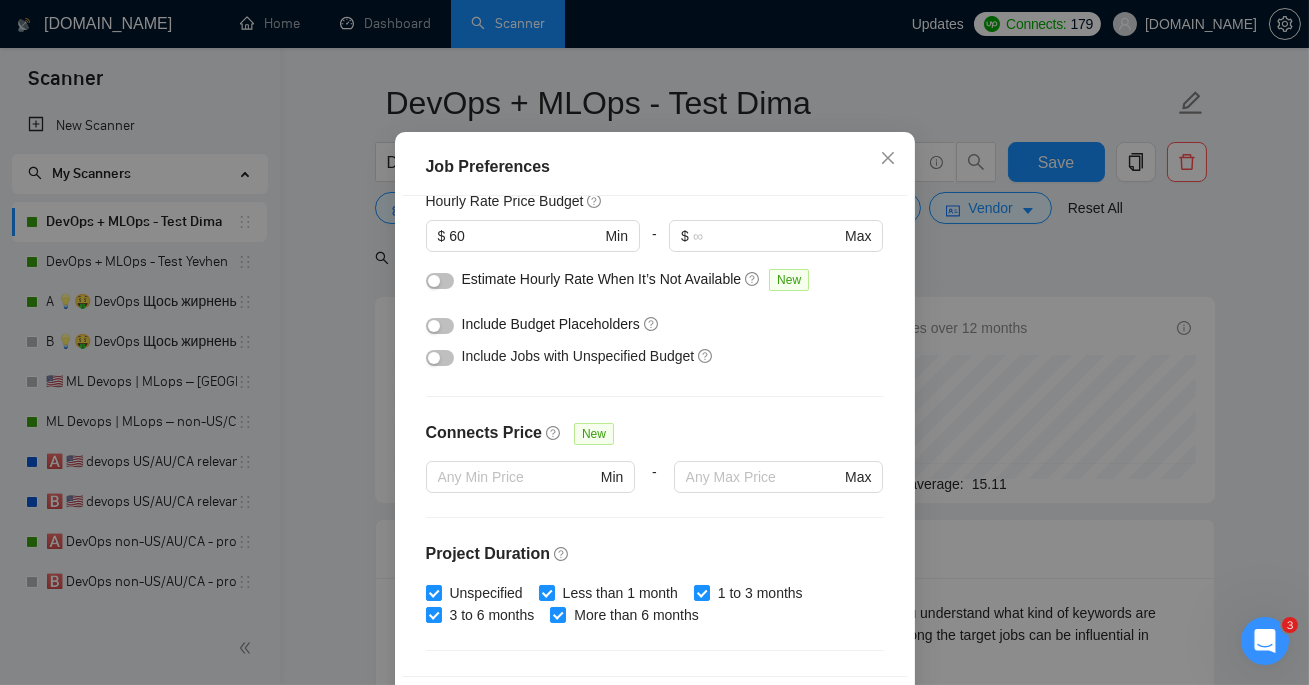click at bounding box center [440, 281] 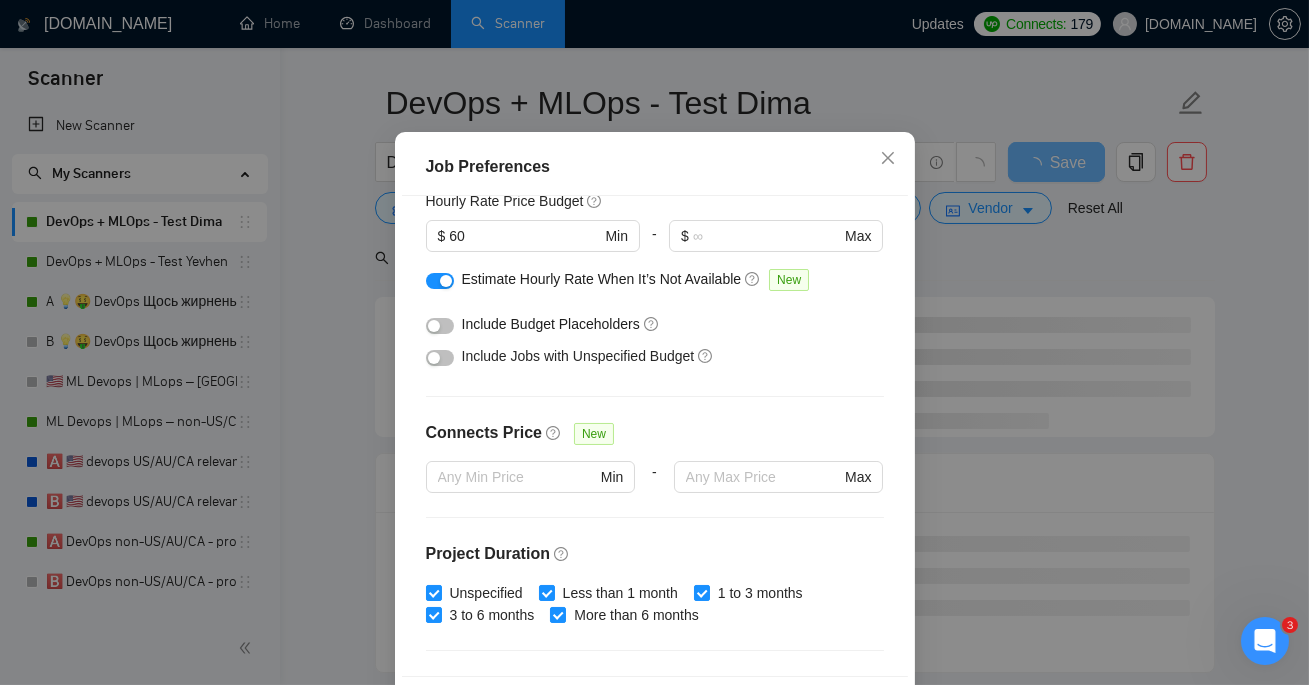 scroll, scrollTop: 283, scrollLeft: 0, axis: vertical 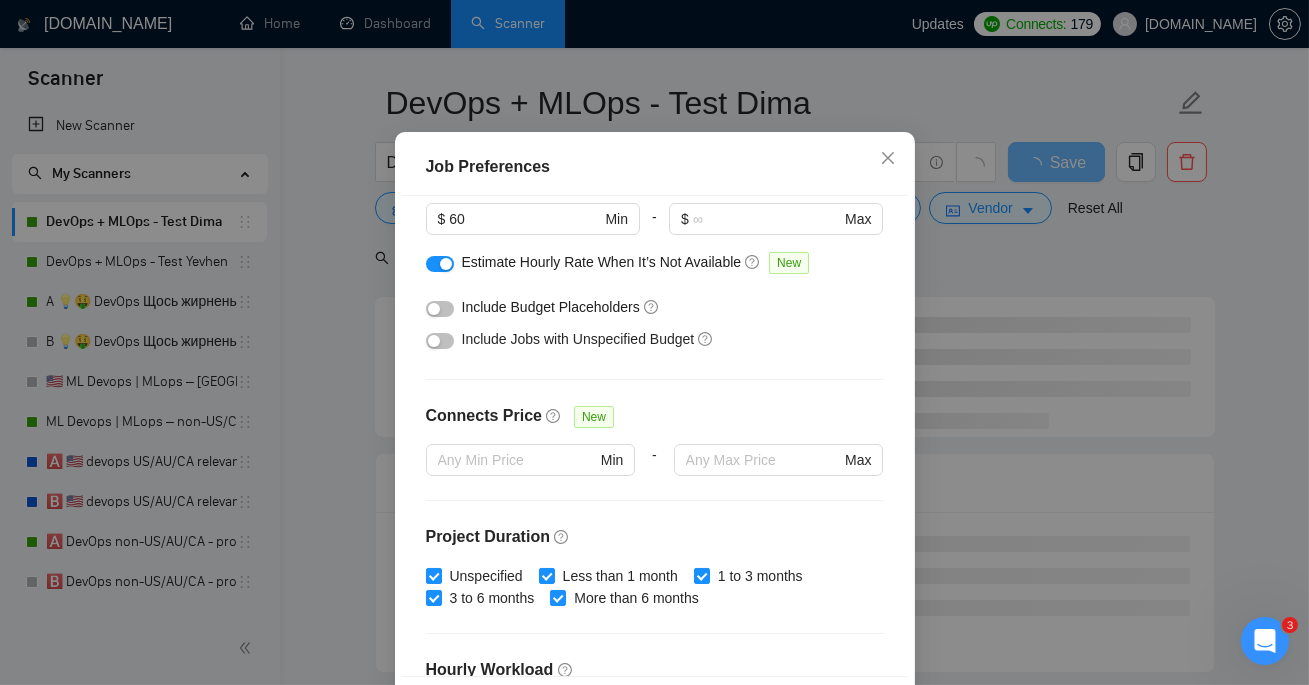 click at bounding box center (440, 341) 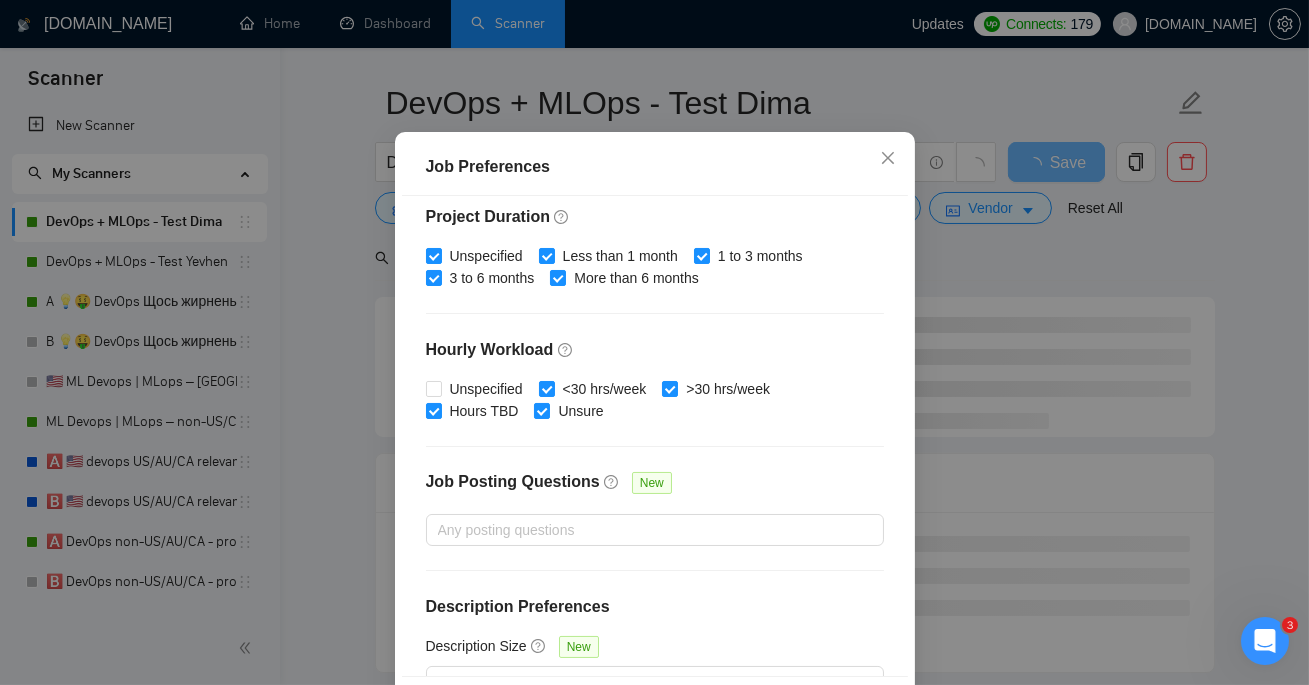 scroll, scrollTop: 647, scrollLeft: 0, axis: vertical 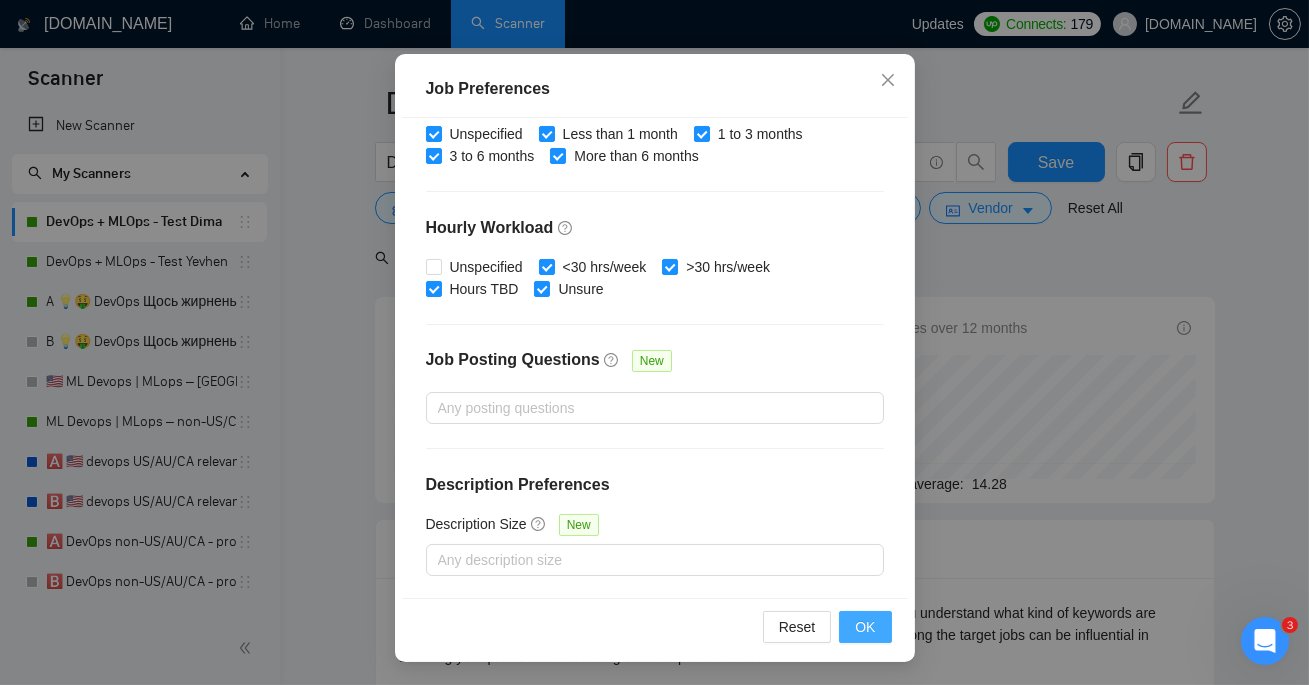 click on "OK" at bounding box center [865, 627] 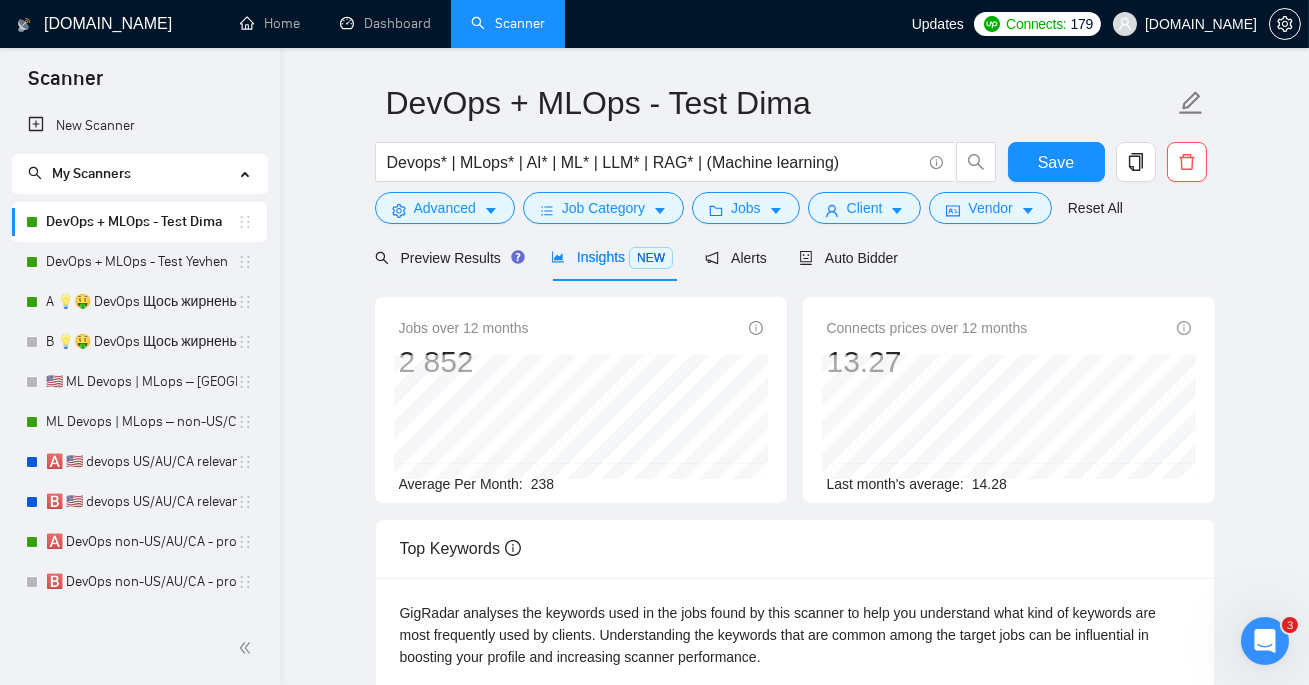 scroll, scrollTop: 66, scrollLeft: 0, axis: vertical 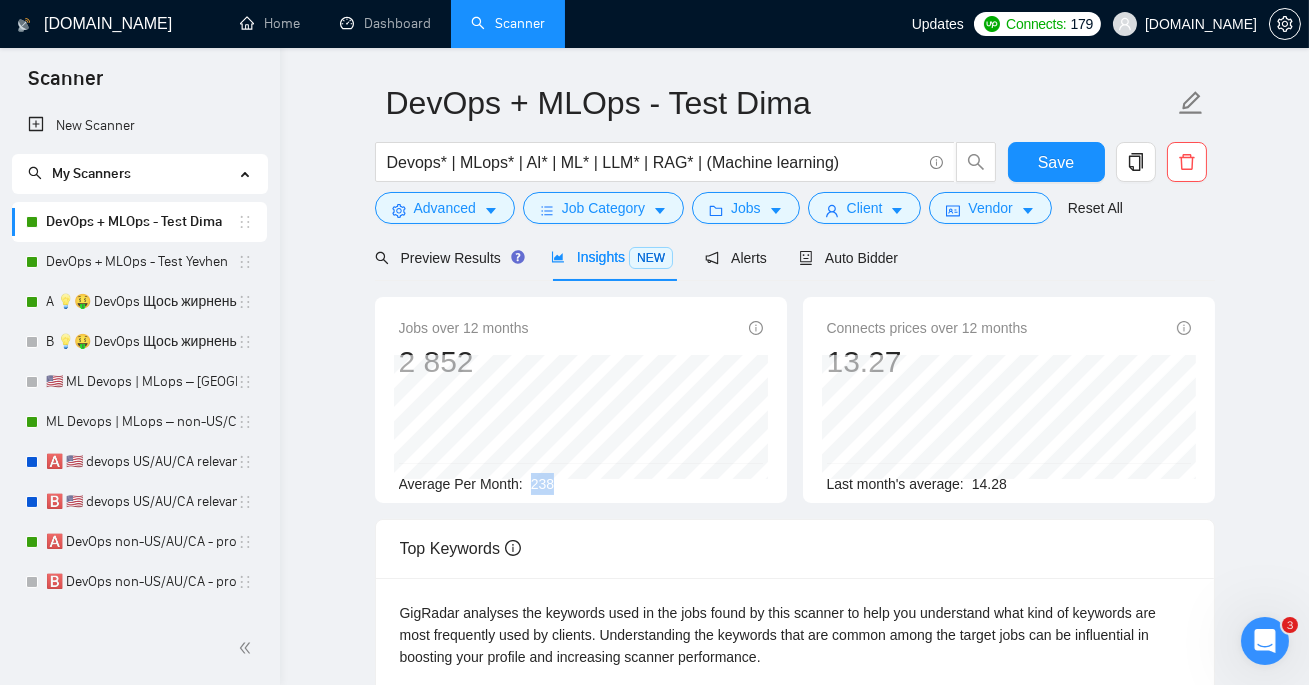 drag, startPoint x: 532, startPoint y: 479, endPoint x: 617, endPoint y: 480, distance: 85.00588 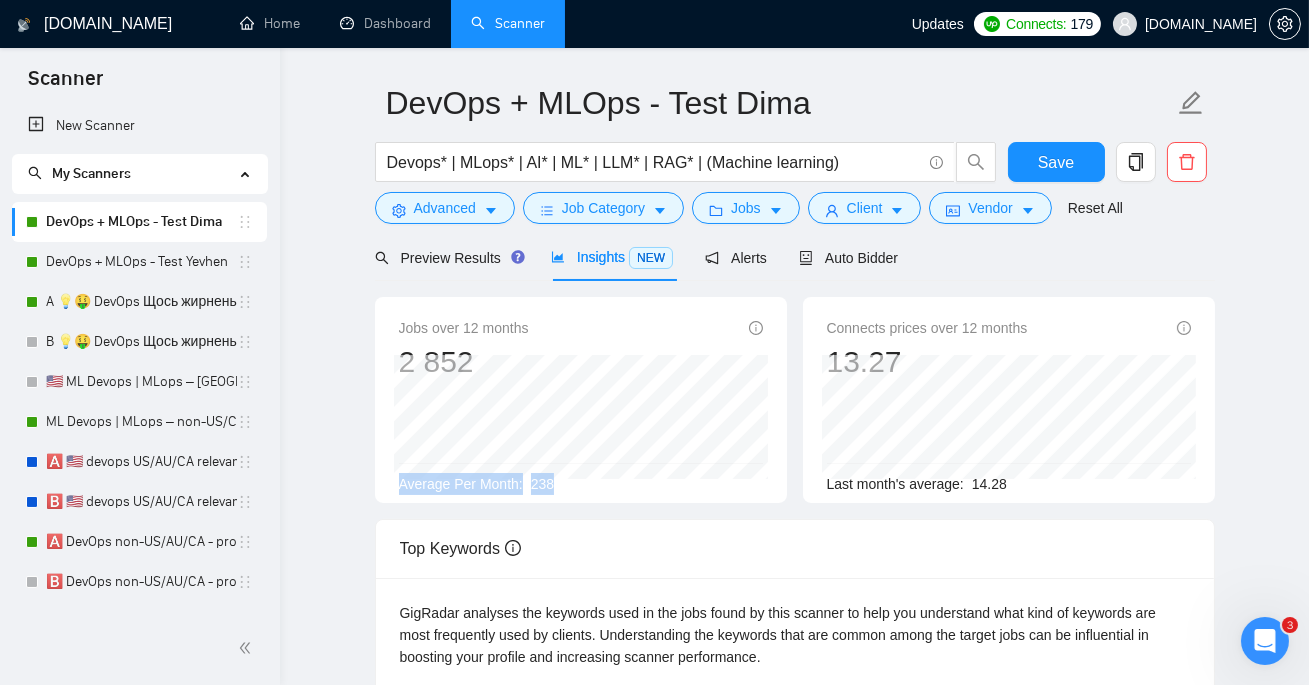 click on "238" at bounding box center [542, 484] 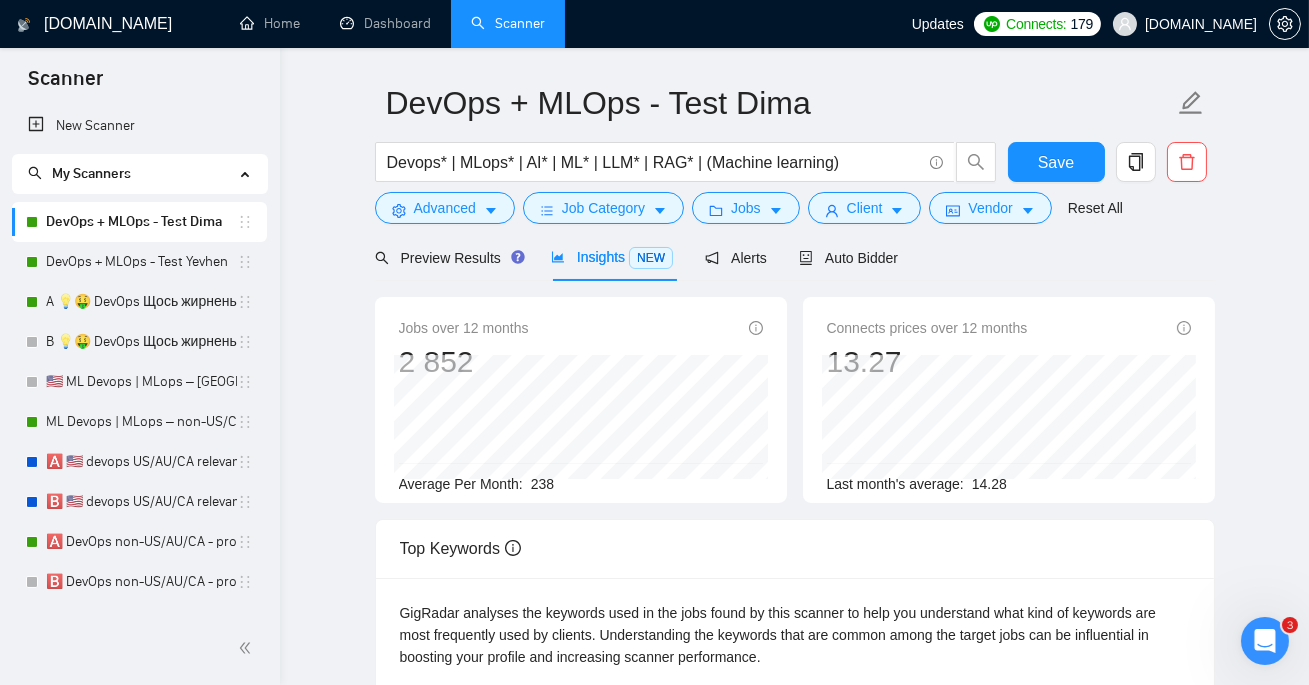click on "238" at bounding box center [542, 484] 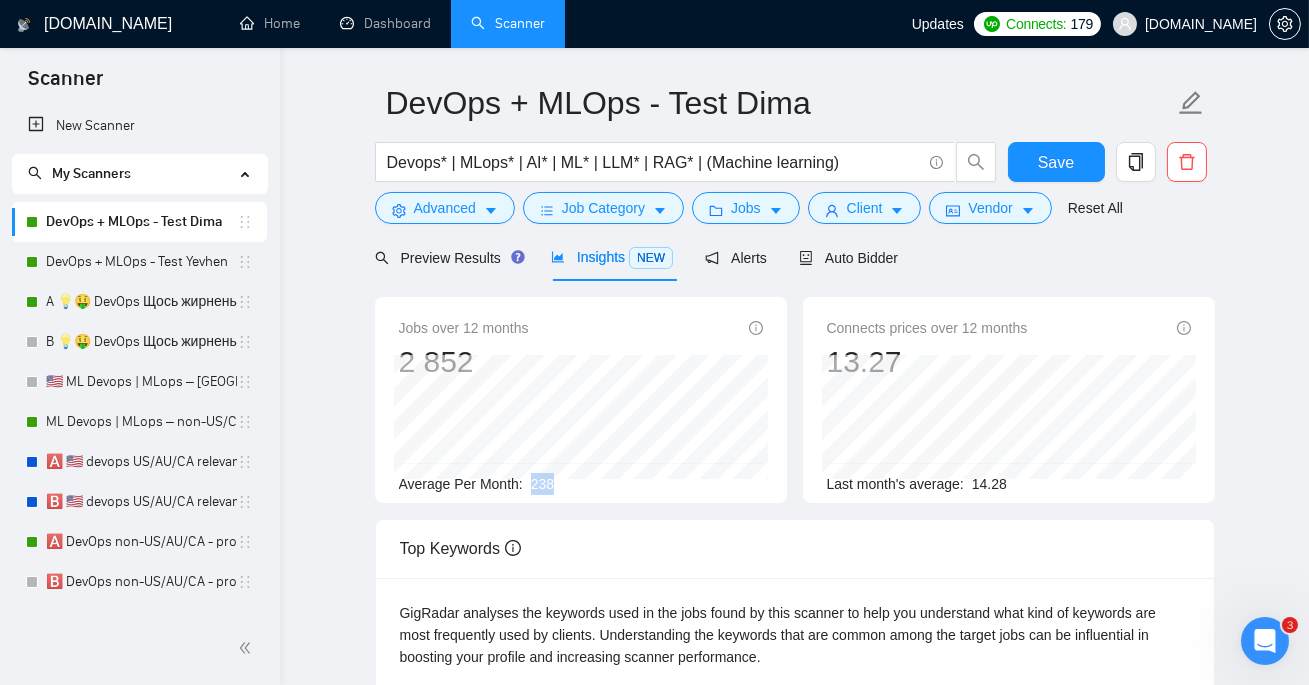 click on "238" at bounding box center [542, 484] 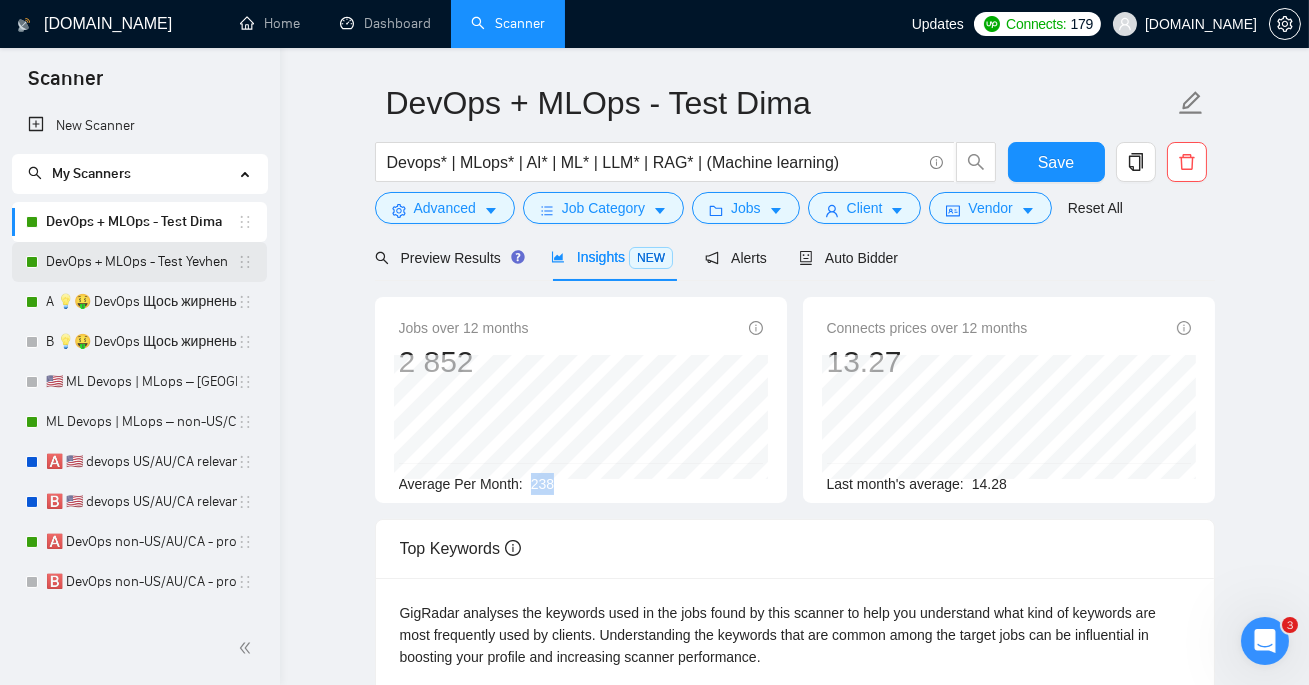 click on "DevOps + MLOps - Test Yevhen" at bounding box center [141, 262] 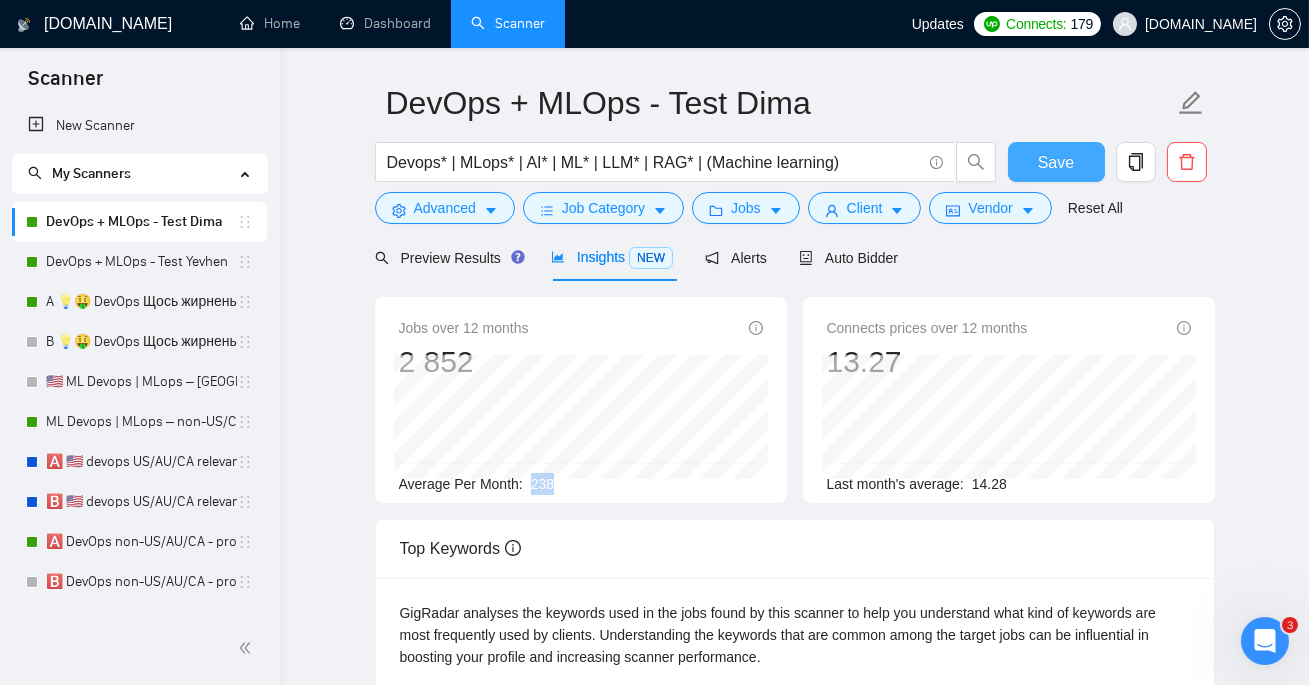 click on "Save" at bounding box center (1056, 162) 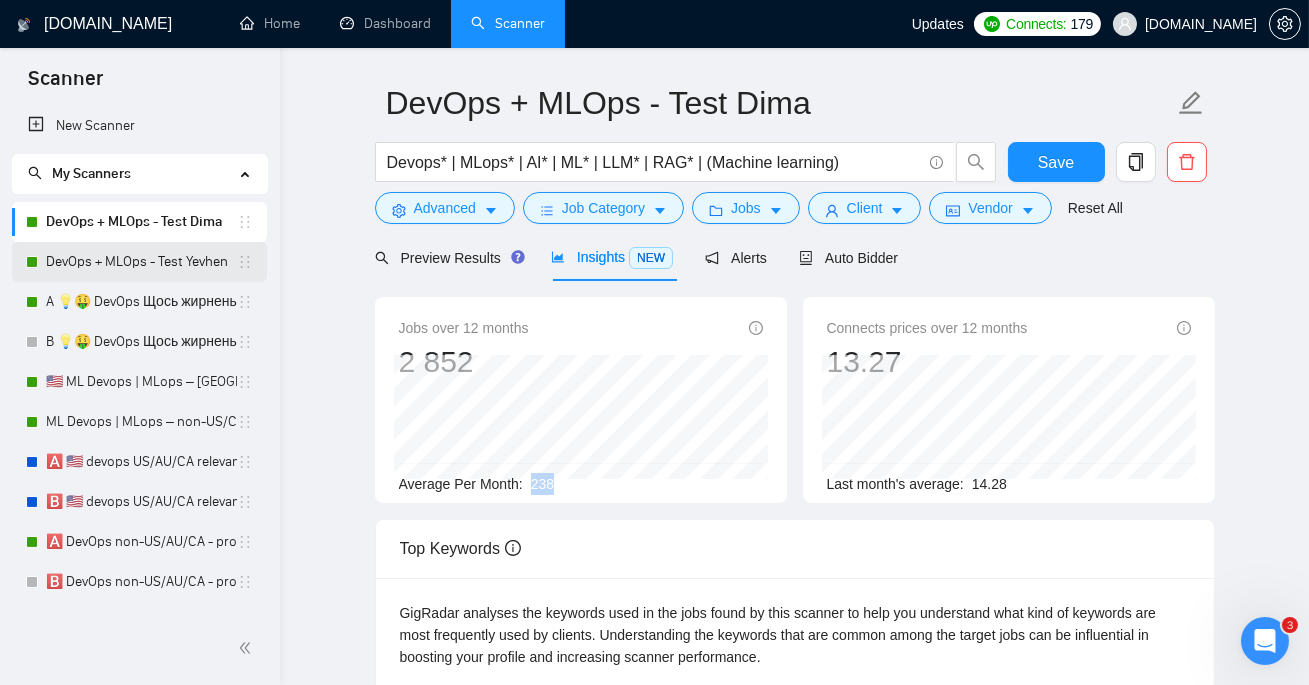 click on "DevOps + MLOps - Test Yevhen" at bounding box center (141, 262) 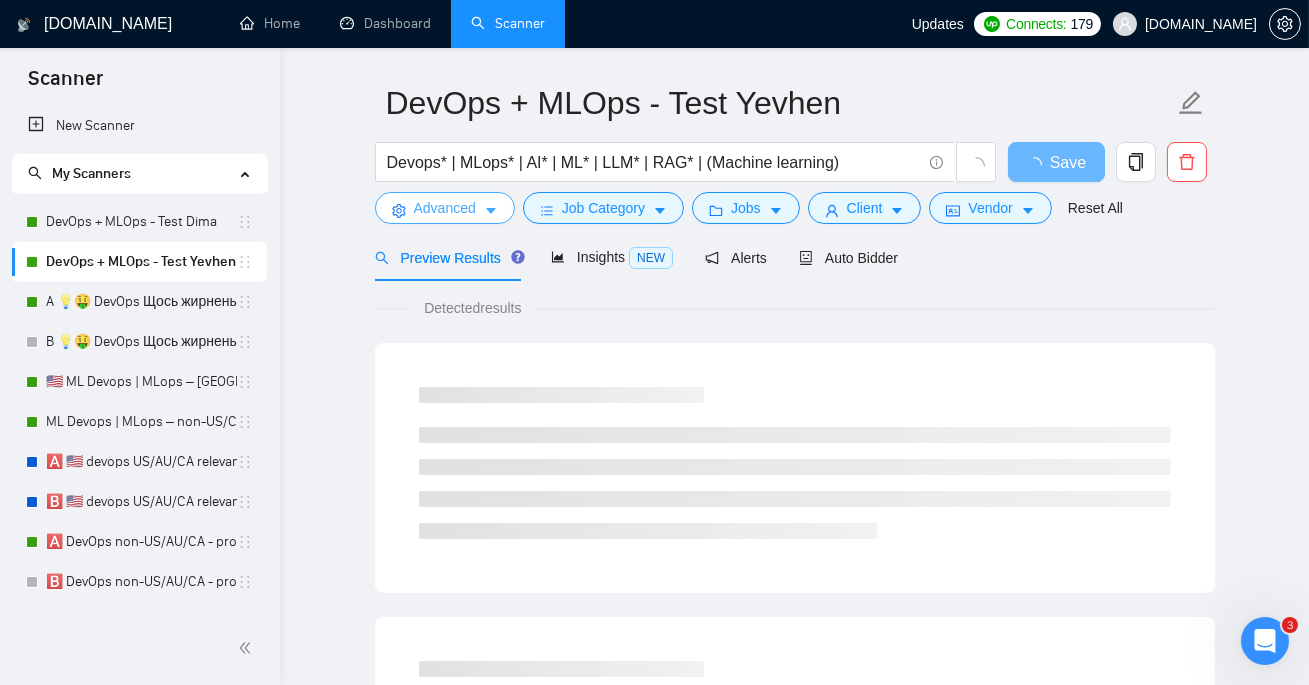 click on "Advanced" at bounding box center [445, 208] 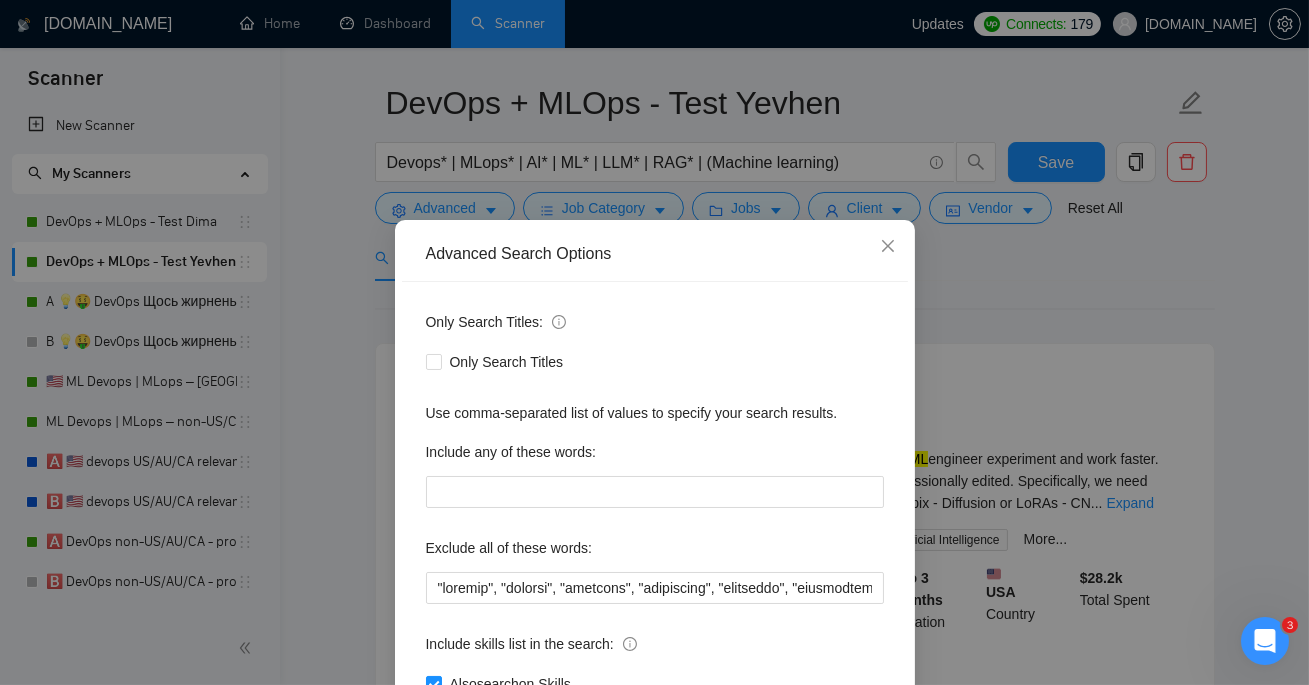 scroll, scrollTop: 146, scrollLeft: 0, axis: vertical 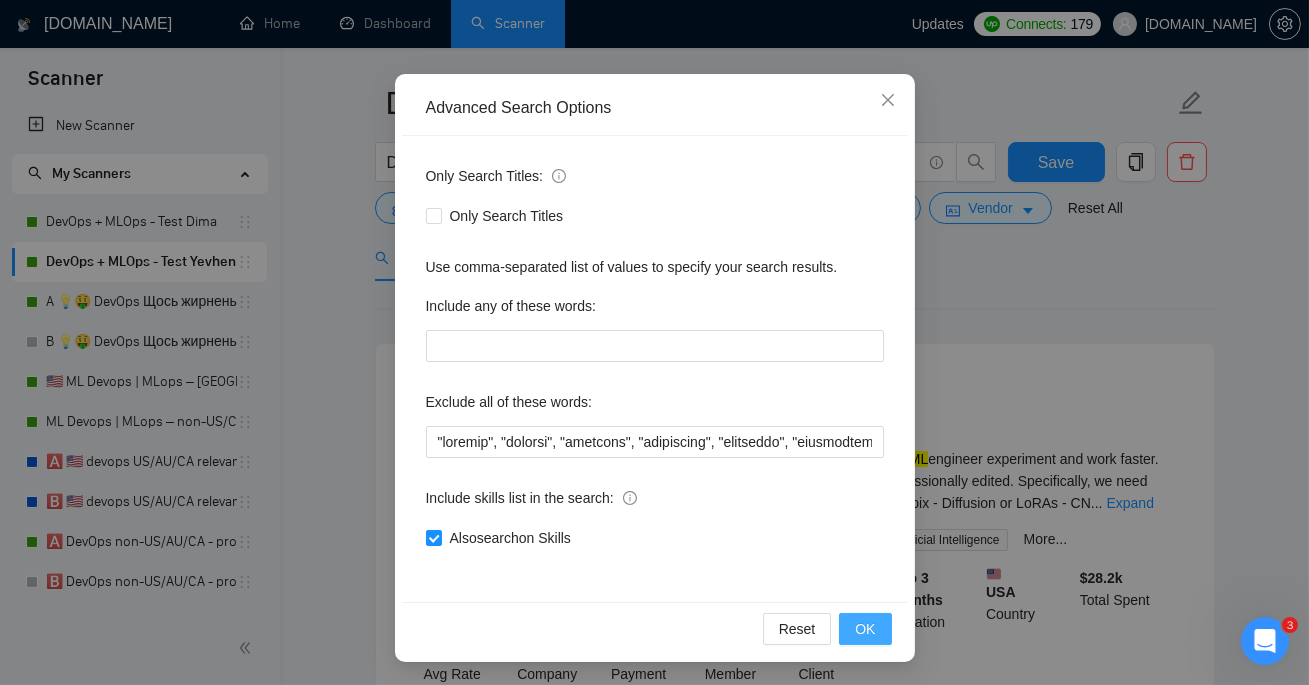 click on "OK" at bounding box center [865, 629] 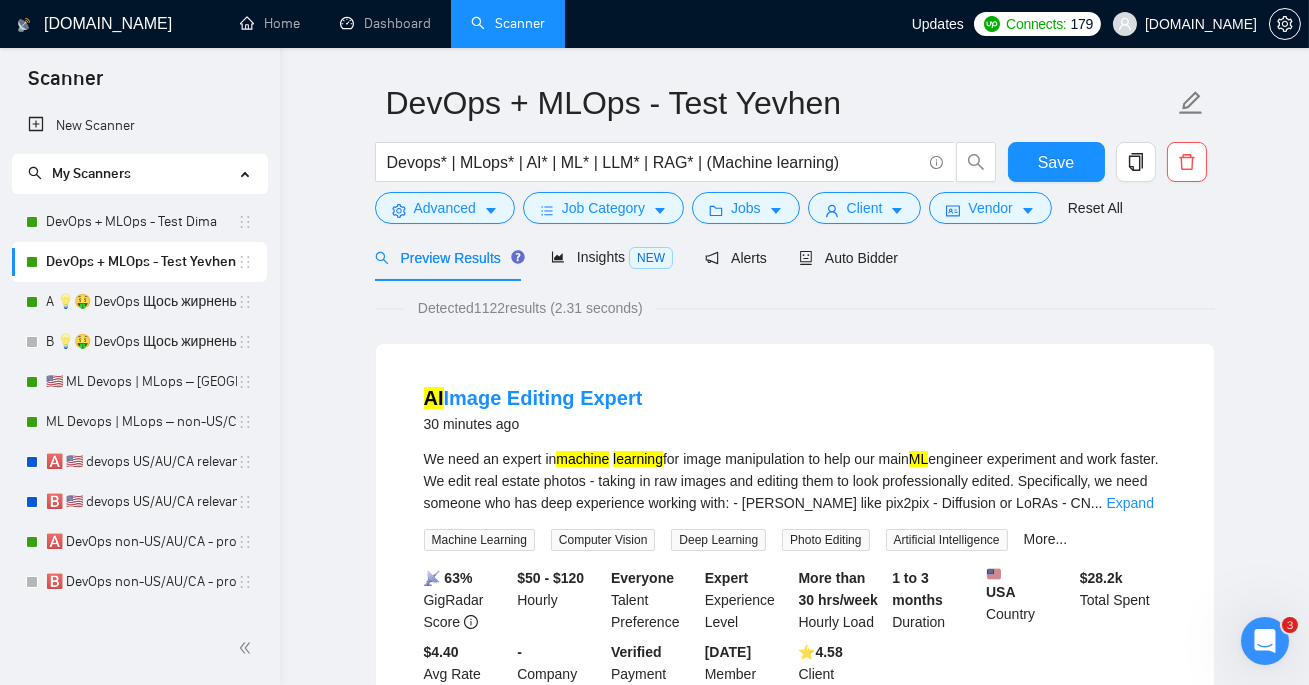 scroll, scrollTop: 46, scrollLeft: 0, axis: vertical 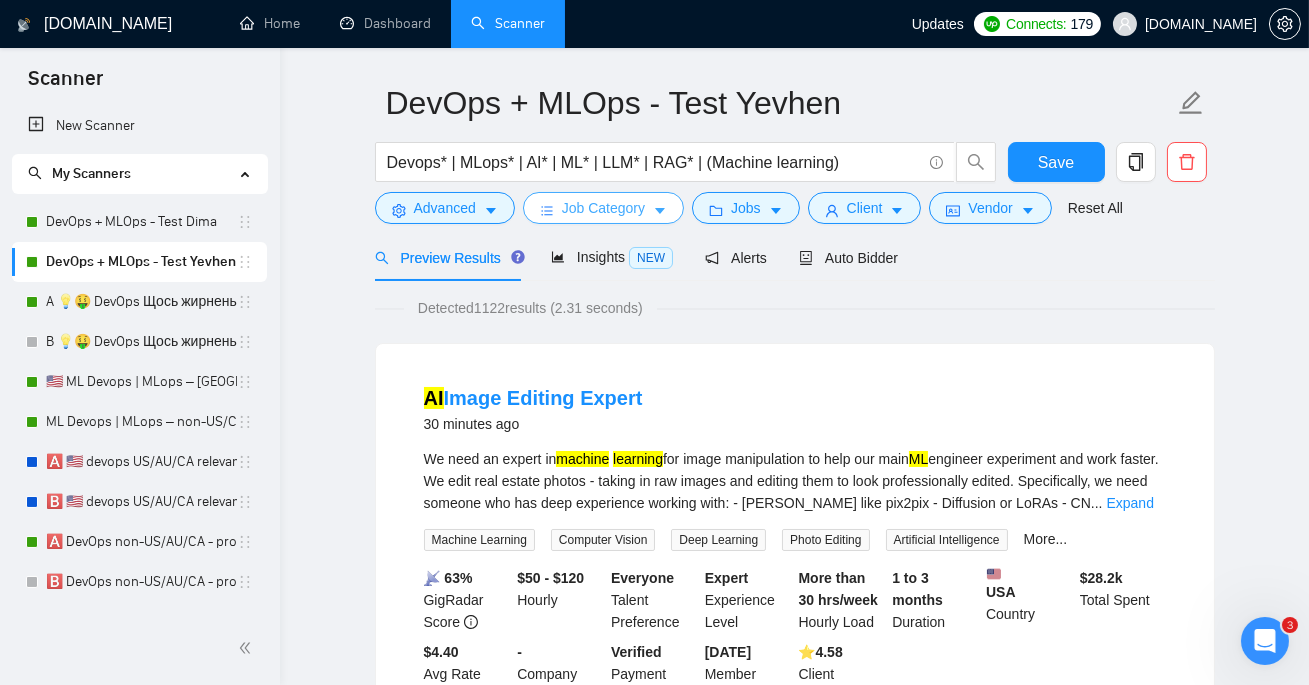 click on "Job Category" at bounding box center [603, 208] 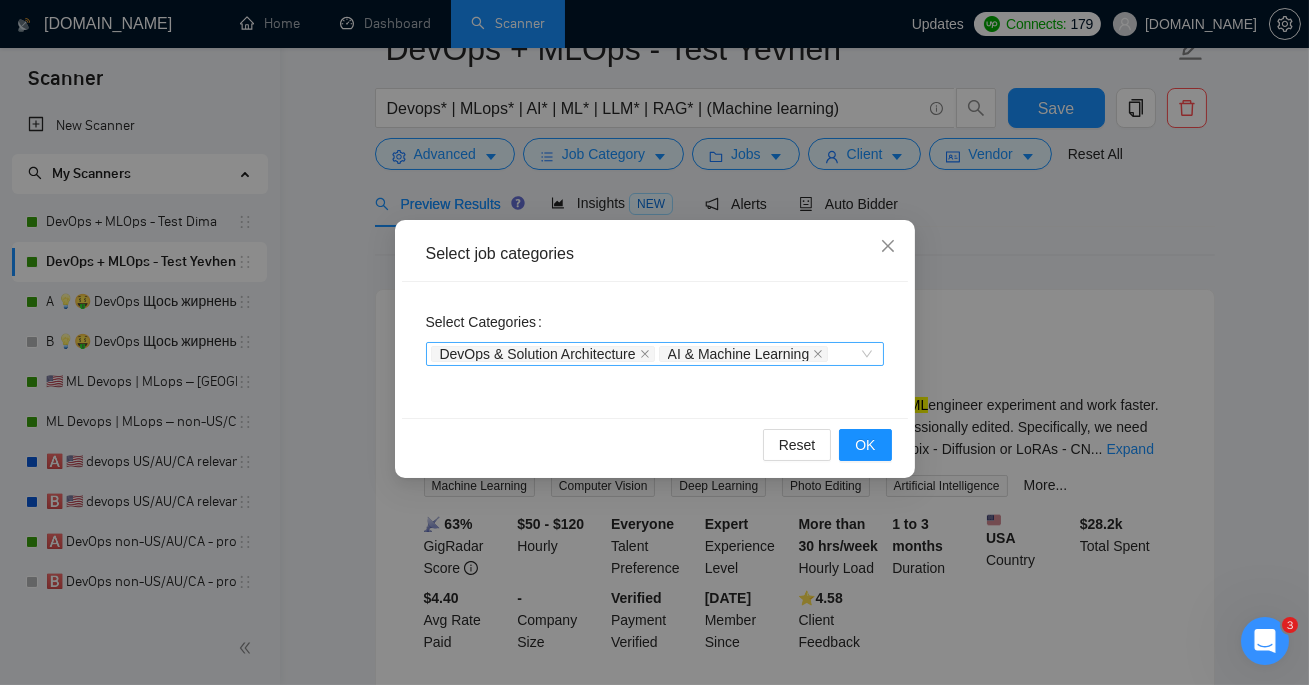 scroll, scrollTop: 0, scrollLeft: 0, axis: both 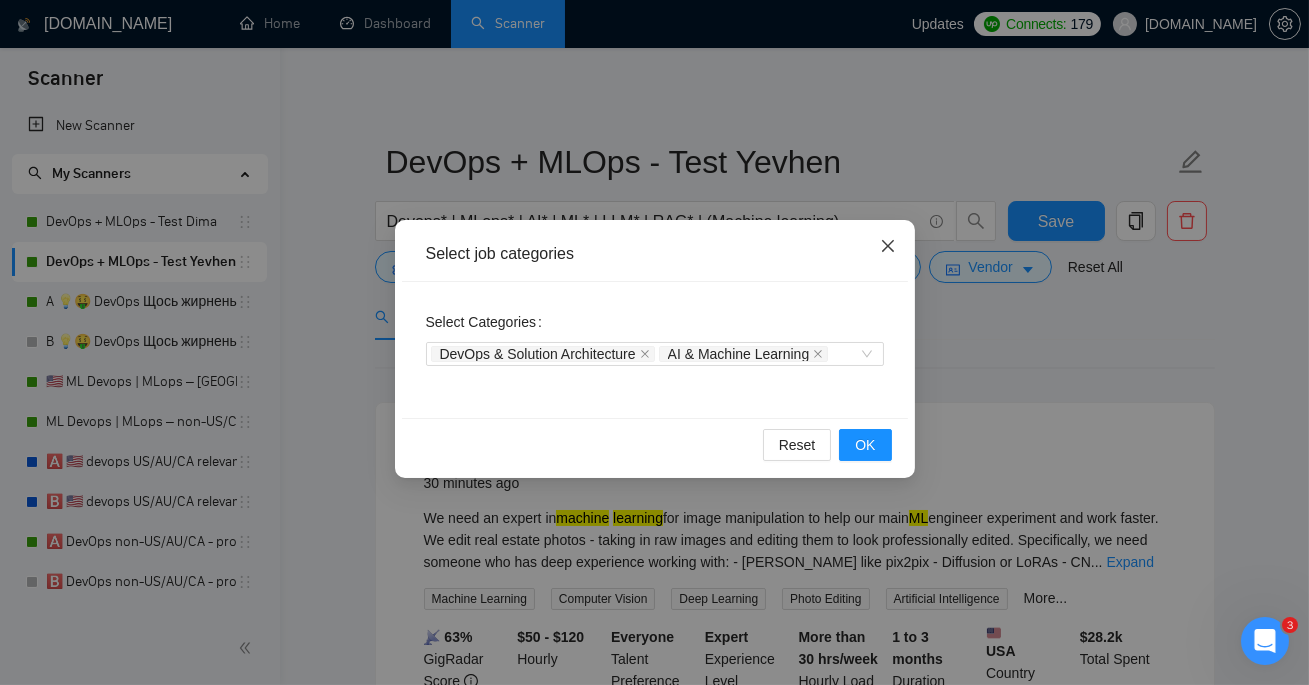click at bounding box center [888, 247] 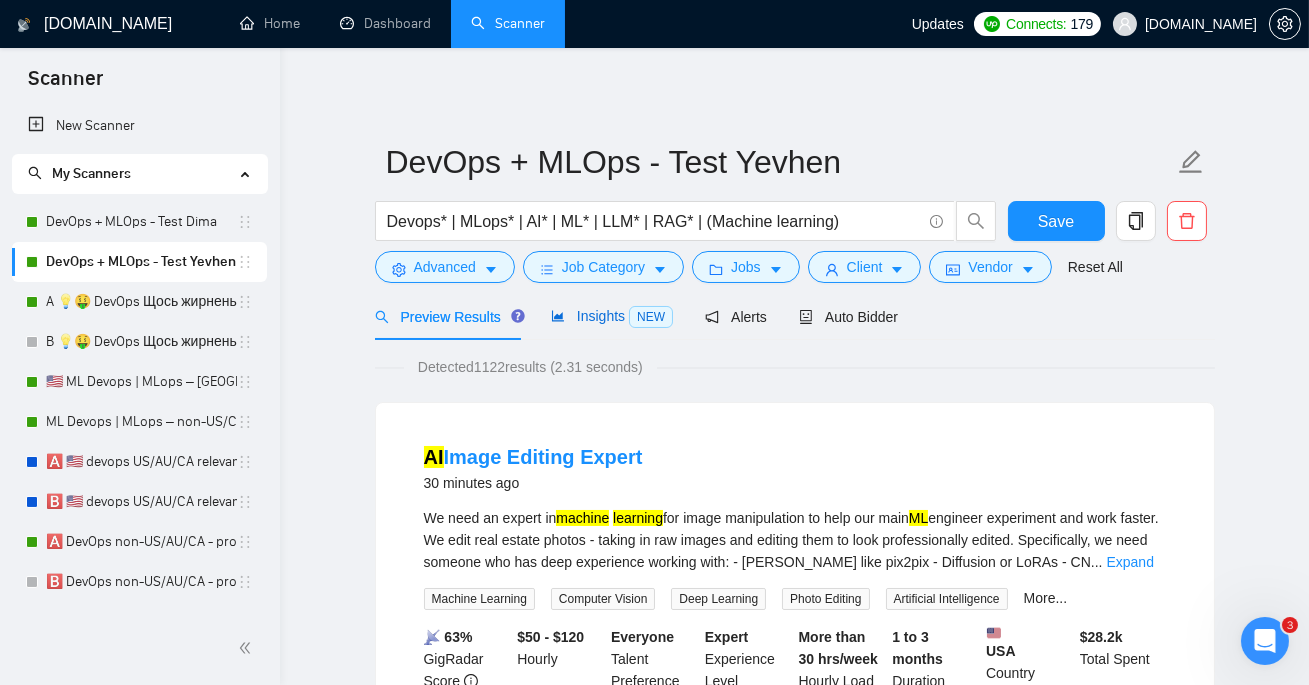click on "NEW" at bounding box center (651, 317) 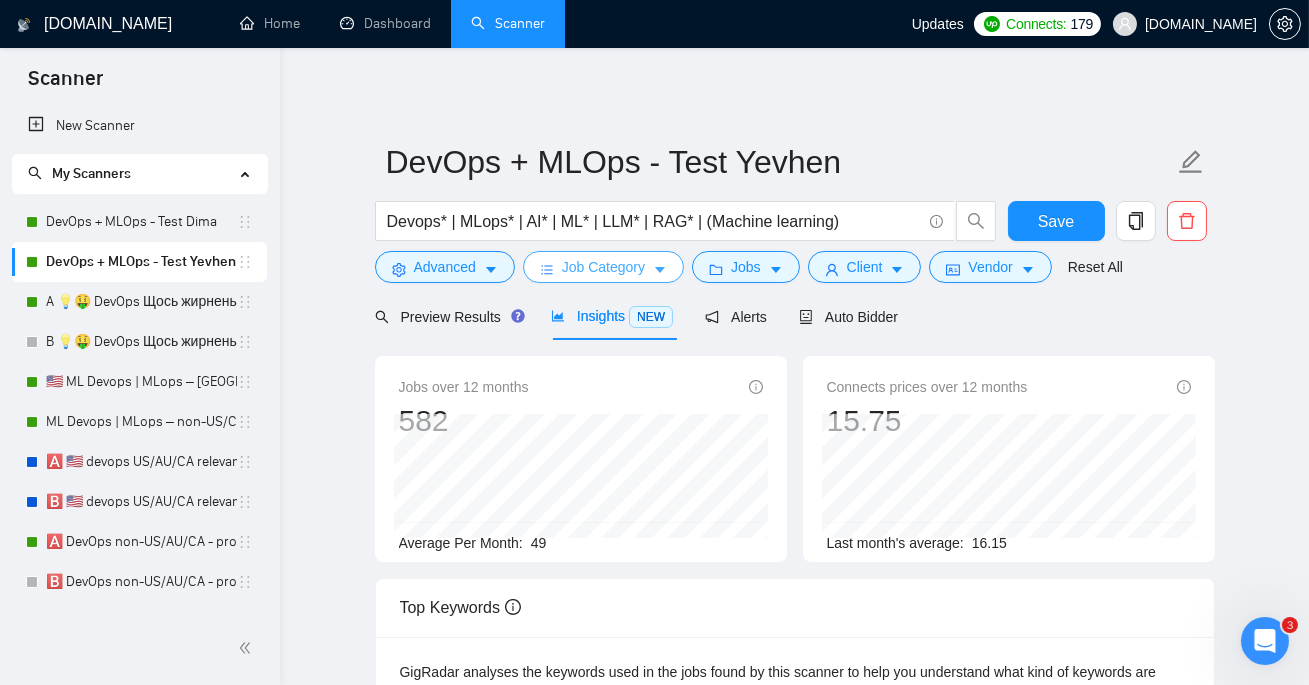click on "Job Category" at bounding box center [603, 267] 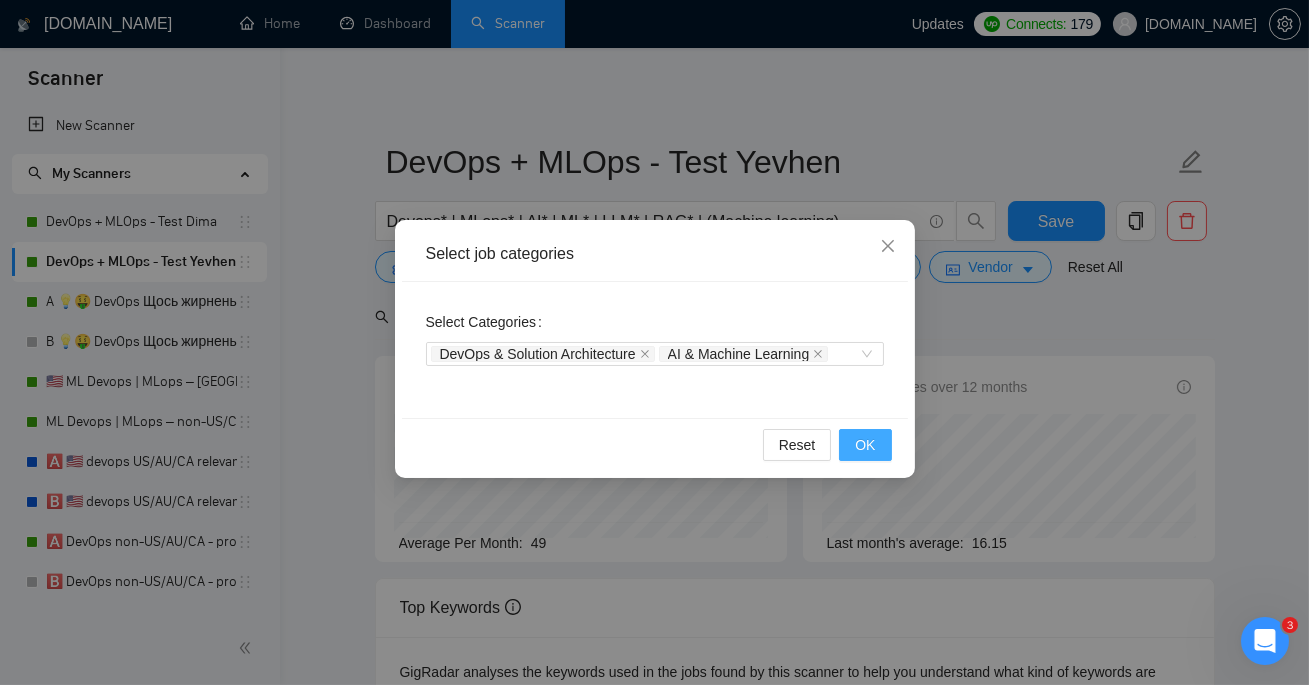 click on "OK" at bounding box center (865, 445) 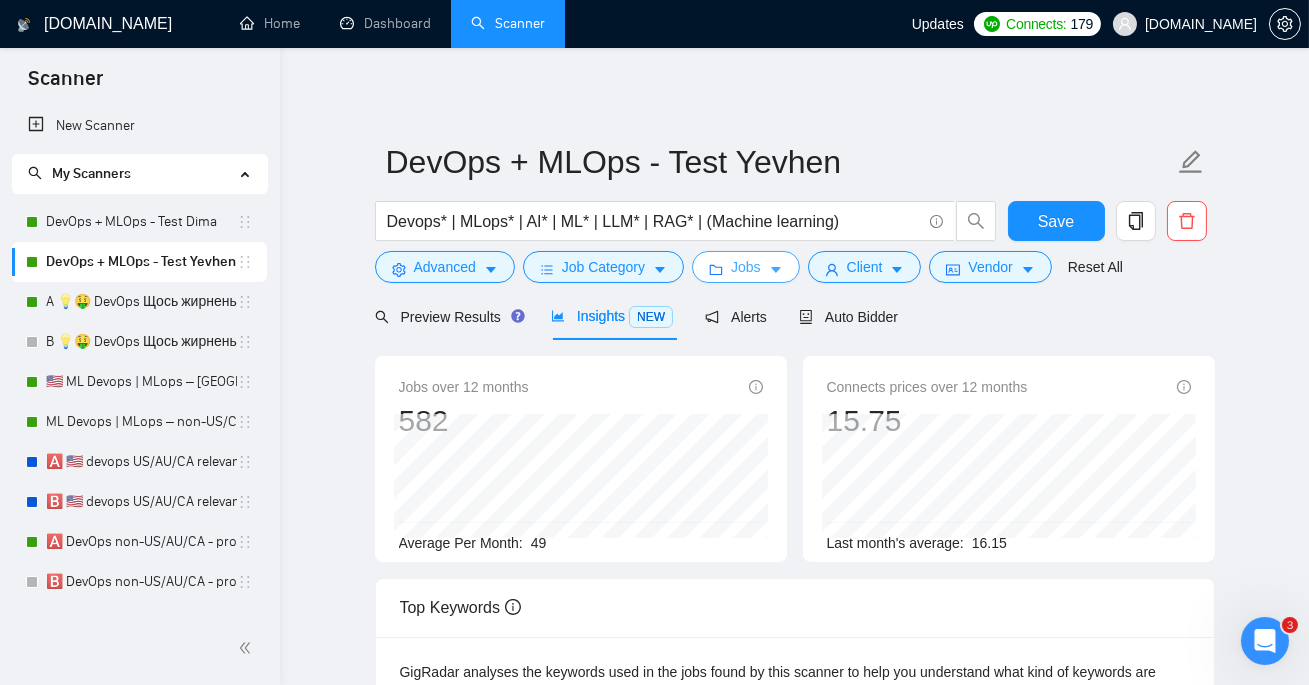 click on "Jobs" at bounding box center (746, 267) 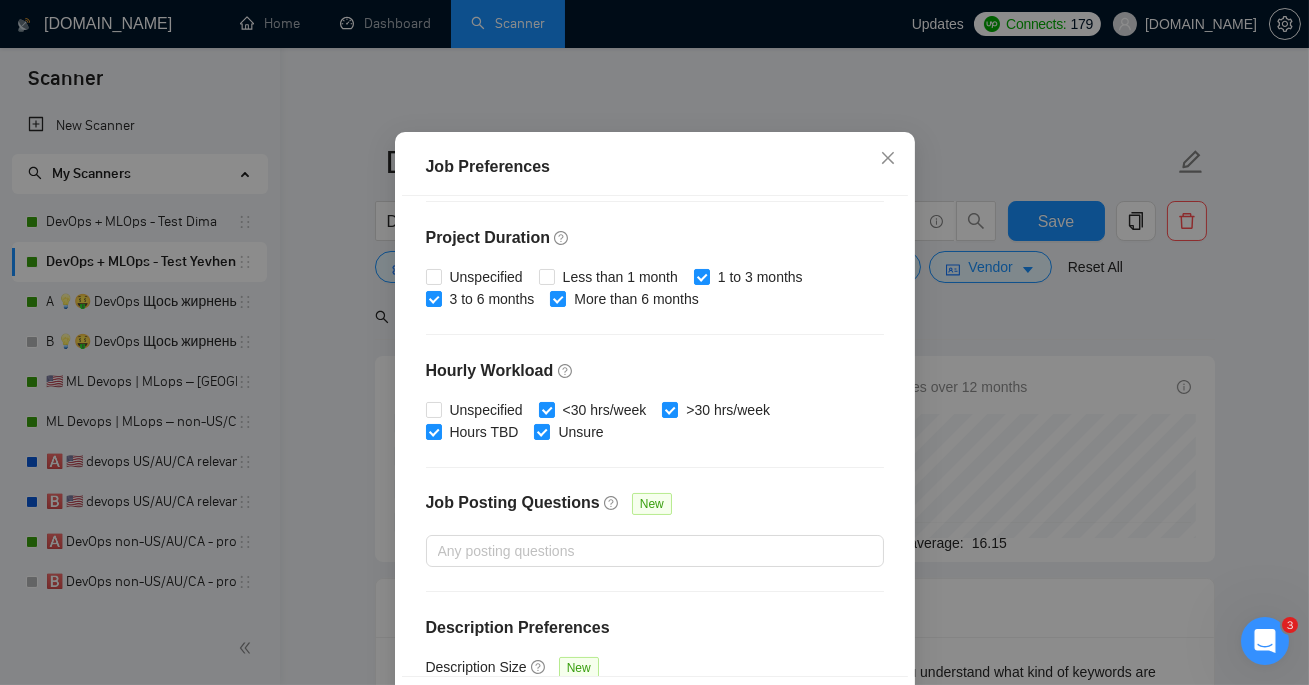 scroll, scrollTop: 618, scrollLeft: 0, axis: vertical 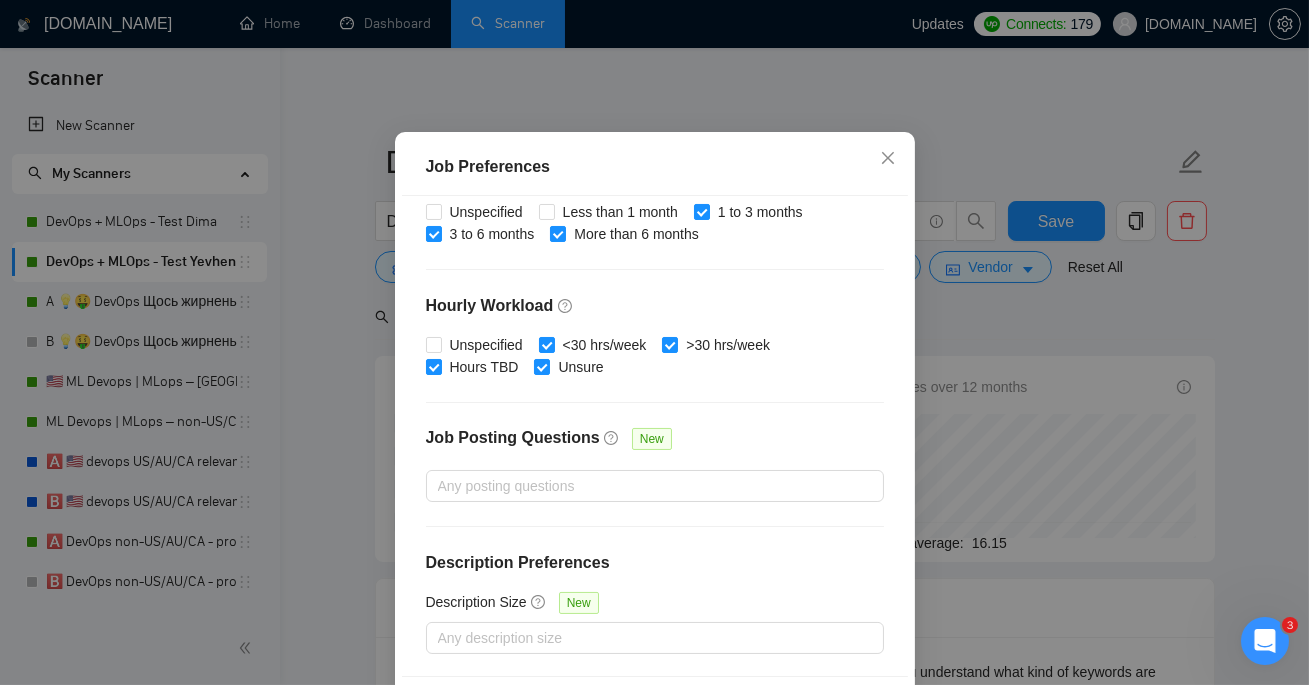 click on "Job Preferences Budget Project Type All Fixed Price Hourly Rate   Fixed Price Budget $ 1000 Min - $ Max Estimate Fixed Price When It’s Not Available New   Hourly Rate Price Budget $ 60 Min - $ Max Estimate Hourly Rate When It’s Not Available New Include Budget Placeholders Include Jobs with Unspecified Budget   Connects Price New Min - Max Project Duration   Unspecified Less than 1 month 1 to 3 months 3 to 6 months More than 6 months Hourly Workload   Unspecified <30 hrs/week >30 hrs/week Hours TBD Unsure Job Posting Questions New   Any posting questions Description Preferences Description Size New   Any description size Reset OK" at bounding box center [654, 342] 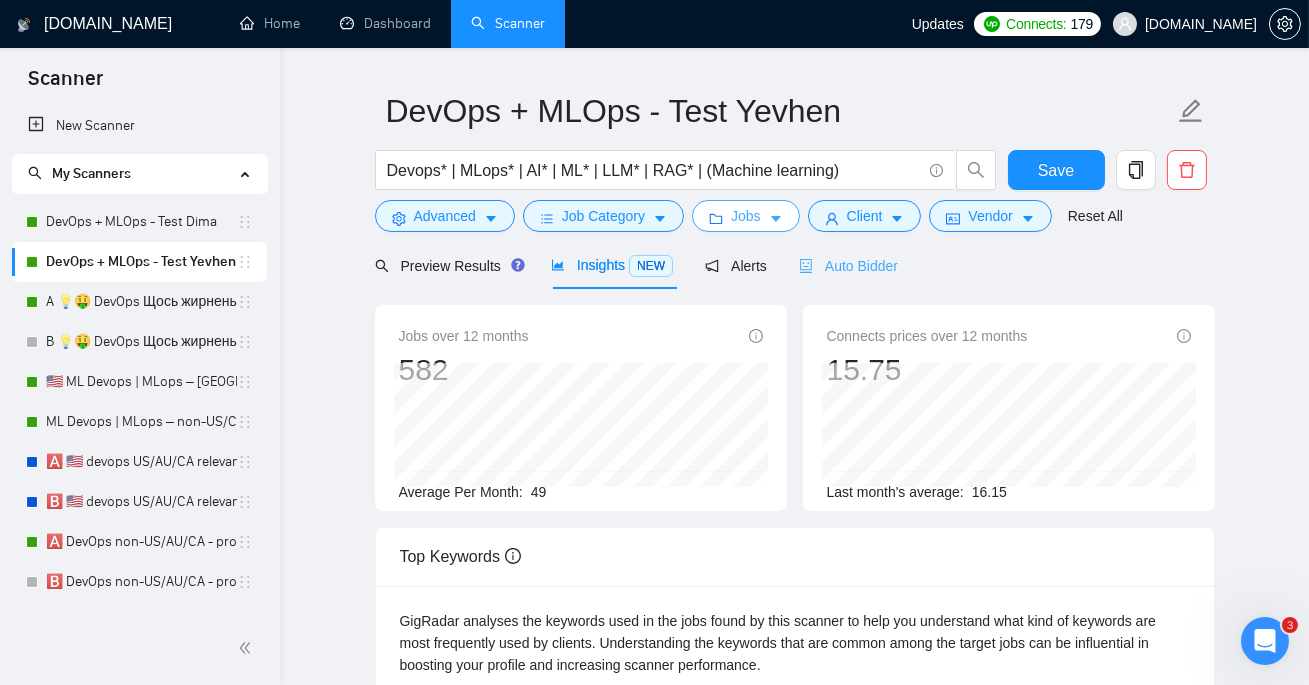 scroll, scrollTop: 52, scrollLeft: 0, axis: vertical 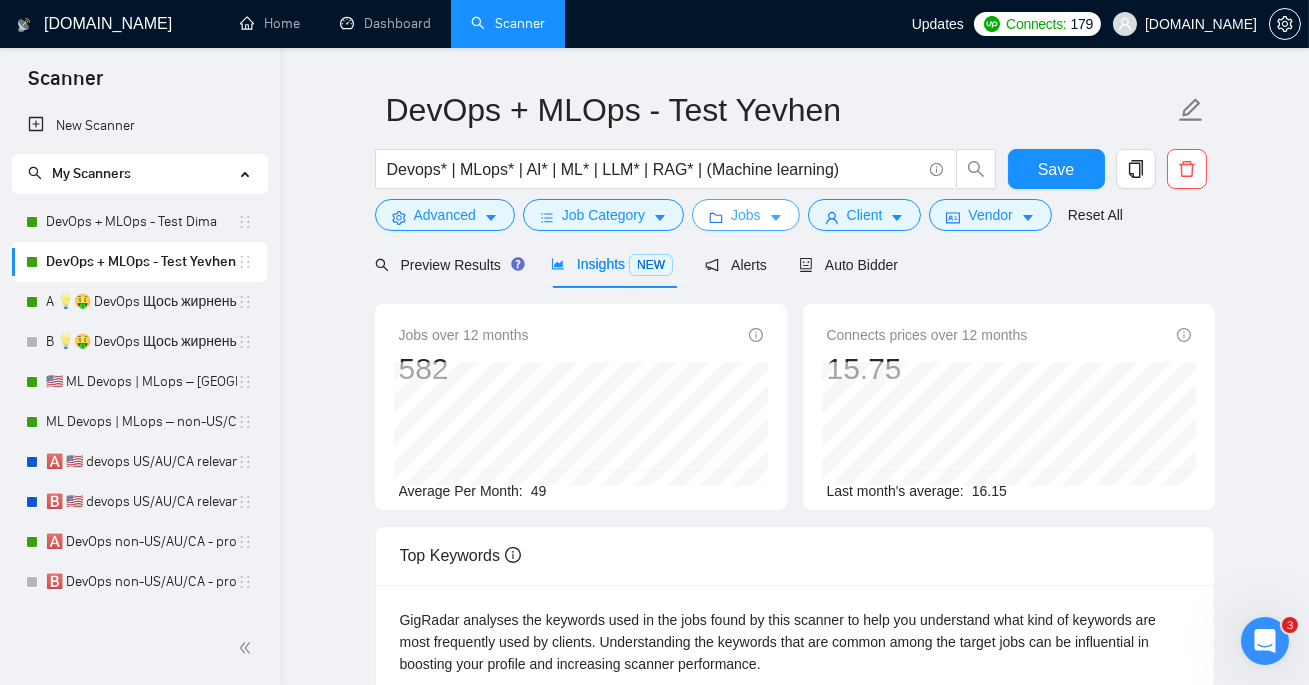 click on "Jobs" at bounding box center (746, 215) 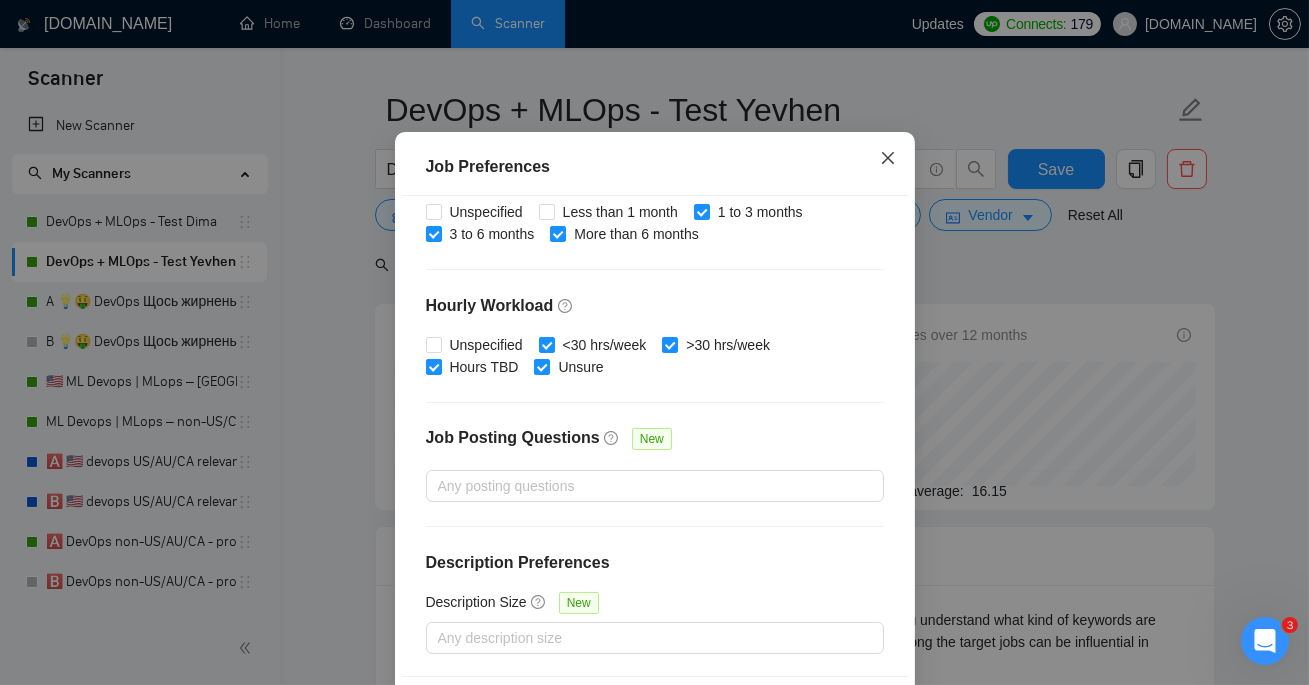 click 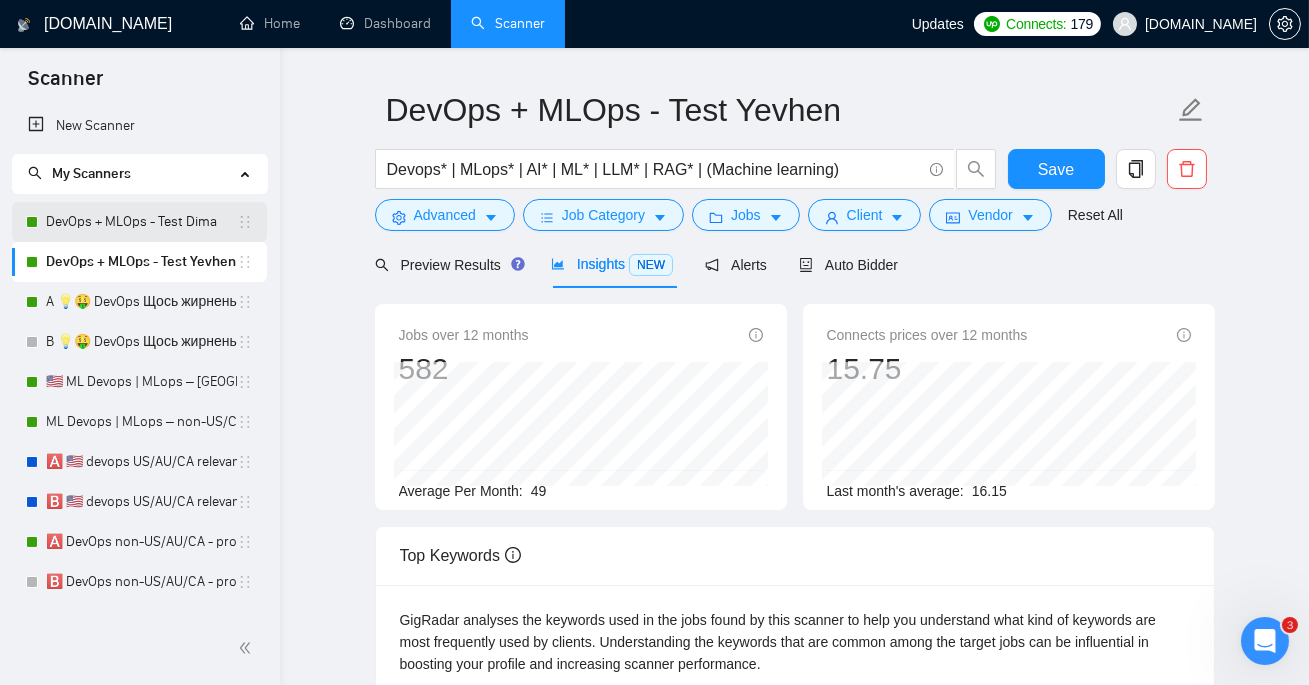 click on "DevOps + MLOps - Test Dima" at bounding box center [141, 222] 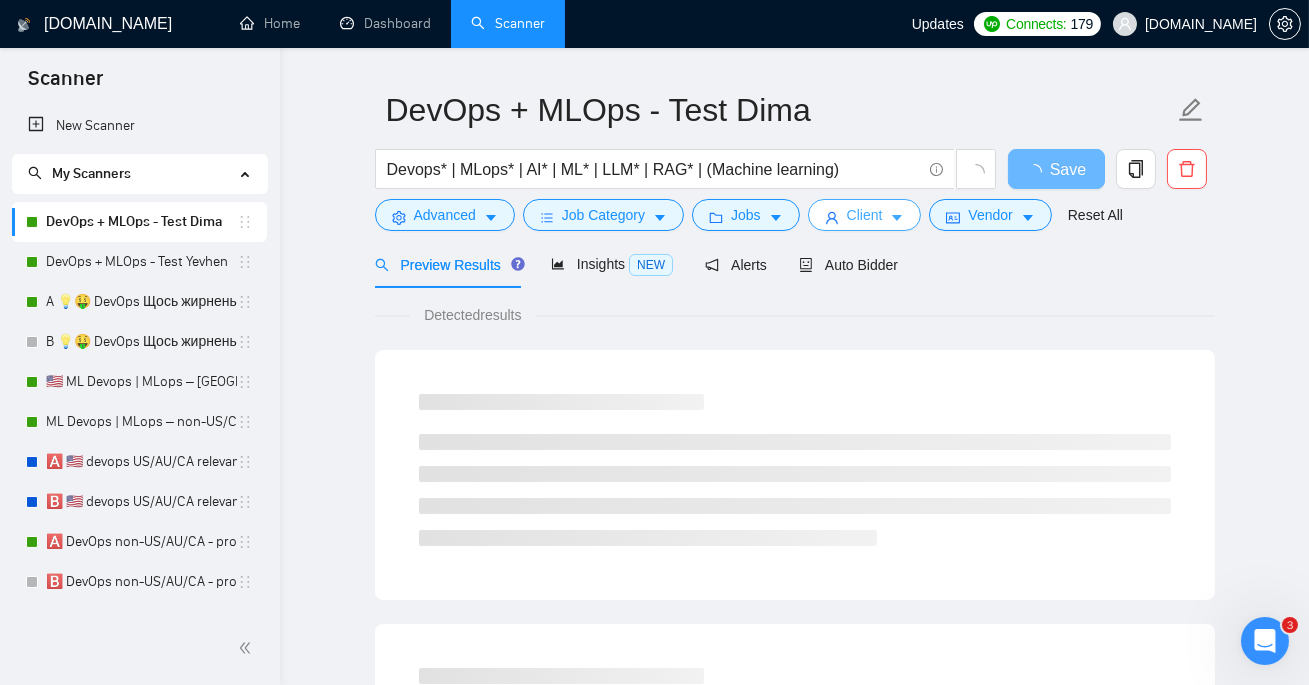 click on "Client" at bounding box center (865, 215) 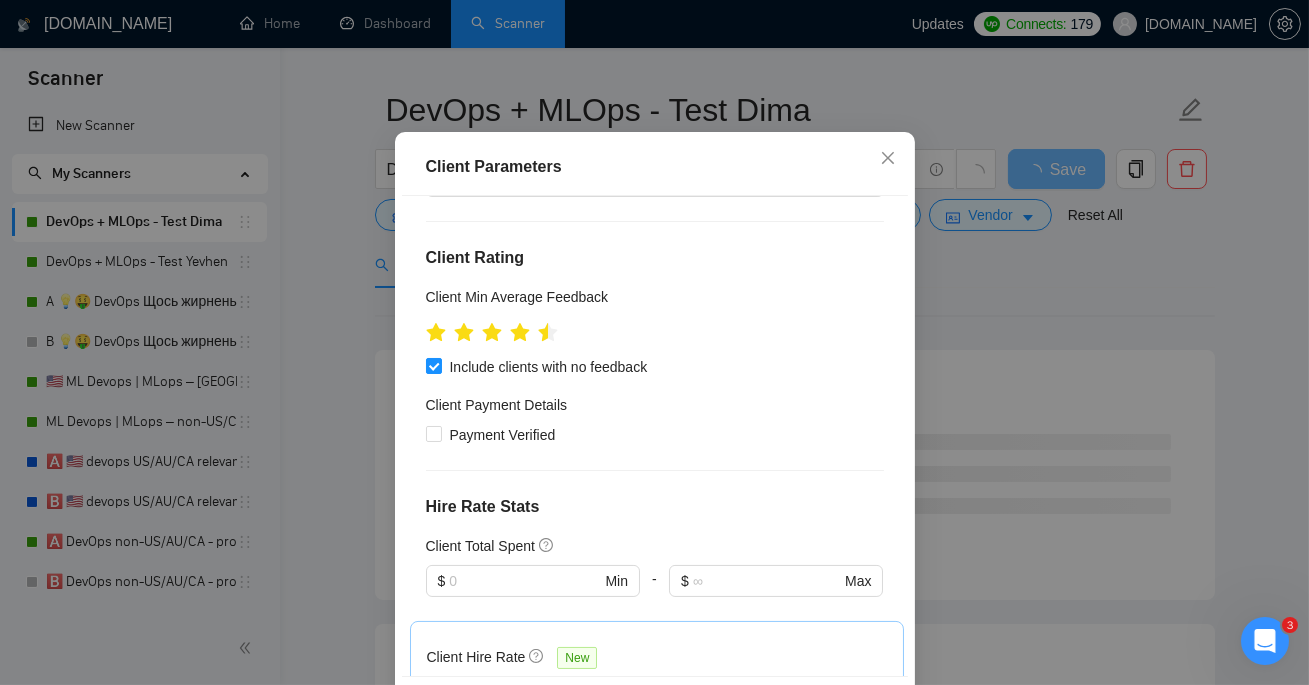 scroll, scrollTop: 924, scrollLeft: 0, axis: vertical 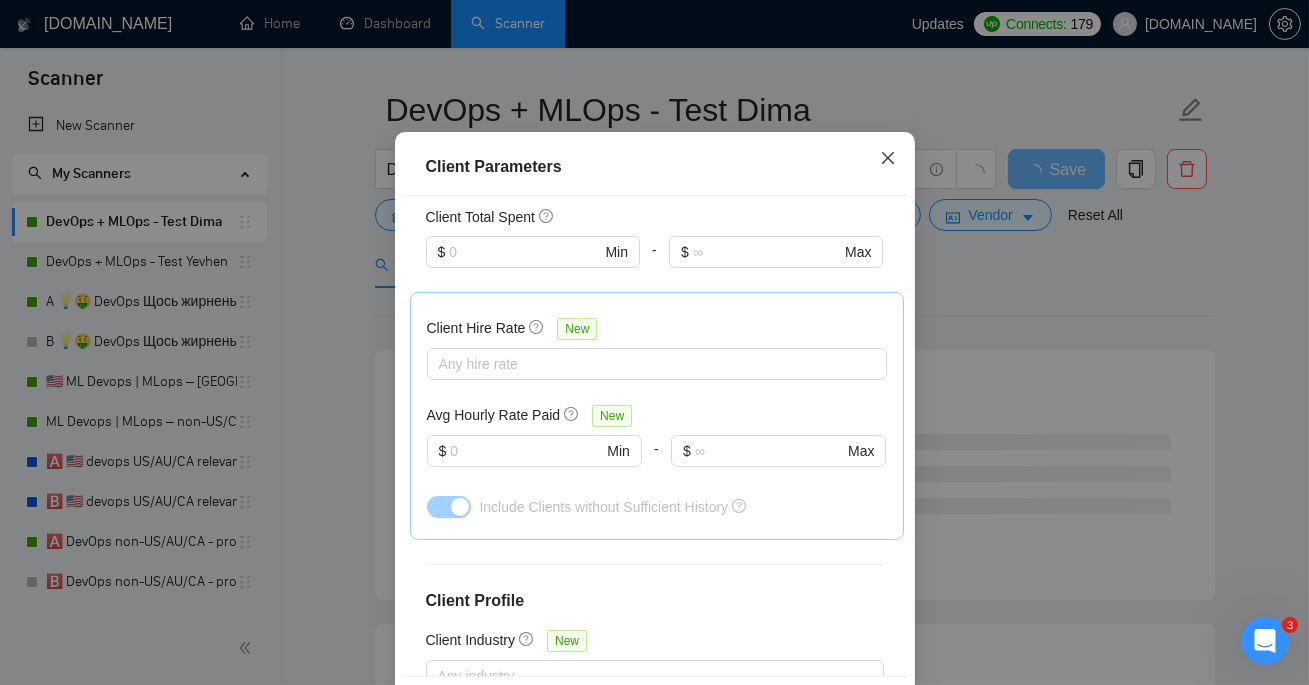 click 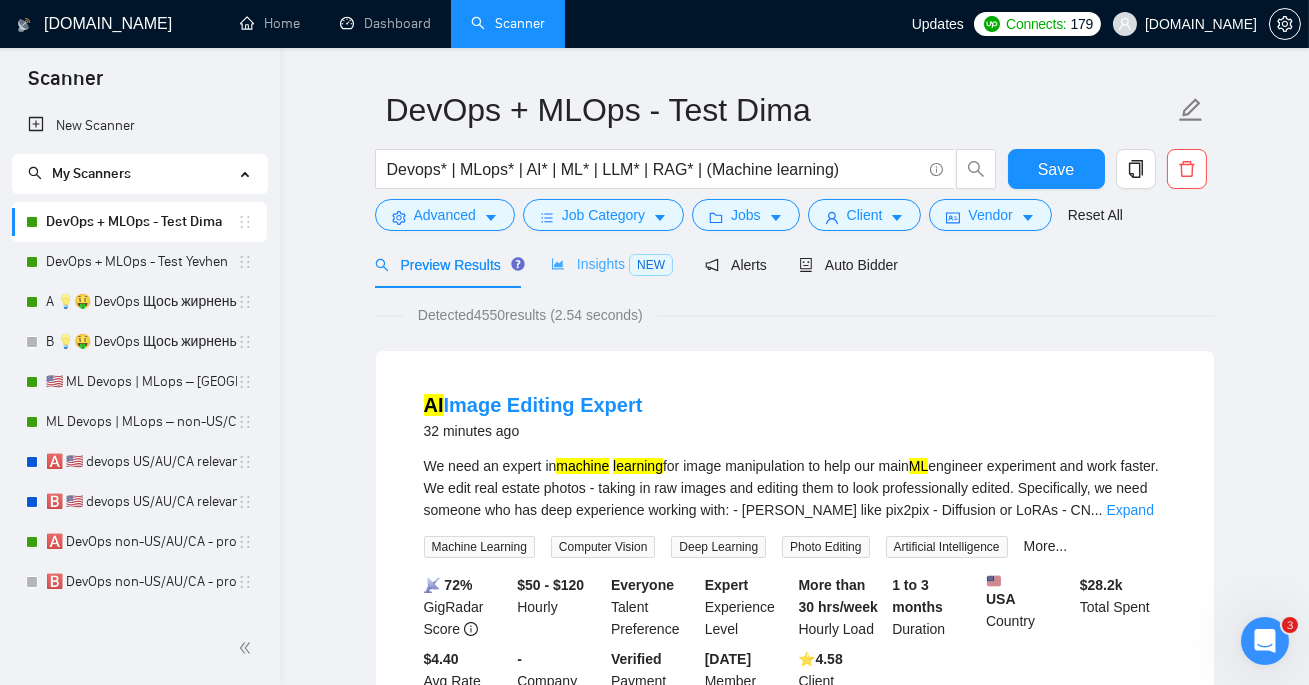 click on "Insights NEW" at bounding box center [612, 264] 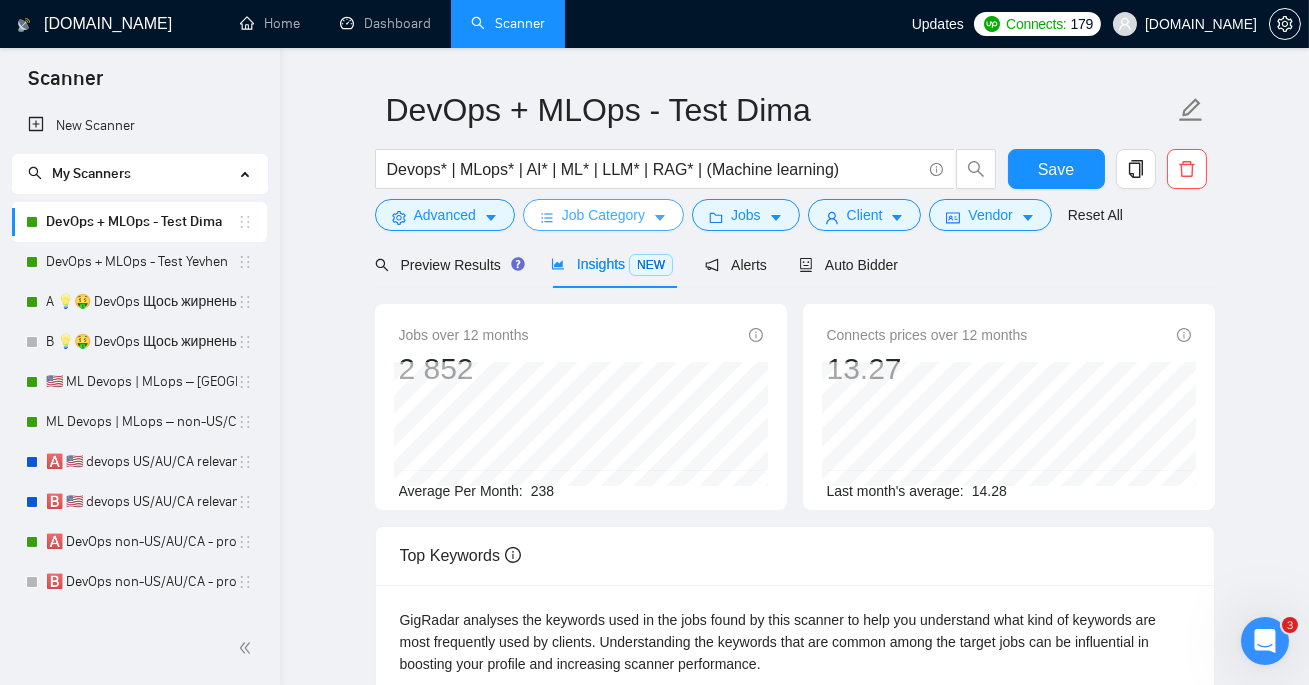 click on "Job Category" at bounding box center [603, 215] 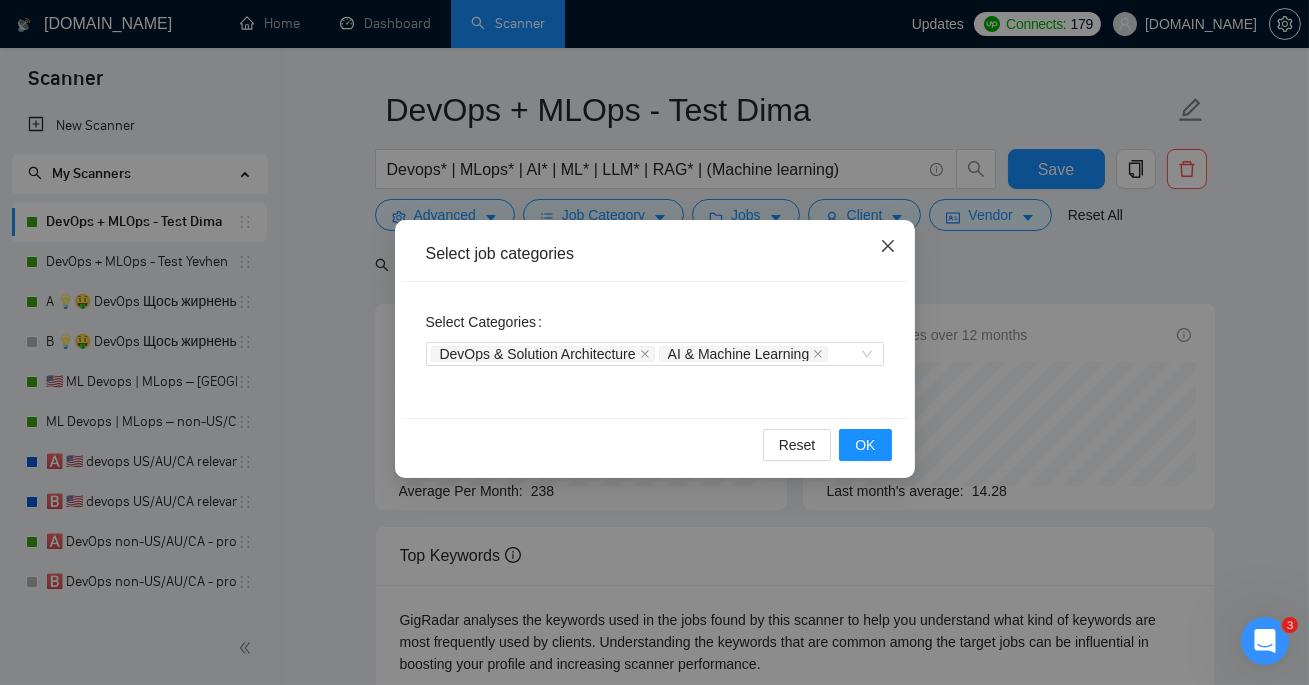 click 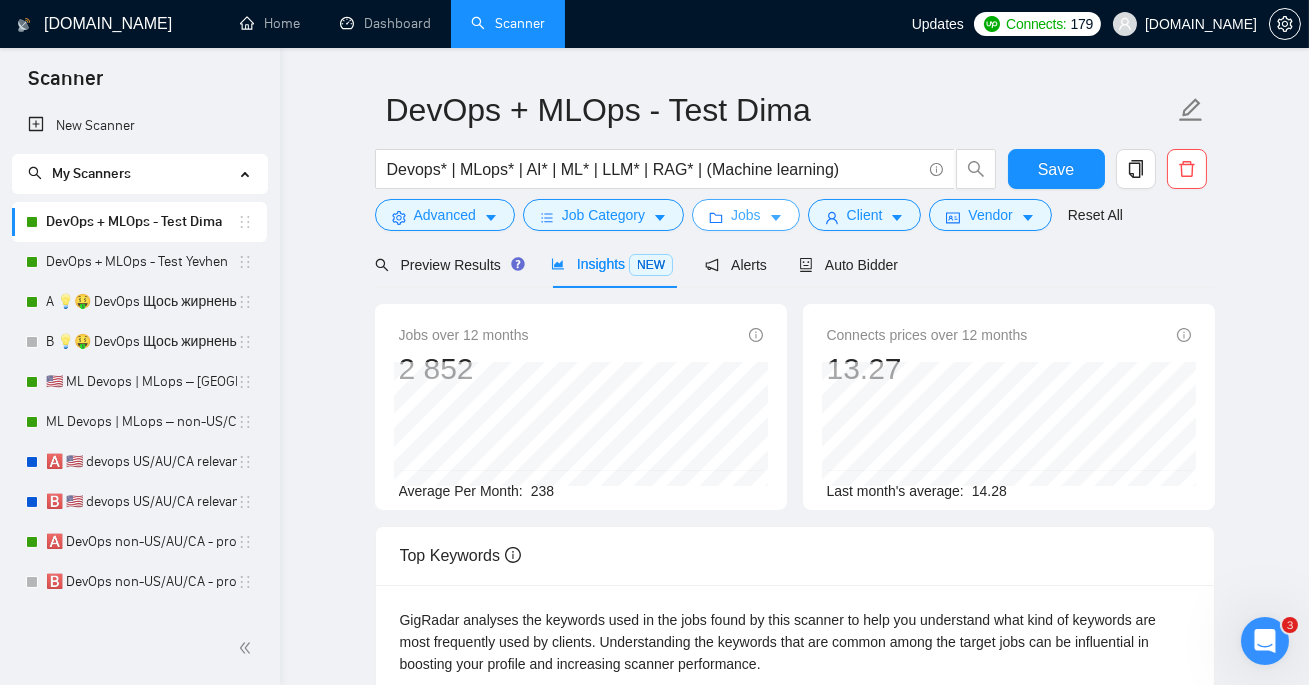 click on "Jobs" at bounding box center [746, 215] 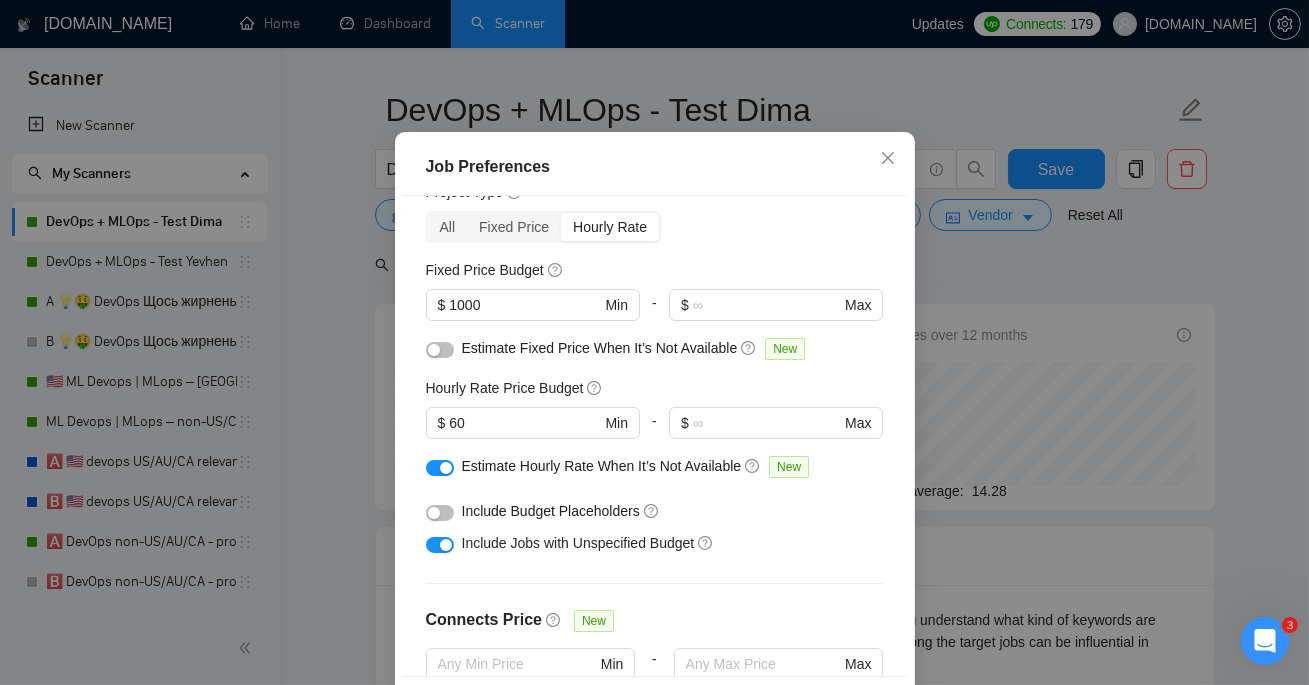 scroll, scrollTop: 74, scrollLeft: 0, axis: vertical 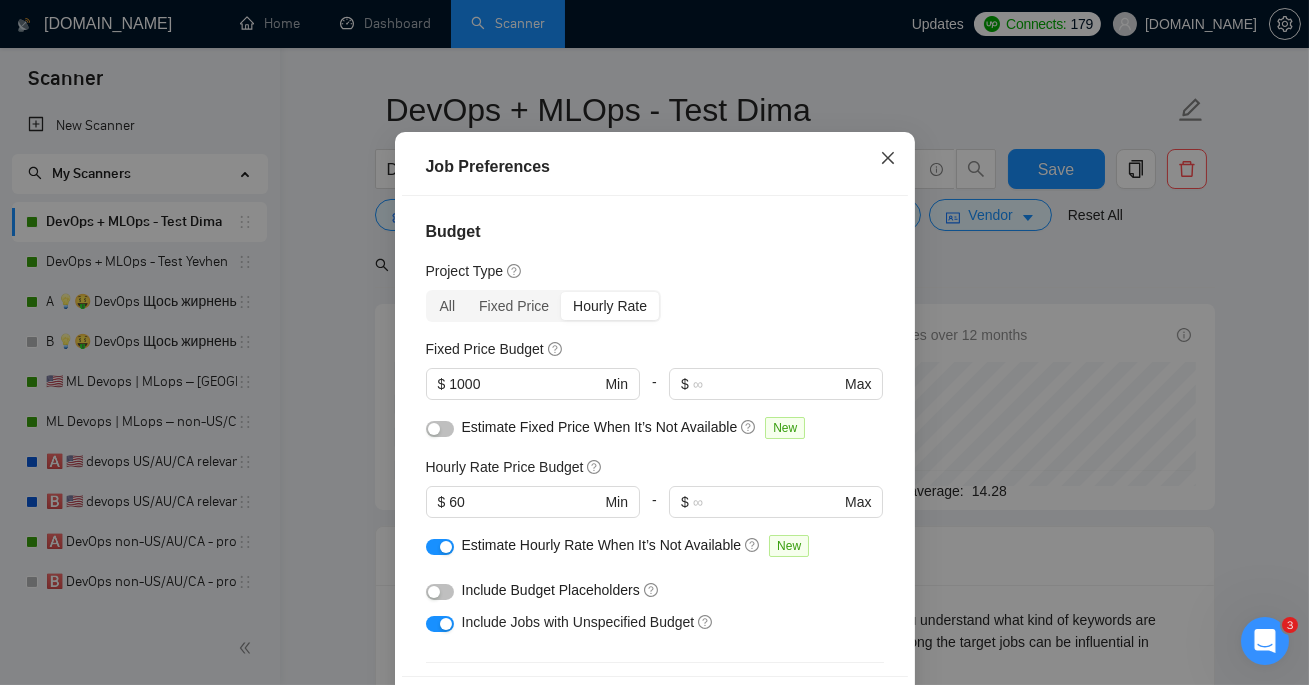 click at bounding box center (888, 159) 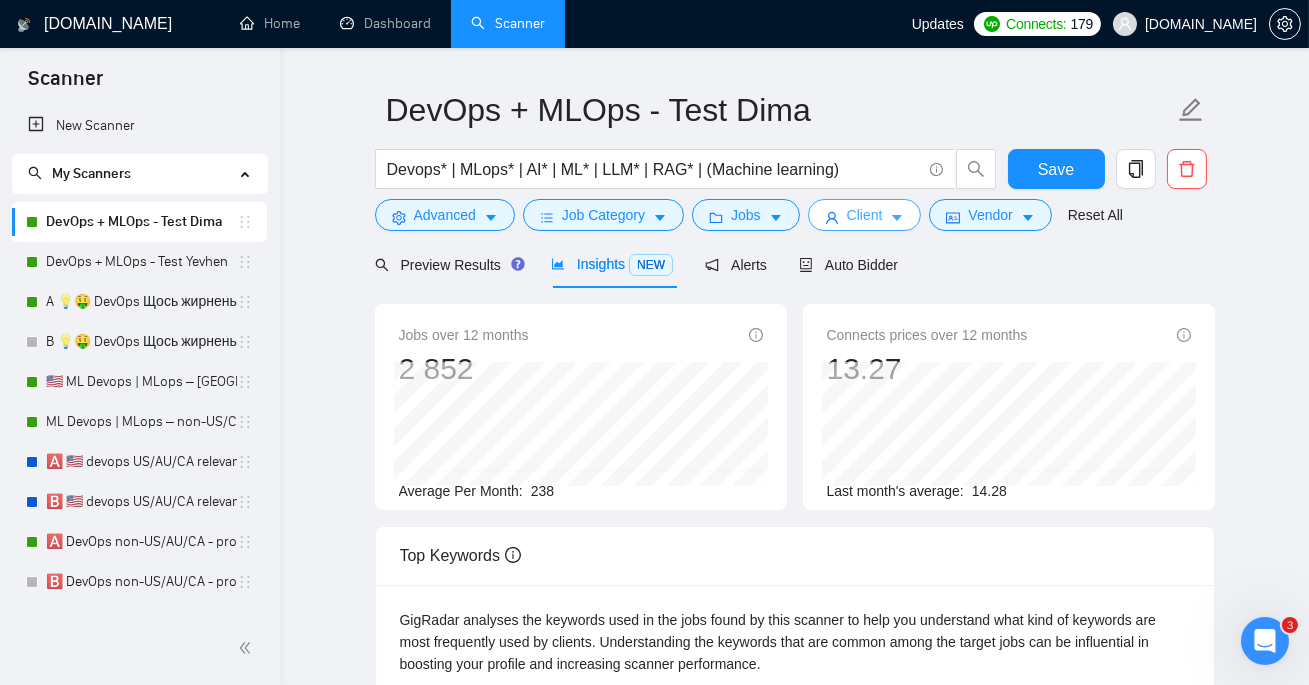 click on "Client" at bounding box center [865, 215] 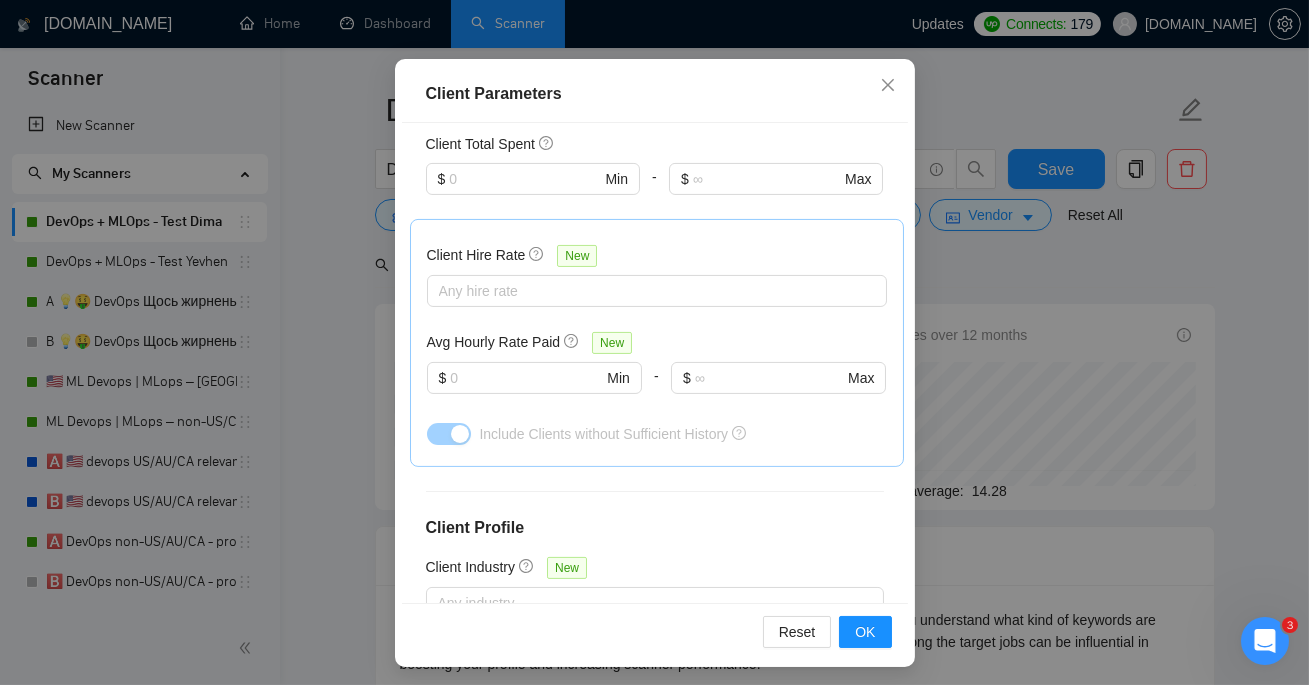 scroll, scrollTop: 140, scrollLeft: 0, axis: vertical 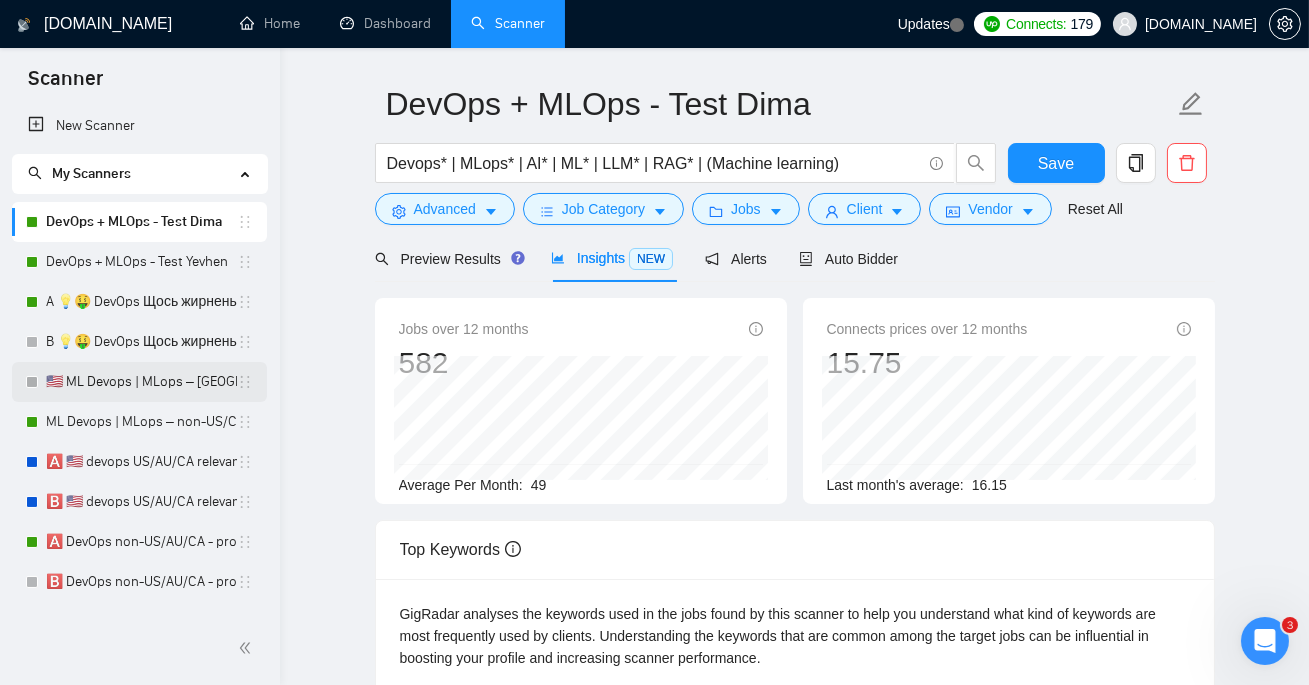 click on "🇺🇸 ML Devops | MLops – [GEOGRAPHIC_DATA]/CA/AU" at bounding box center [141, 382] 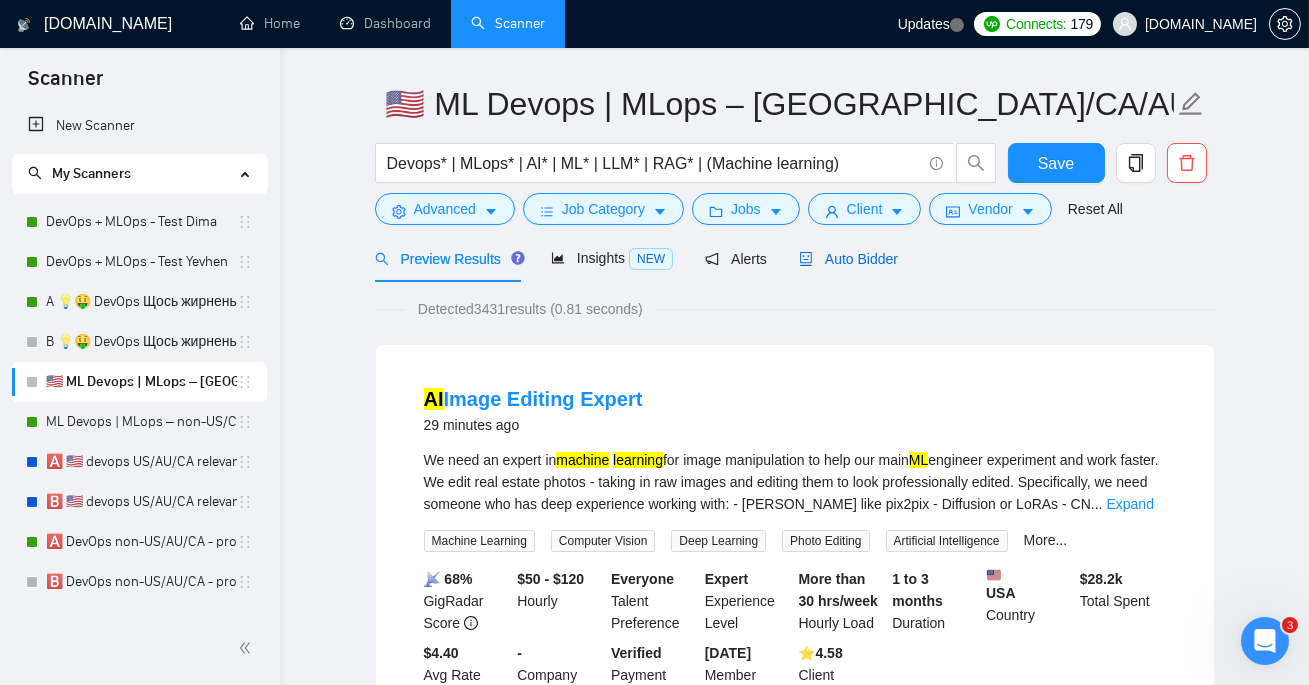 click on "Auto Bidder" at bounding box center [848, 259] 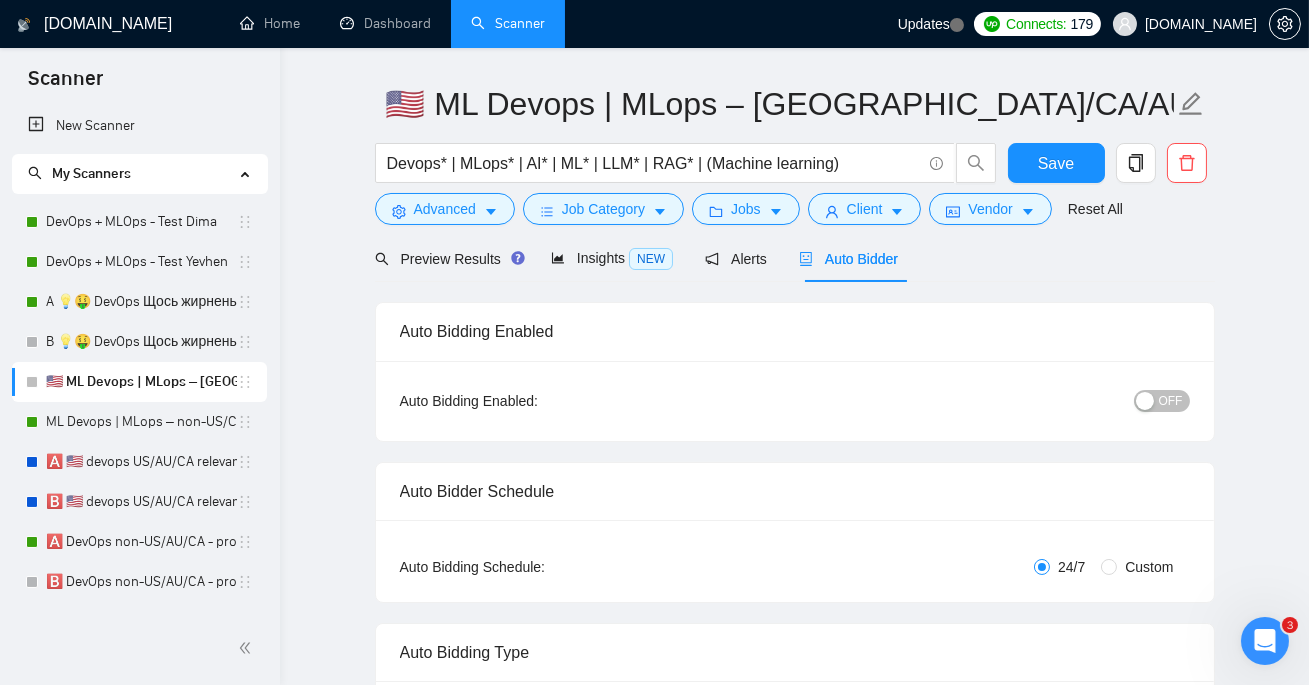 type 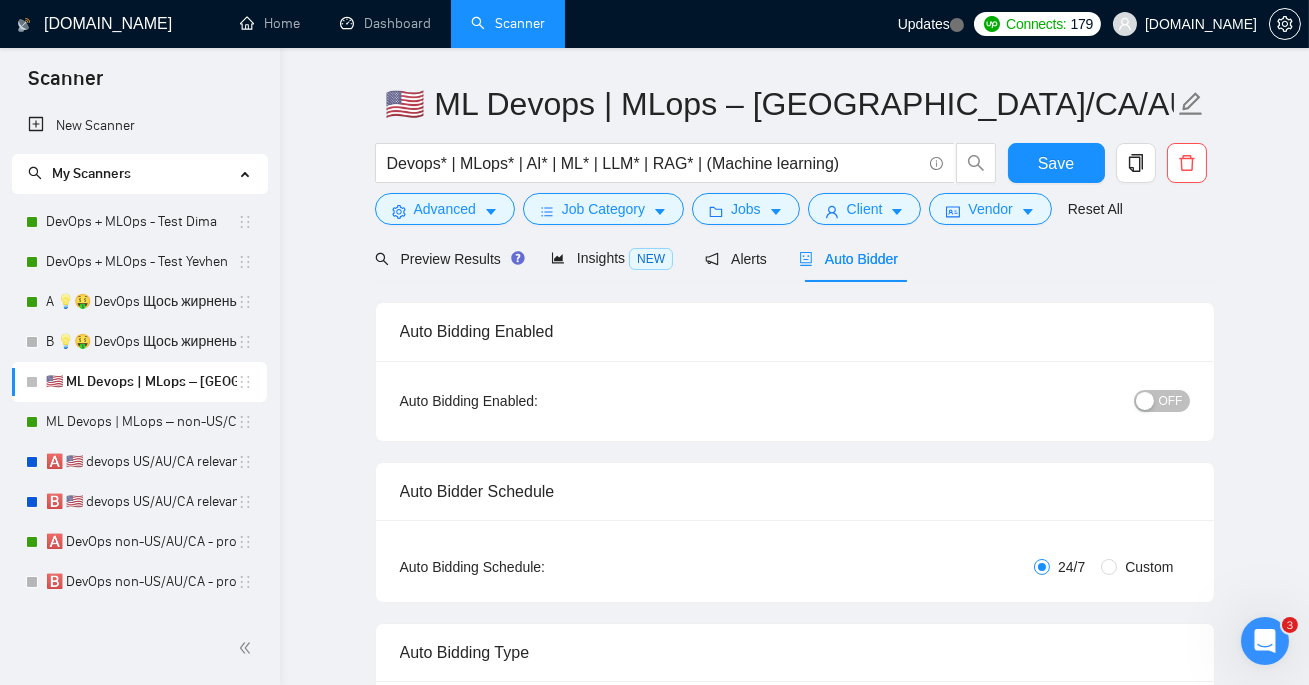 click on "OFF" at bounding box center [1171, 401] 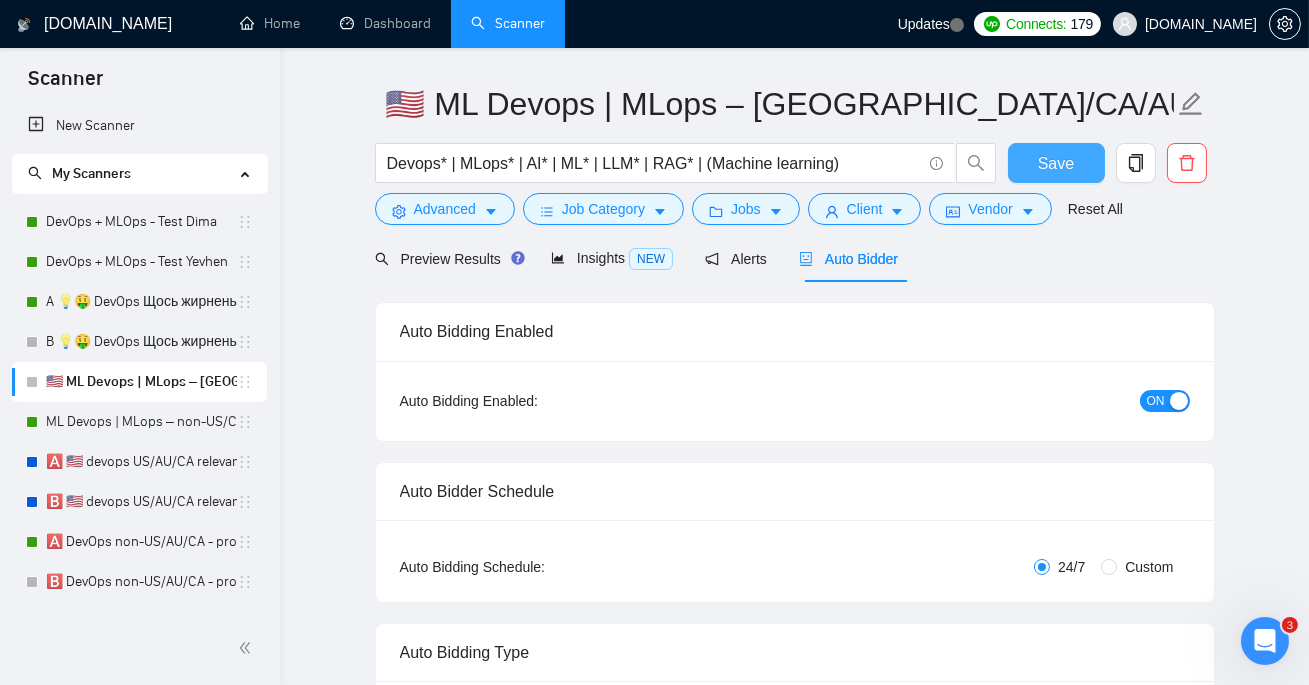 click on "Save" at bounding box center [1056, 163] 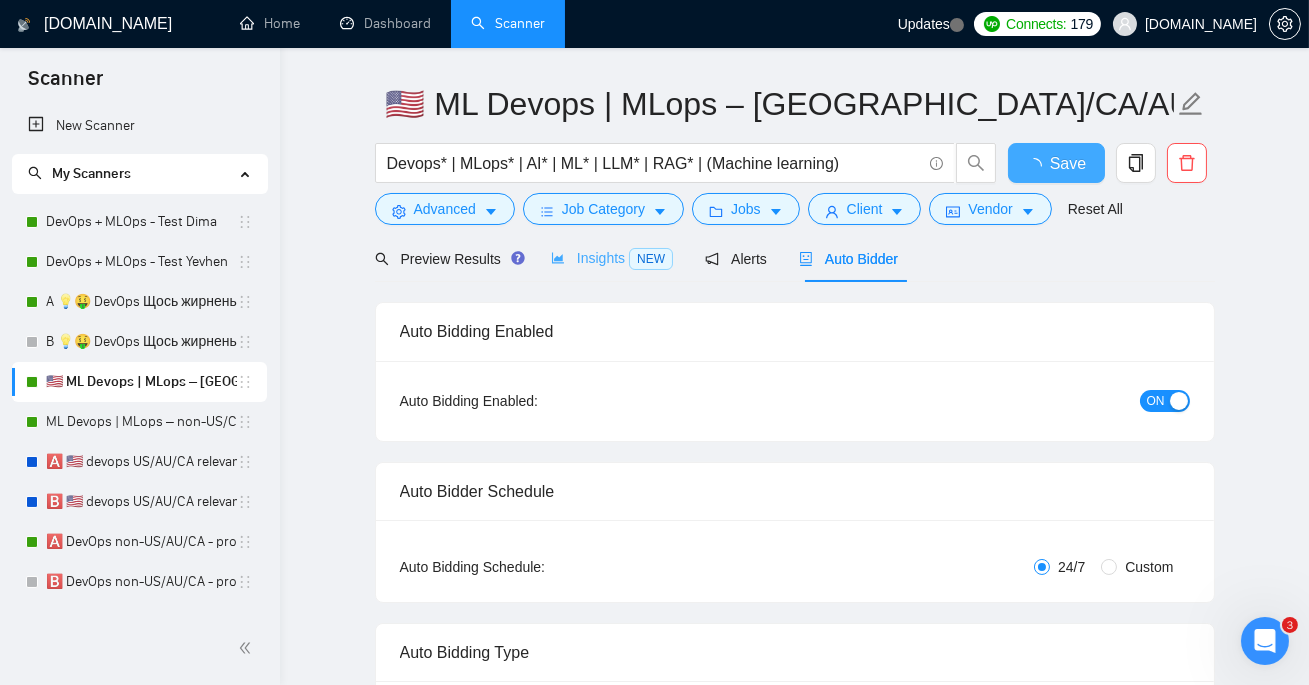 type 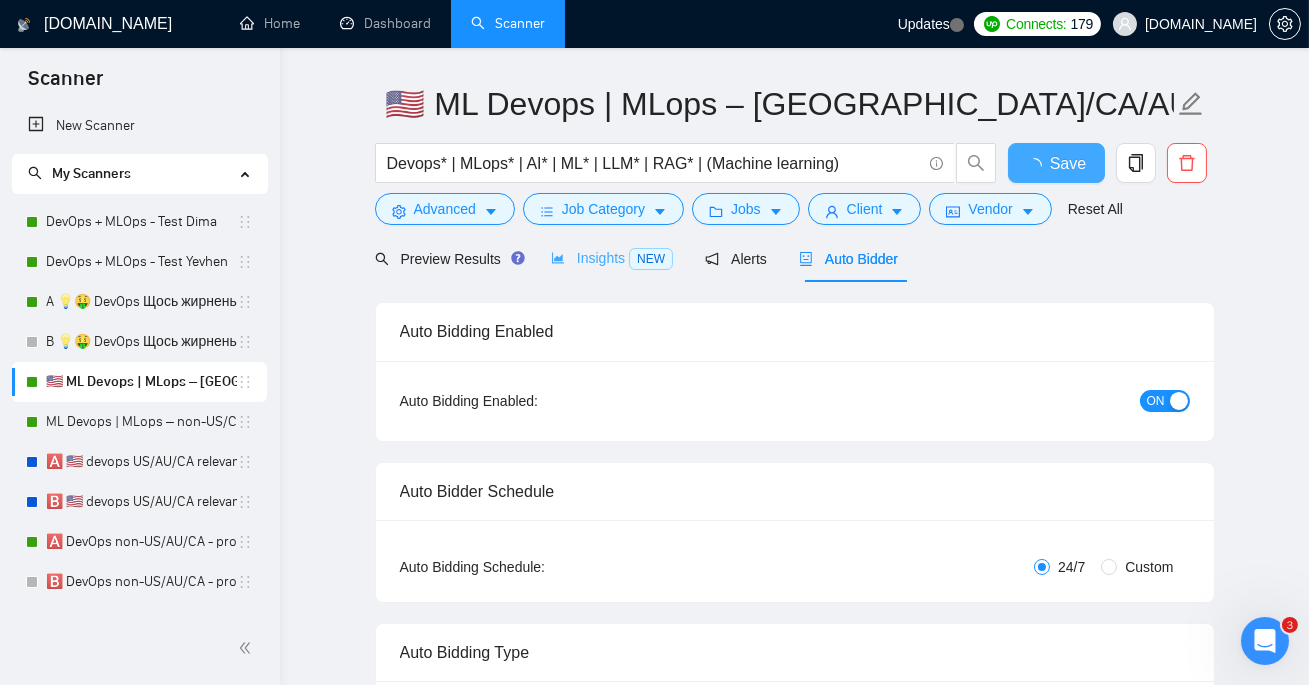 checkbox on "true" 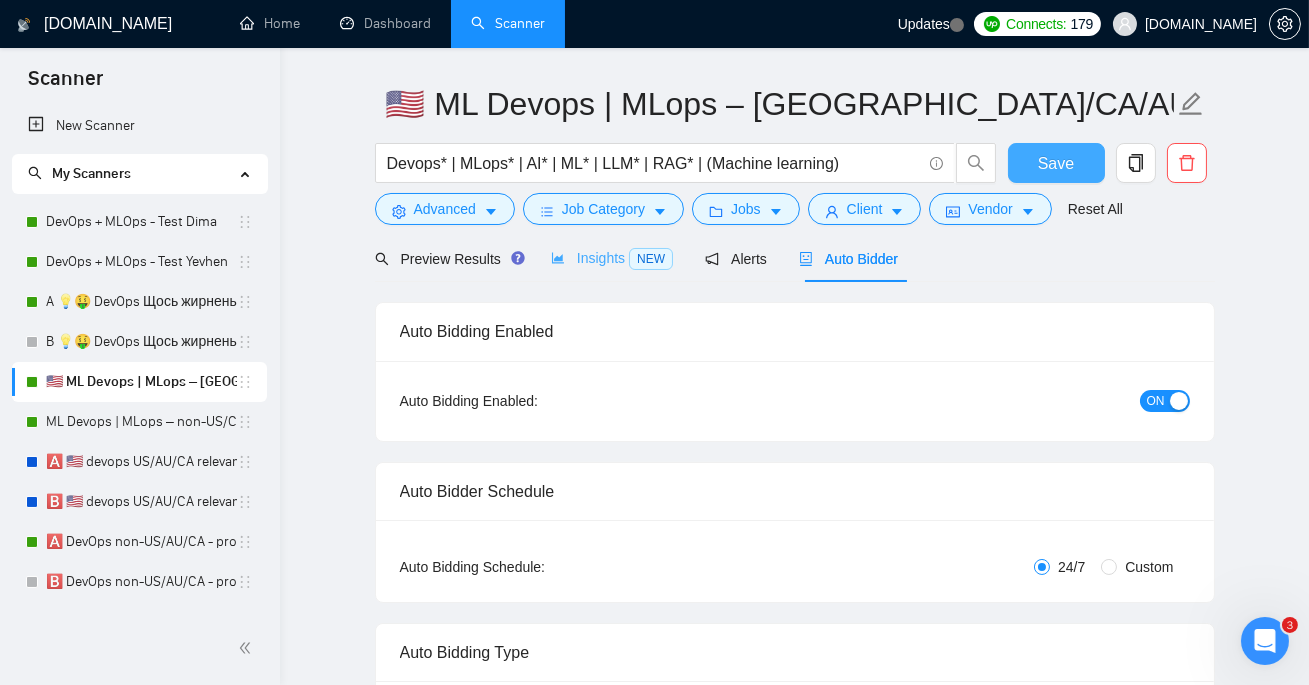 type 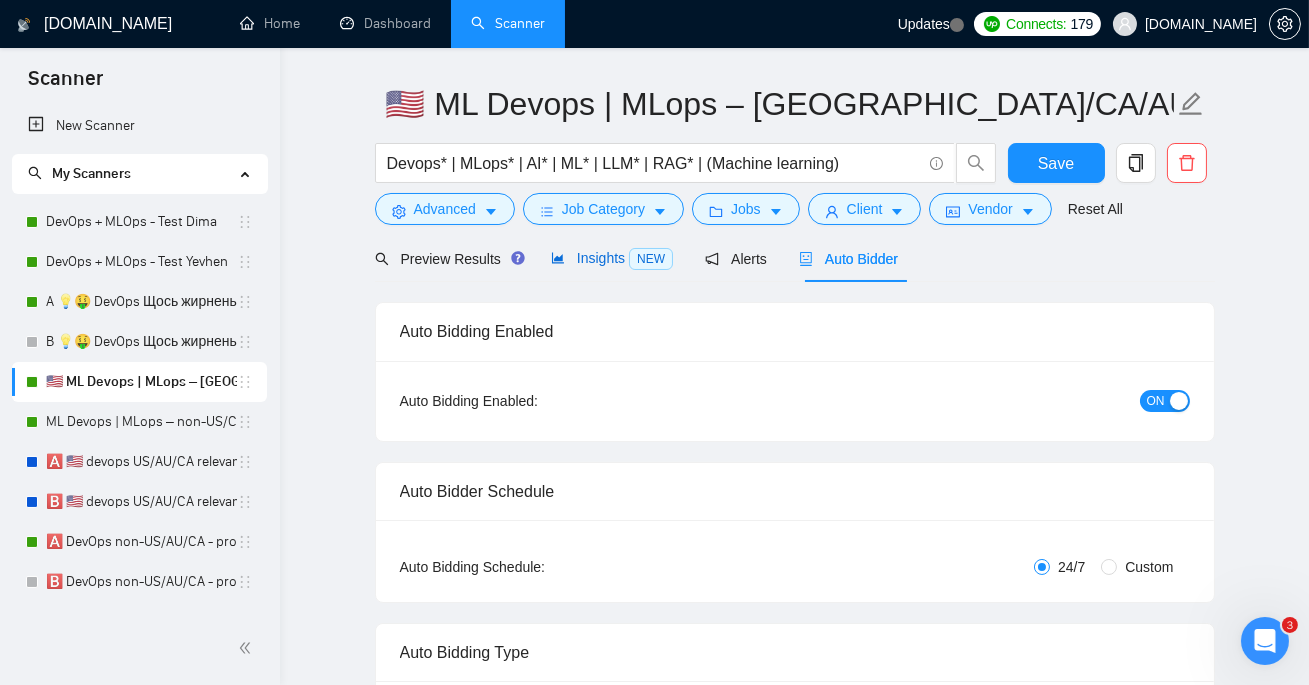 click on "Insights NEW" at bounding box center (612, 258) 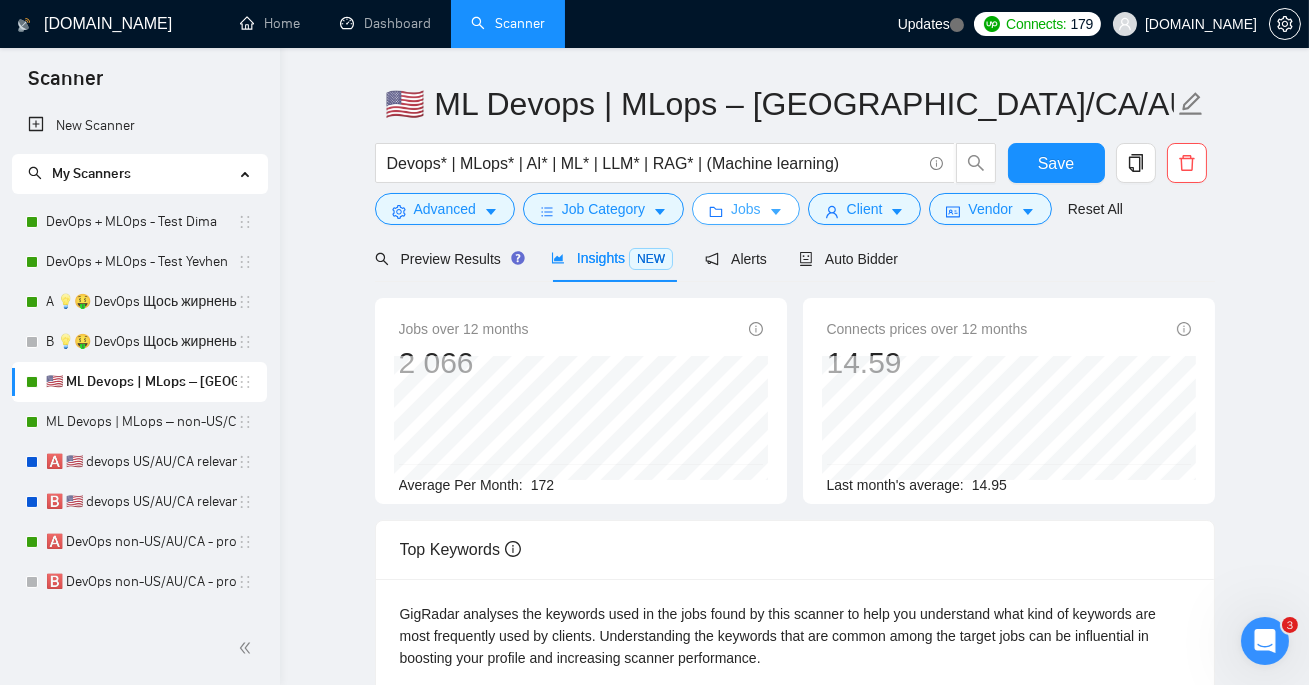 click on "Jobs" at bounding box center (746, 209) 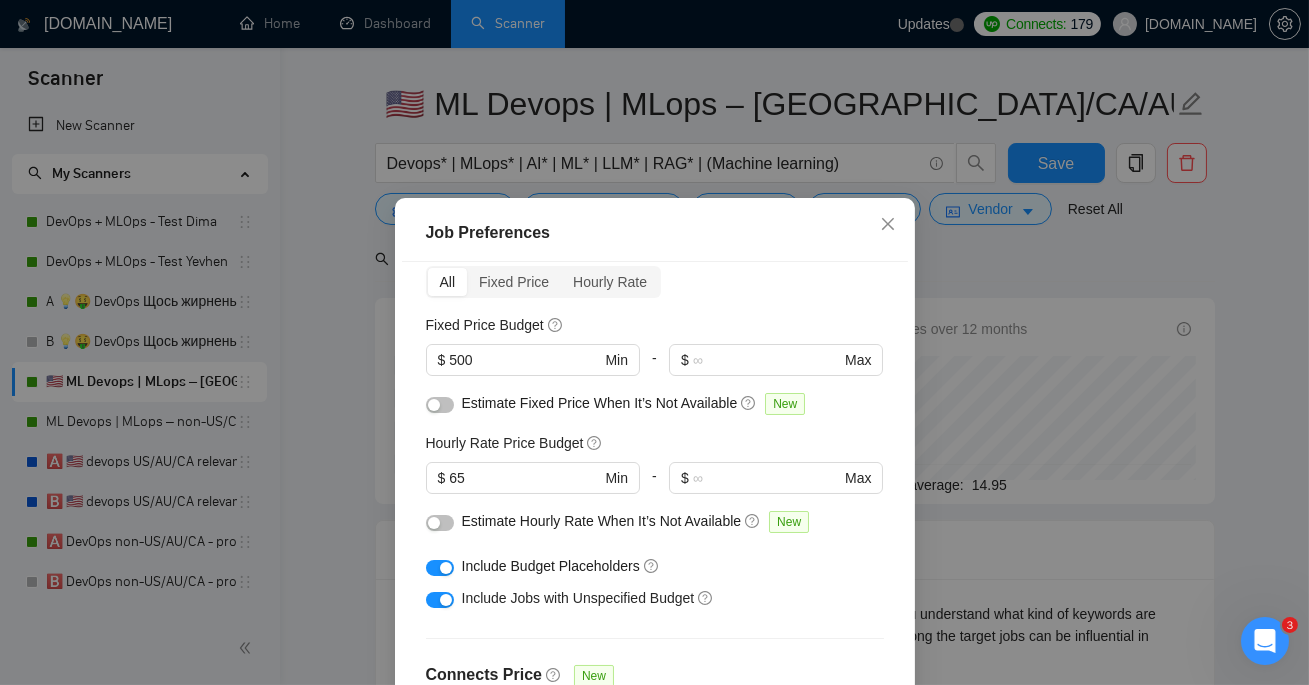 scroll, scrollTop: 202, scrollLeft: 0, axis: vertical 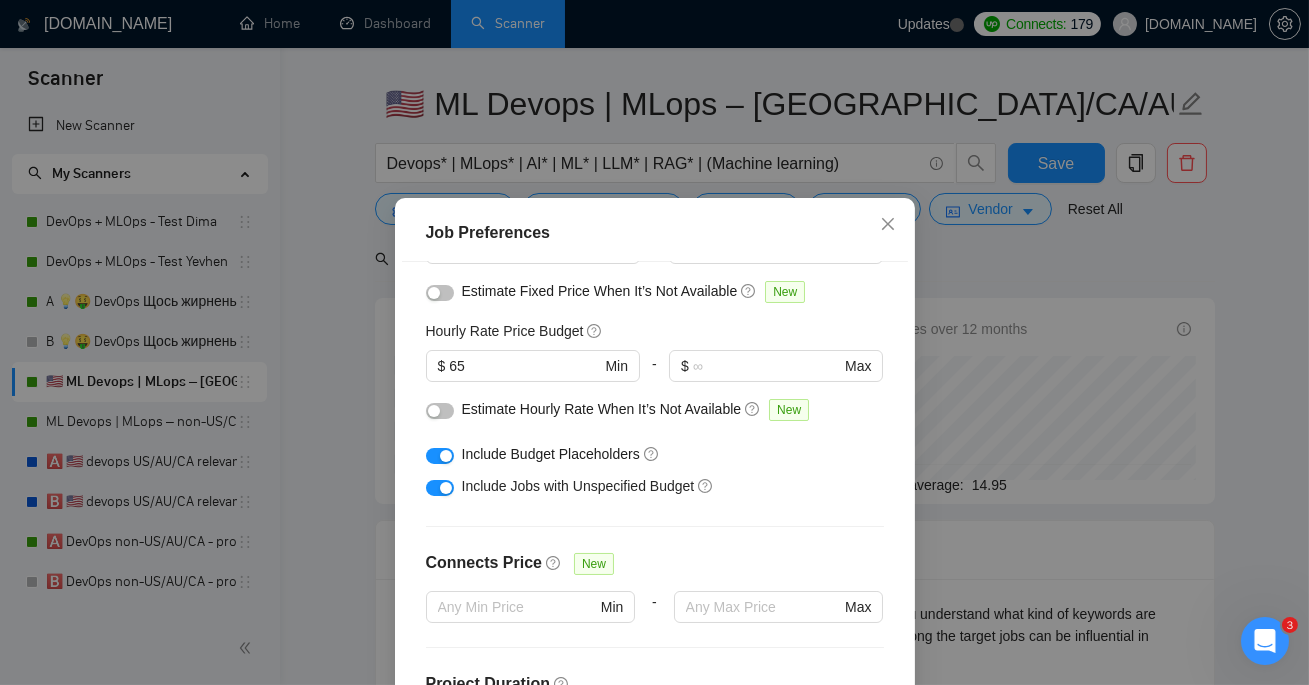 click at bounding box center (440, 456) 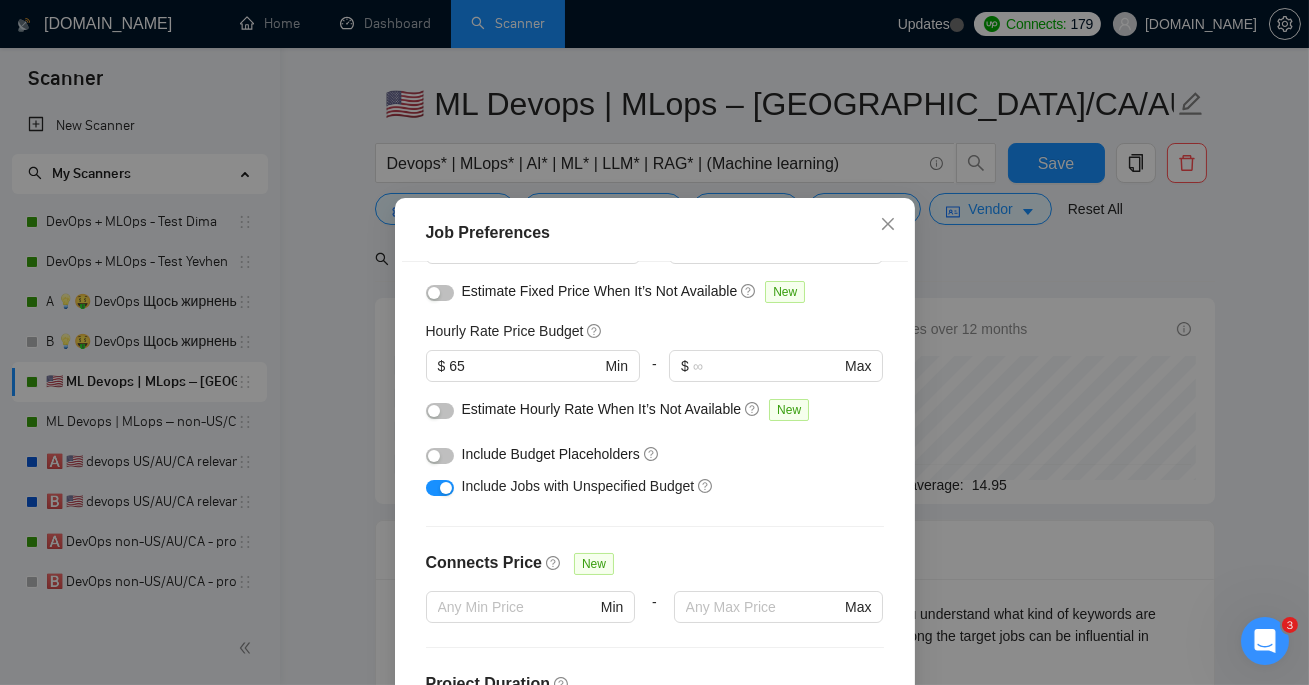 click at bounding box center [440, 411] 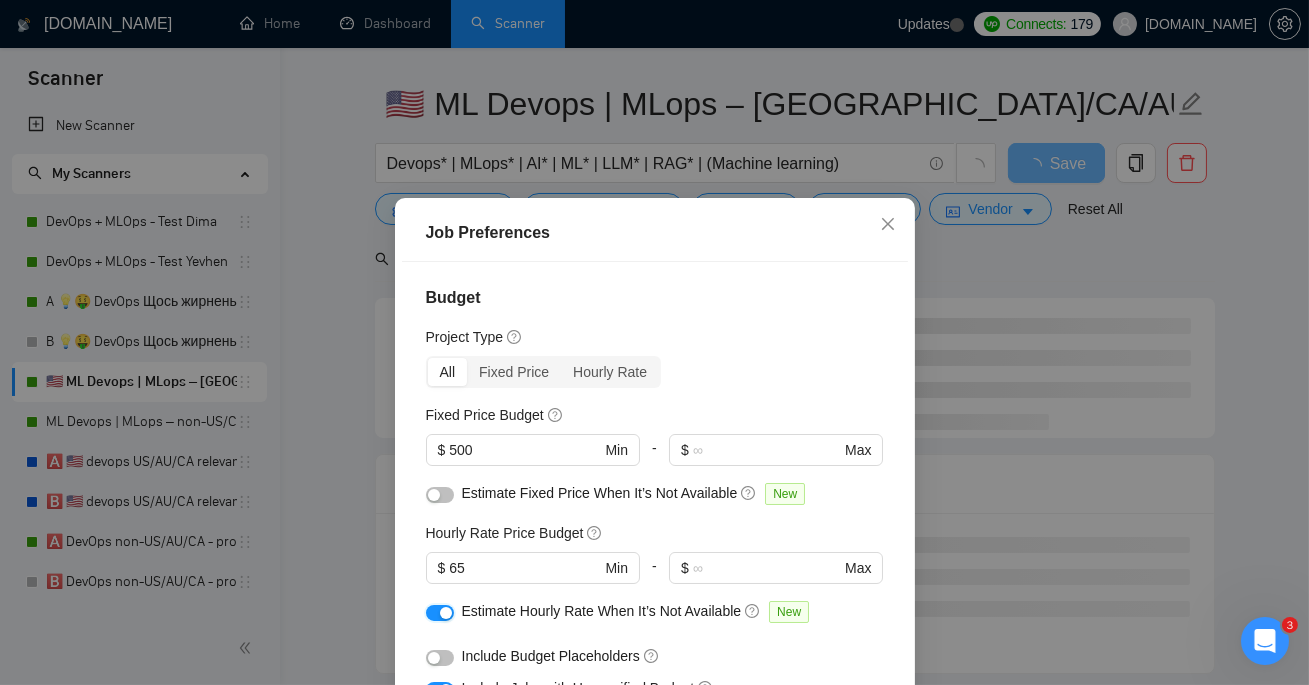 scroll, scrollTop: 647, scrollLeft: 0, axis: vertical 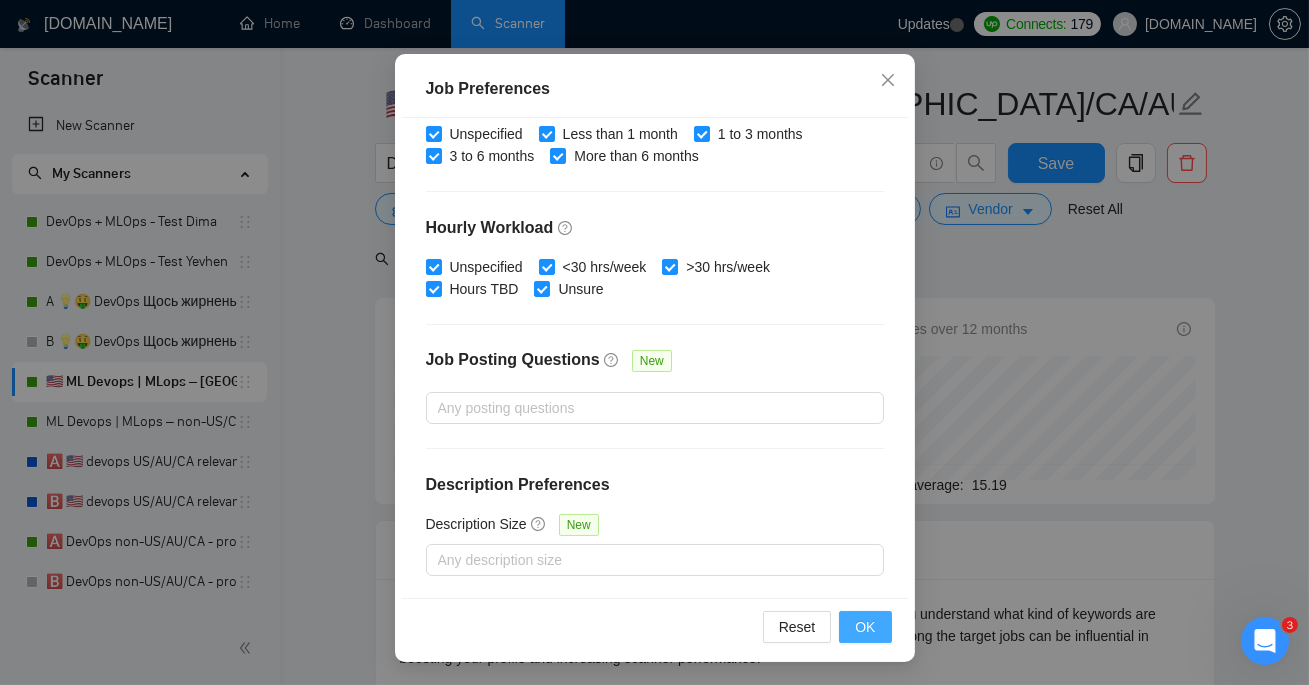 click on "OK" at bounding box center (865, 627) 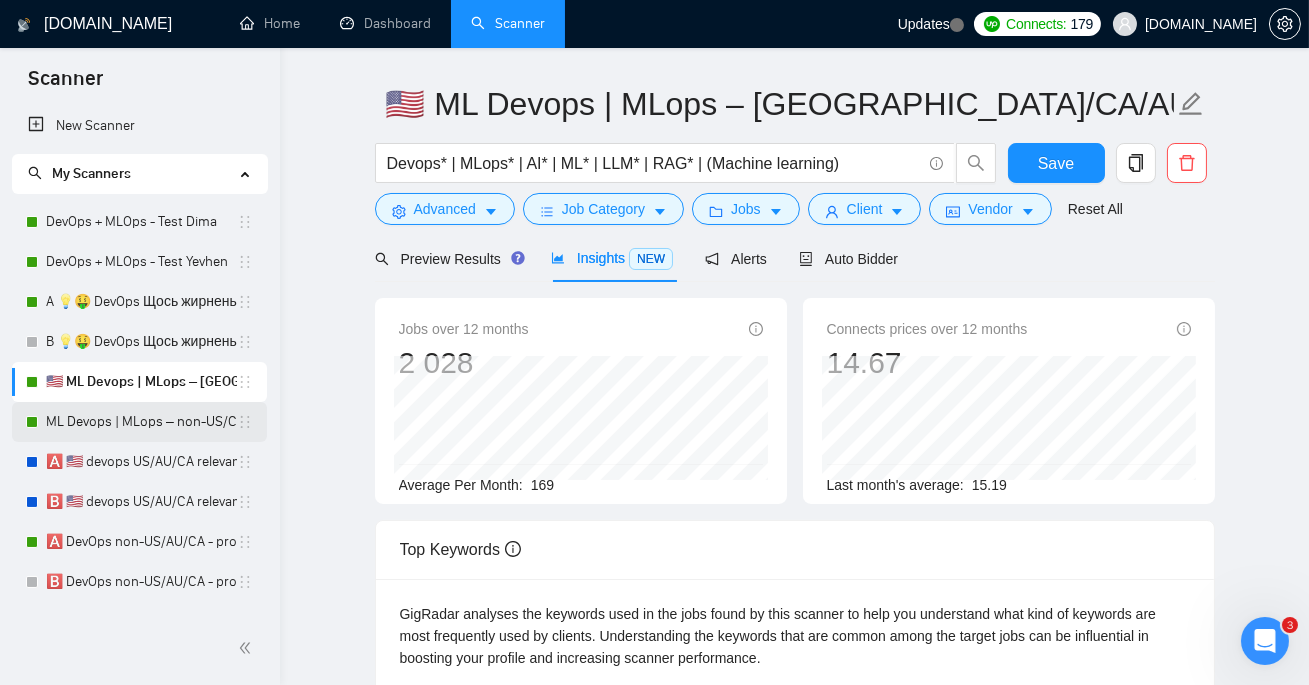 click on "ML Devops | MLops – non-US/CA/AU" at bounding box center [141, 422] 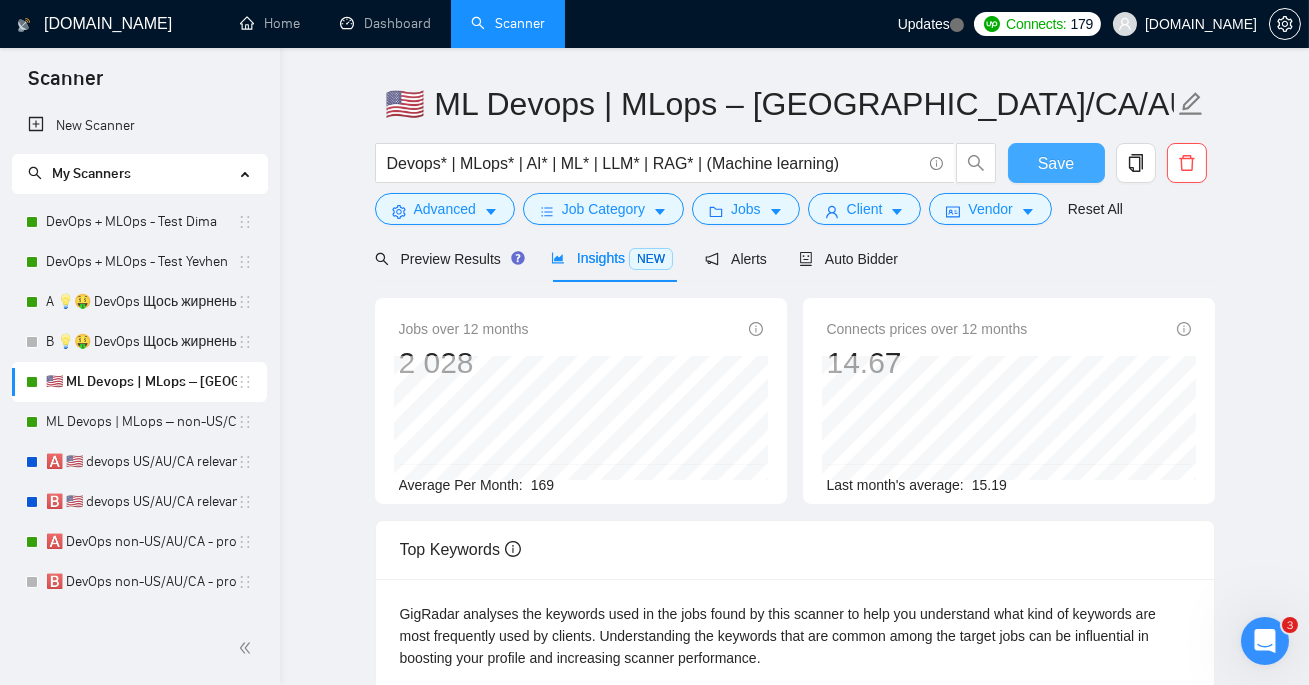 click on "Save" at bounding box center [1056, 163] 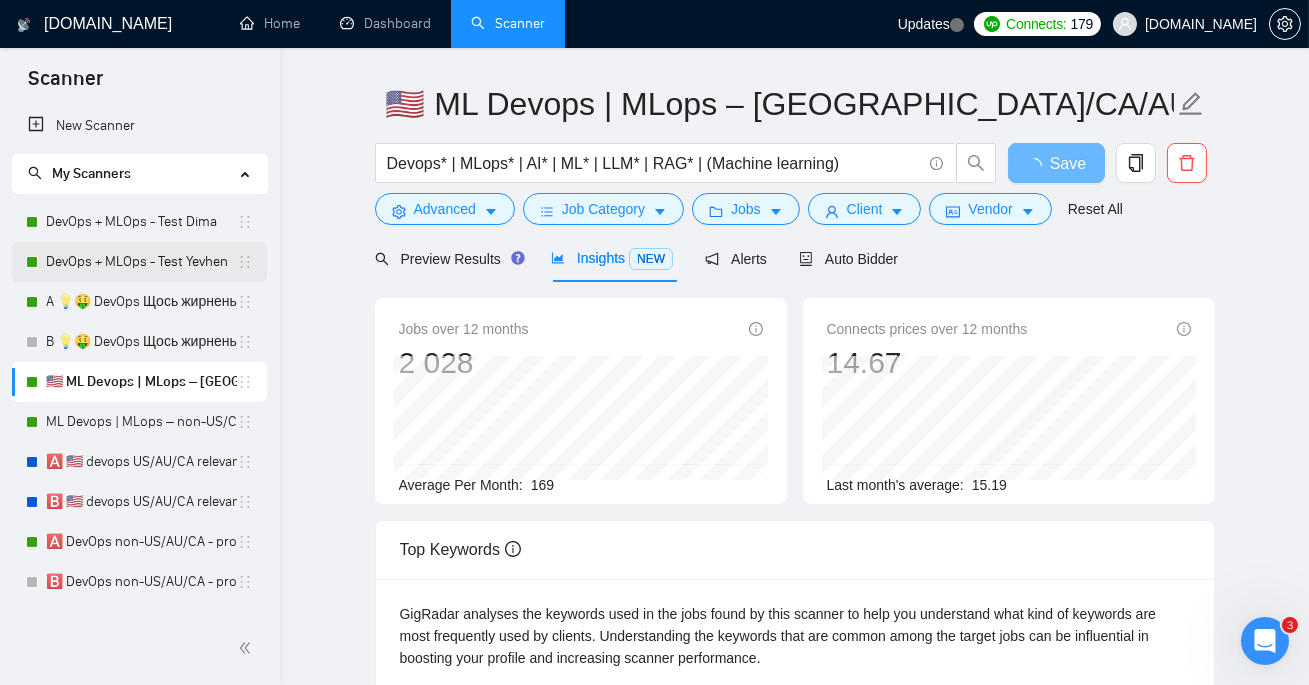 click on "DevOps + MLOps - Test Yevhen" at bounding box center (141, 262) 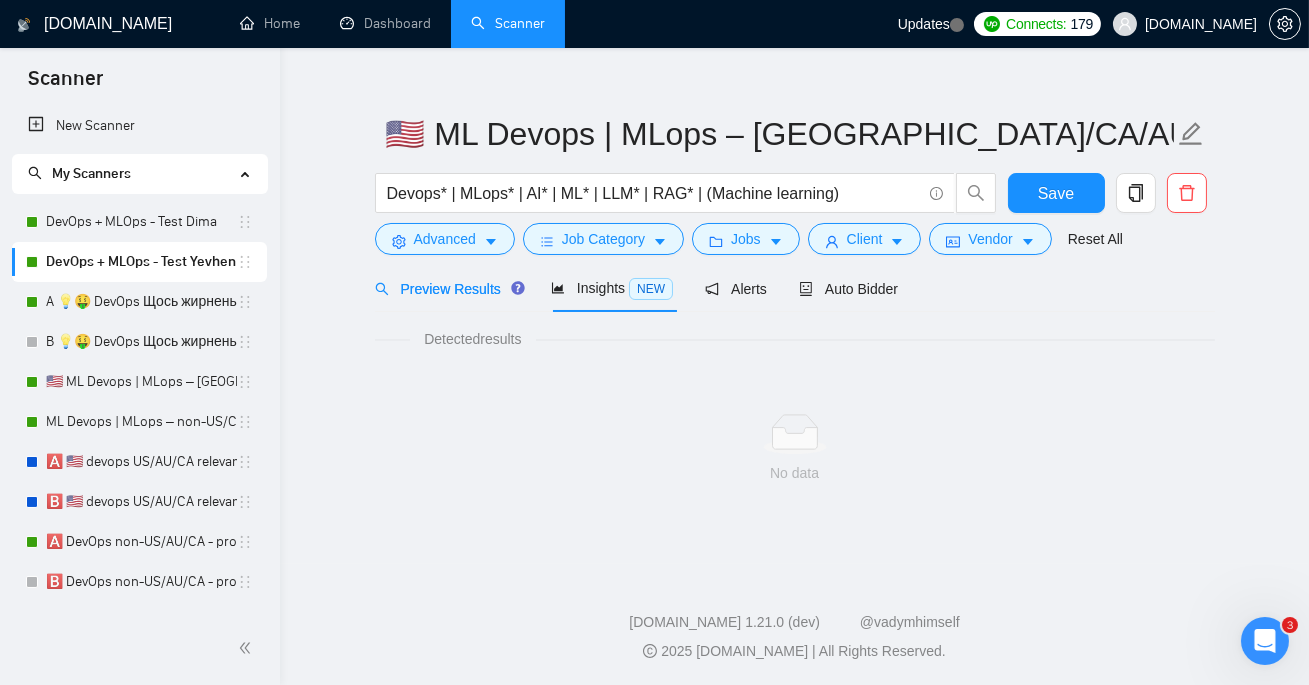 scroll, scrollTop: 58, scrollLeft: 0, axis: vertical 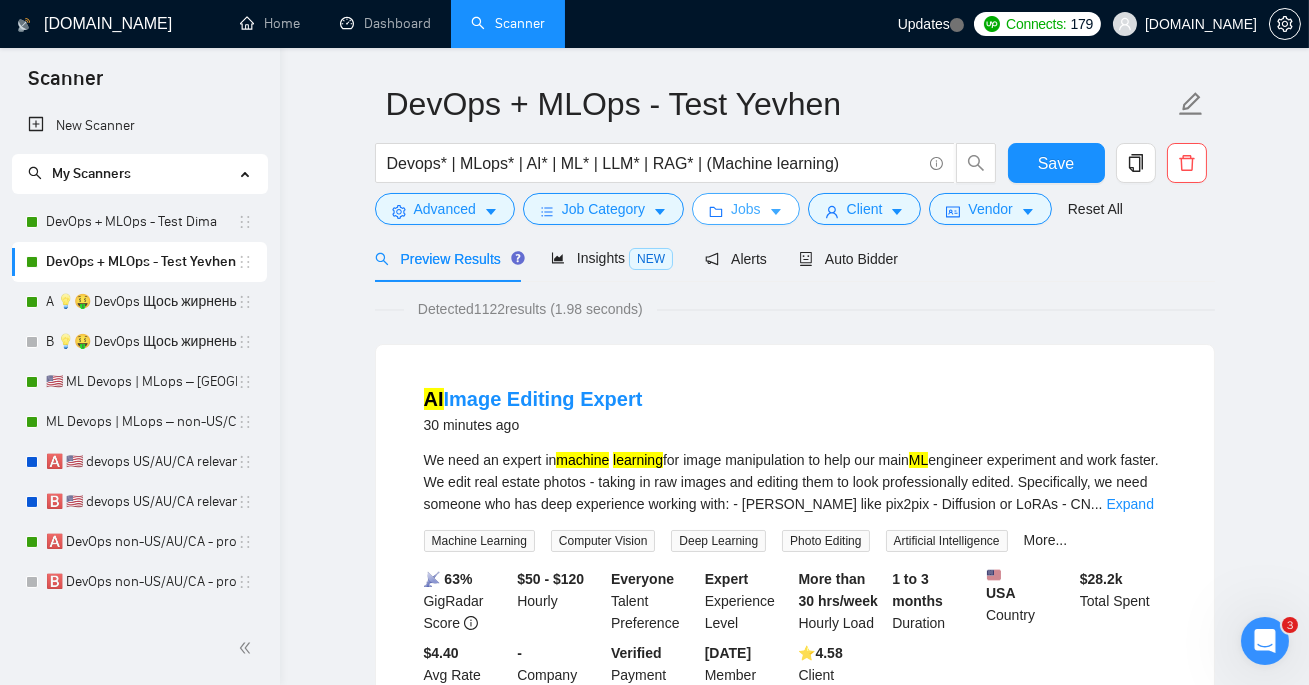click on "Jobs" at bounding box center (746, 209) 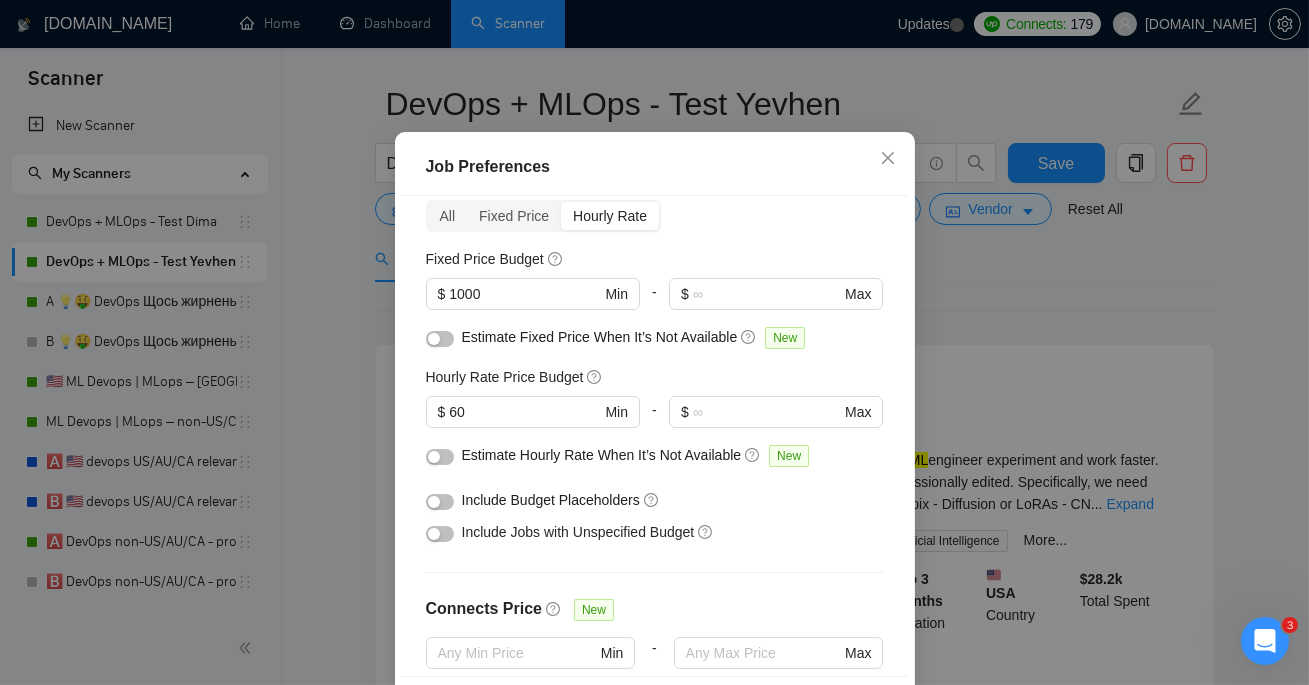 scroll, scrollTop: 108, scrollLeft: 0, axis: vertical 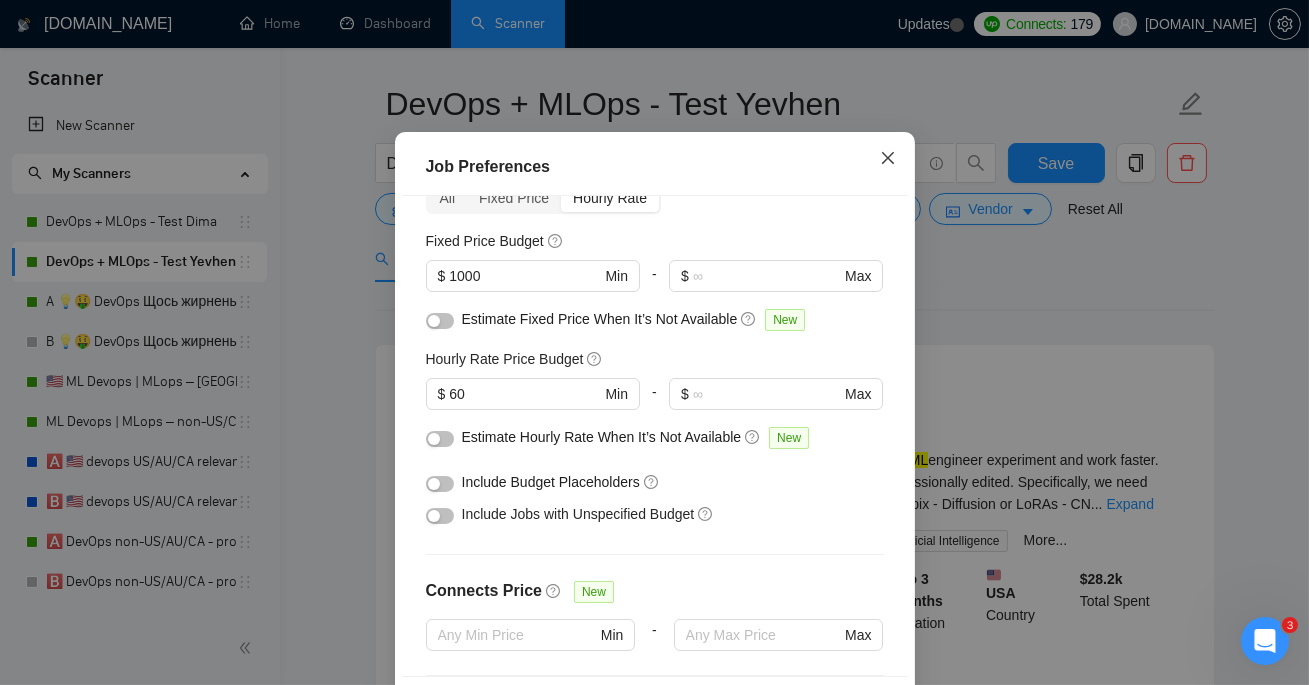 click 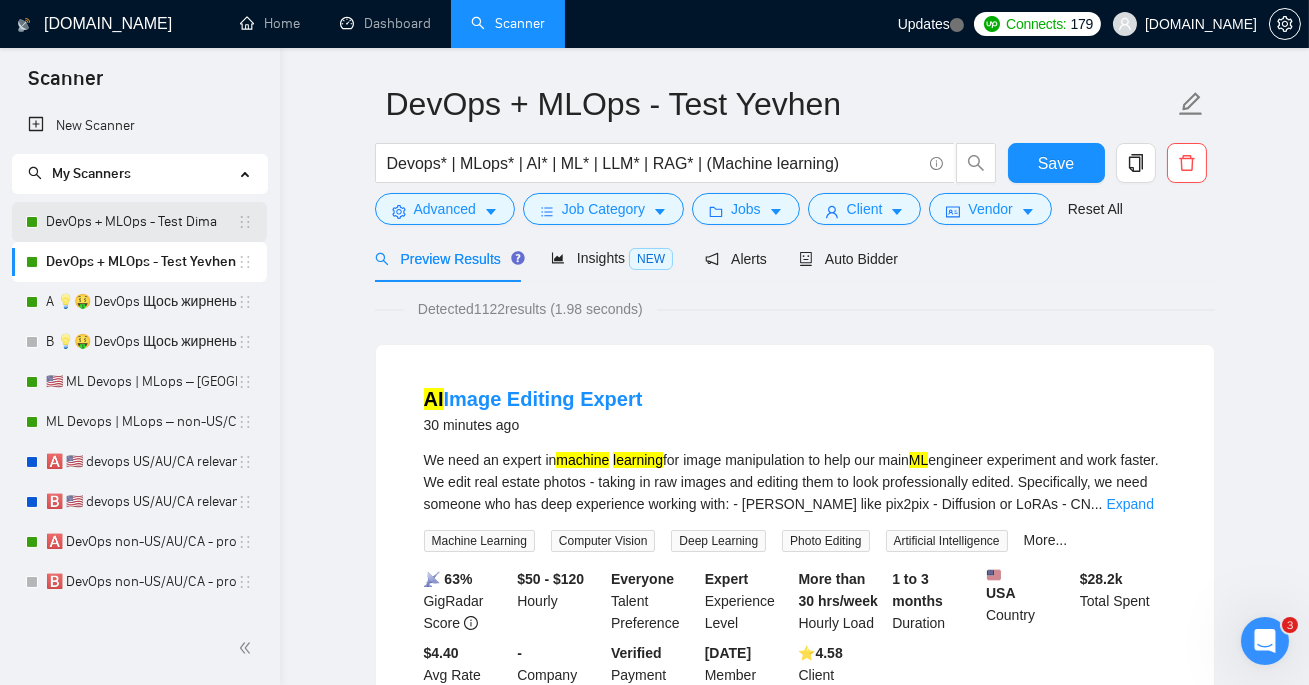 click on "DevOps + MLOps - Test Dima" at bounding box center [141, 222] 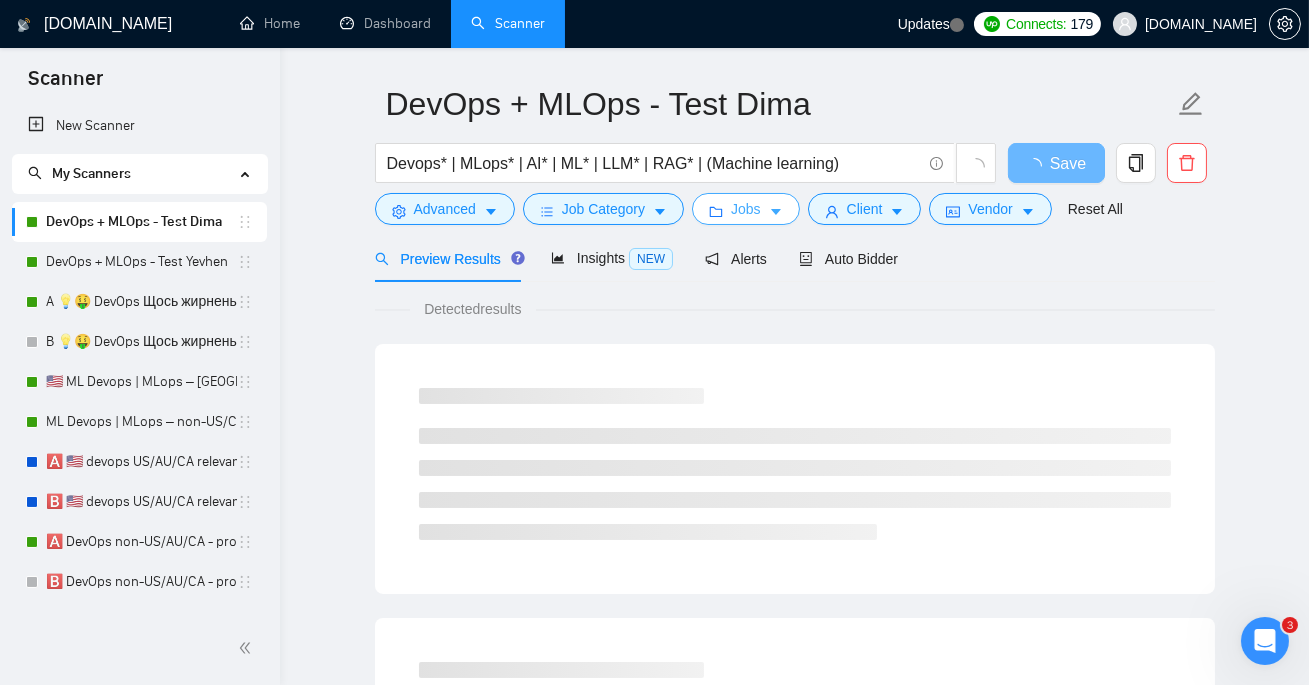 click 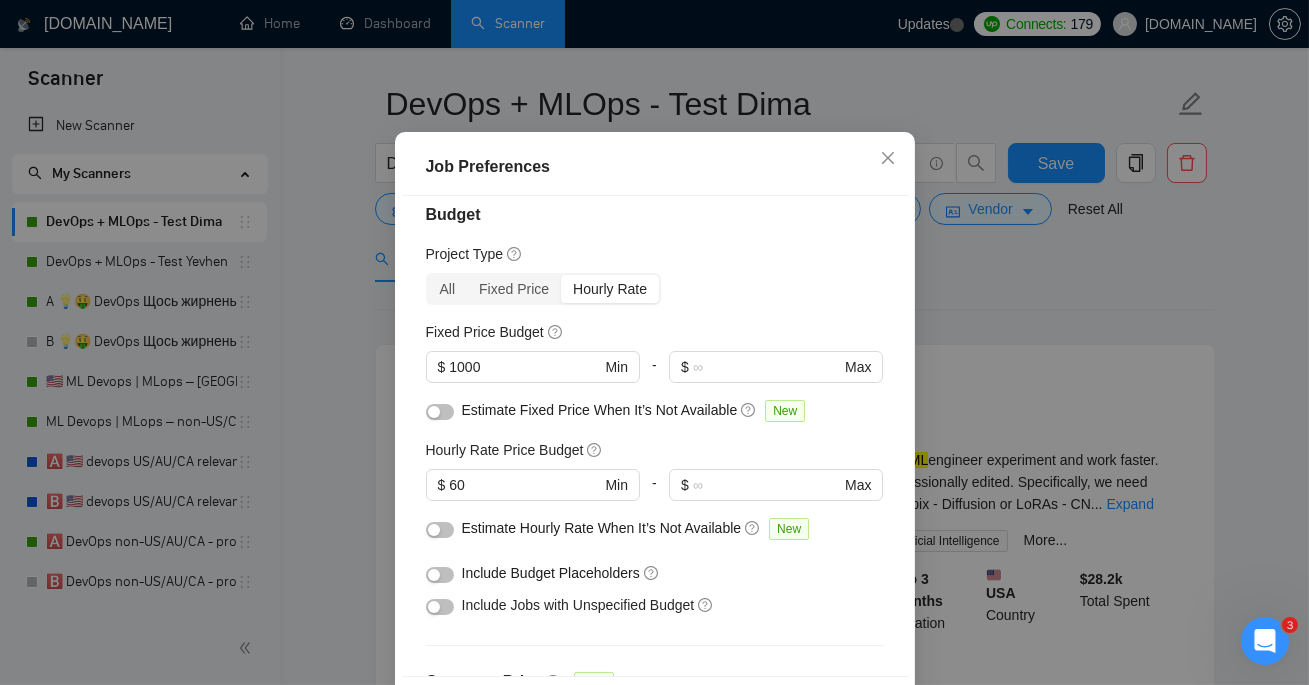 scroll, scrollTop: 0, scrollLeft: 0, axis: both 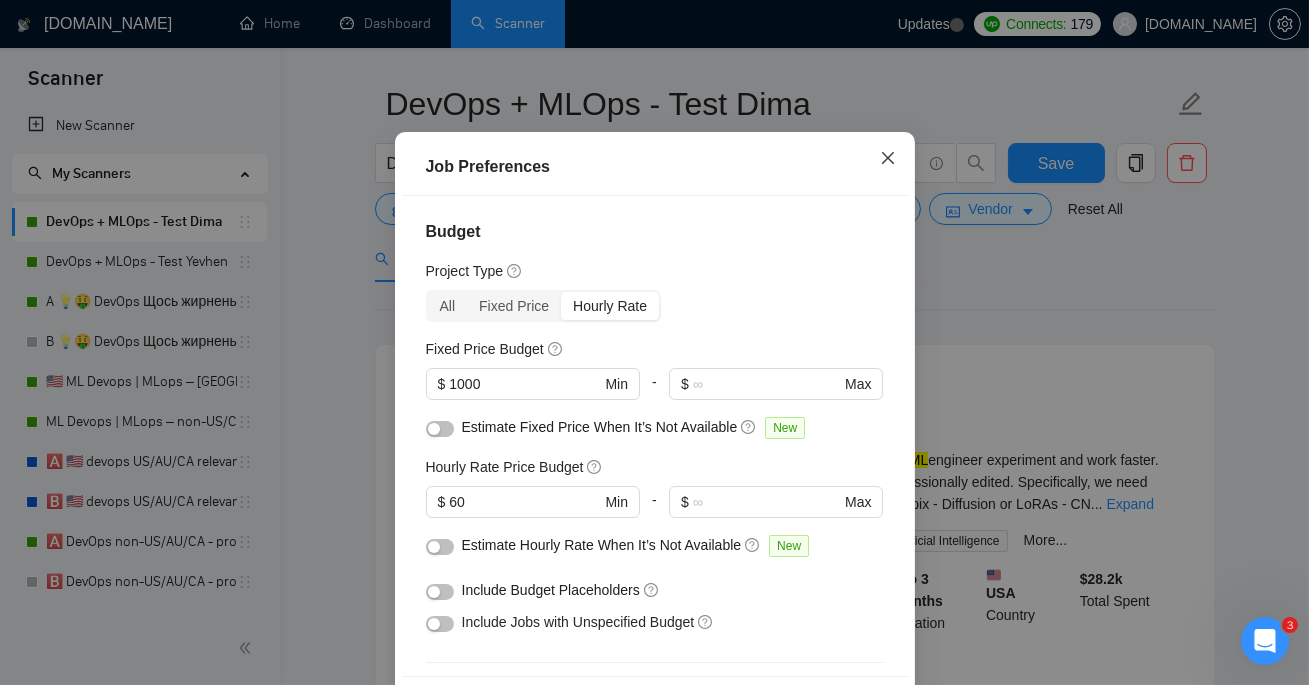 click at bounding box center [888, 159] 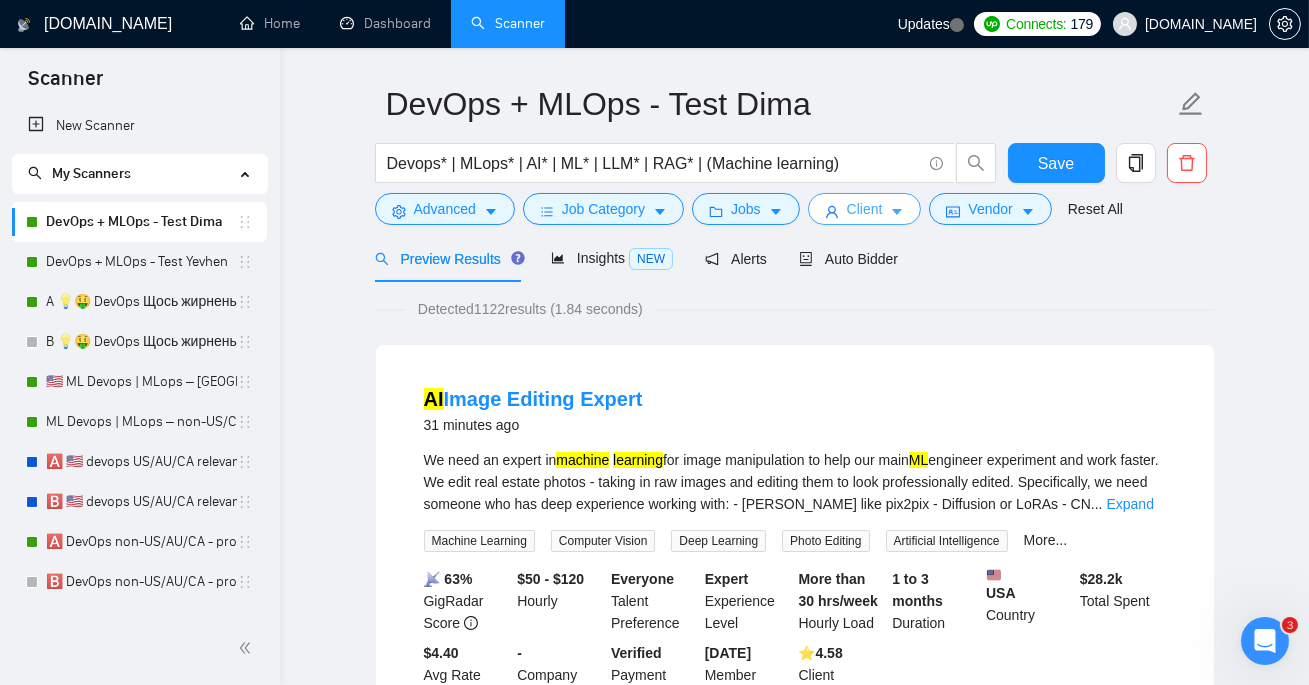 click on "Client" at bounding box center [865, 209] 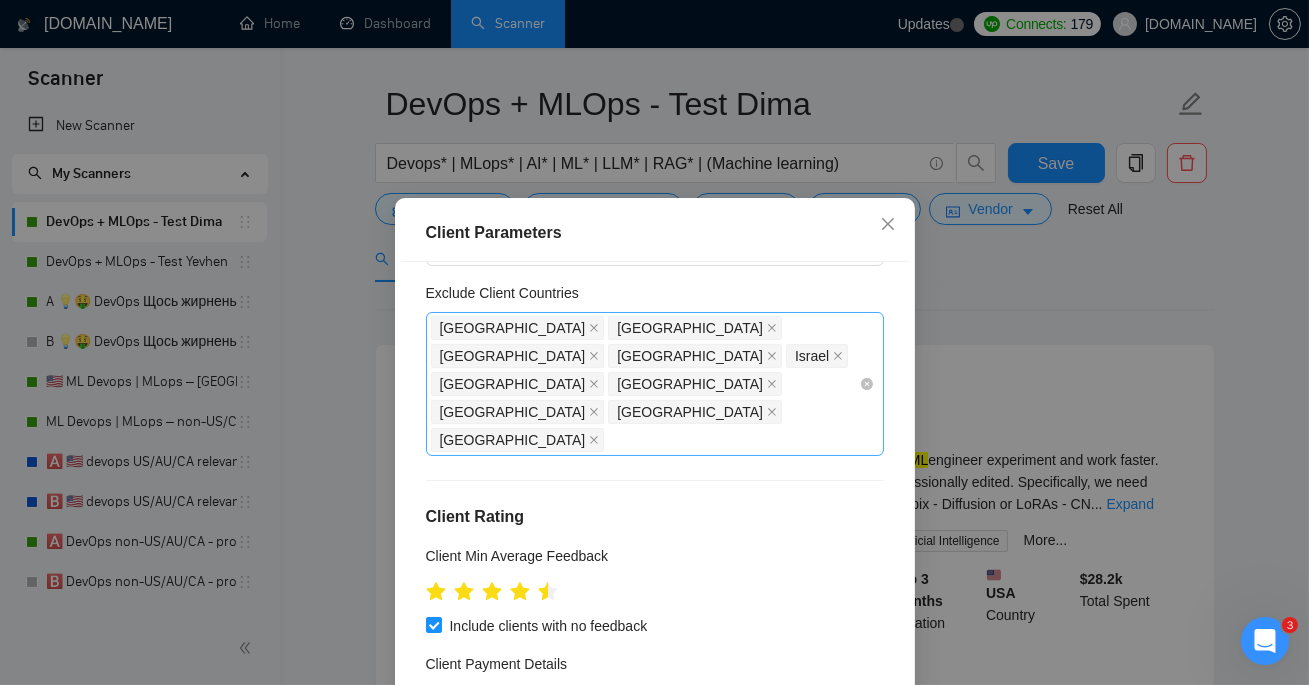 scroll, scrollTop: 0, scrollLeft: 0, axis: both 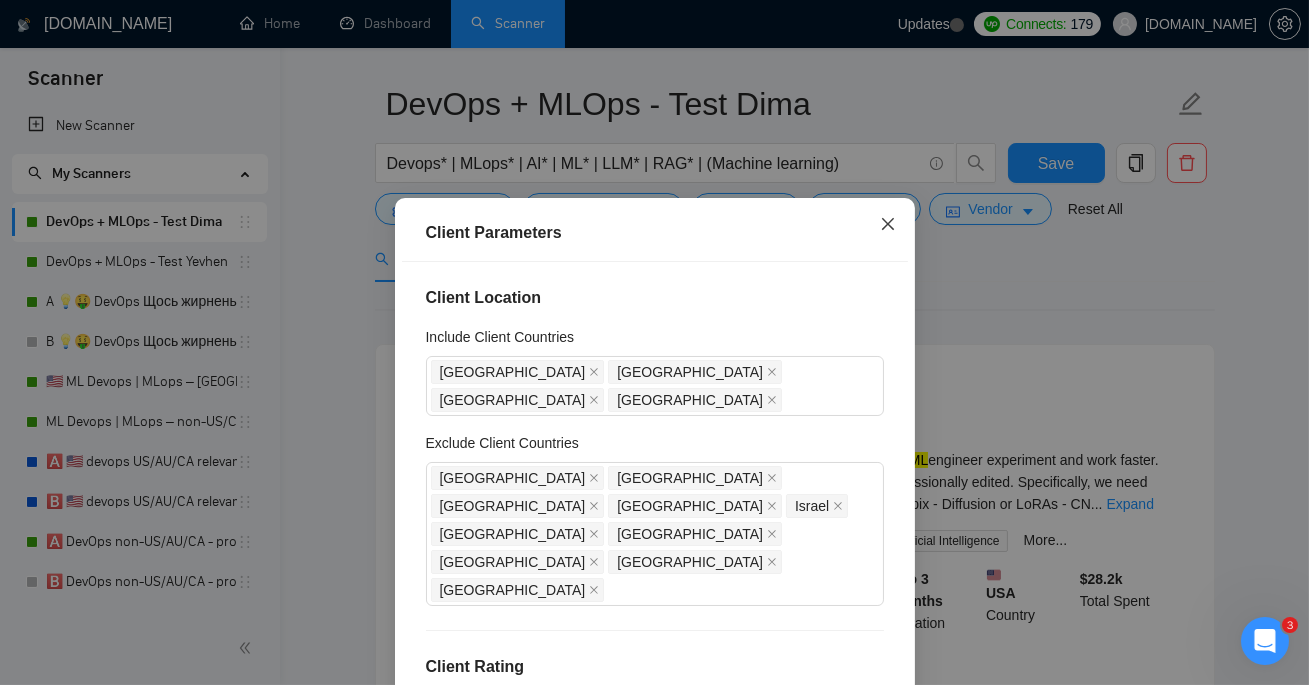 click at bounding box center [888, 225] 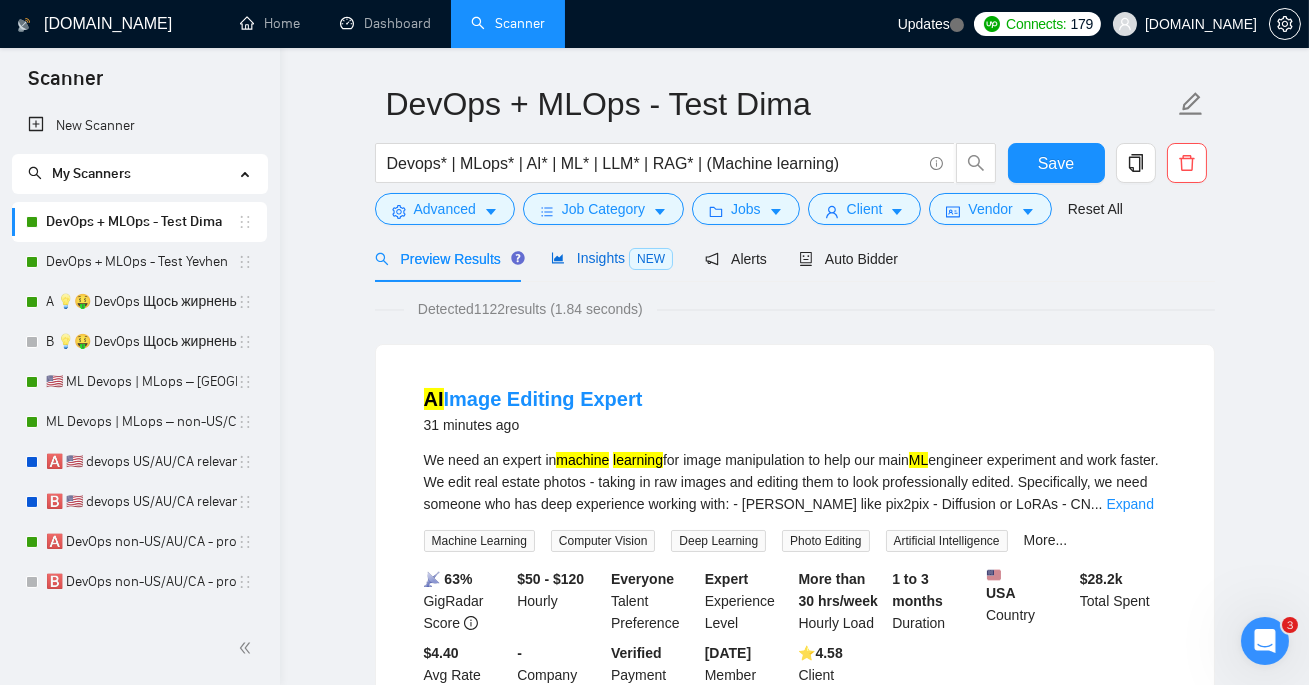 click on "Insights NEW" at bounding box center (612, 258) 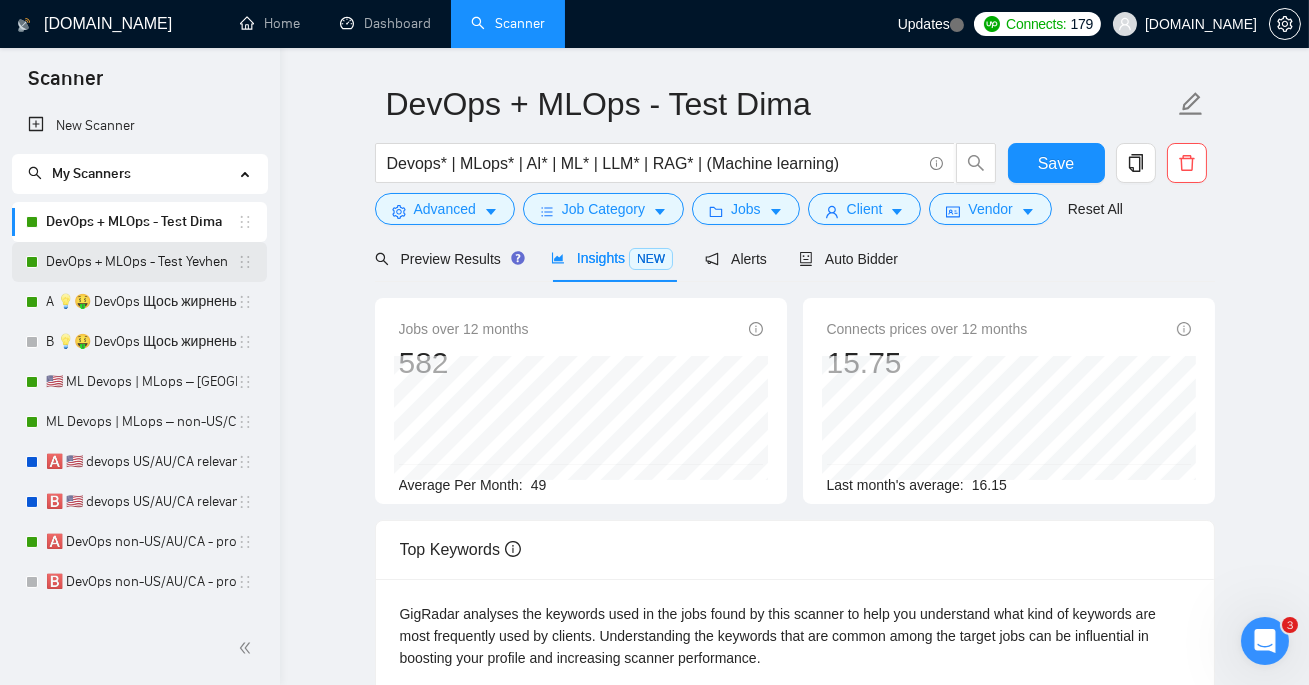 click on "DevOps + MLOps - Test Yevhen" at bounding box center (141, 262) 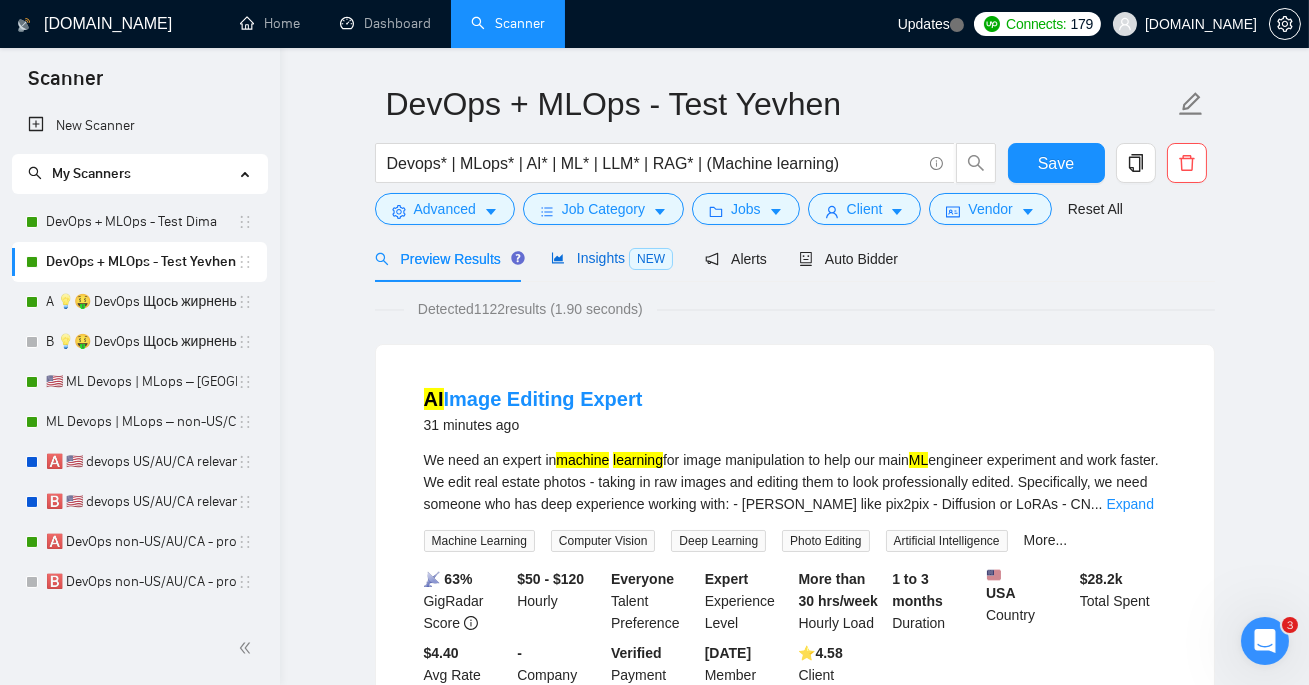 click on "Insights NEW" at bounding box center (612, 258) 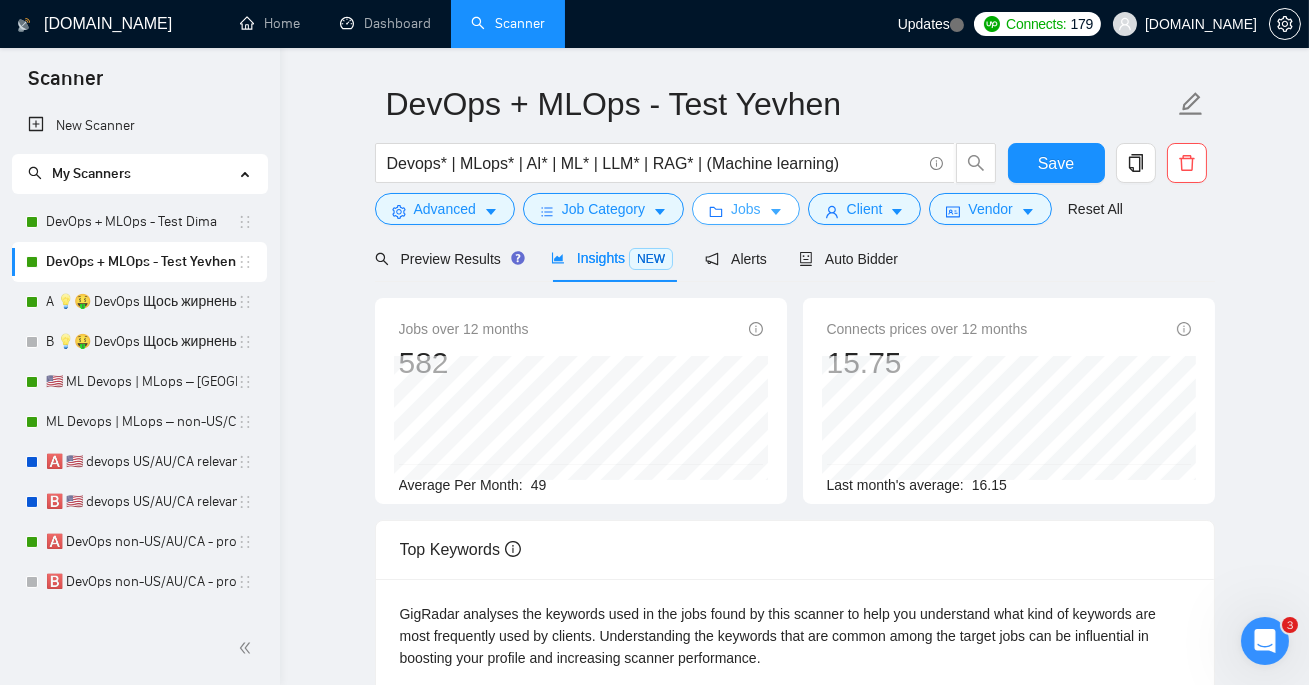 click on "Jobs" at bounding box center [746, 209] 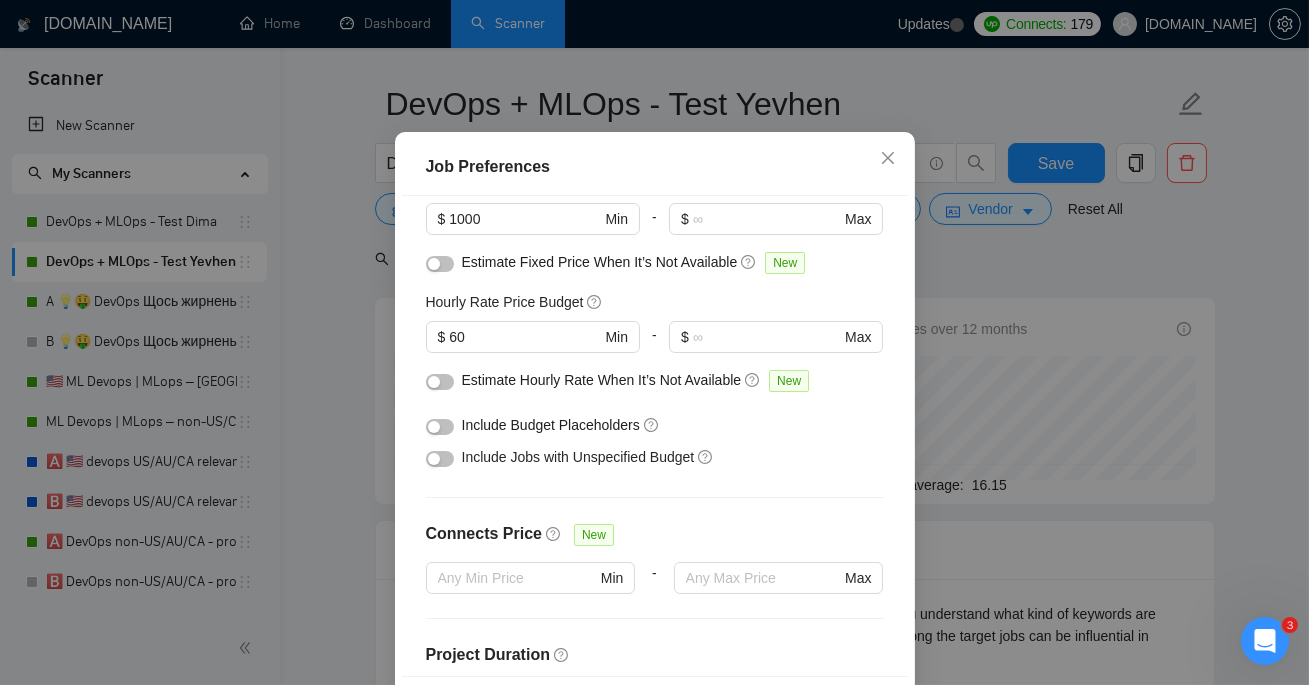 scroll, scrollTop: 275, scrollLeft: 0, axis: vertical 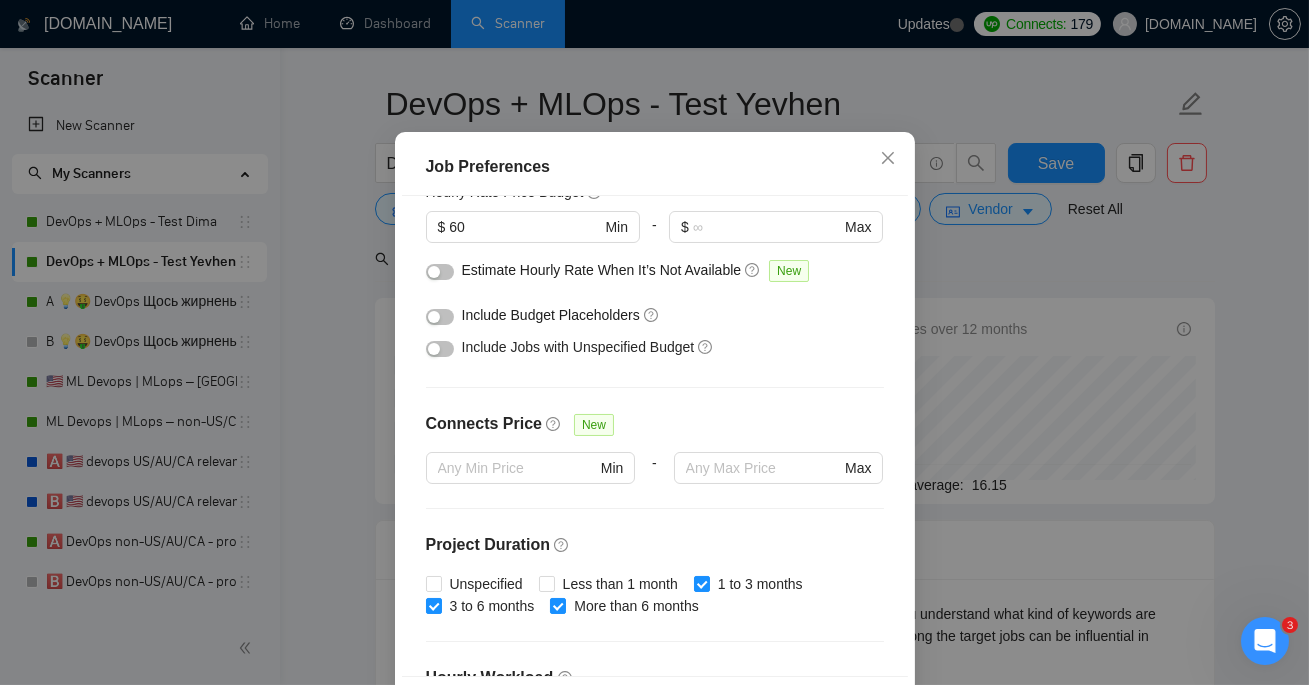 click at bounding box center [434, 272] 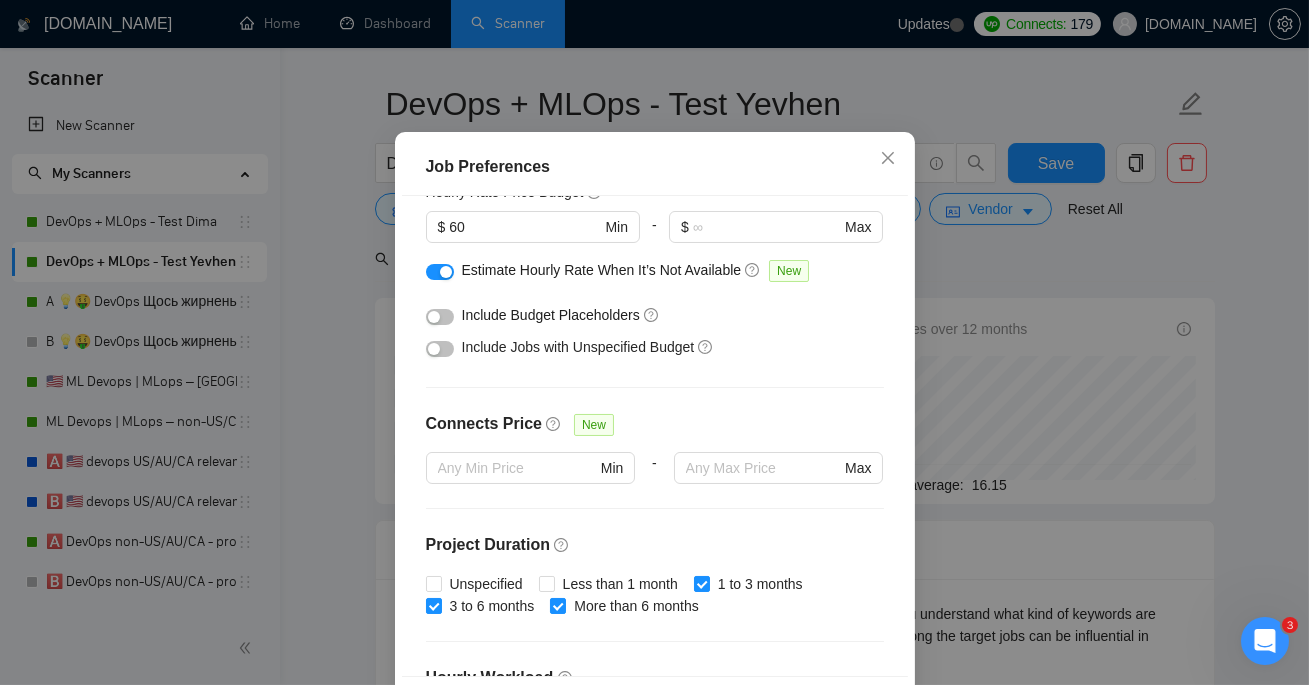 click at bounding box center [434, 349] 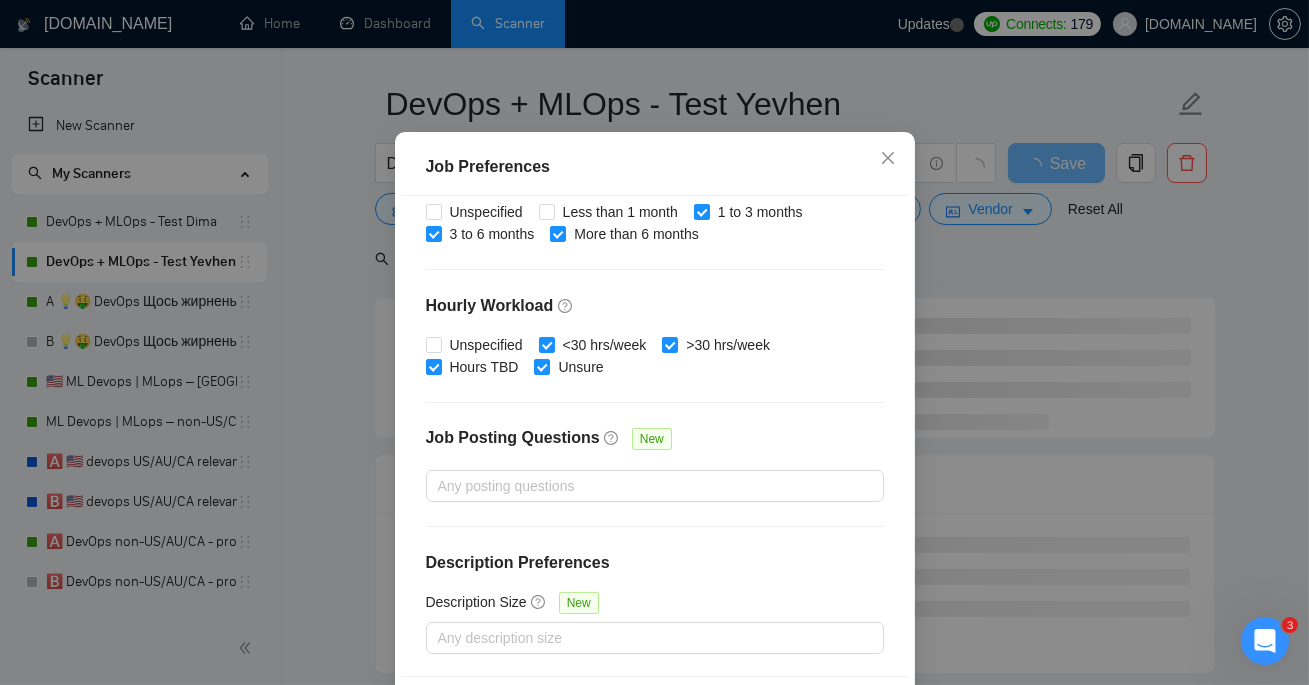 scroll, scrollTop: 552, scrollLeft: 0, axis: vertical 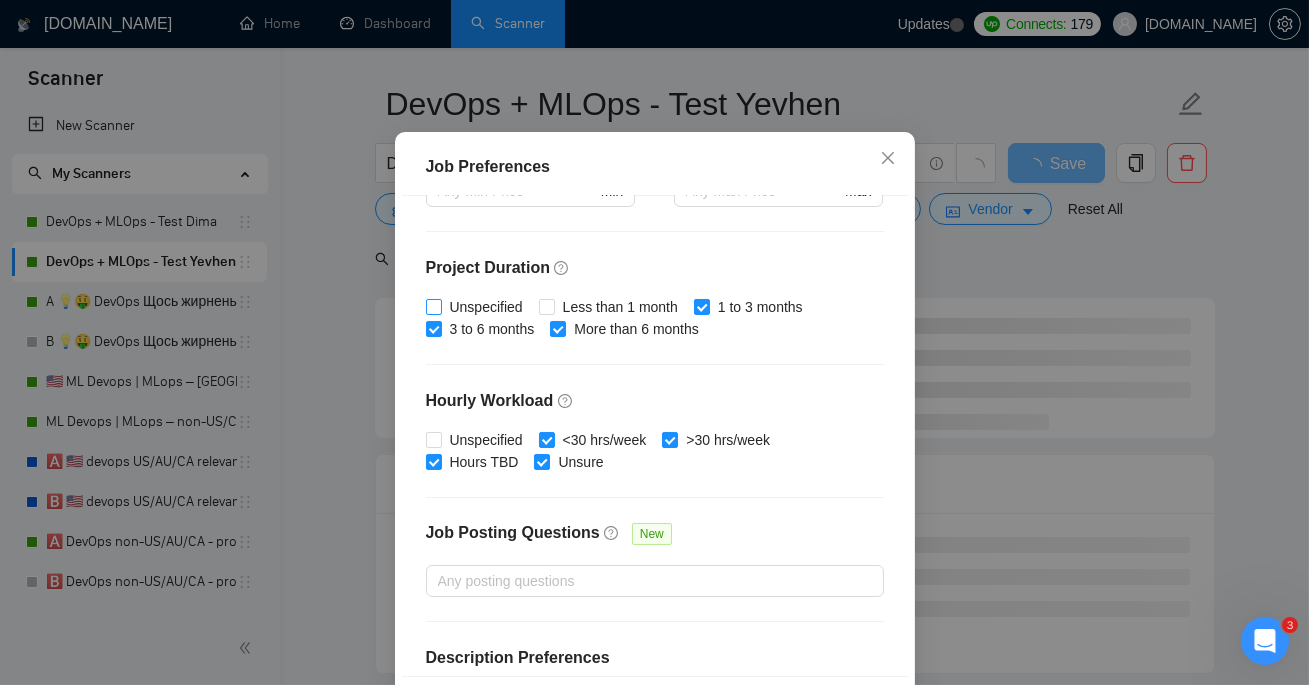 click on "Unspecified" at bounding box center [486, 307] 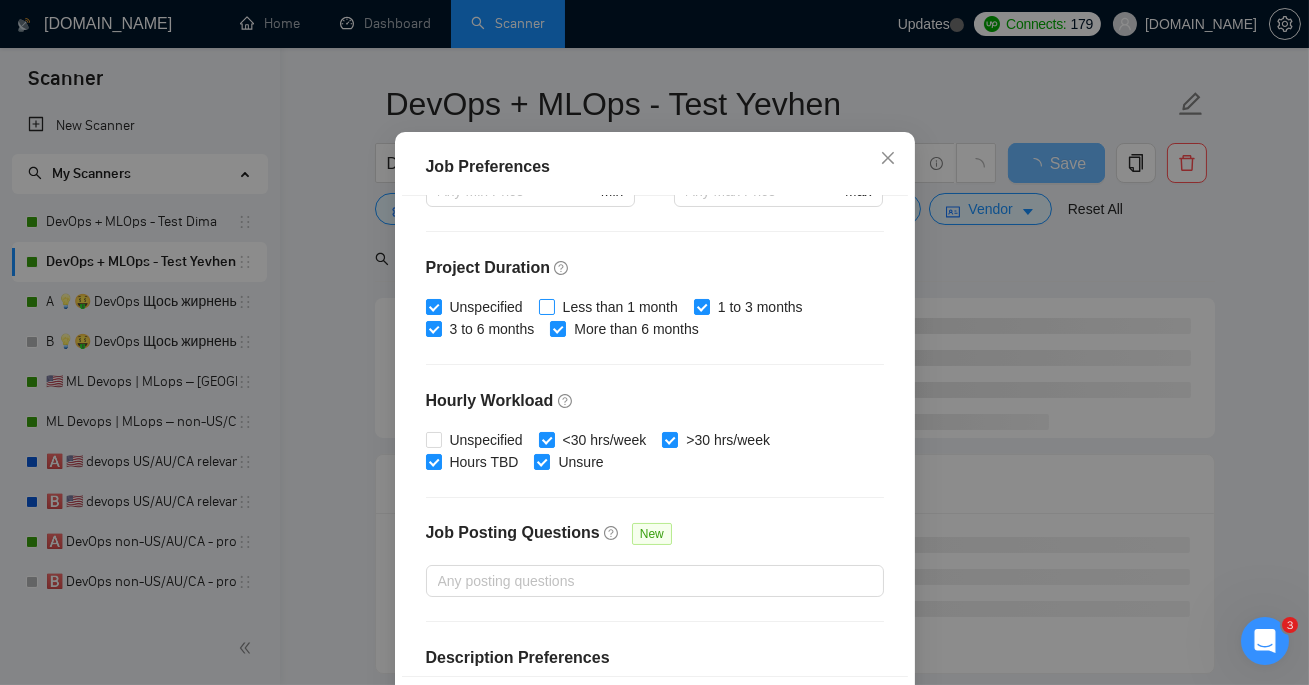 click on "Less than 1 month" at bounding box center (620, 307) 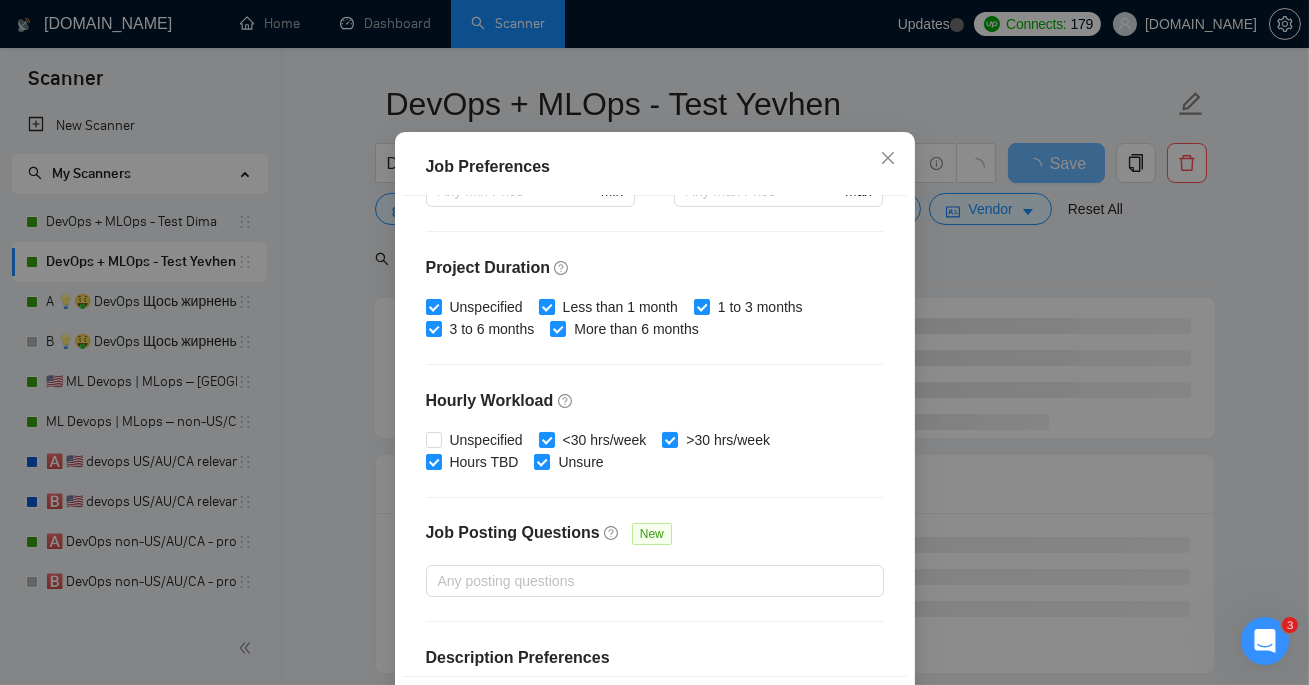 scroll, scrollTop: 647, scrollLeft: 0, axis: vertical 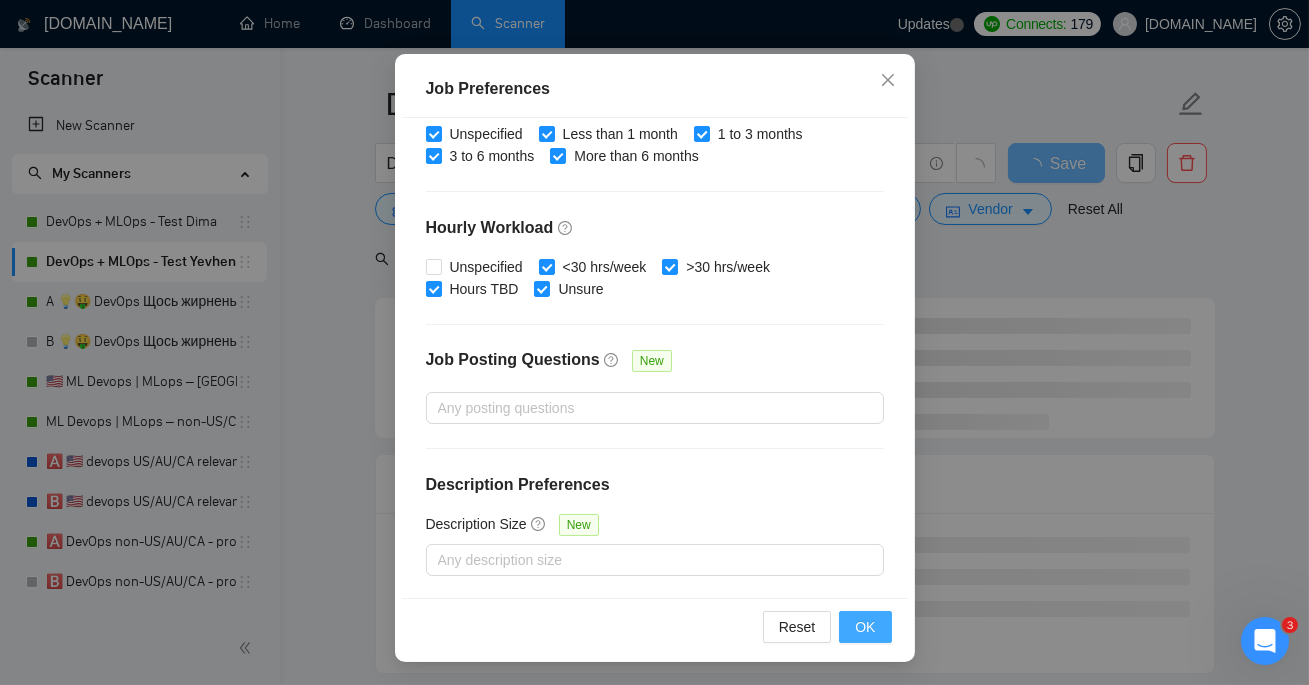 click on "OK" at bounding box center (865, 627) 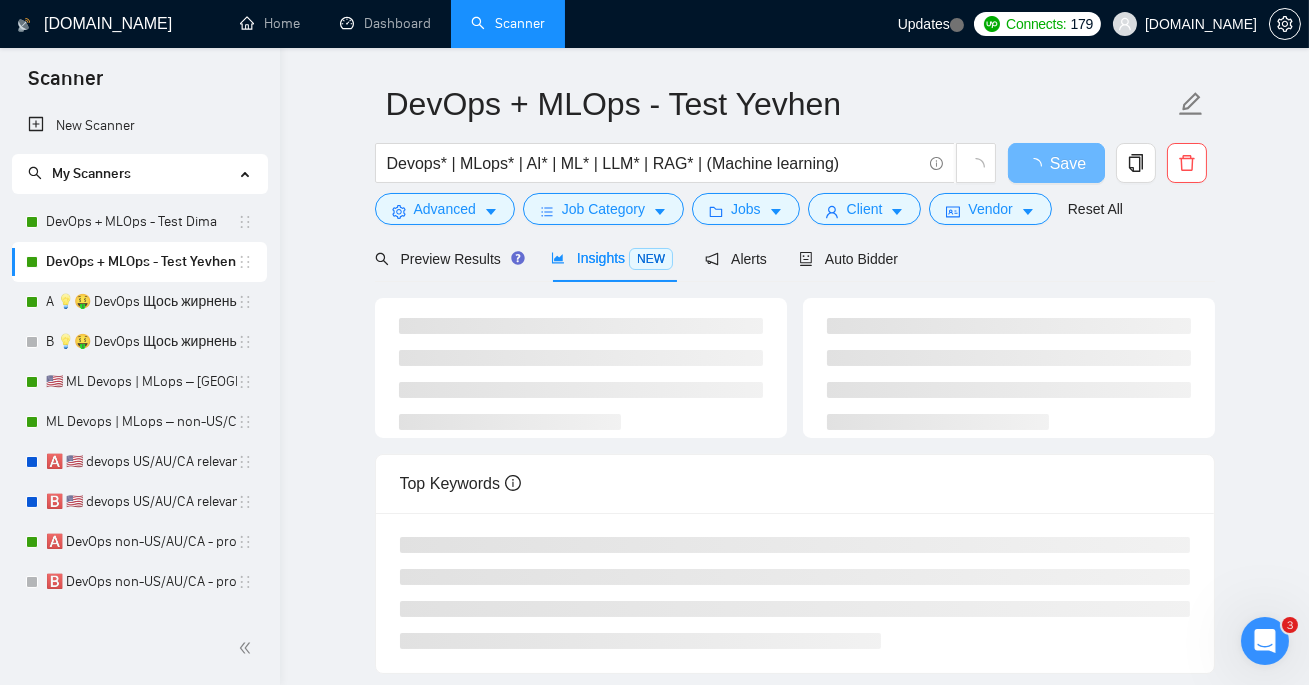 scroll, scrollTop: 66, scrollLeft: 0, axis: vertical 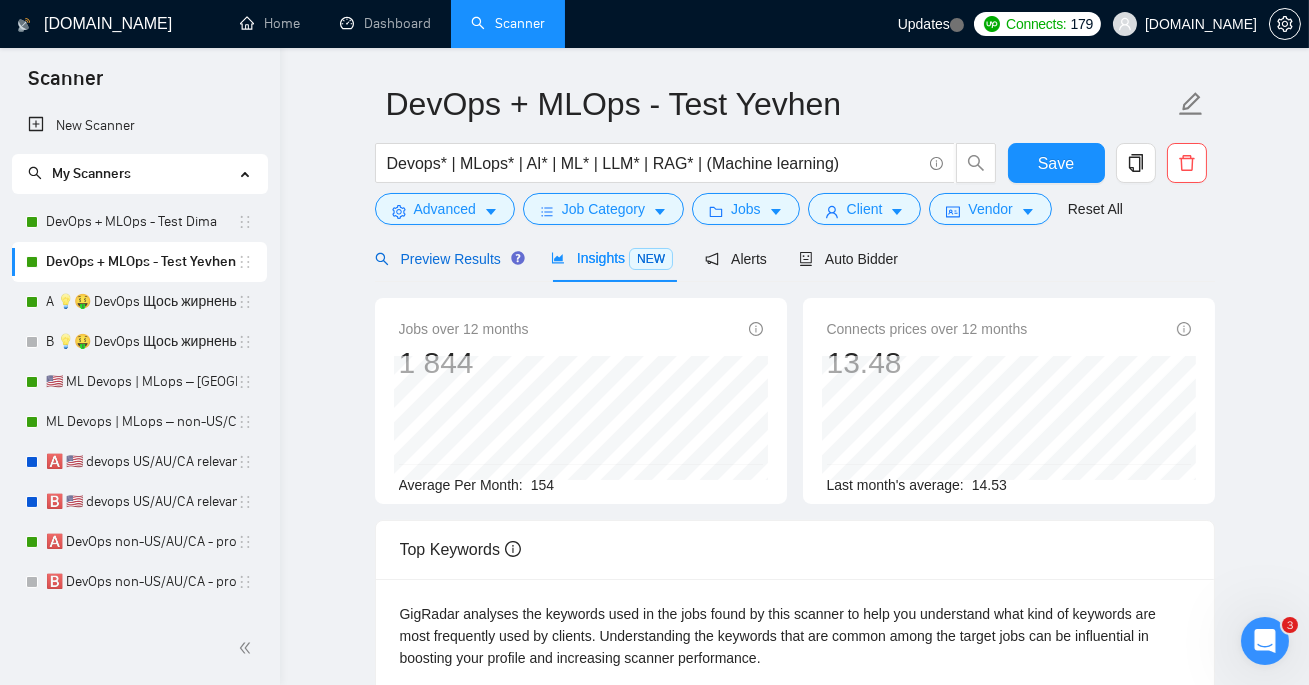 click on "Preview Results" at bounding box center [447, 259] 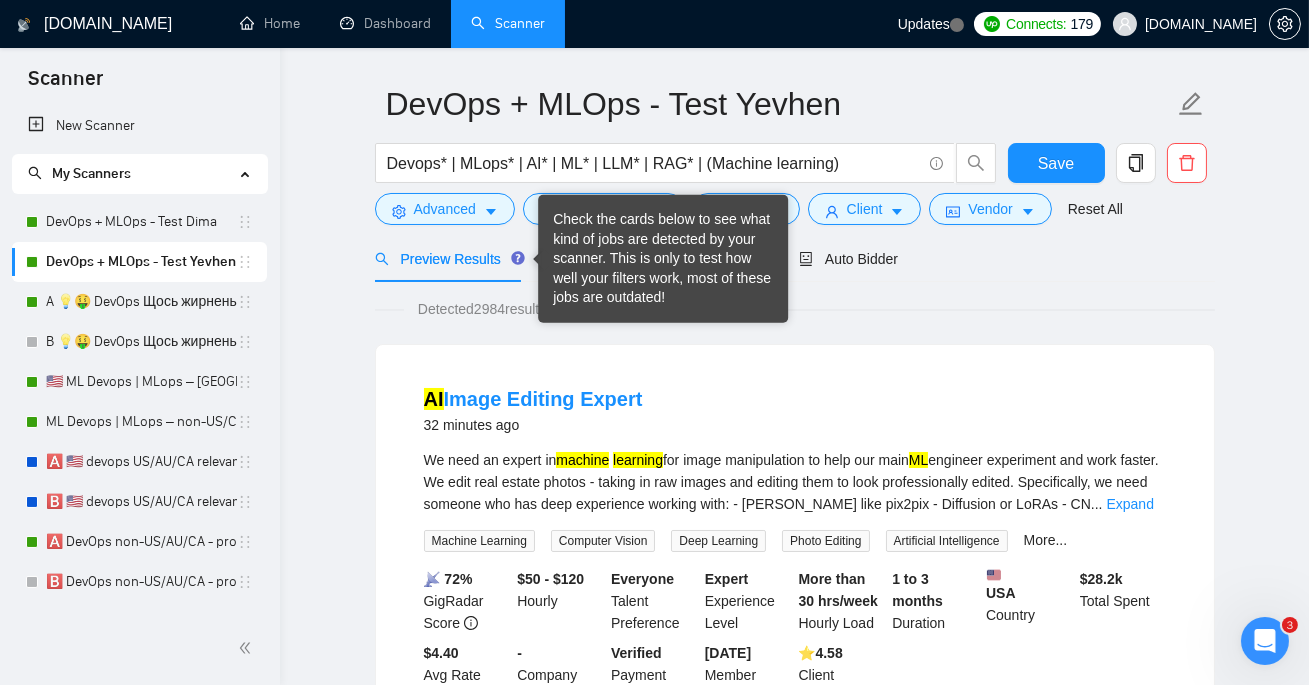 click on "Detected   2984  results   (1.93 seconds) AI  Image Editing Expert 32 minutes ago We need an expert in  machine   learning  for image manipulation to help our main  ML  engineer experiment and work faster.
We edit real estate photos - taking in raw images and editing them to look professionally edited.
Specifically, we need someone who has deep experience working with:
- GANs like pix2pix
- Diffusion or LoRAs
- CN ... Expand Machine Learning Computer Vision Deep Learning Photo Editing Artificial Intelligence More... 📡   72% GigRadar Score   $50 - $120 Hourly Everyone Talent Preference Expert Experience Level More than 30 hrs/week Hourly Load 1 to 3 months Duration   USA Country $ 28.2k Total Spent $4.40 Avg Rate Paid - Company Size Verified Payment Verified Aug, 2024 Member Since ⭐️  4.58 Client Feedback Depth map High res 2 hours ago Machine Learning Python SQL Generative AI Generative Model More... 📡   93% GigRadar Score   $19 - $100 Hourly Everyone Talent Preference Intermediate Hourly Load" at bounding box center (795, 2478) 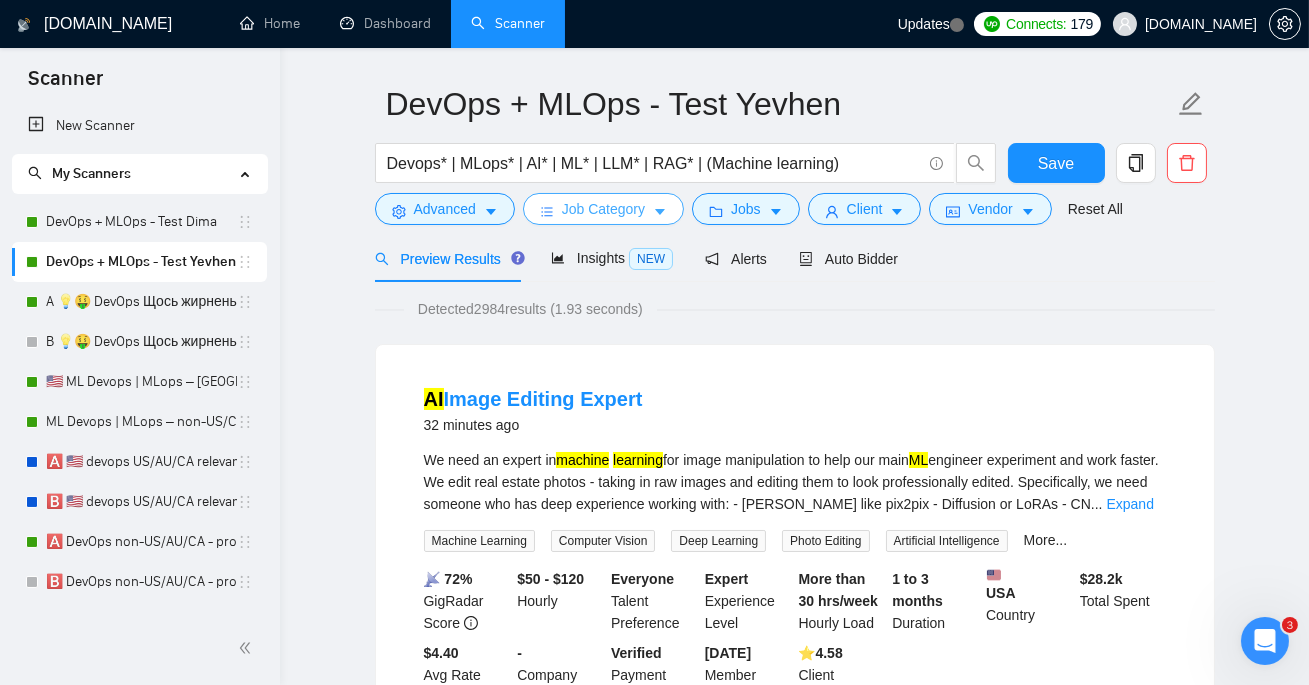 click on "Job Category" at bounding box center [603, 209] 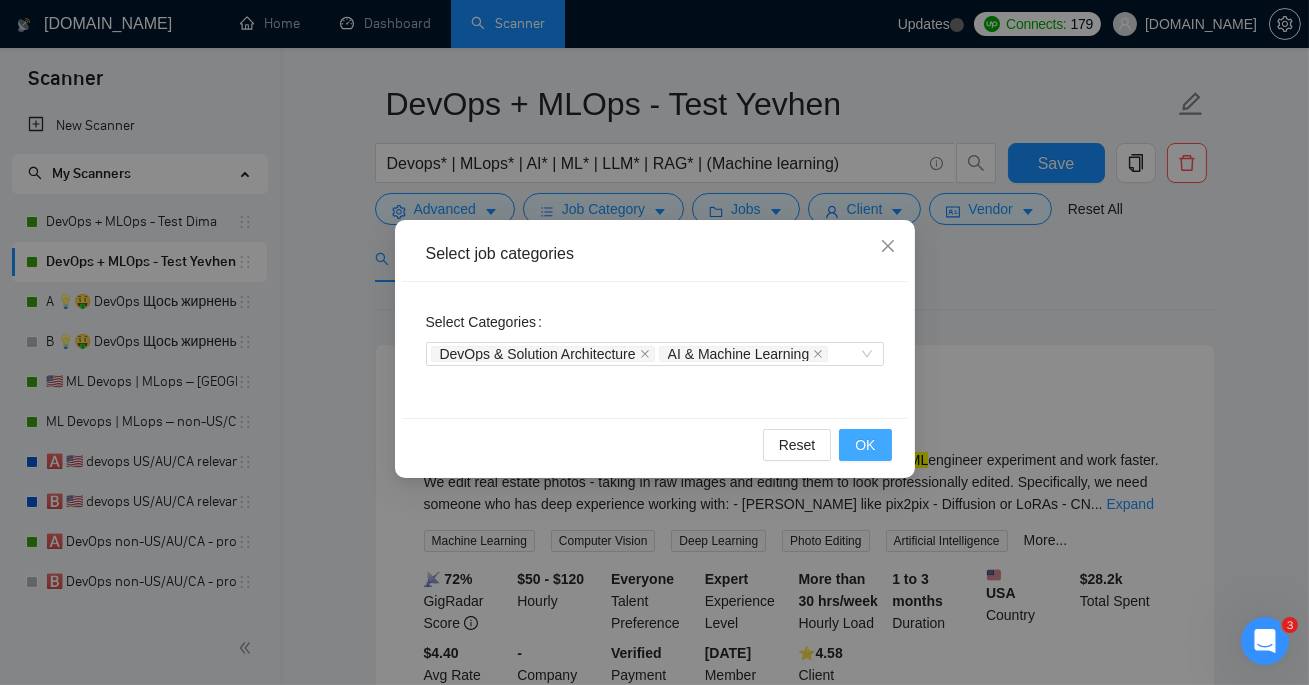 click on "OK" at bounding box center [865, 445] 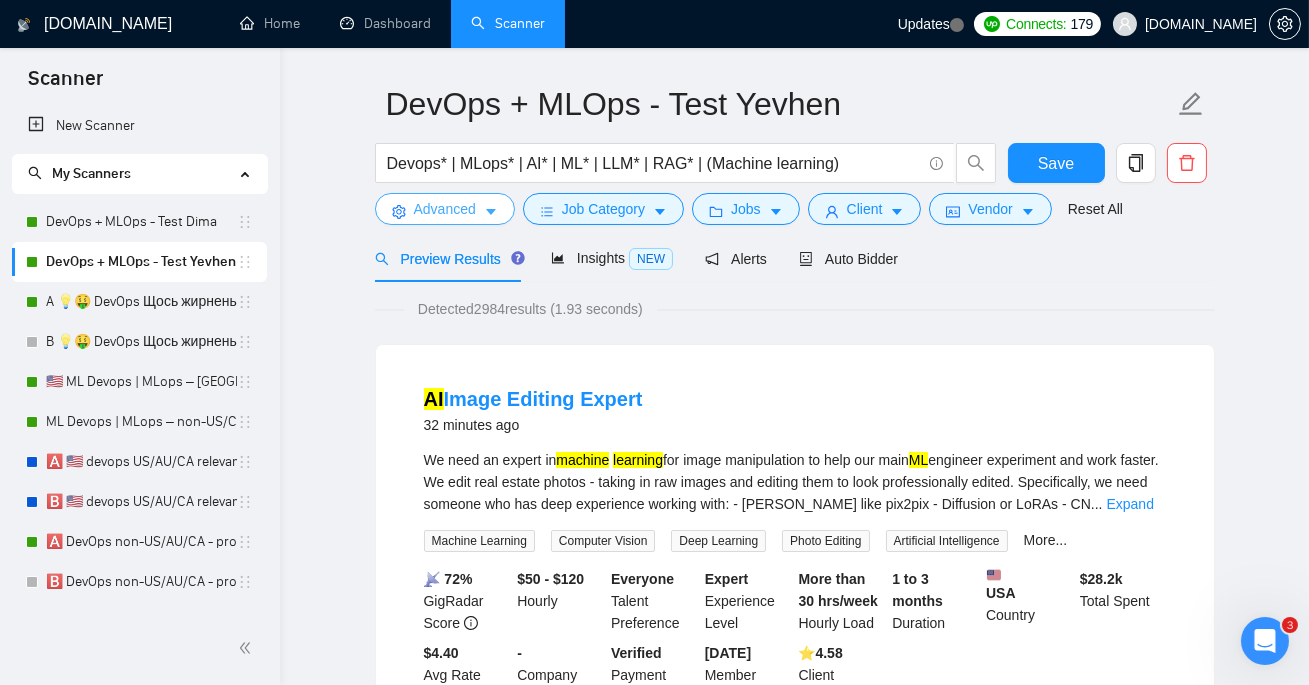 click on "Advanced" at bounding box center (445, 209) 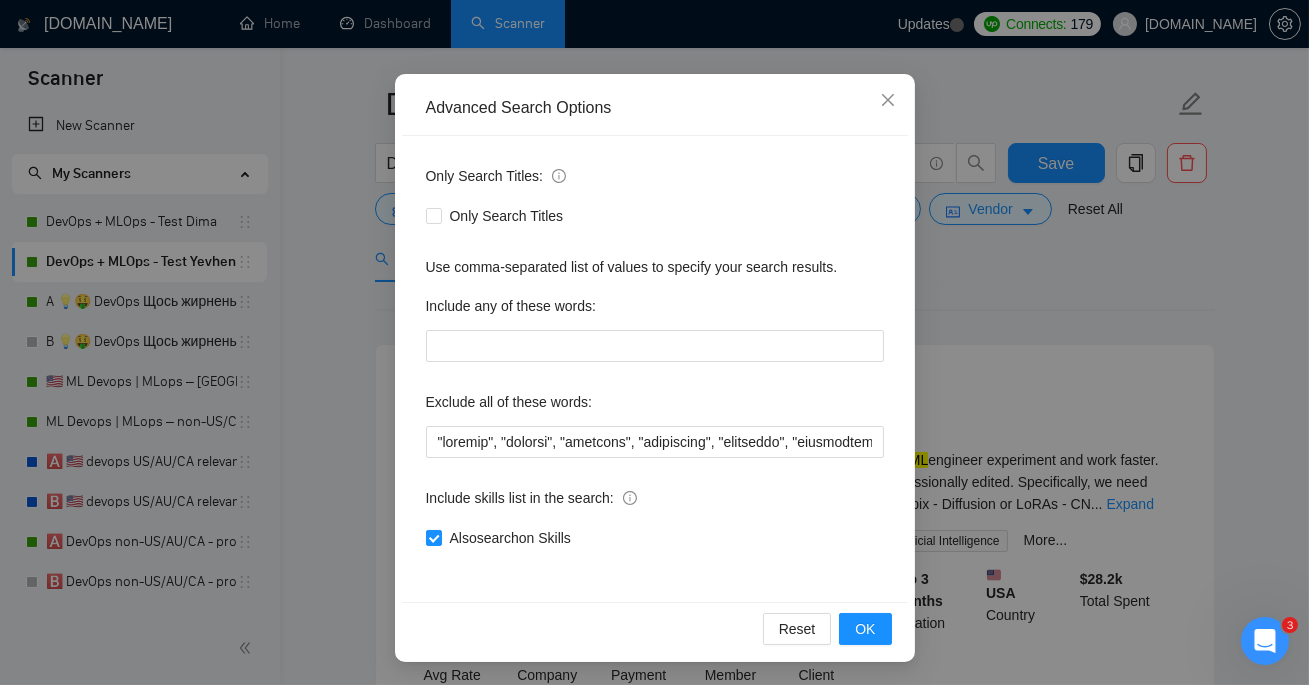 scroll, scrollTop: 10, scrollLeft: 0, axis: vertical 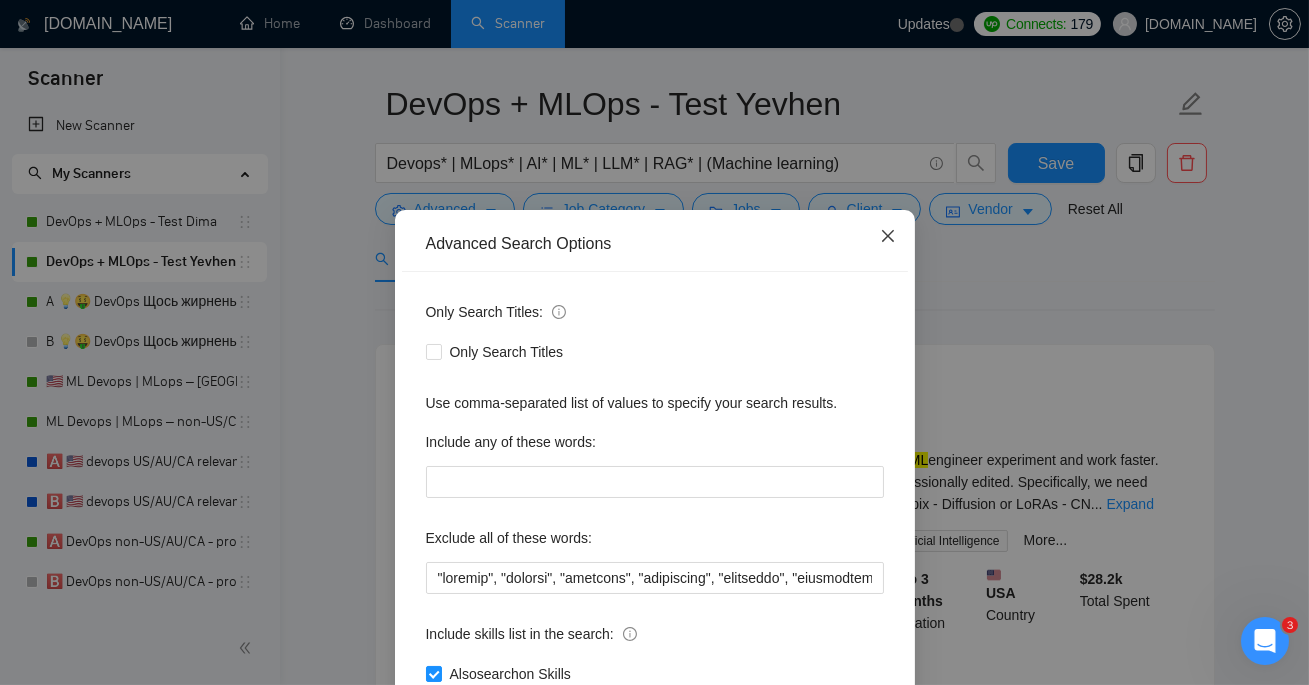 click 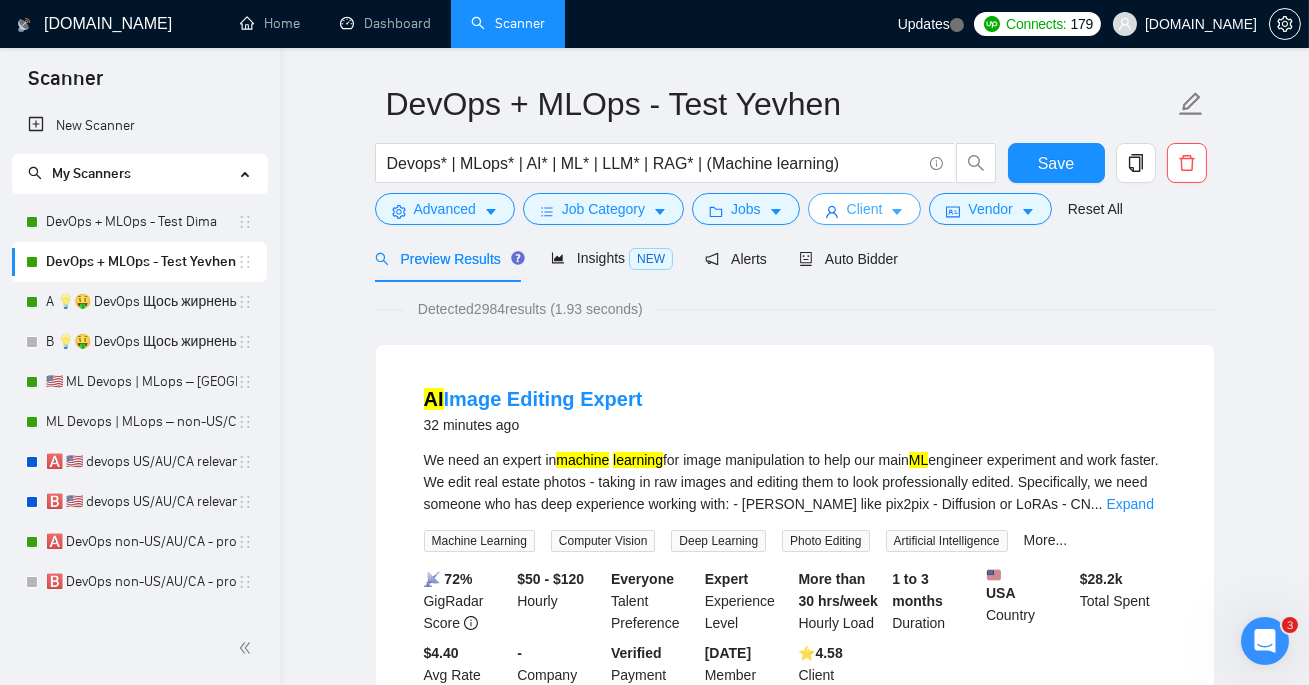 click on "Client" at bounding box center [865, 209] 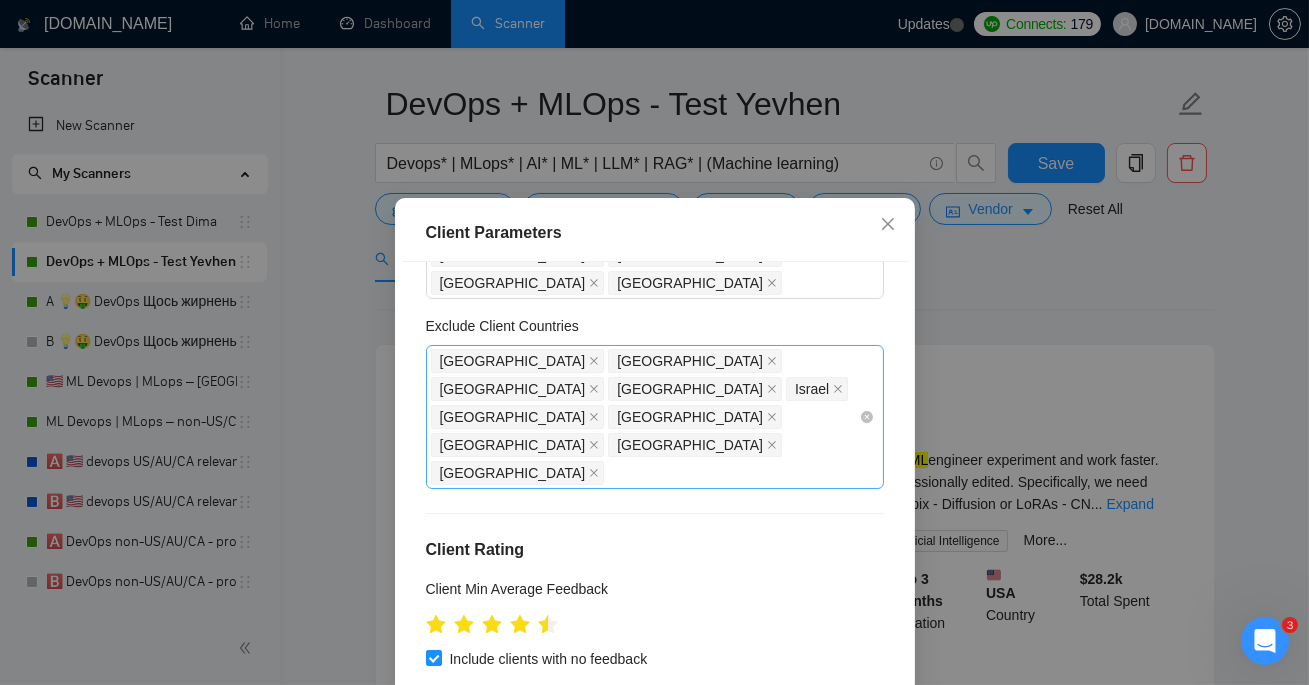 scroll, scrollTop: 0, scrollLeft: 0, axis: both 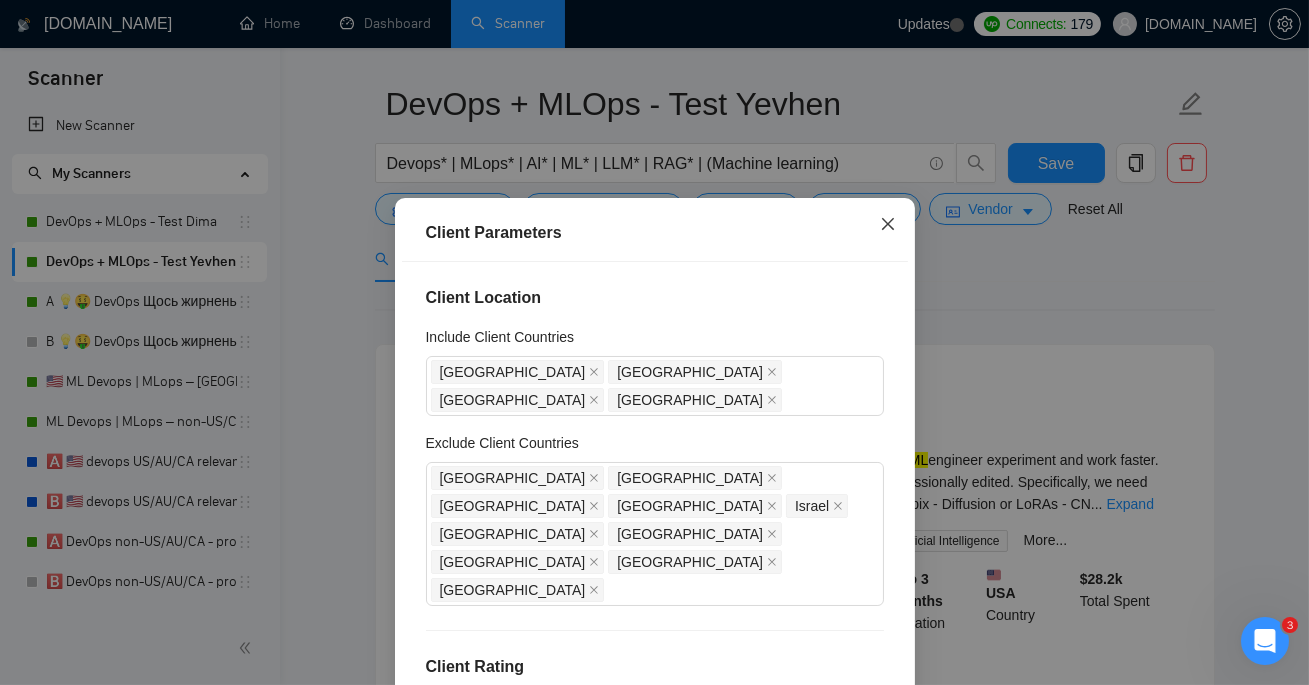 click 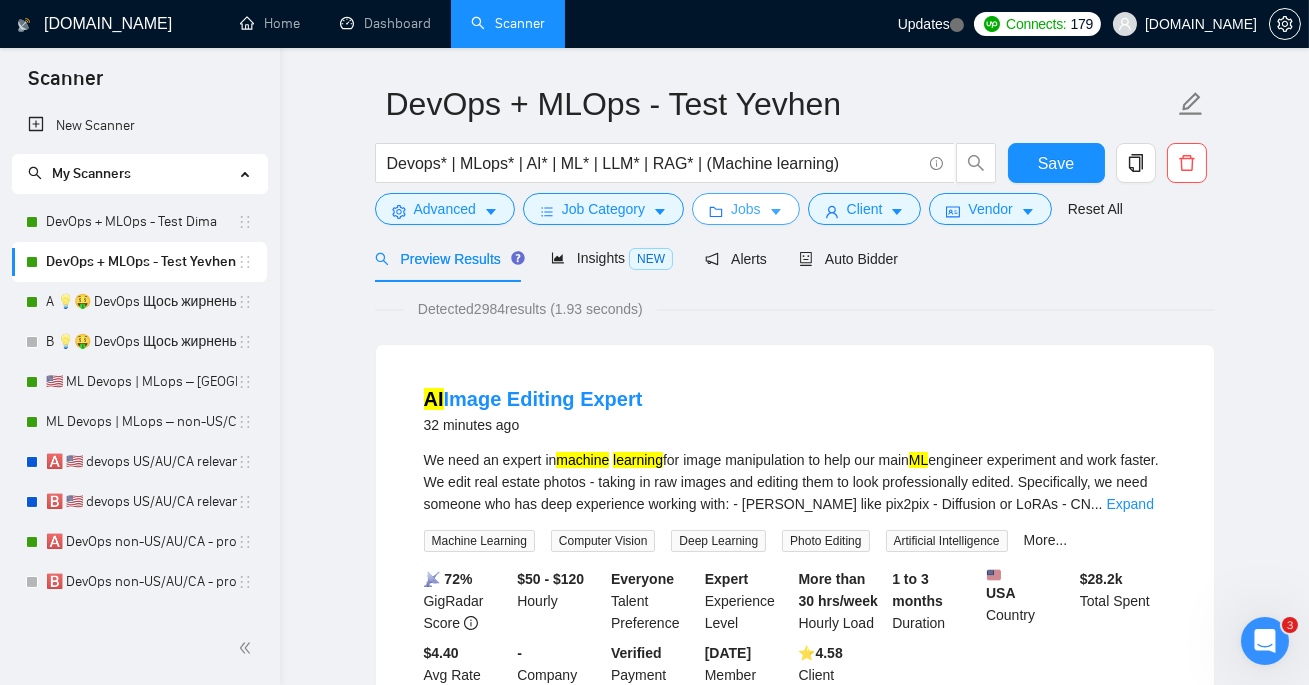 click on "Jobs" at bounding box center (746, 209) 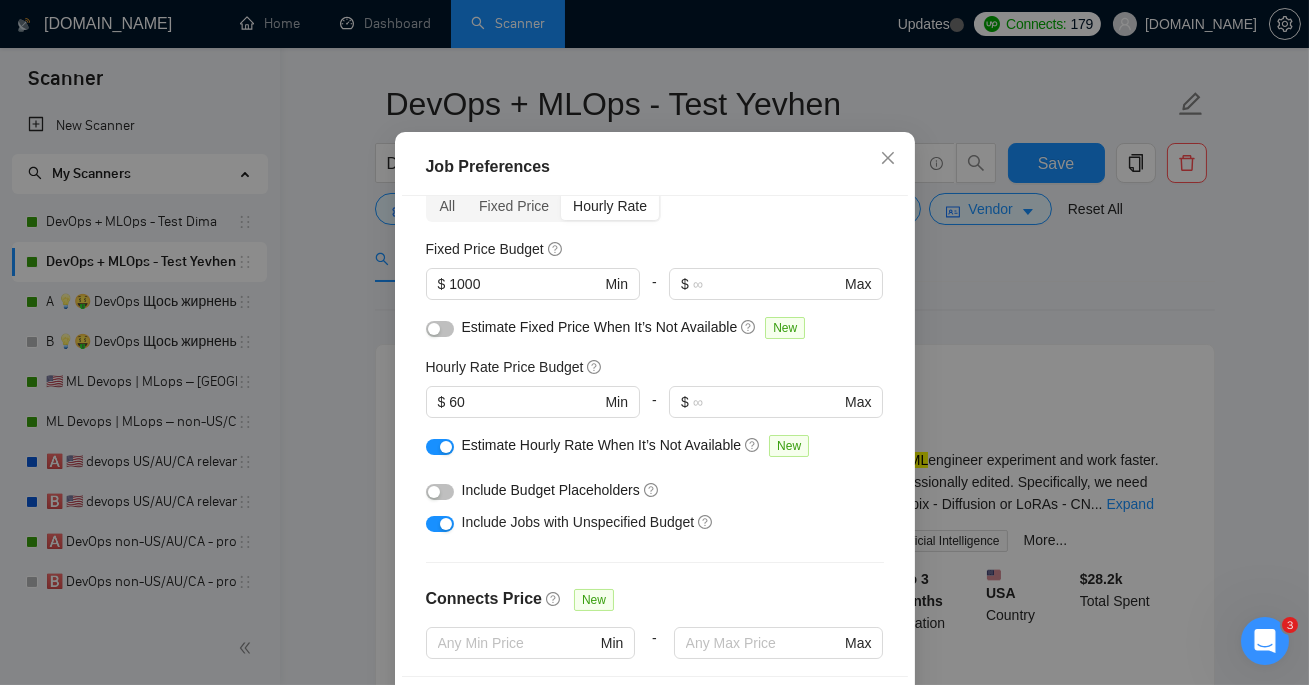 scroll, scrollTop: 83, scrollLeft: 0, axis: vertical 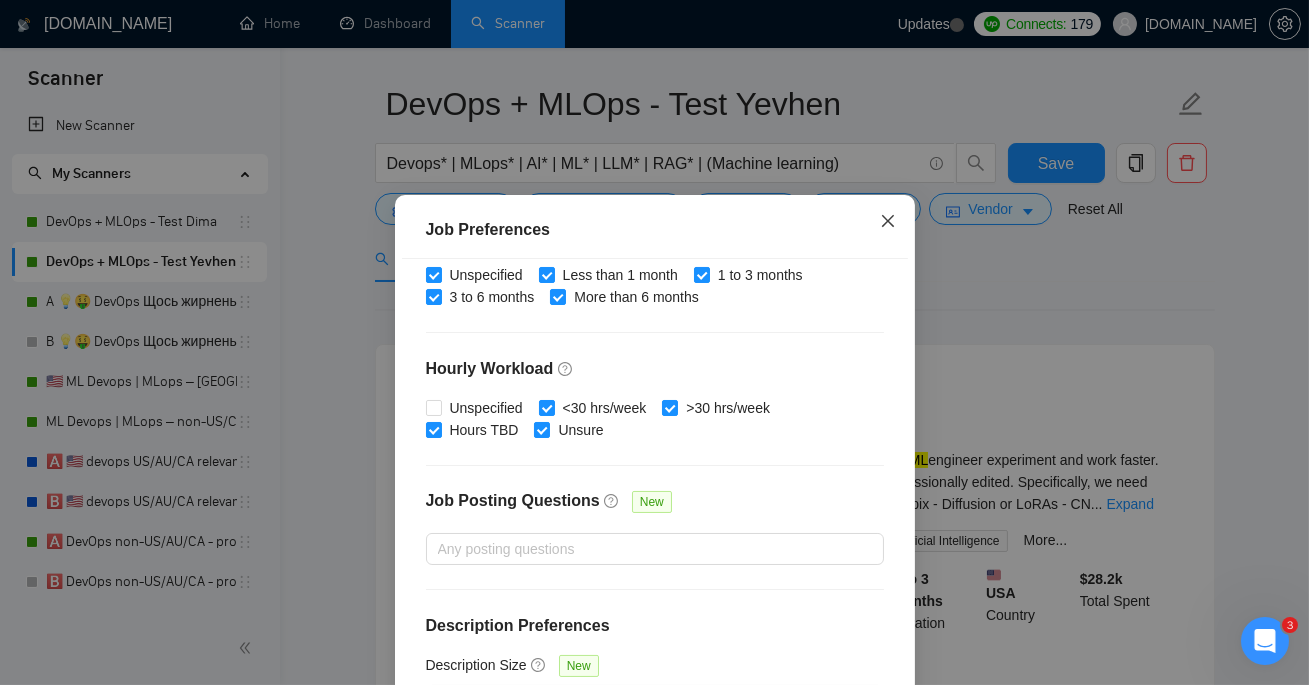 click 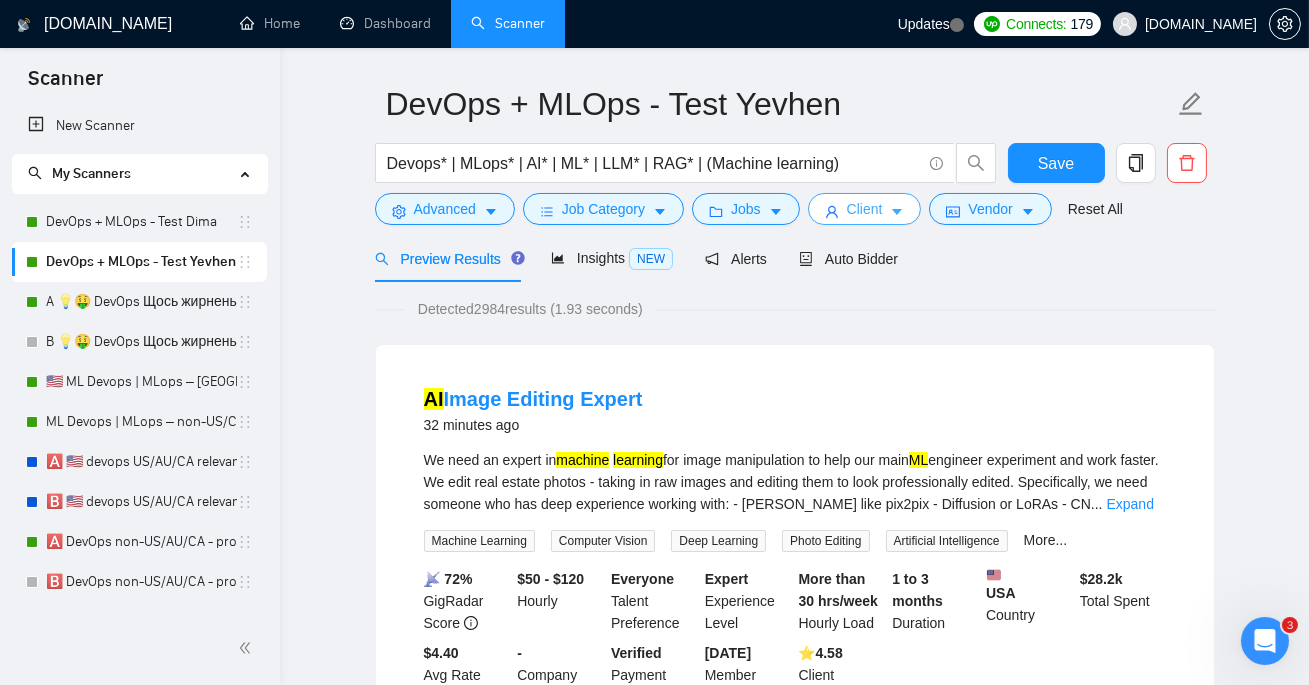click on "Client" at bounding box center [865, 209] 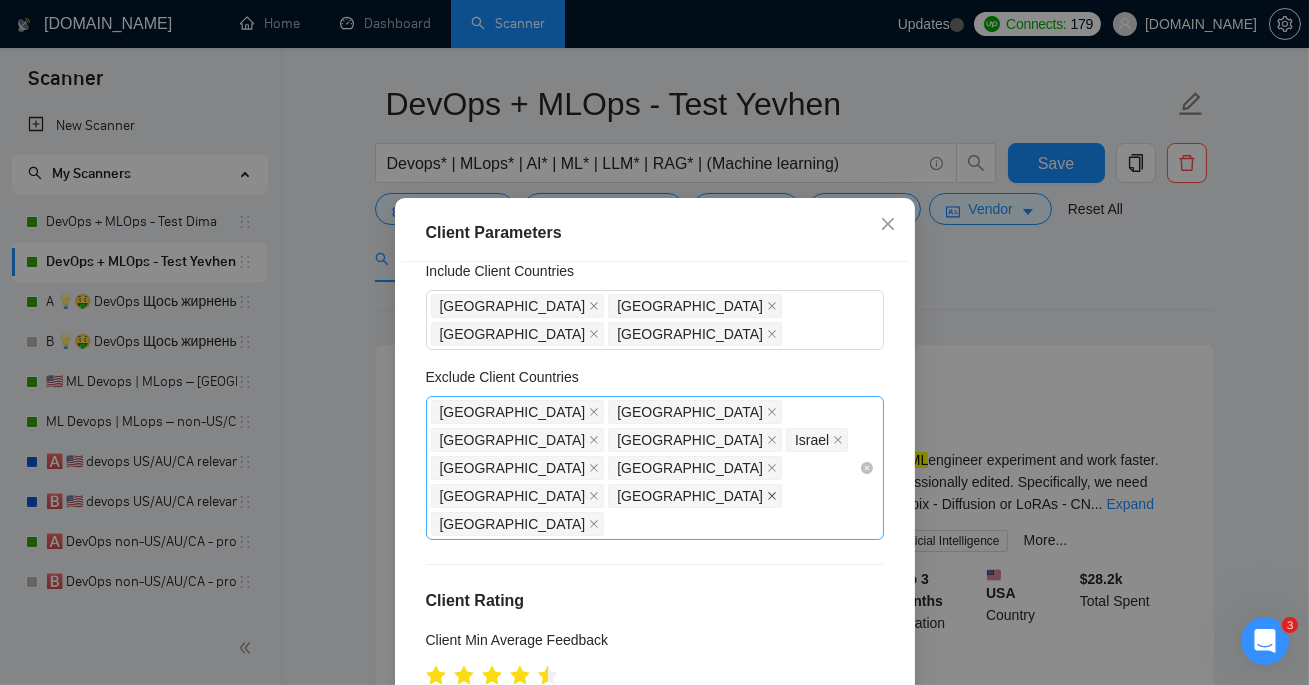scroll, scrollTop: 113, scrollLeft: 0, axis: vertical 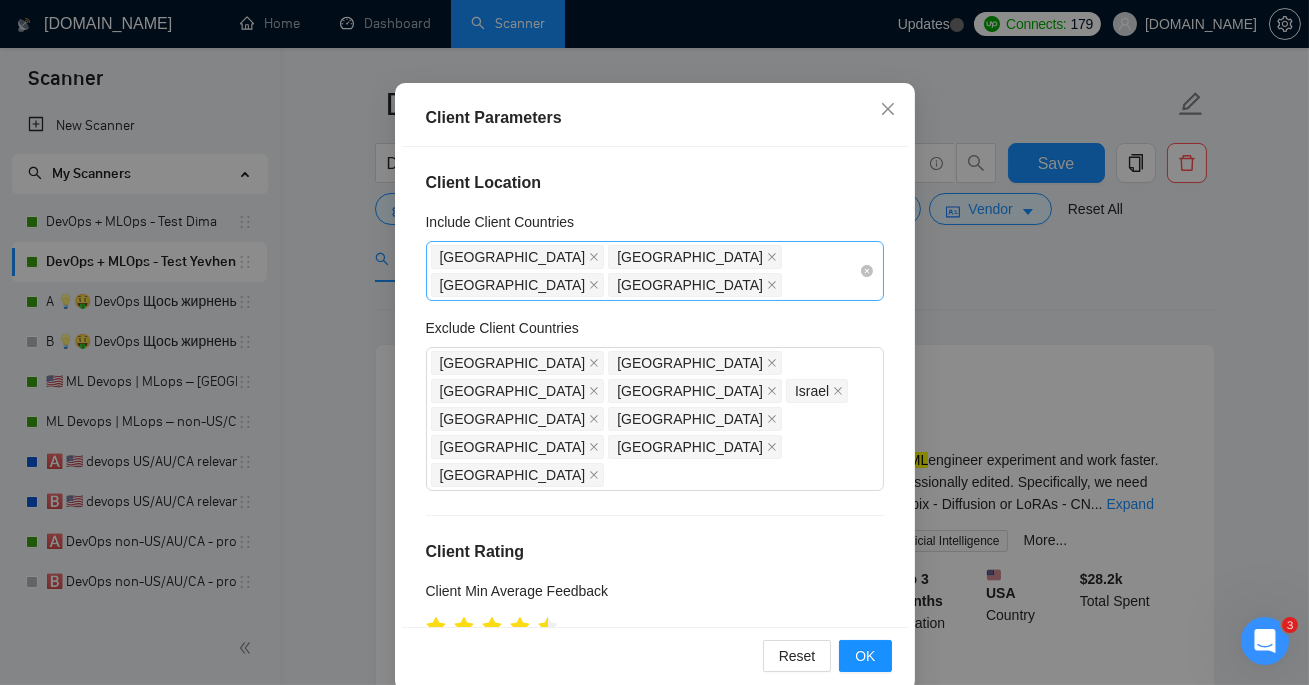 click on "United States Canada New Zealand Australia" at bounding box center (645, 271) 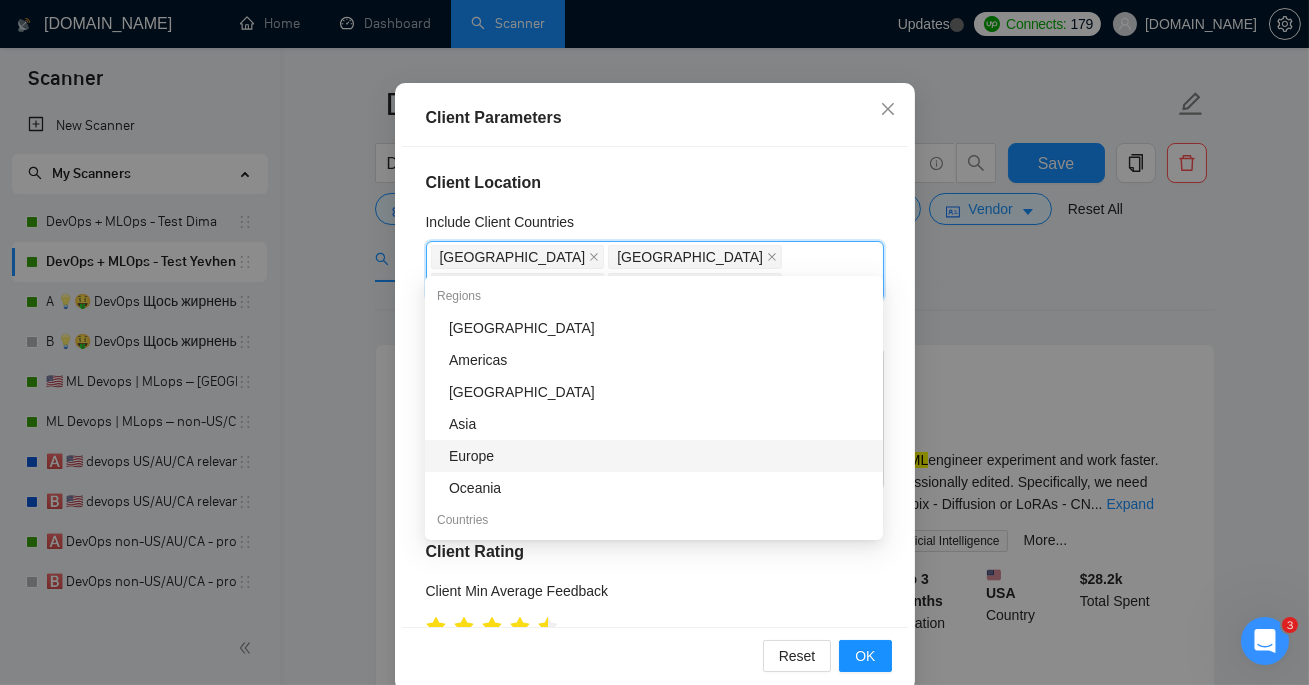 click on "Europe" at bounding box center [660, 456] 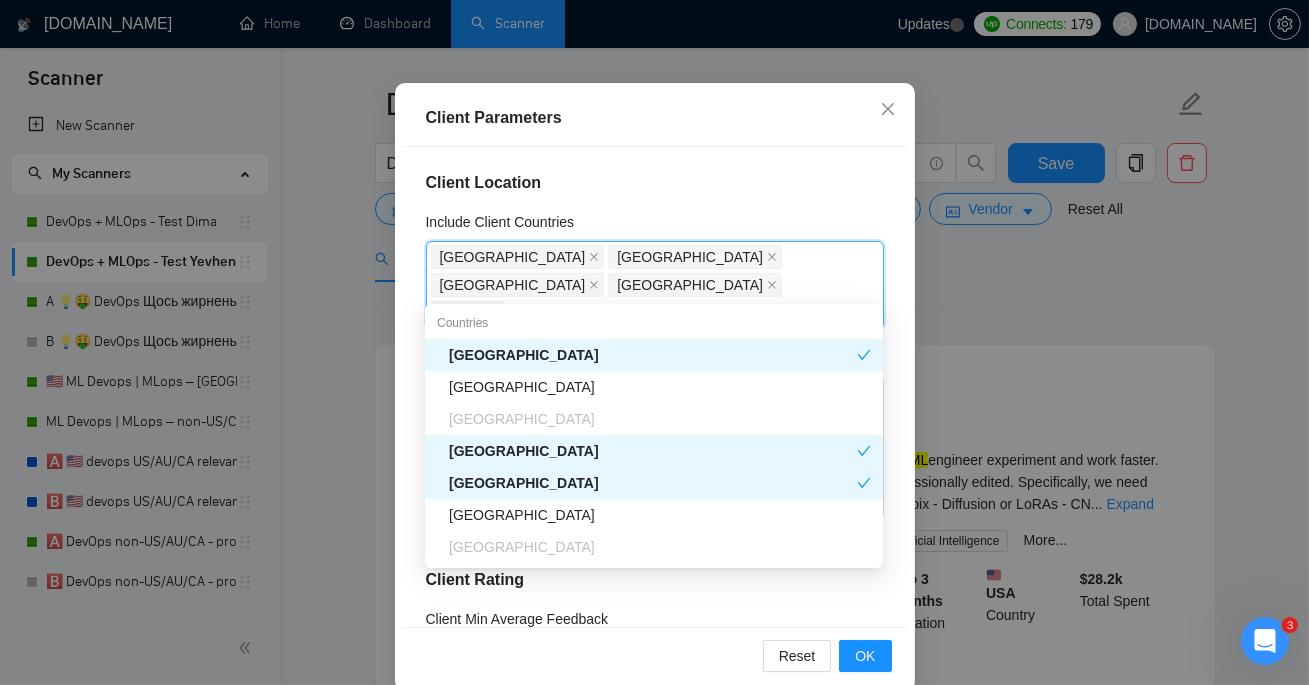 scroll, scrollTop: 232, scrollLeft: 0, axis: vertical 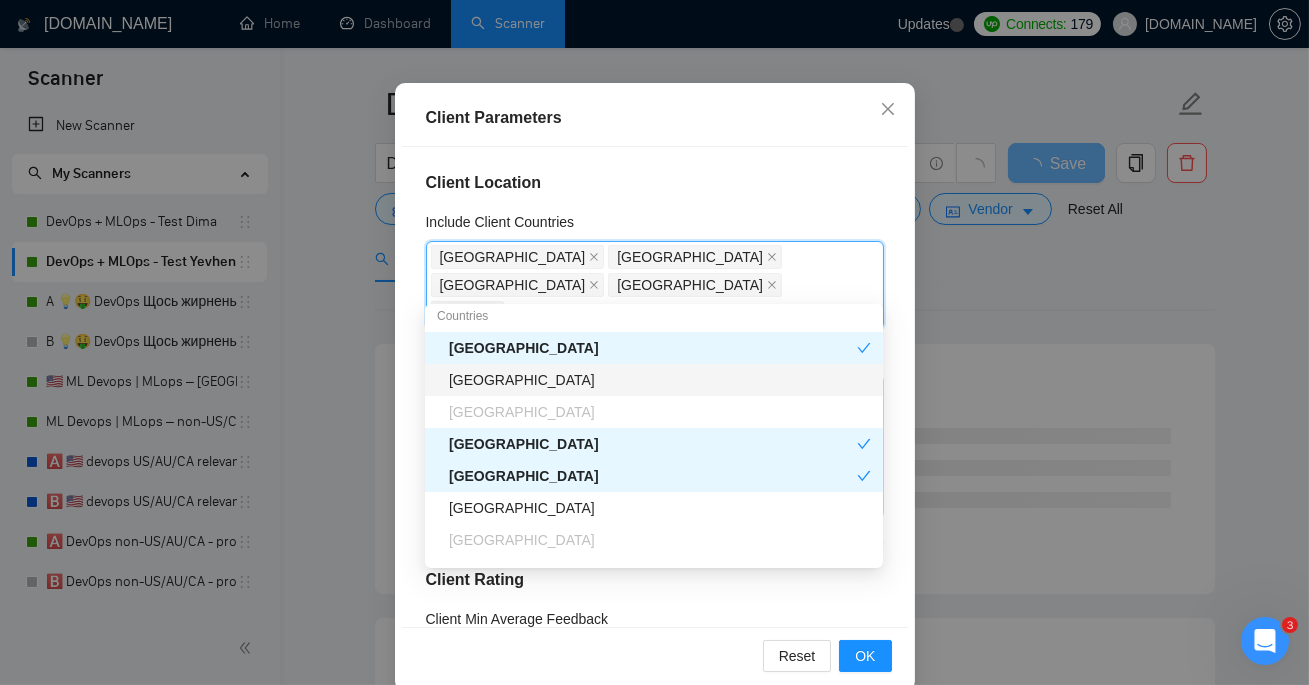click on "[GEOGRAPHIC_DATA]" at bounding box center [660, 380] 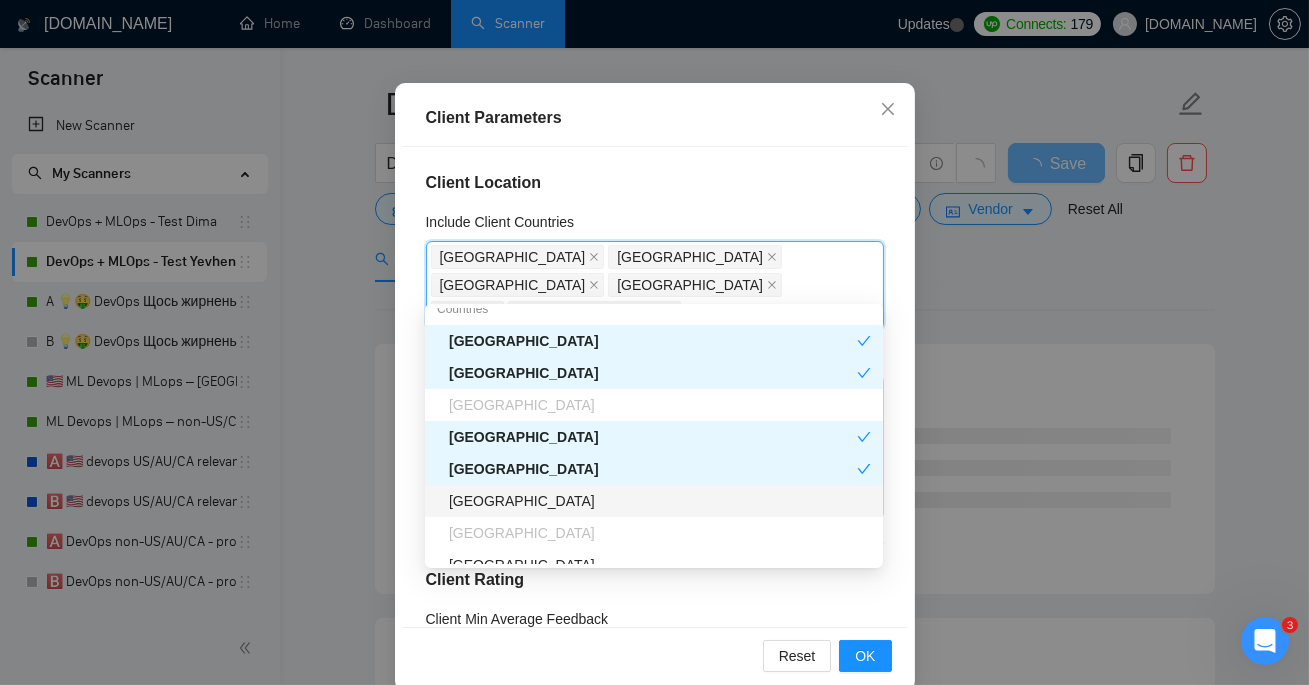 click on "[GEOGRAPHIC_DATA]" at bounding box center [660, 501] 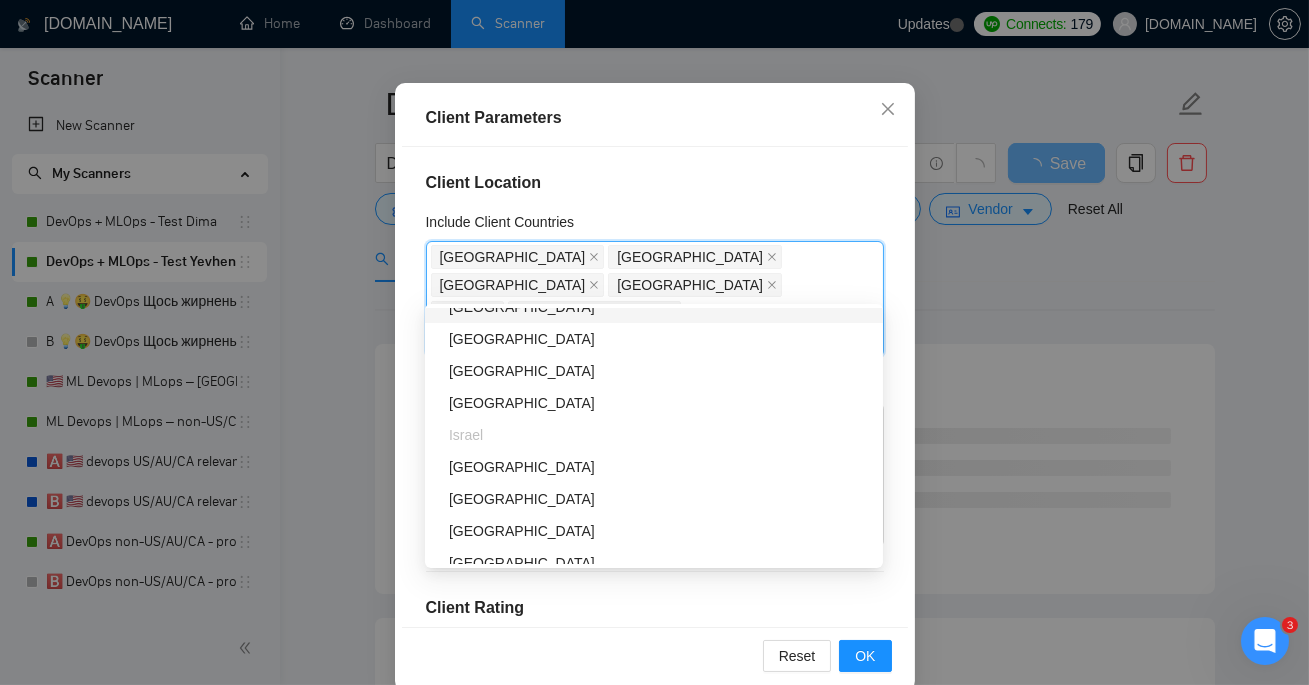 scroll, scrollTop: 498, scrollLeft: 0, axis: vertical 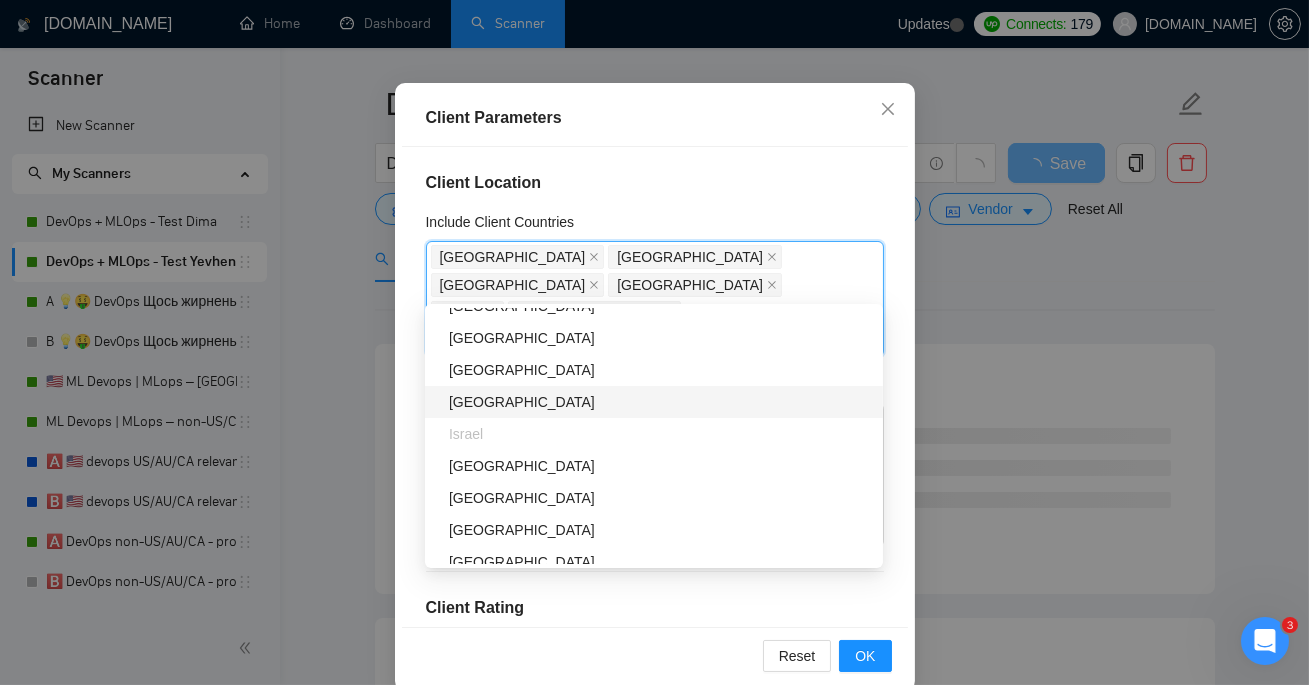click on "[GEOGRAPHIC_DATA]" at bounding box center (660, 402) 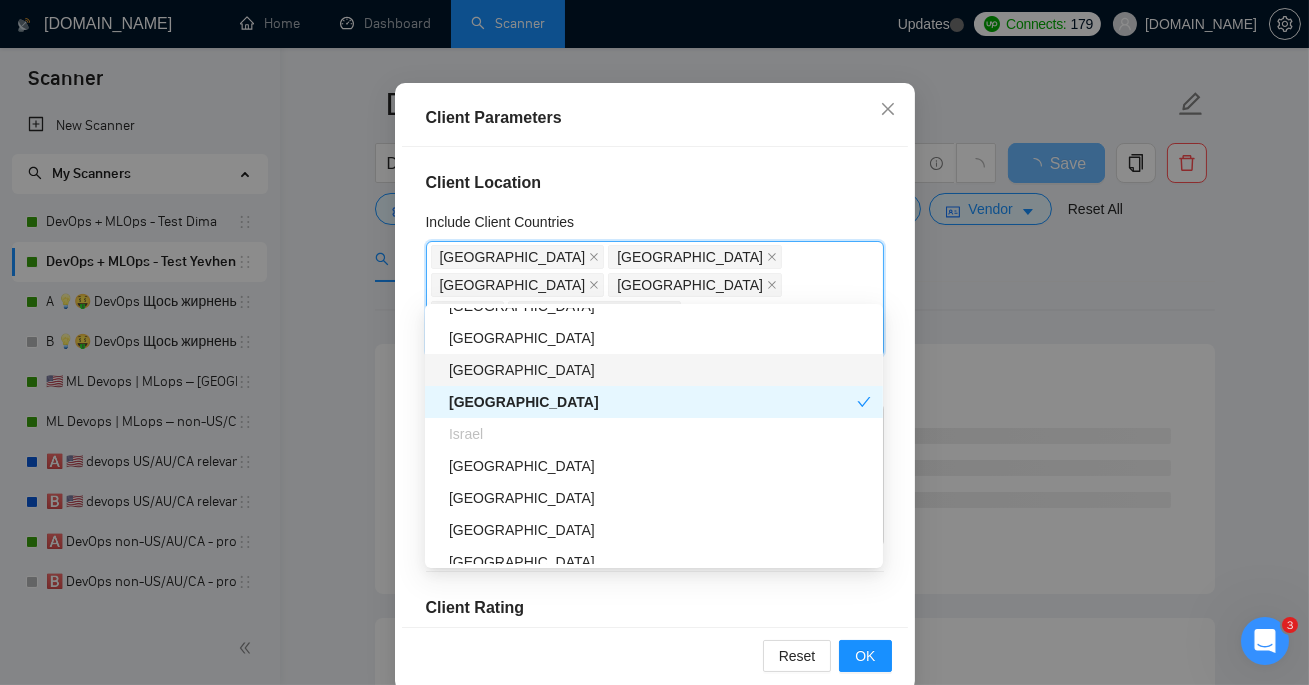 click on "[GEOGRAPHIC_DATA]" at bounding box center (660, 370) 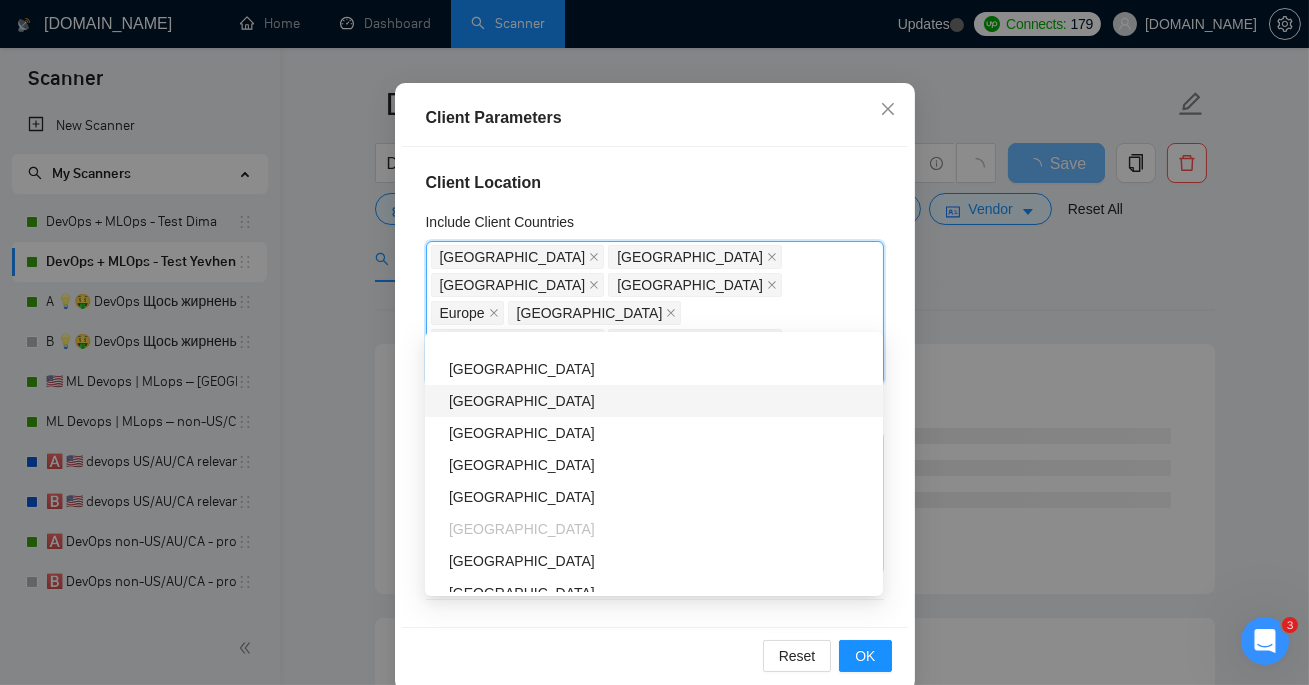 scroll, scrollTop: 679, scrollLeft: 0, axis: vertical 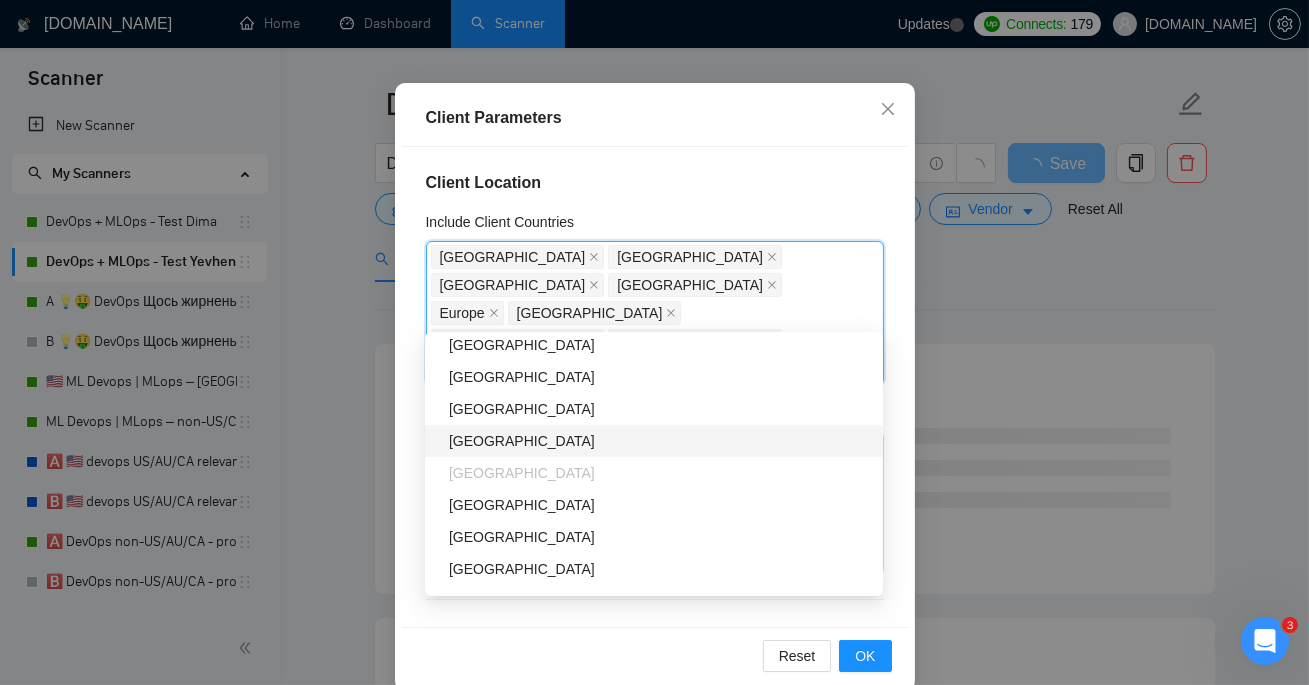 click on "[GEOGRAPHIC_DATA]" at bounding box center (660, 441) 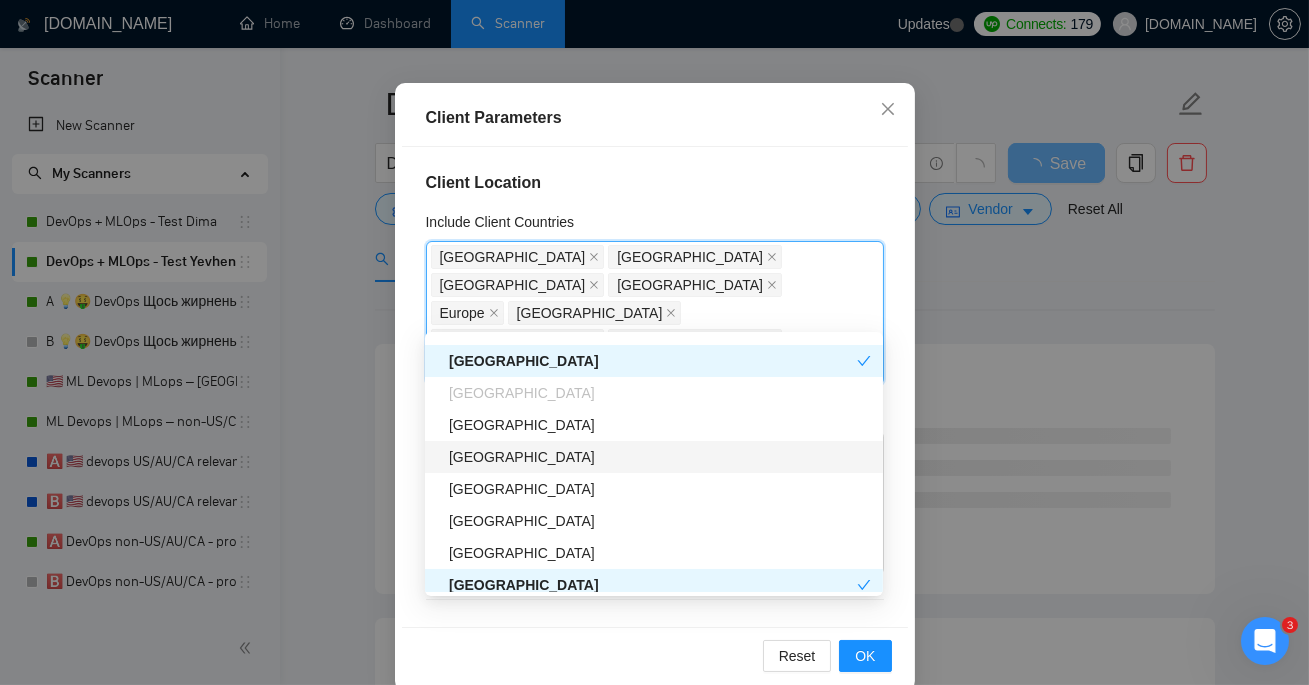 scroll, scrollTop: 796, scrollLeft: 0, axis: vertical 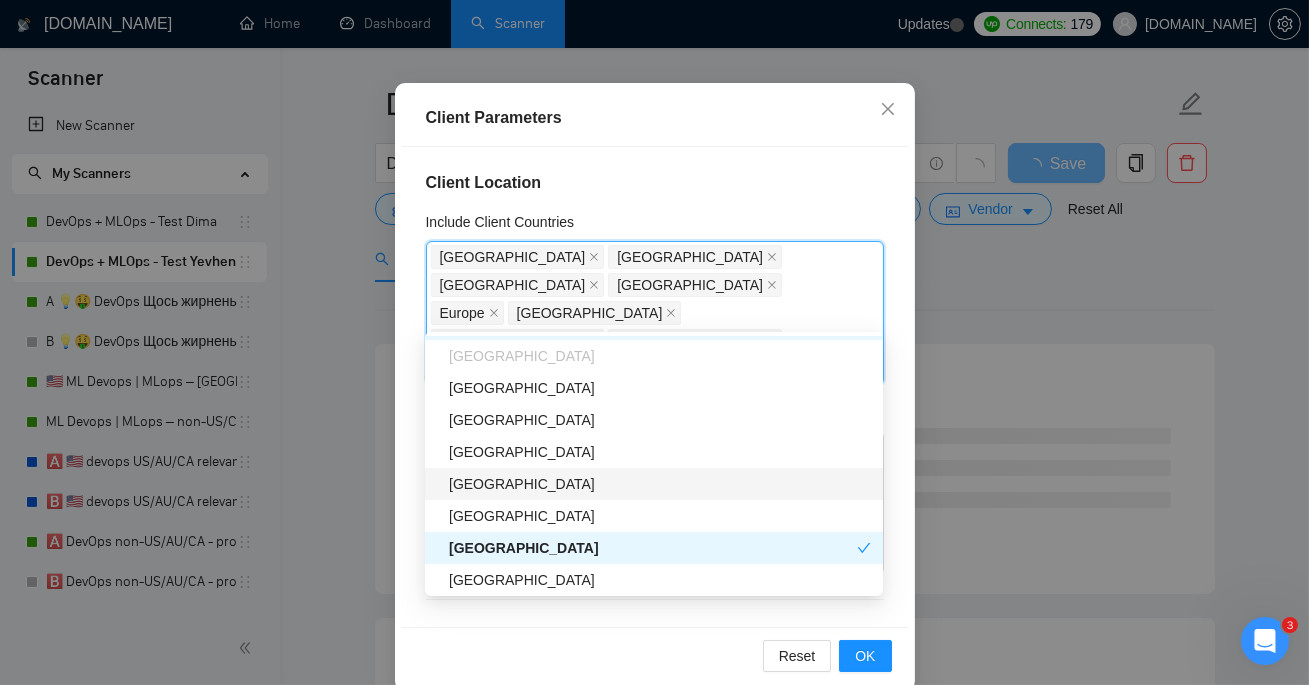 click on "[GEOGRAPHIC_DATA]" at bounding box center (660, 484) 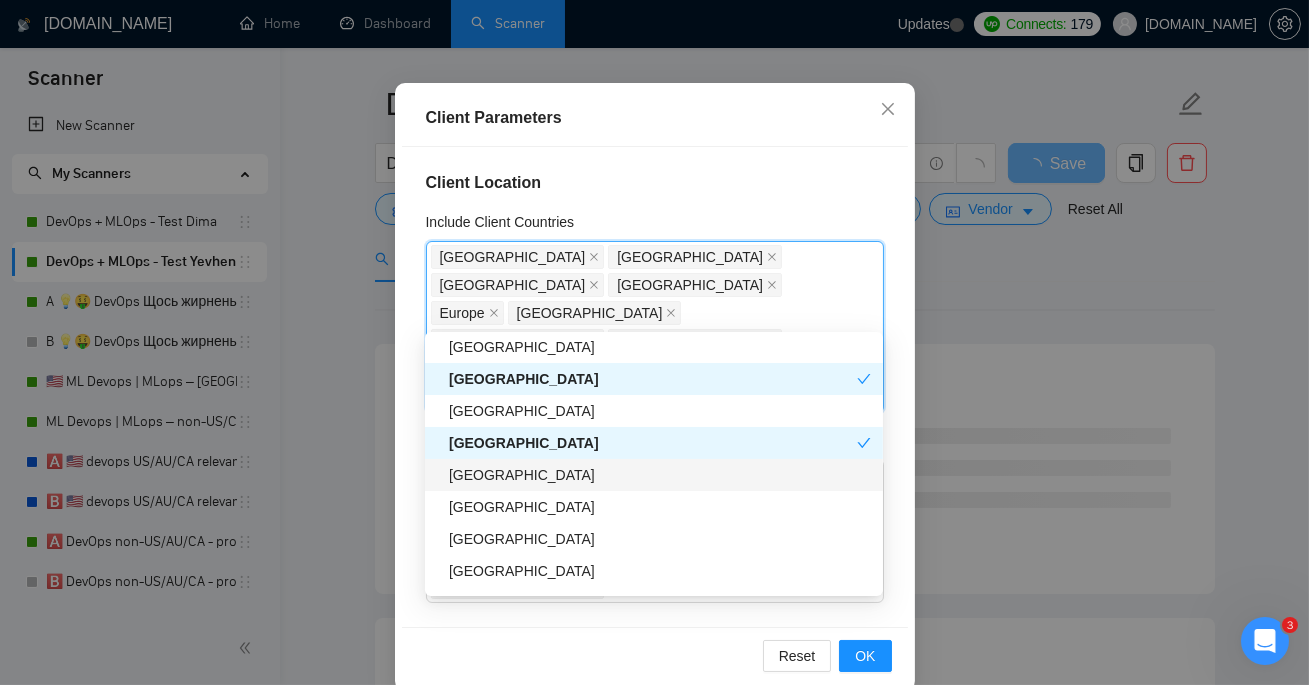 click on "[GEOGRAPHIC_DATA]" at bounding box center (660, 475) 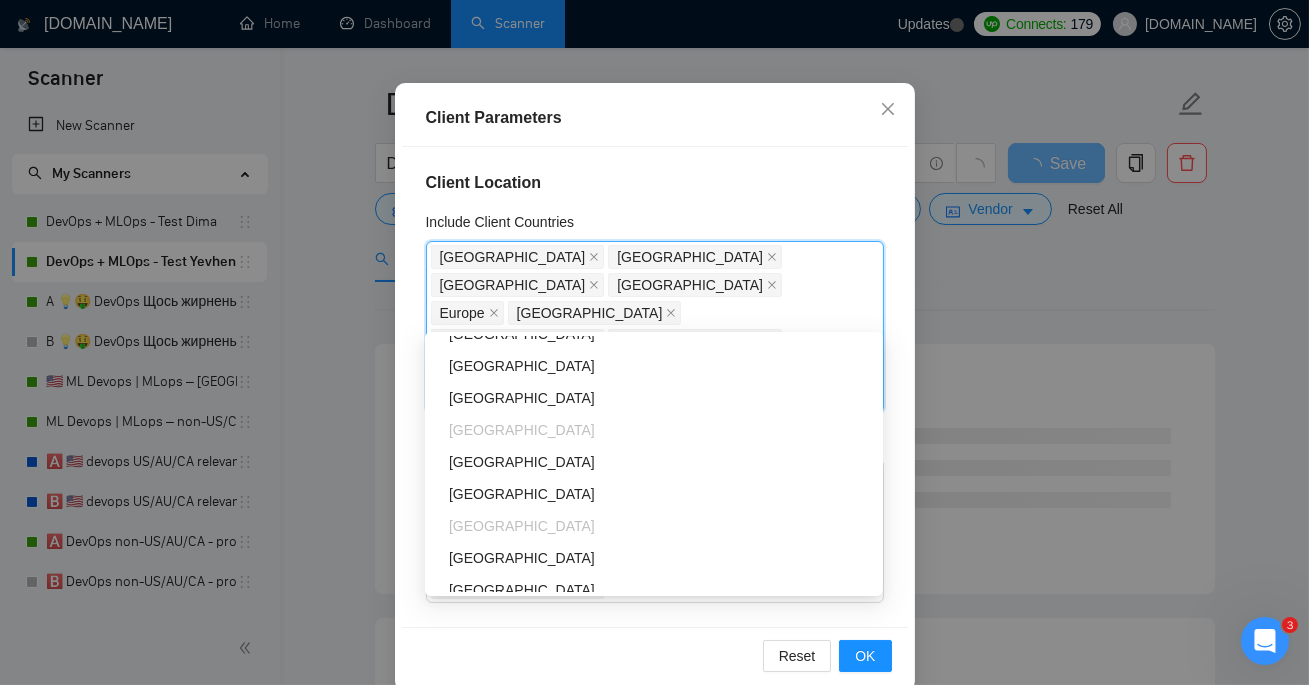scroll, scrollTop: 1081, scrollLeft: 0, axis: vertical 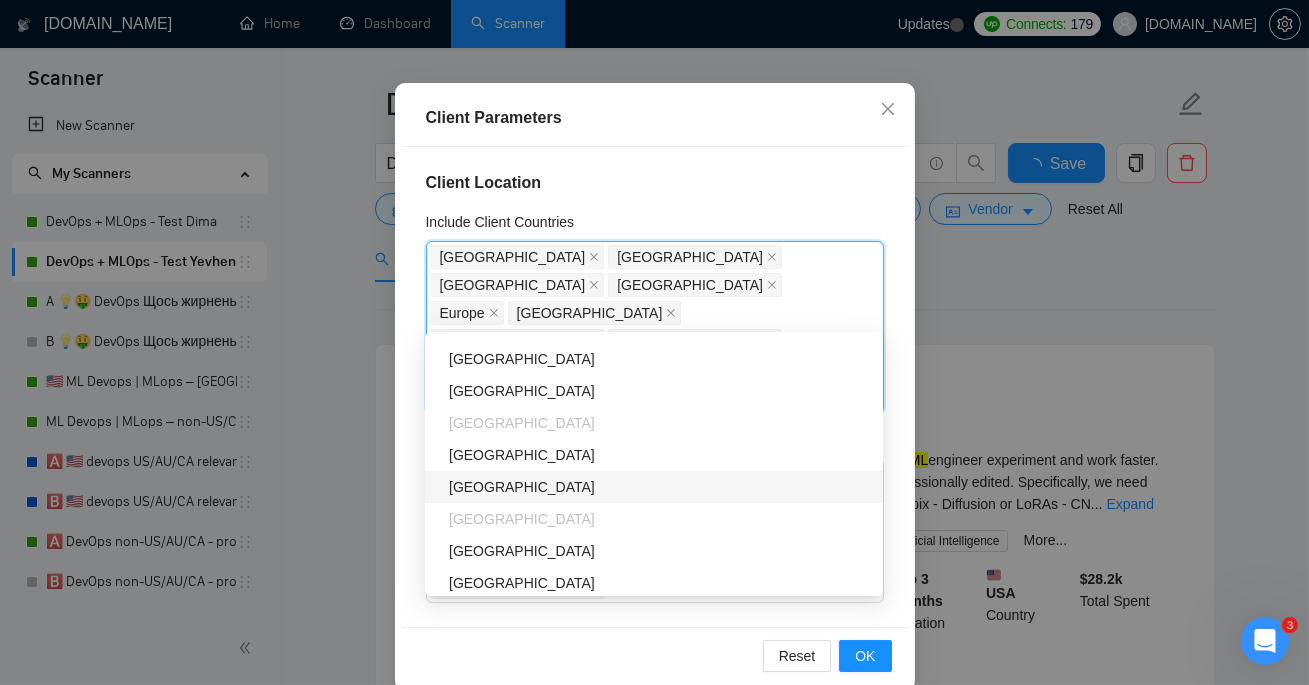 click on "[GEOGRAPHIC_DATA]" at bounding box center (660, 487) 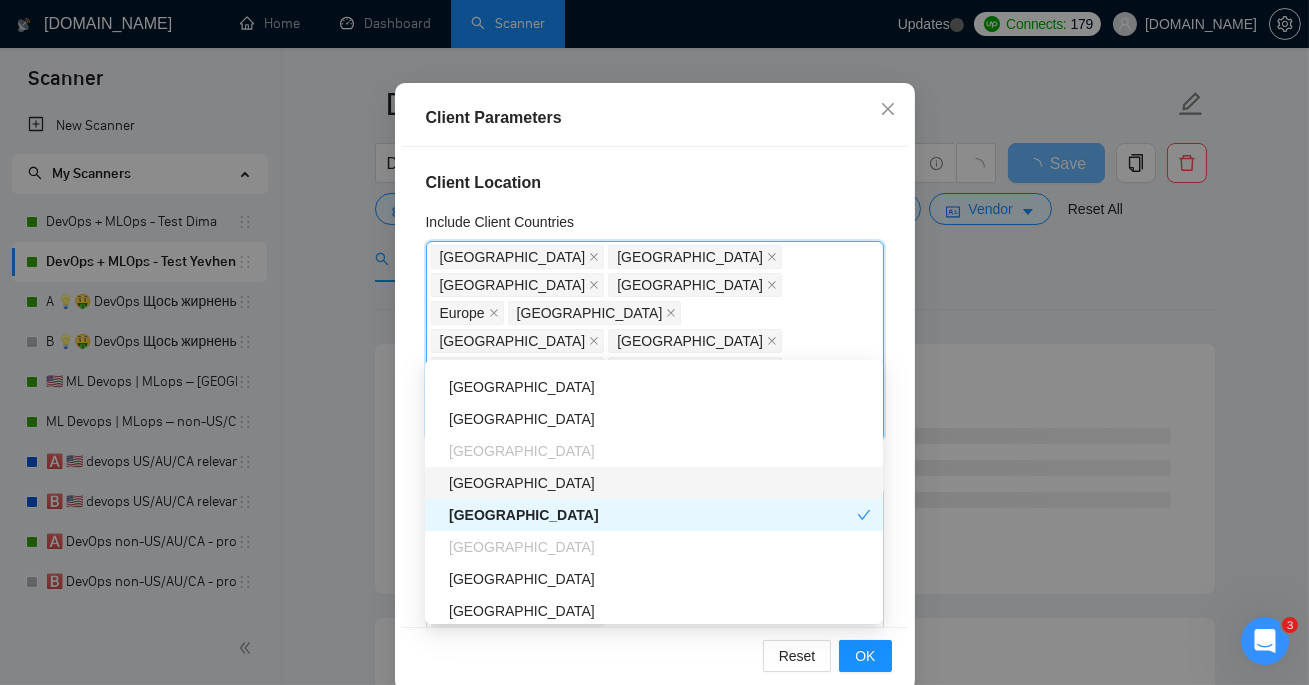 click on "[GEOGRAPHIC_DATA]" at bounding box center (660, 483) 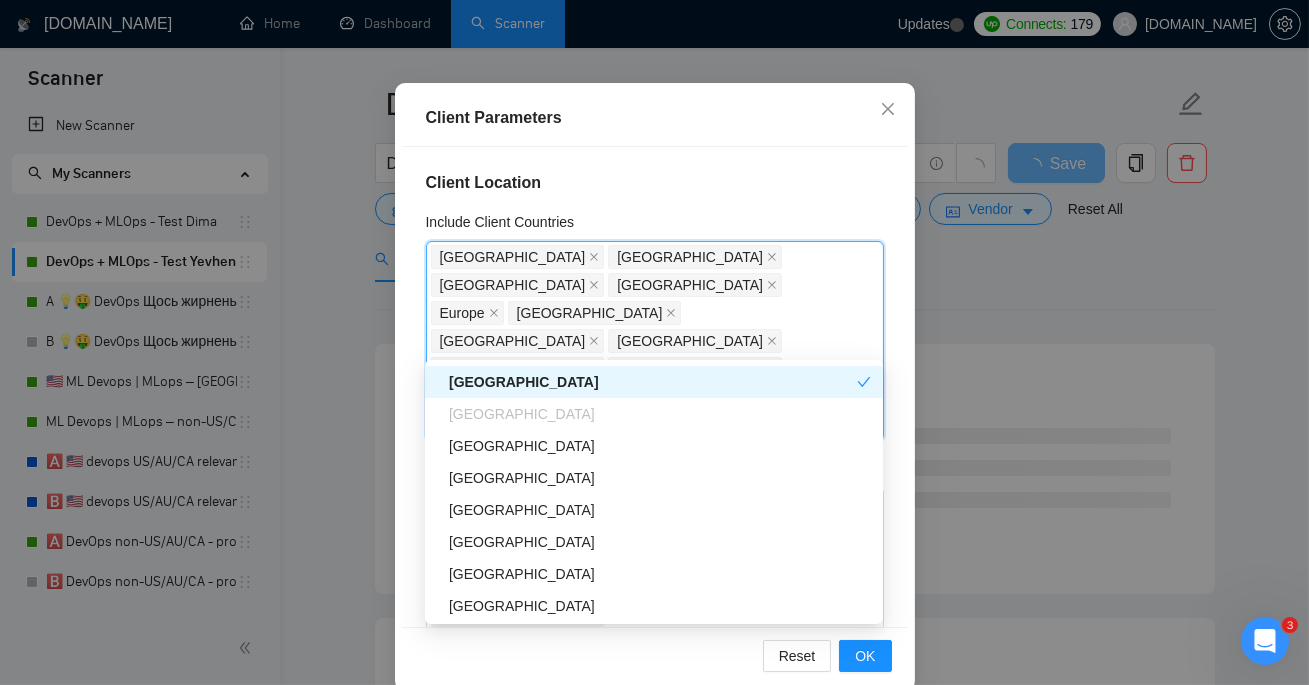 scroll, scrollTop: 1222, scrollLeft: 0, axis: vertical 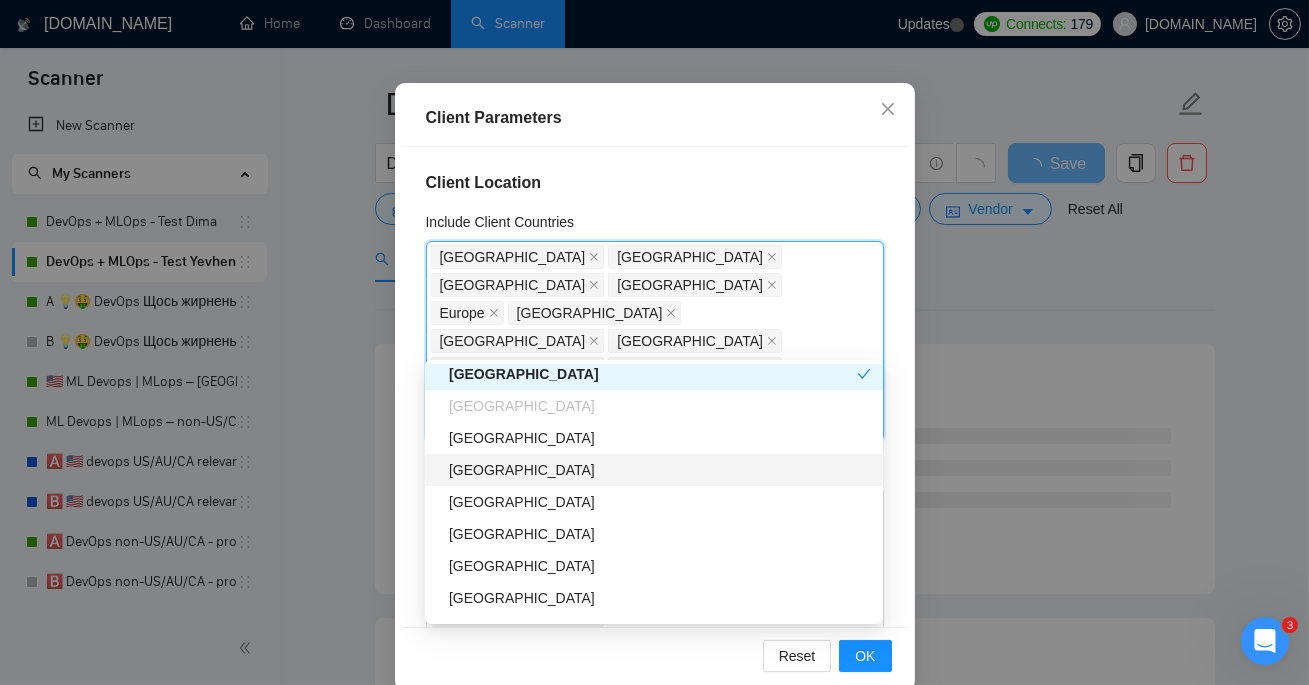 click on "[GEOGRAPHIC_DATA]" at bounding box center [660, 438] 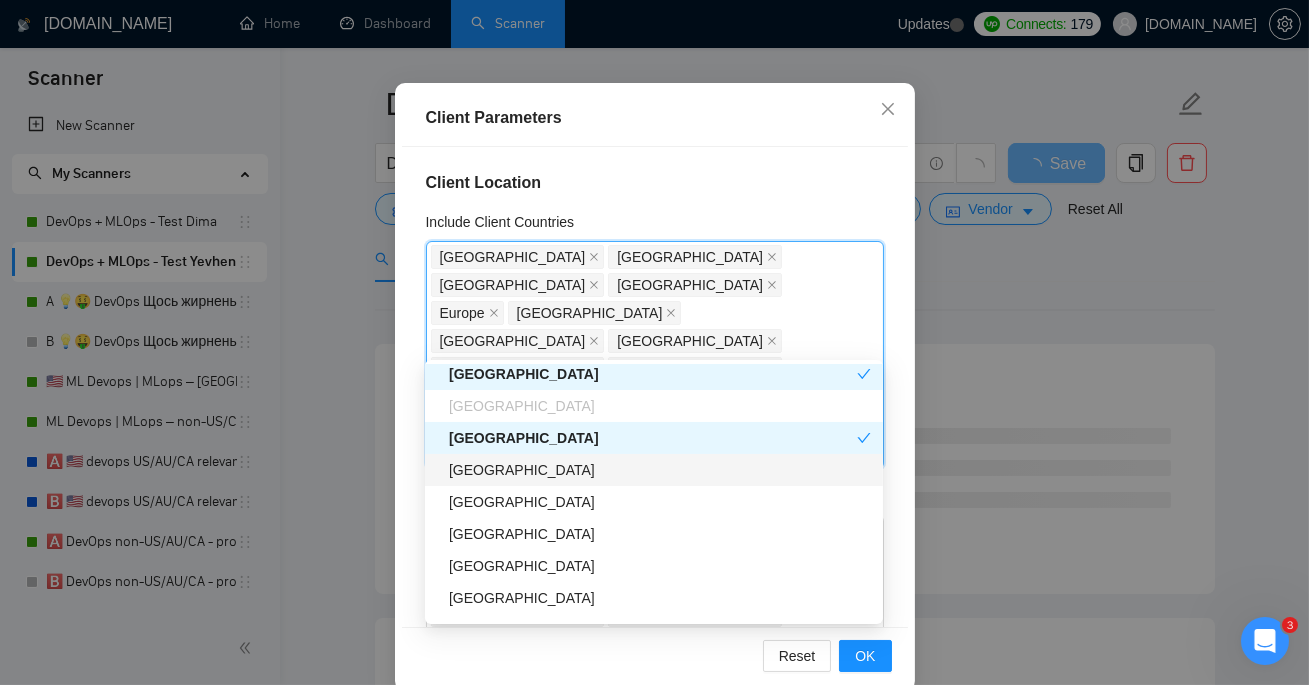 click on "[GEOGRAPHIC_DATA]" at bounding box center (660, 470) 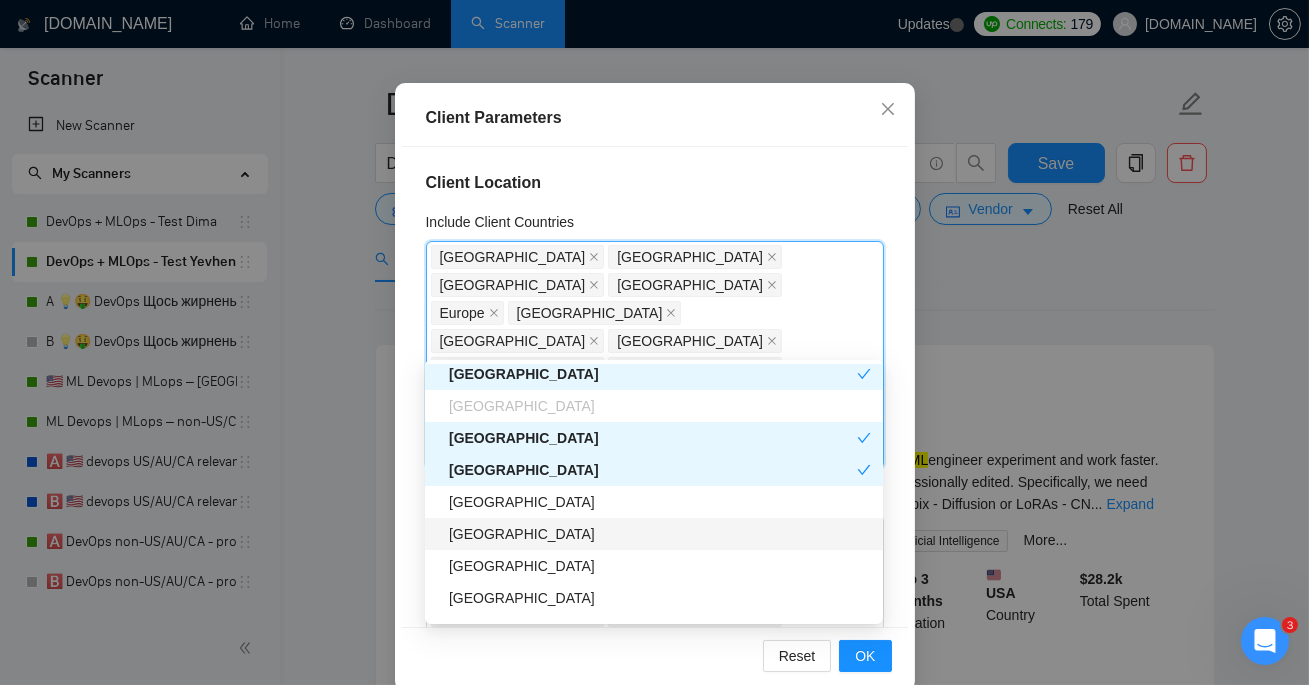 click on "[GEOGRAPHIC_DATA]" at bounding box center (660, 534) 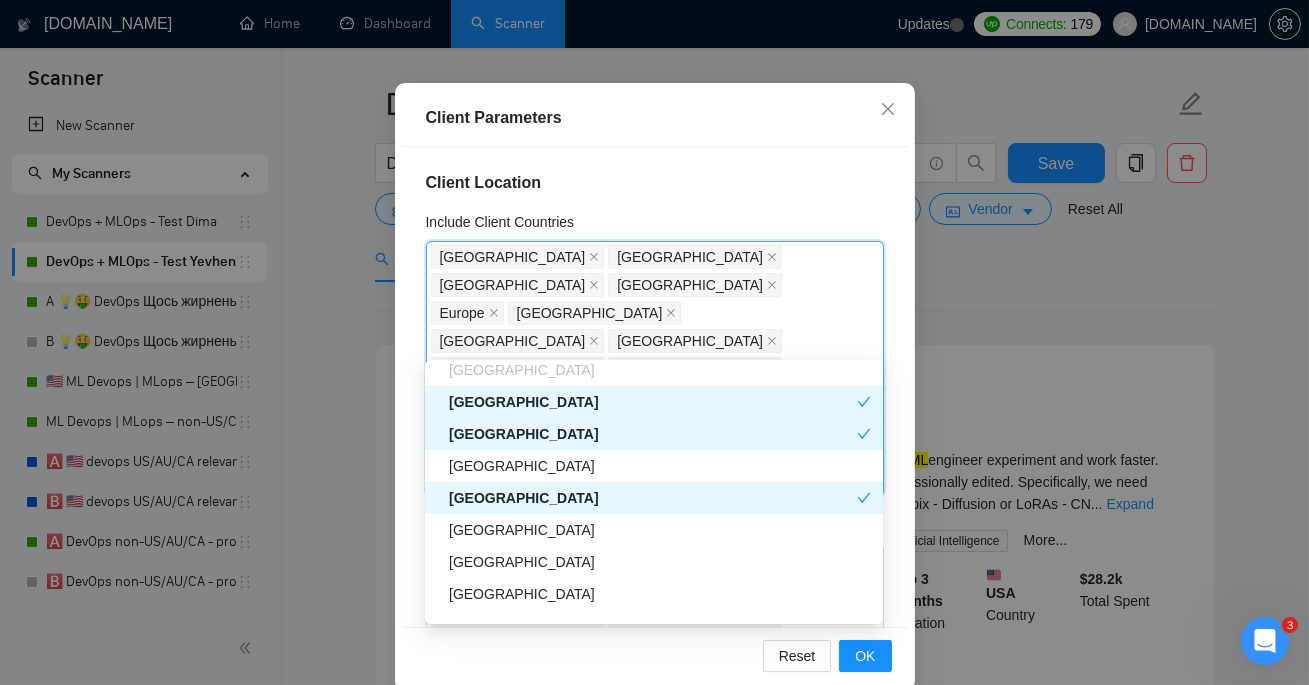 scroll, scrollTop: 1271, scrollLeft: 0, axis: vertical 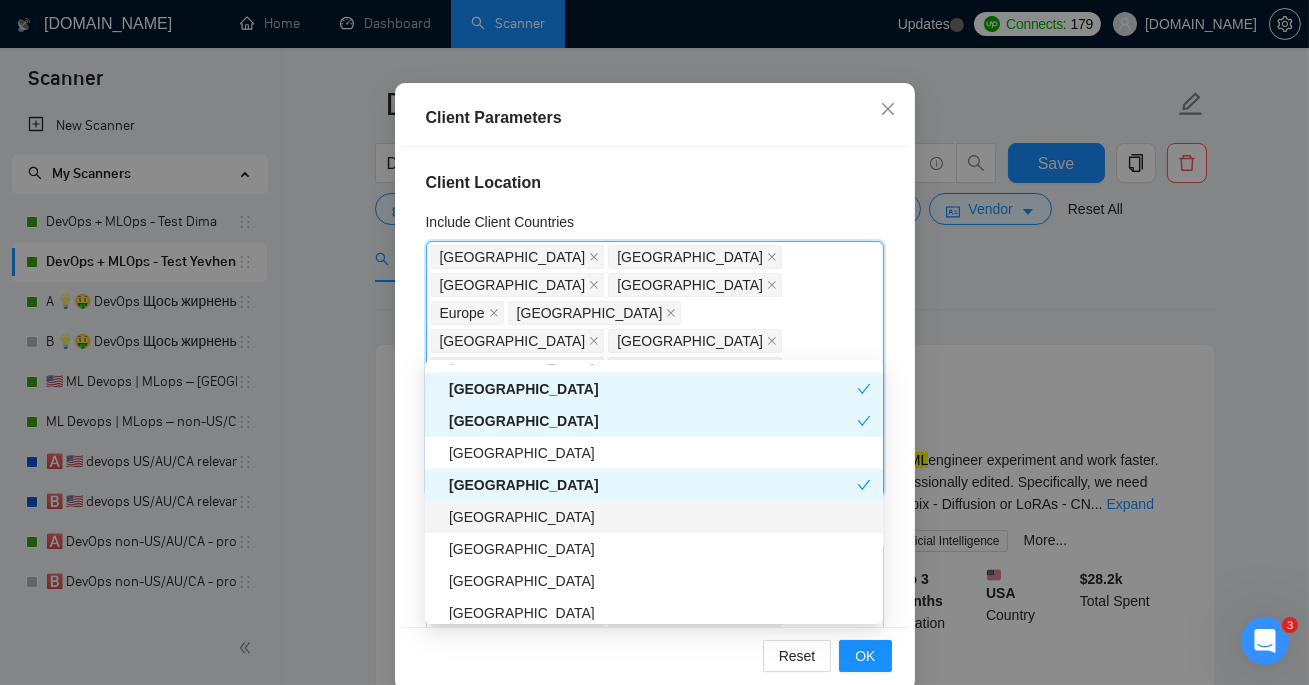 click on "[GEOGRAPHIC_DATA]" at bounding box center (654, 517) 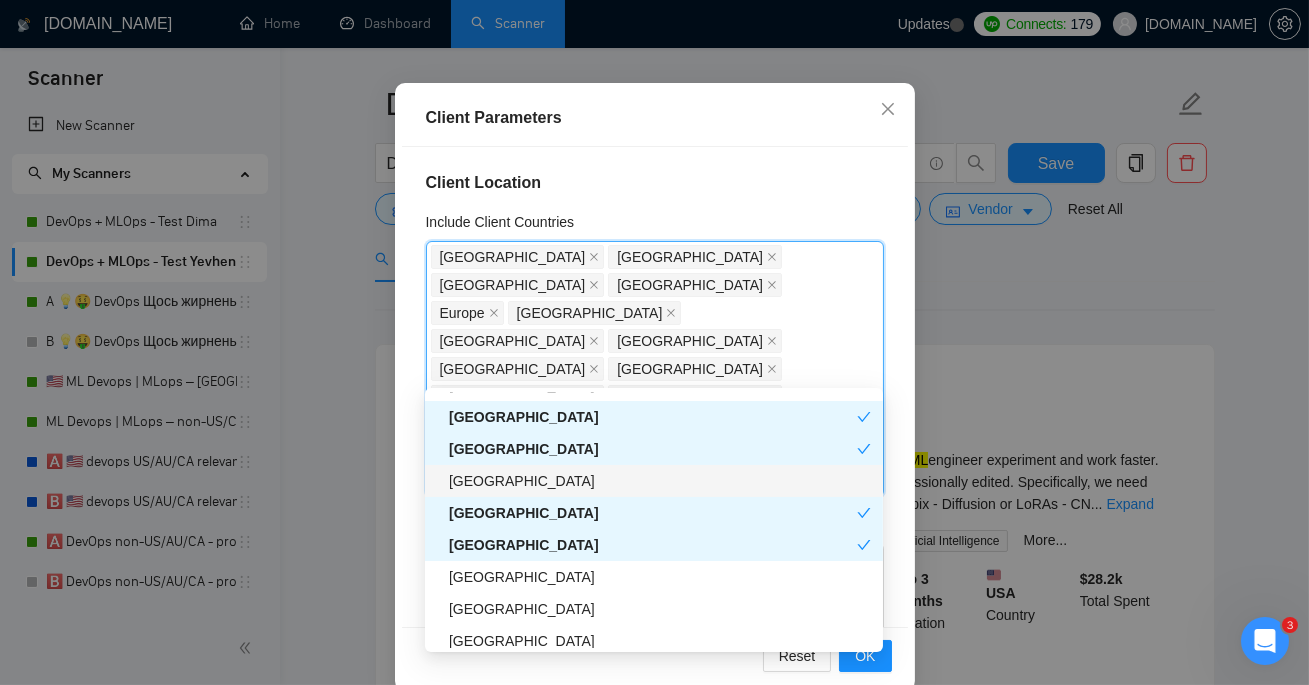 click on "[GEOGRAPHIC_DATA]" at bounding box center [660, 481] 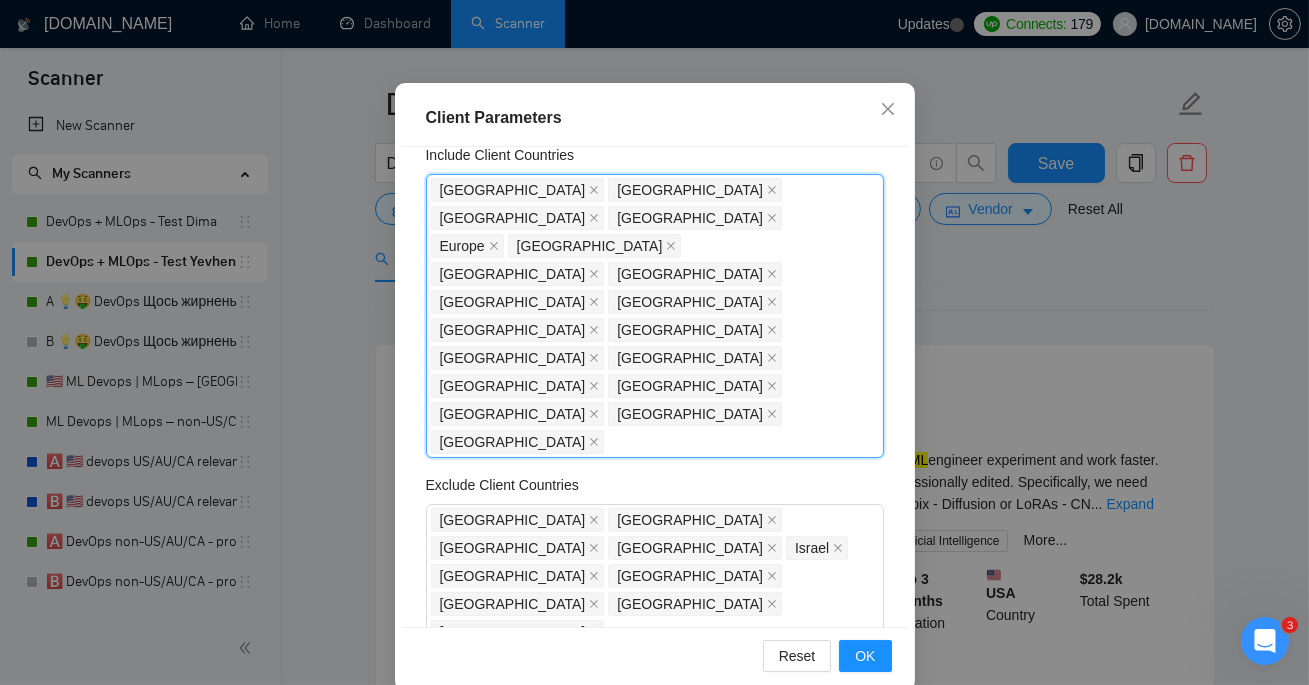 scroll, scrollTop: 0, scrollLeft: 0, axis: both 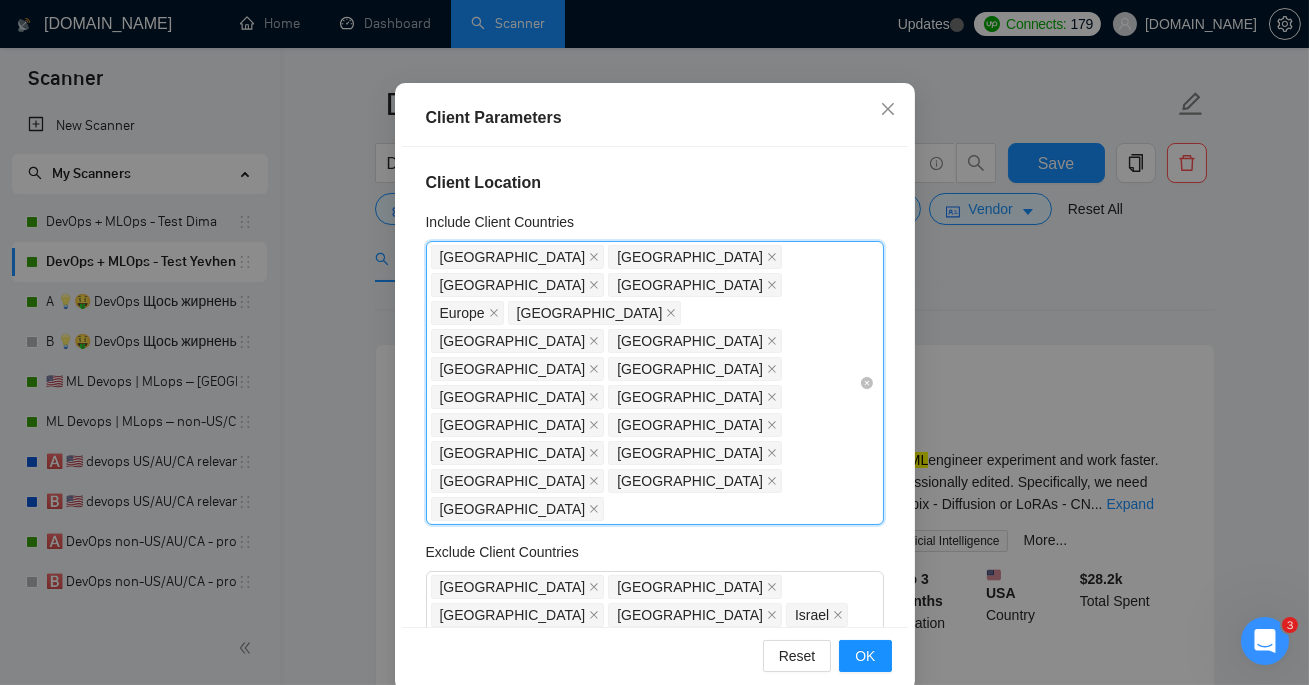click on "United States Canada New Zealand Australia Europe United Kingdom Germany France Netherlands Switzerland Ireland Sweden Denmark Belgium Austria Estonia Poland Norway Romania" at bounding box center (645, 383) 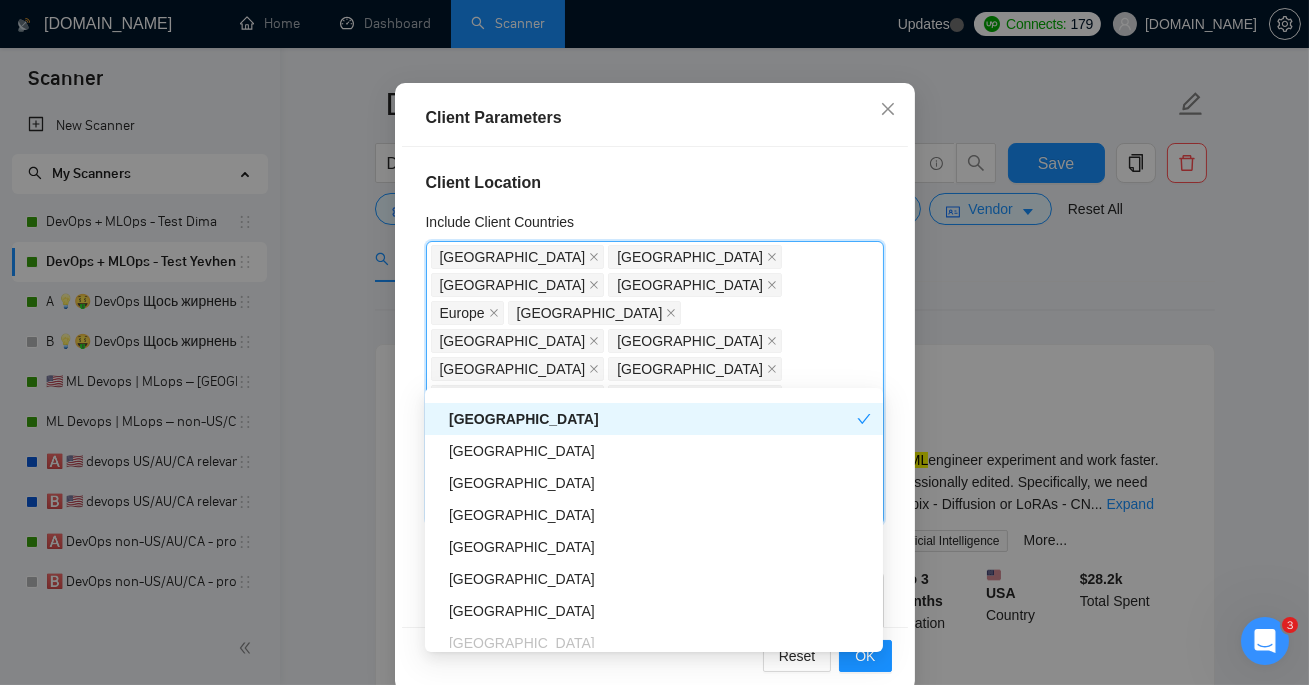 scroll, scrollTop: 1414, scrollLeft: 0, axis: vertical 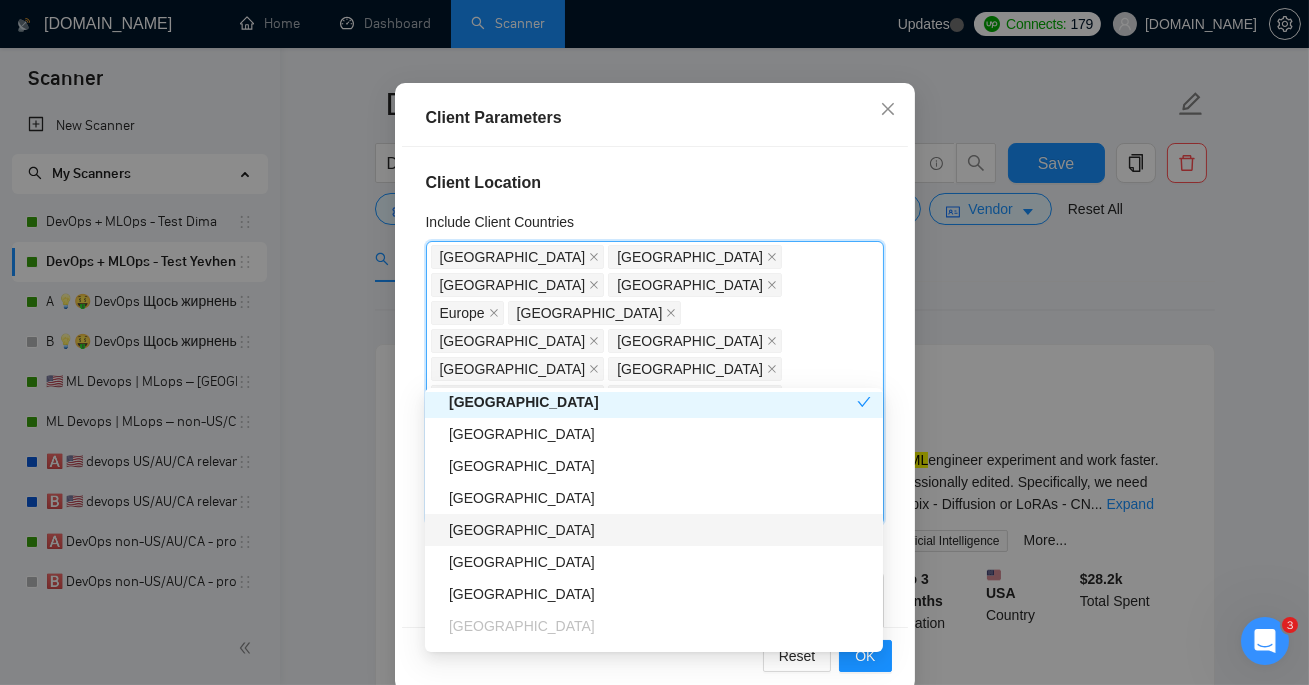 click on "[GEOGRAPHIC_DATA]" at bounding box center [660, 530] 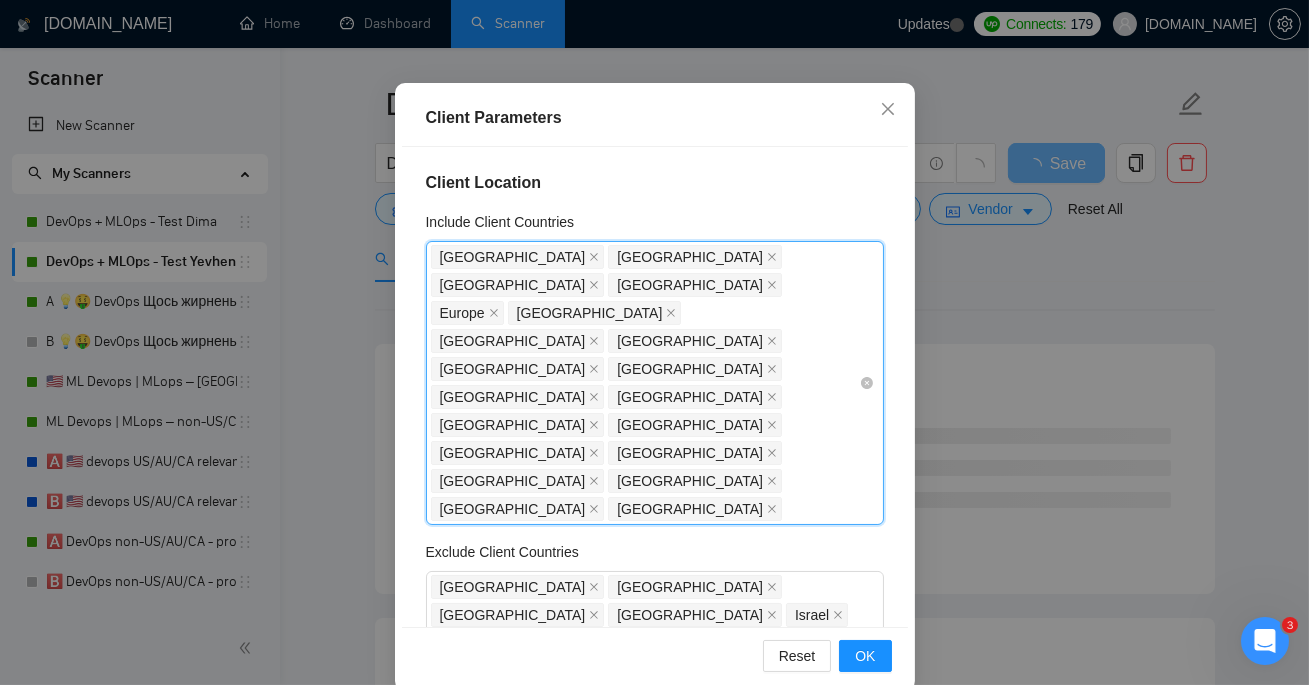 click on "United States Canada New Zealand Australia Europe United Kingdom Germany France Netherlands Switzerland Ireland Sweden Denmark Belgium Austria Estonia Poland Norway Romania Portugal" at bounding box center [645, 383] 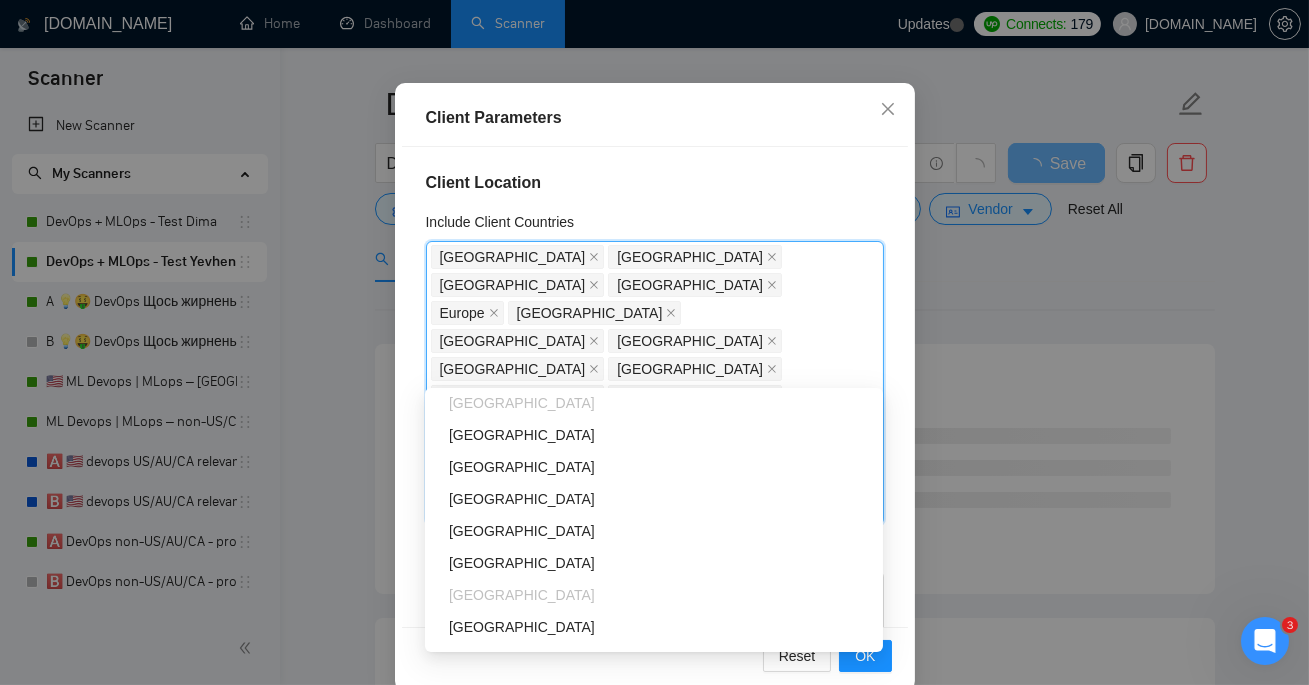 scroll, scrollTop: 1641, scrollLeft: 0, axis: vertical 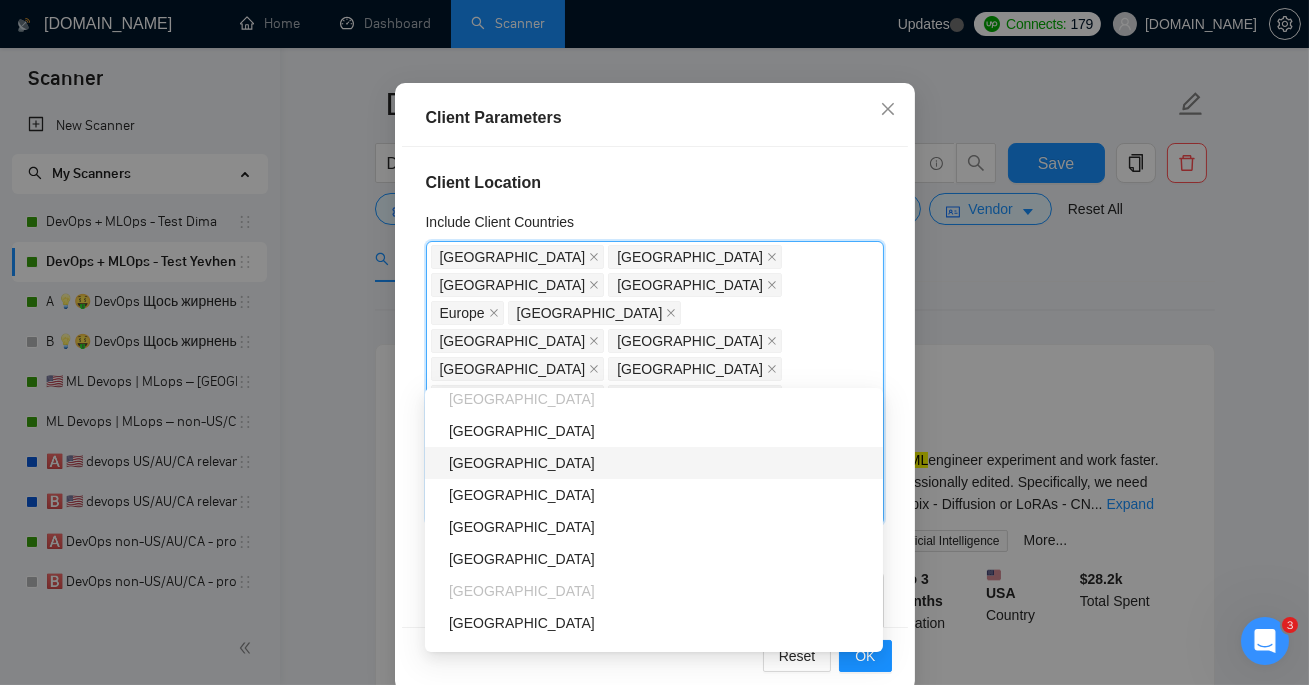 click on "[GEOGRAPHIC_DATA]" at bounding box center (660, 463) 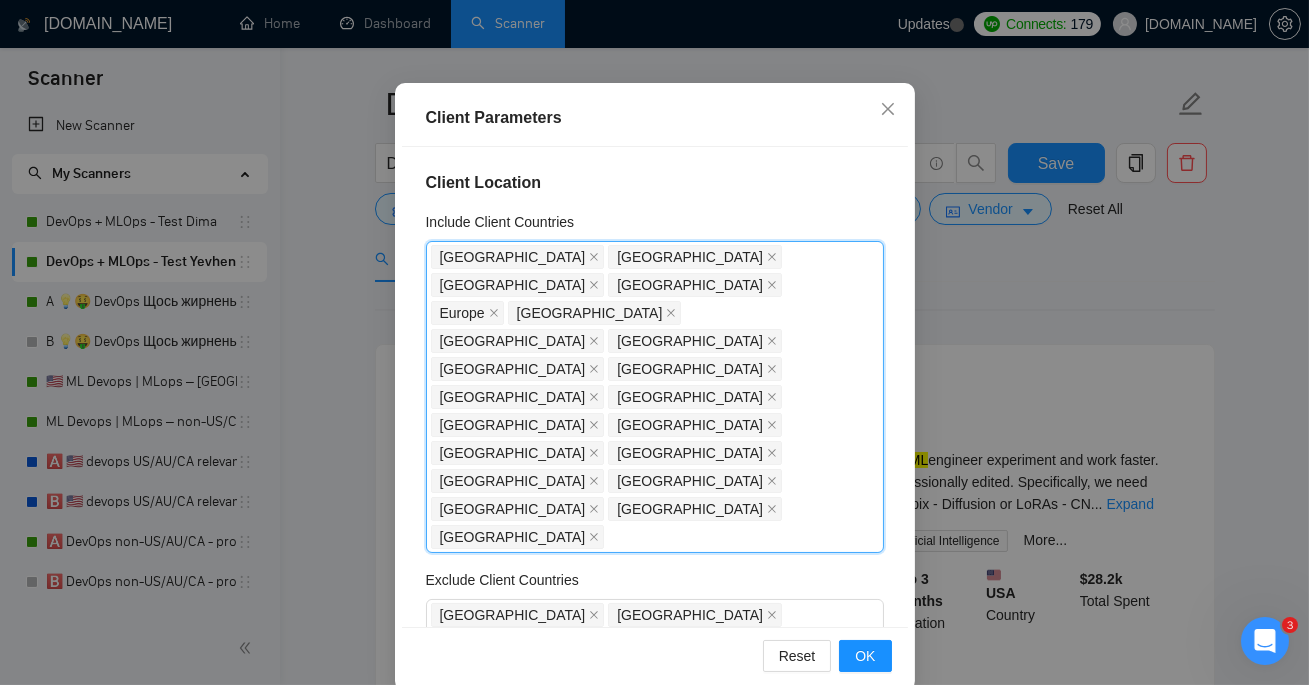 scroll, scrollTop: 272, scrollLeft: 0, axis: vertical 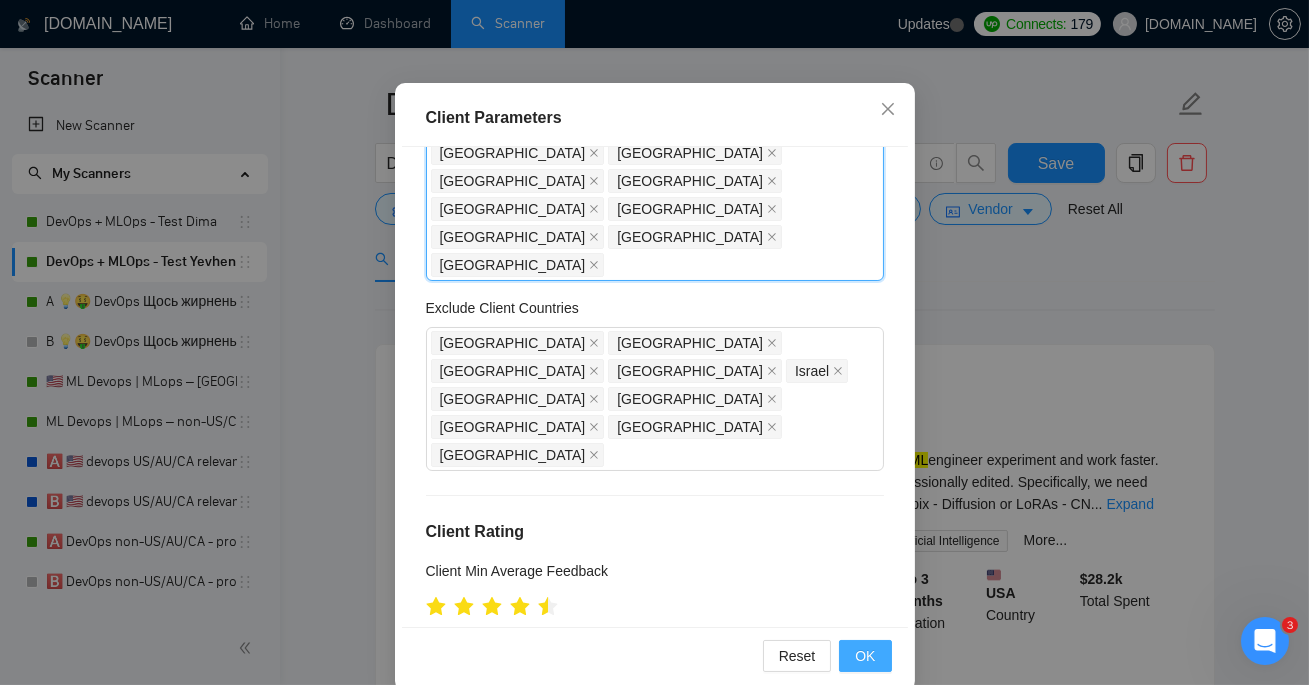 click on "OK" at bounding box center [865, 656] 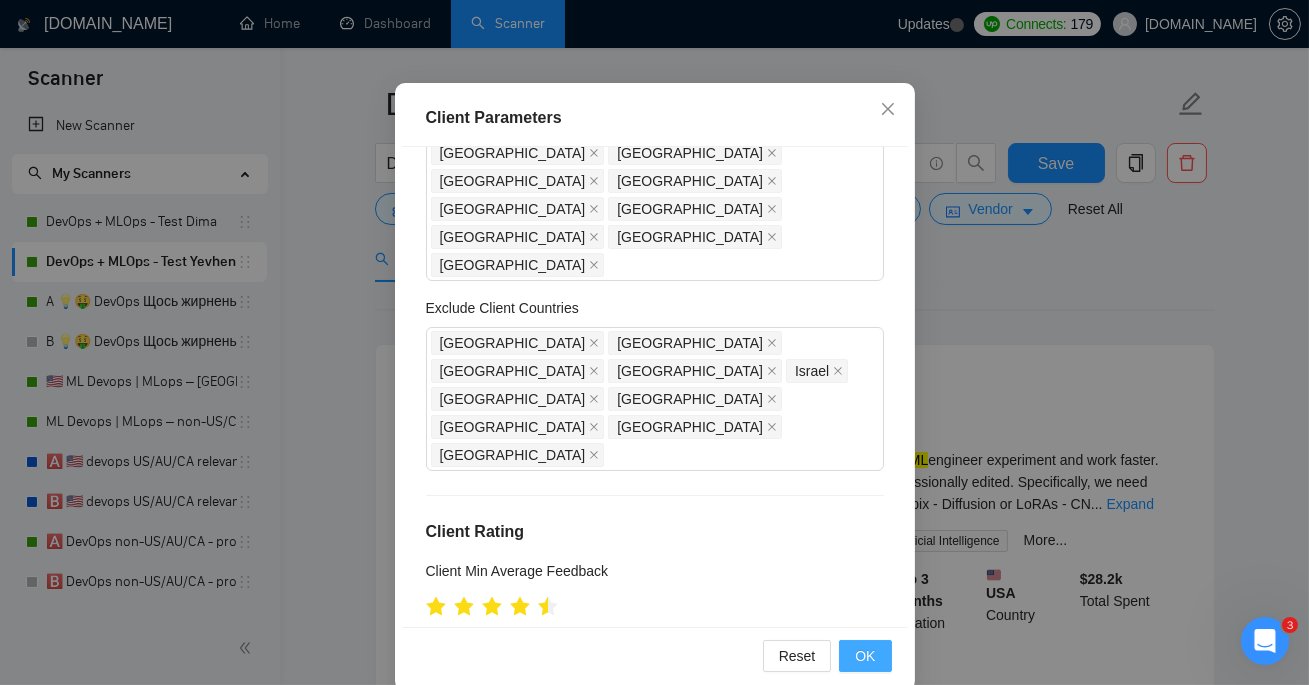 scroll, scrollTop: 66, scrollLeft: 0, axis: vertical 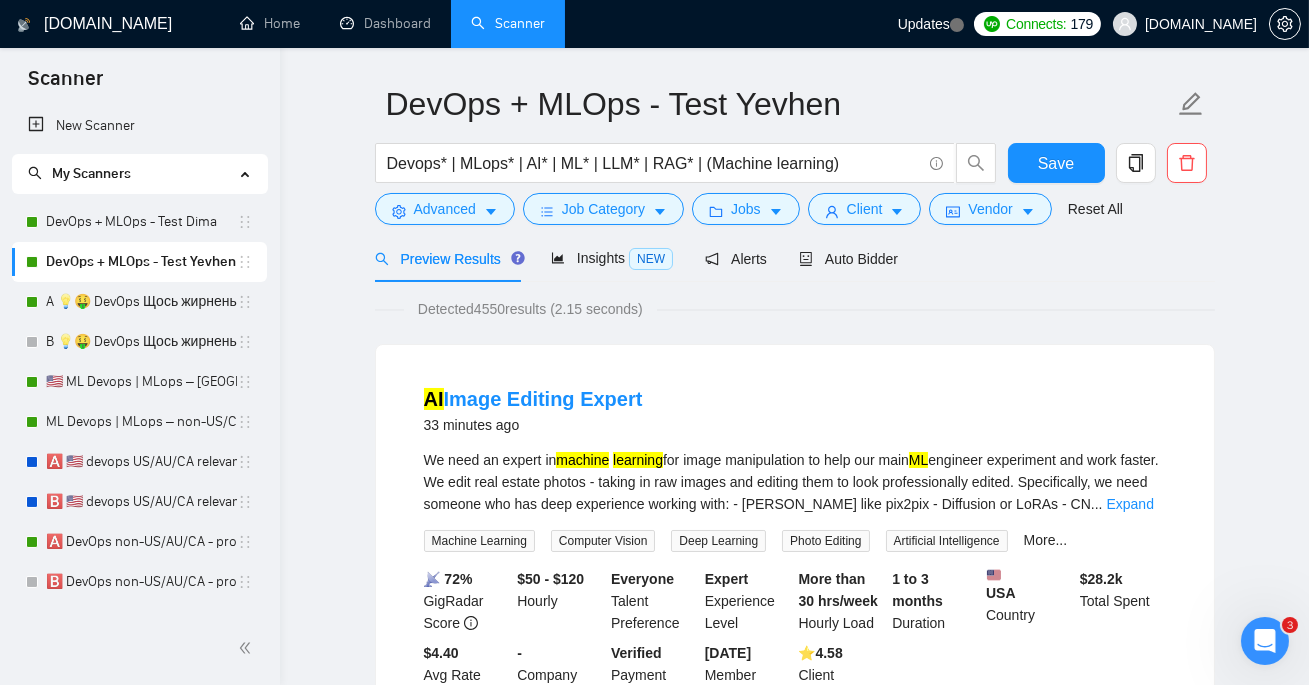 click on "Detected   4550  results   (2.15 seconds)" at bounding box center (530, 309) 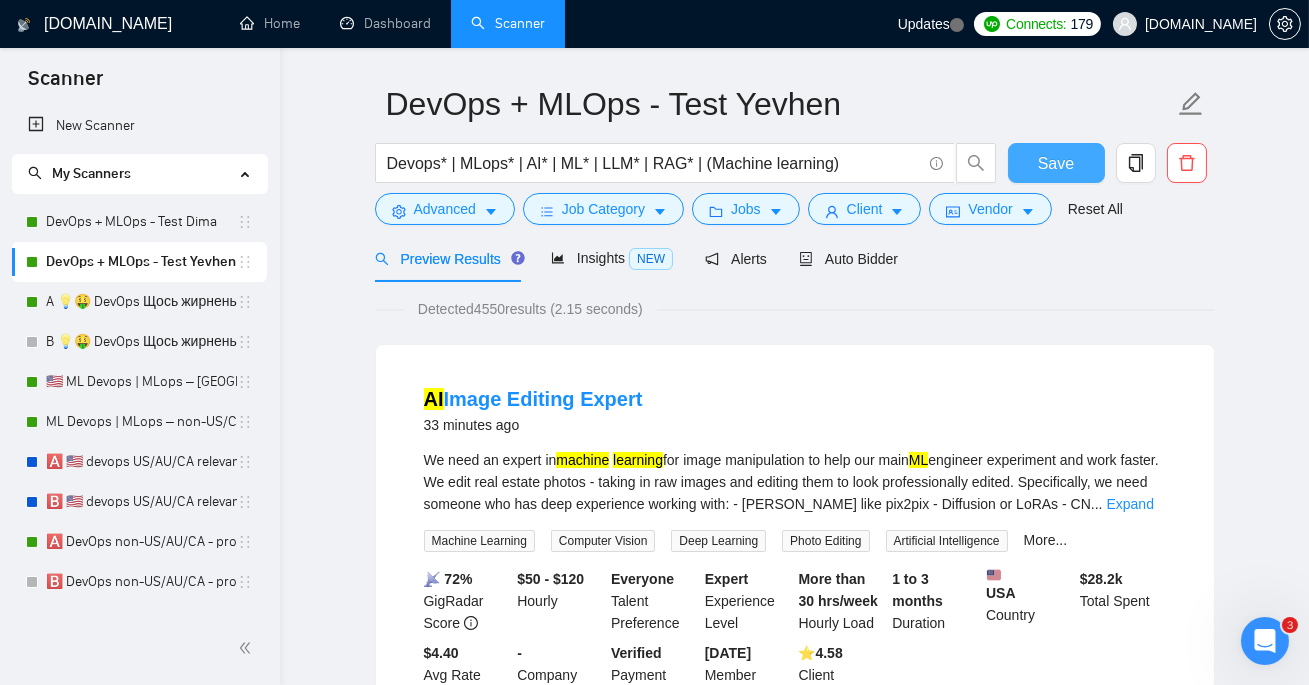 click on "Save" at bounding box center (1056, 163) 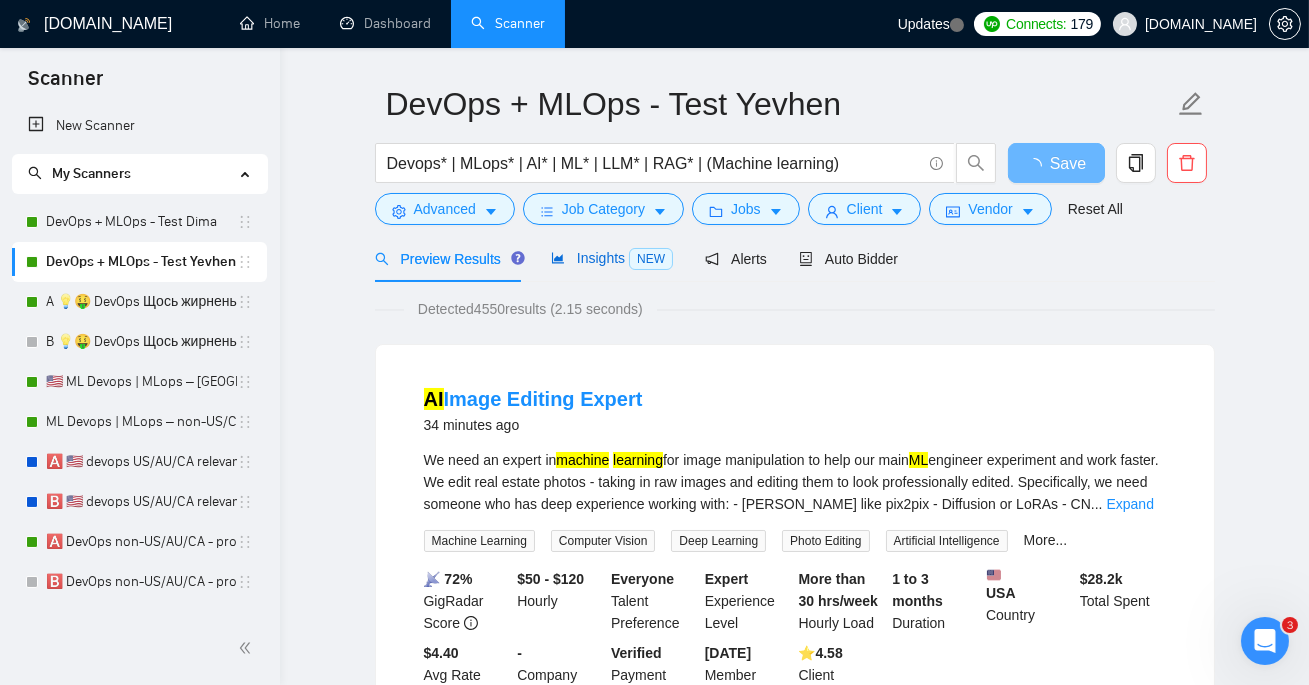 click on "NEW" at bounding box center (651, 259) 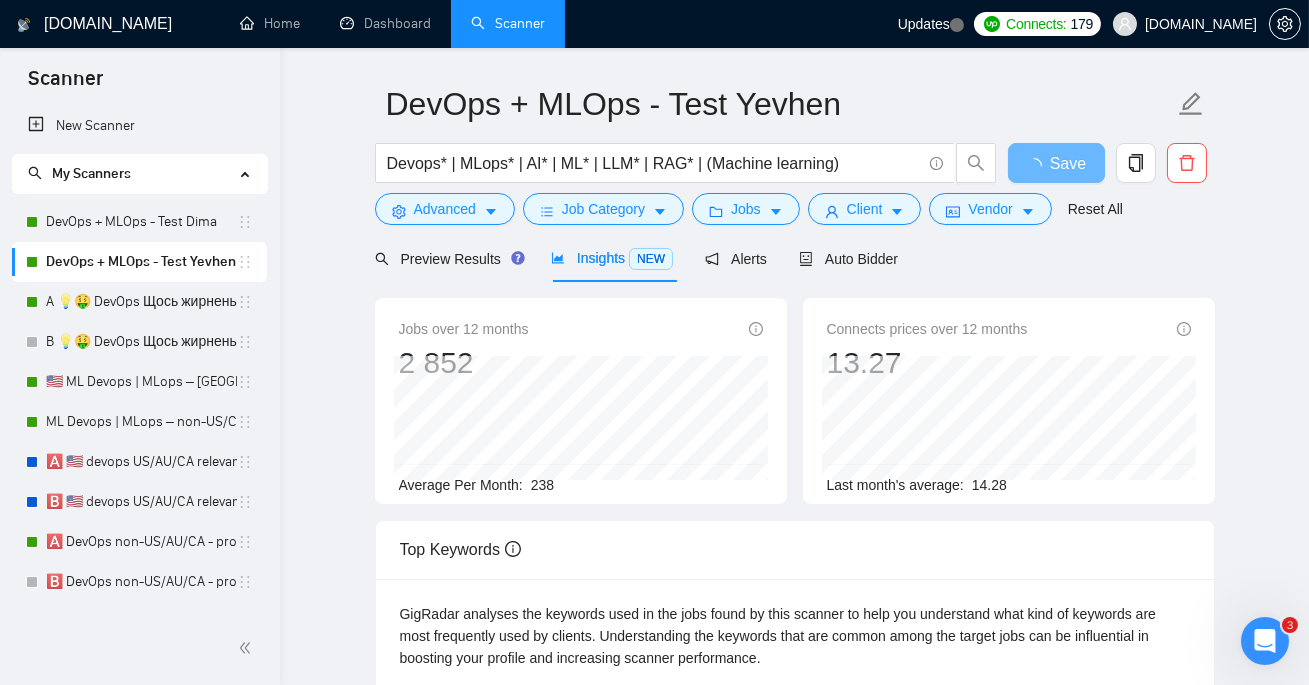 click on "238" at bounding box center (542, 485) 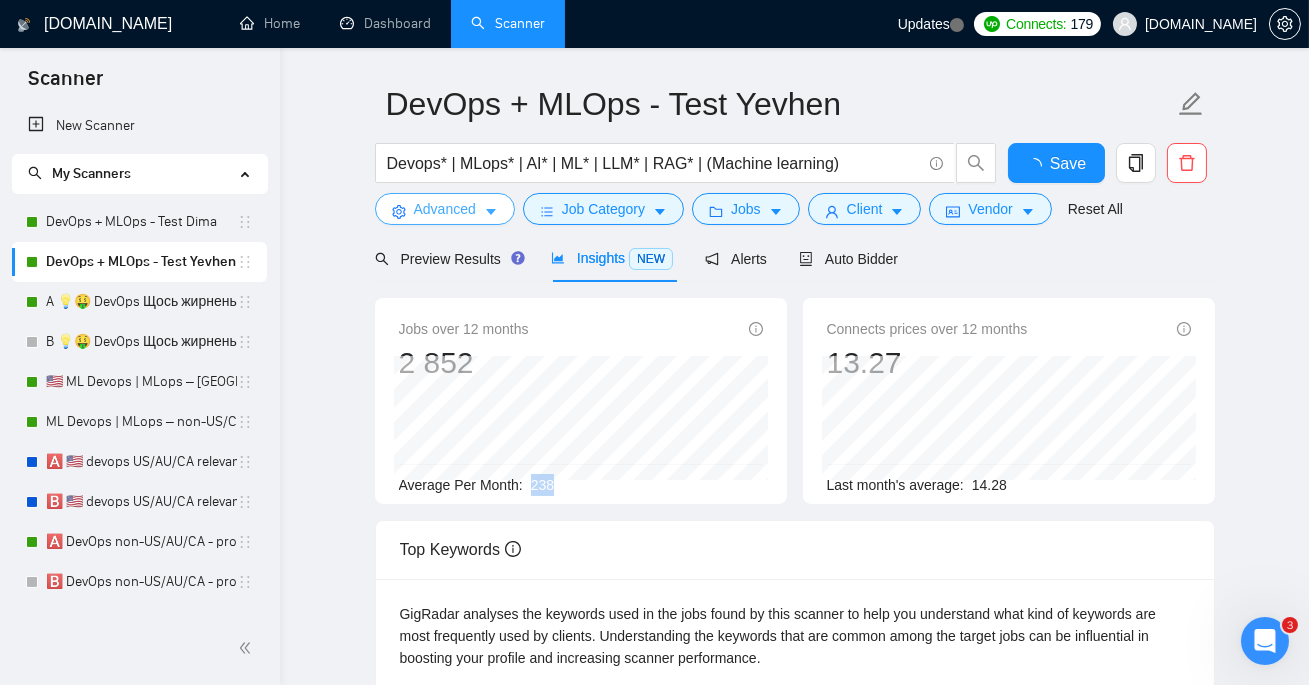 click on "Advanced" at bounding box center (445, 209) 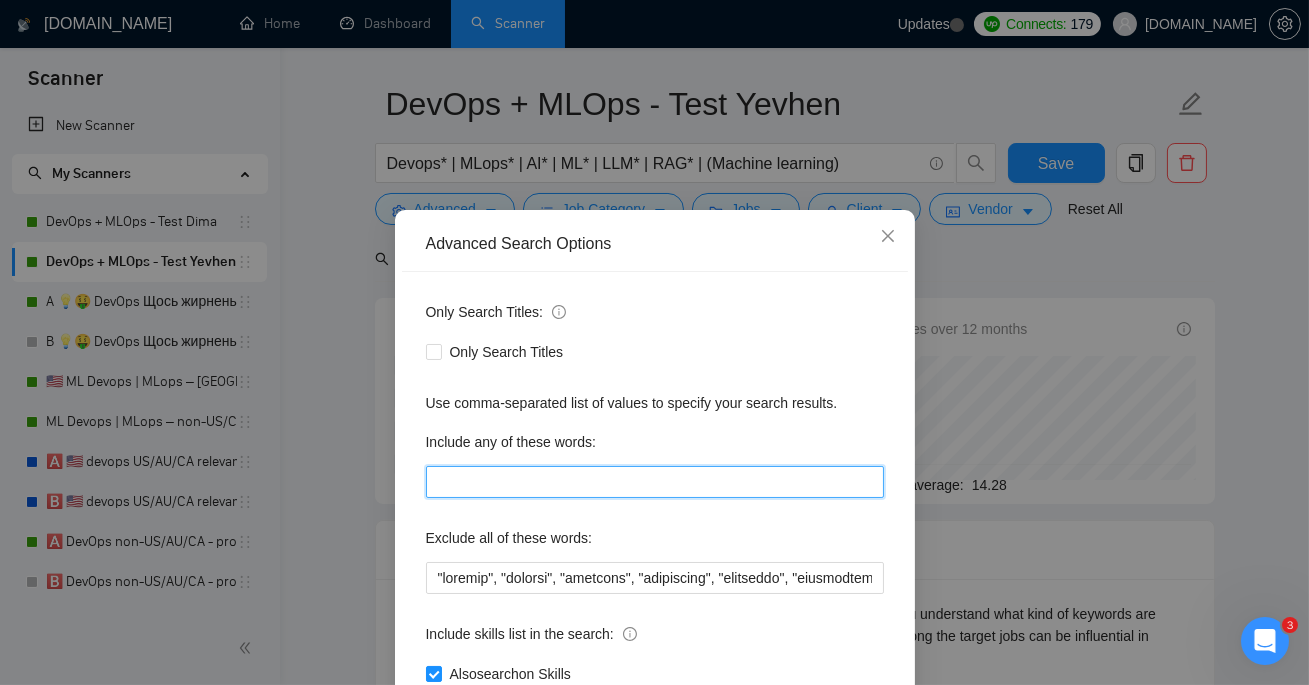 click at bounding box center [655, 482] 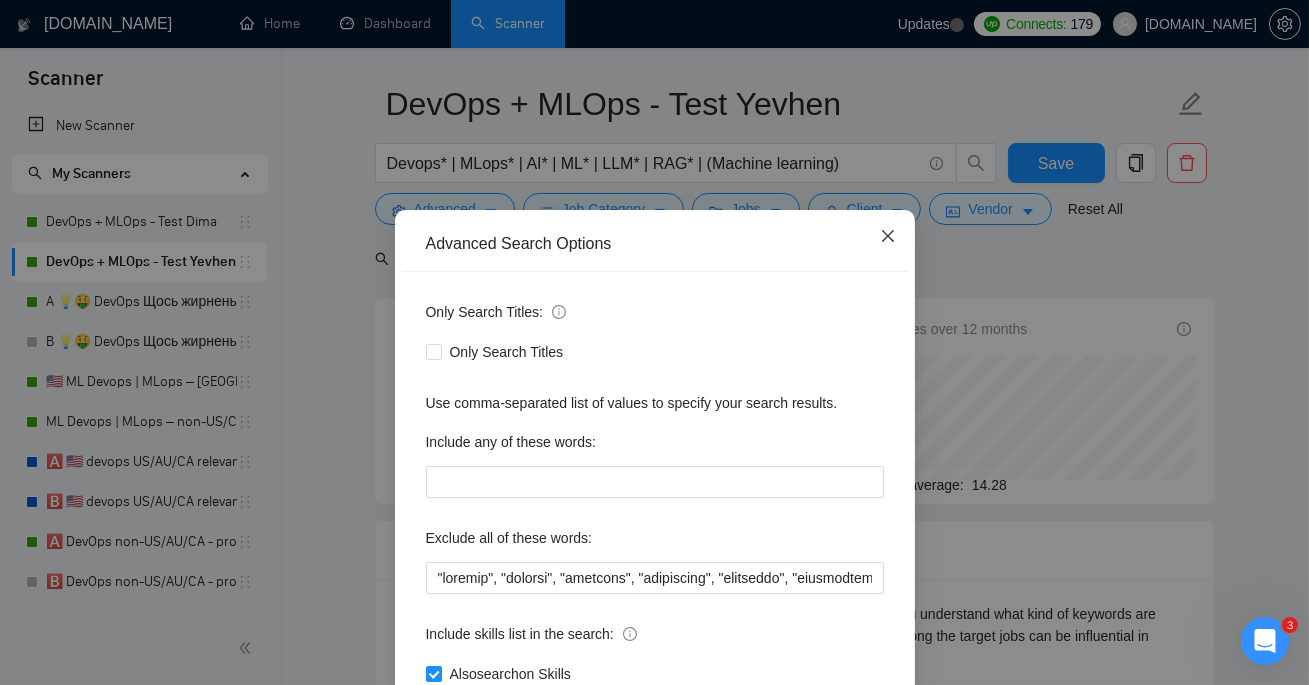 click 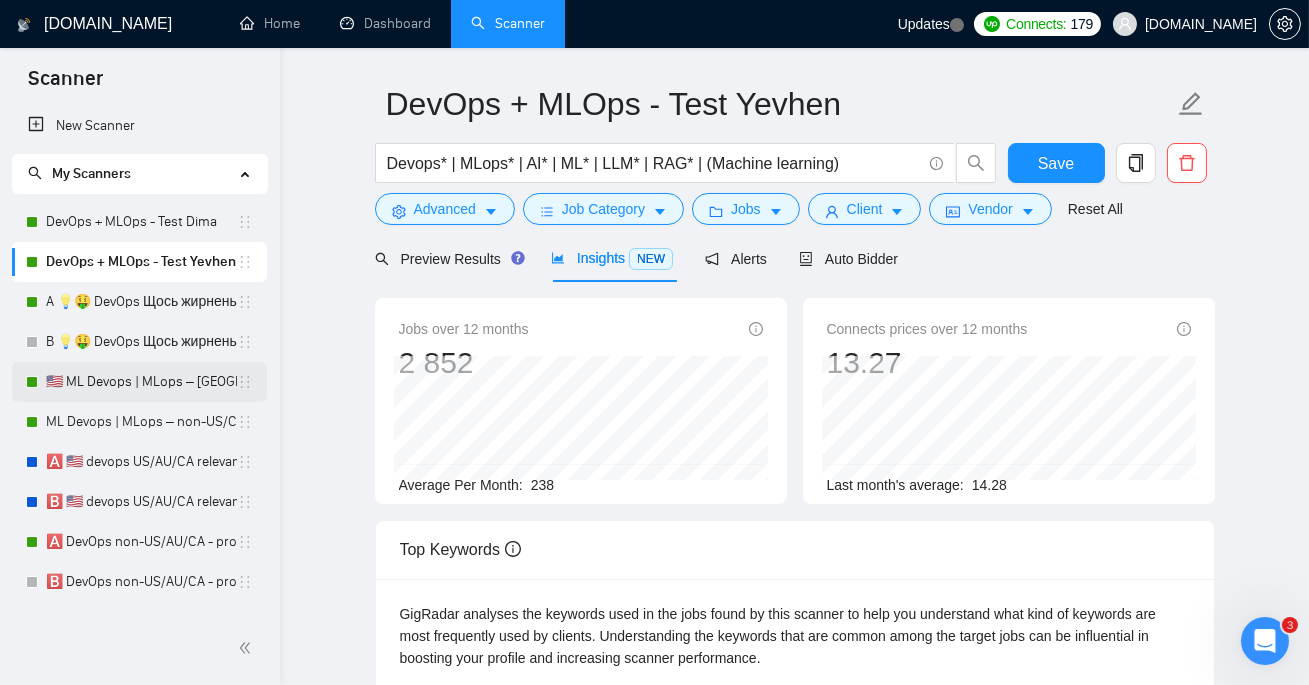 click on "🇺🇸 ML Devops | MLops – [GEOGRAPHIC_DATA]/CA/AU" at bounding box center (141, 382) 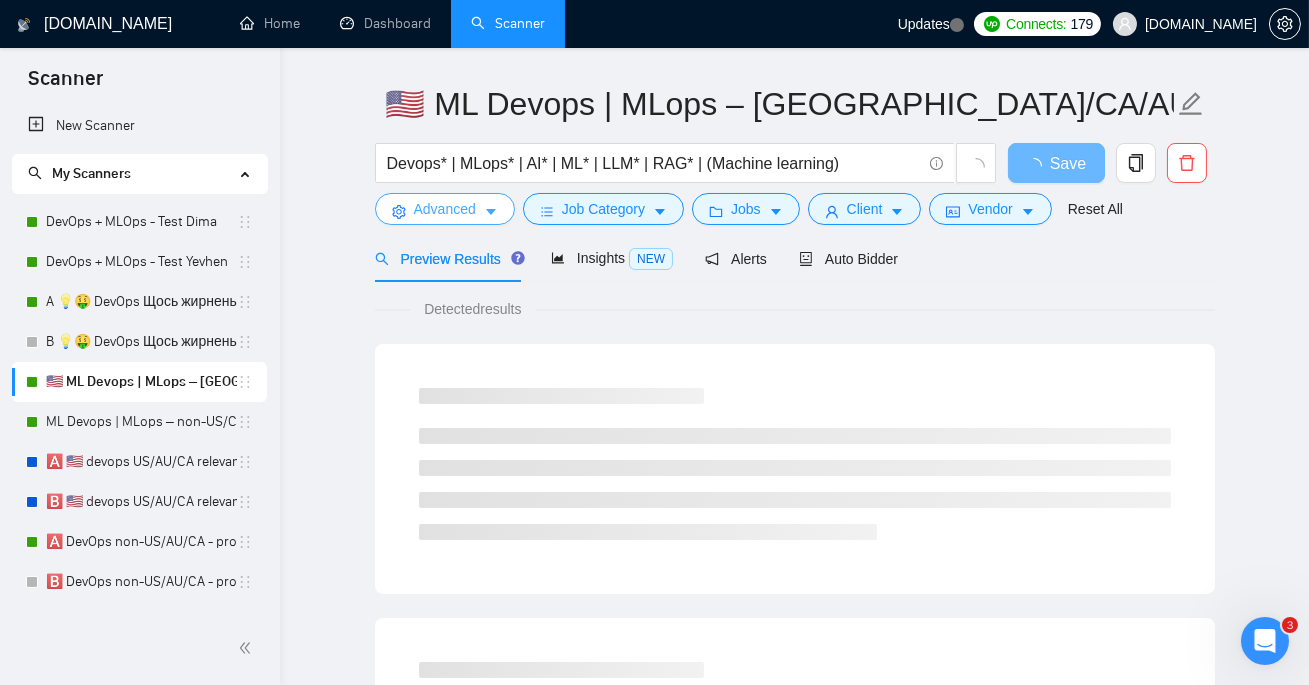 click on "Advanced" at bounding box center [445, 209] 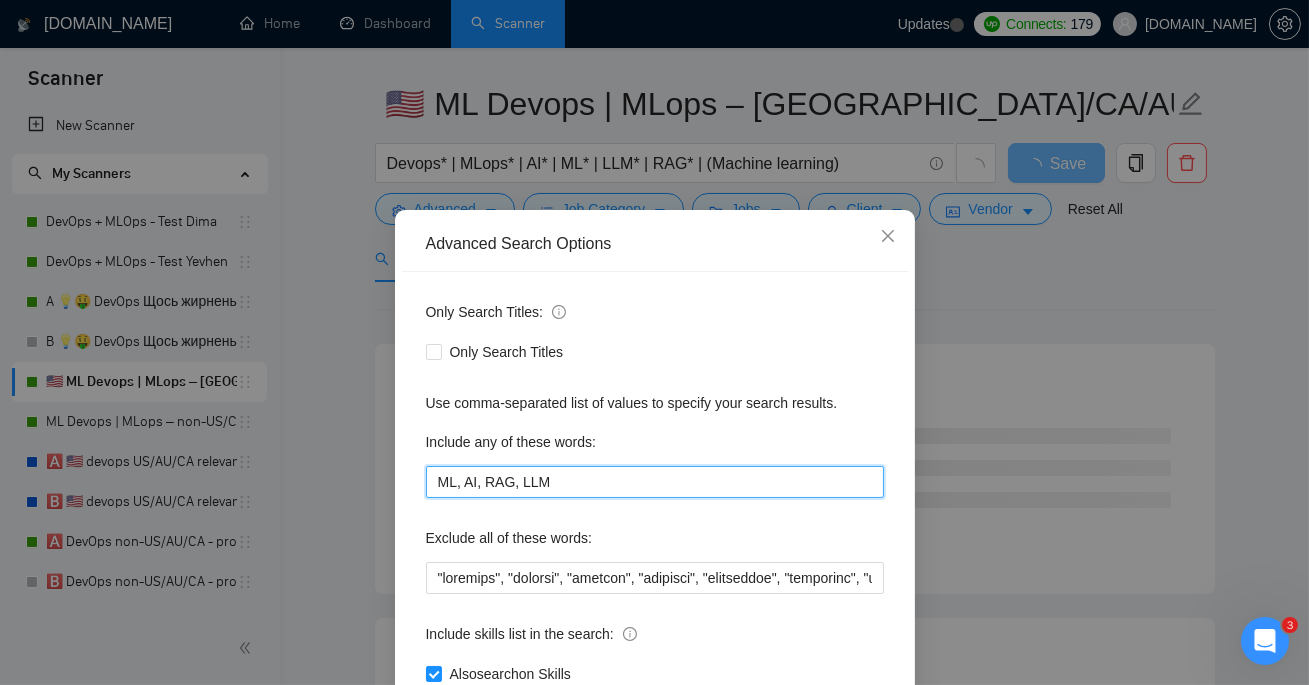 click on "ML, AI, RAG, LLM" at bounding box center [655, 482] 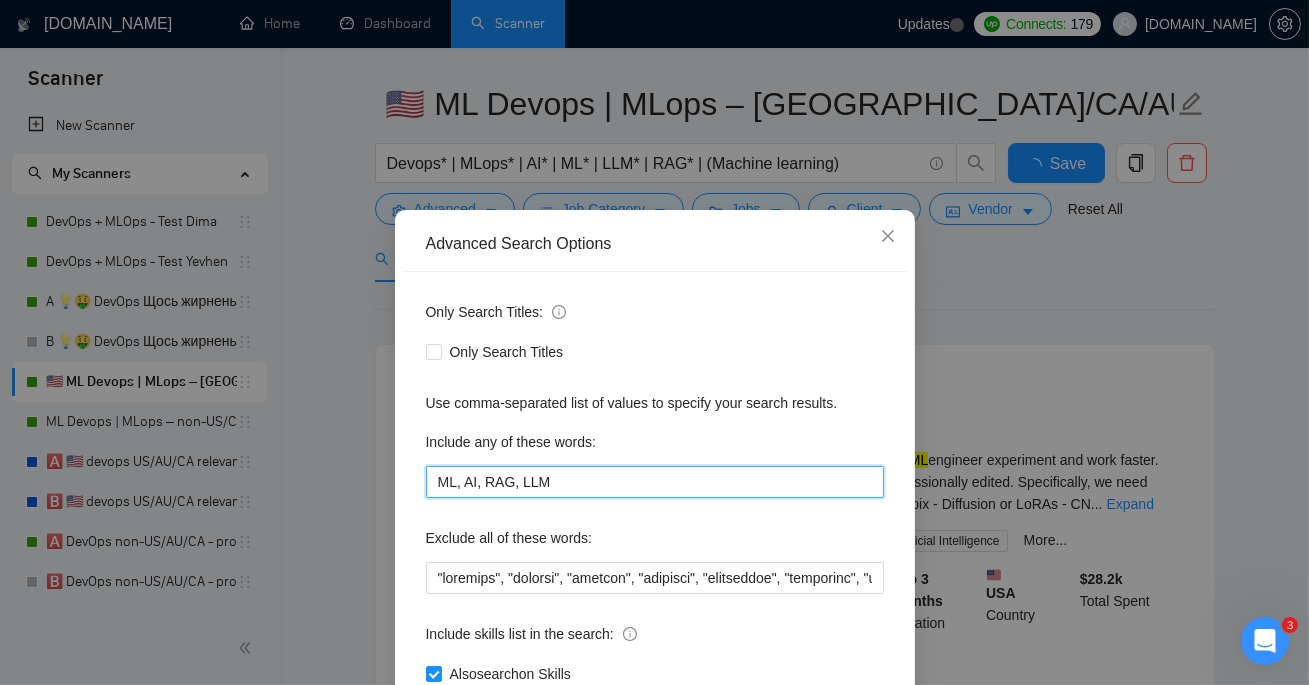 click on "ML, AI, RAG, LLM" at bounding box center (655, 482) 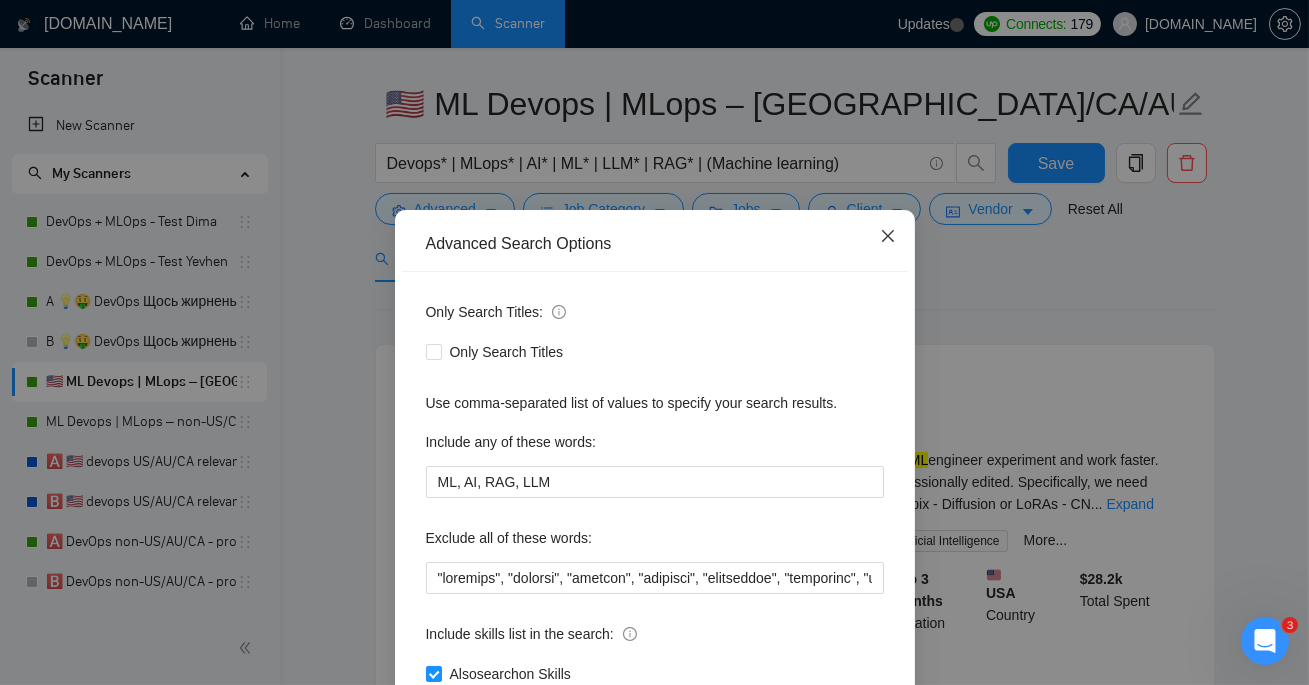 click at bounding box center (888, 237) 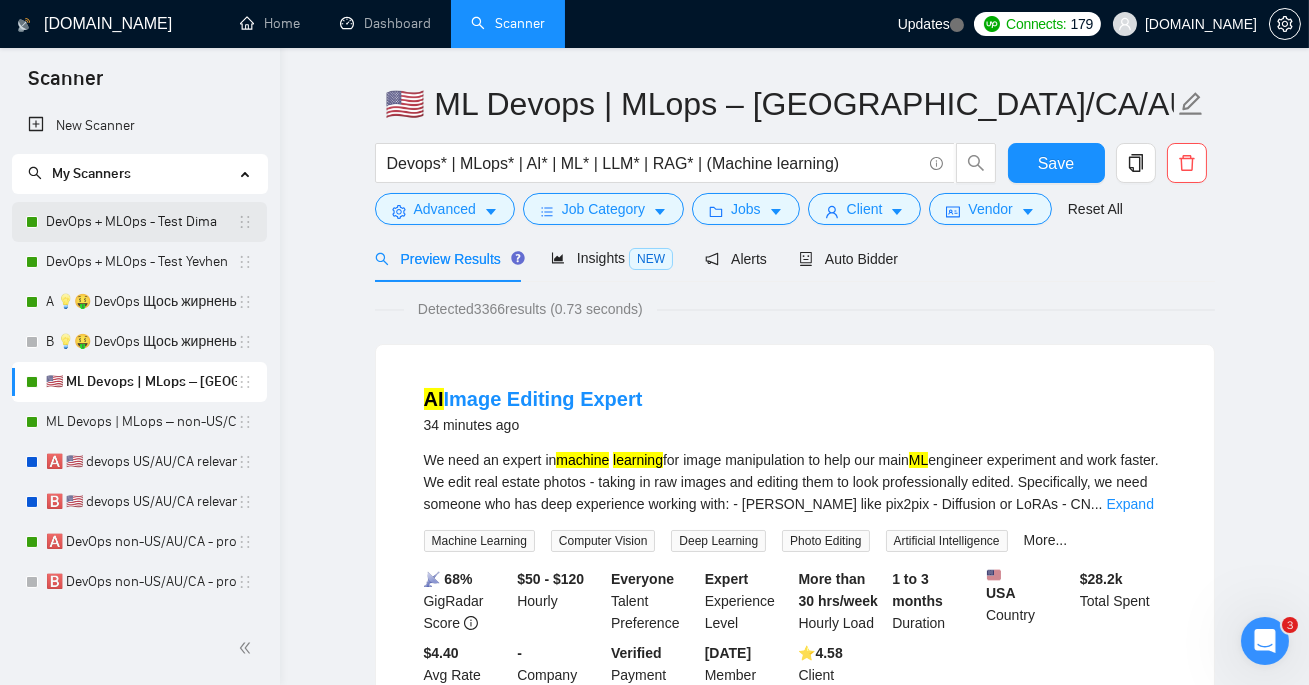click on "DevOps + MLOps - Test Dima" at bounding box center (141, 222) 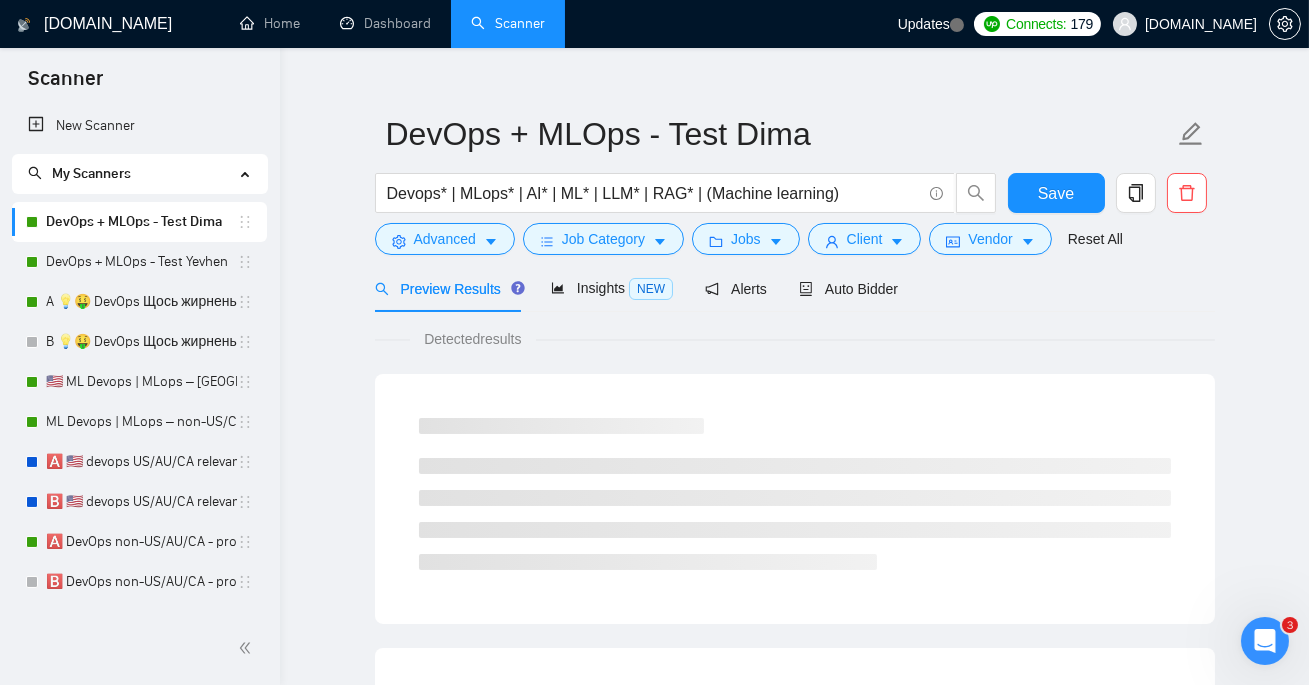 scroll, scrollTop: 58, scrollLeft: 0, axis: vertical 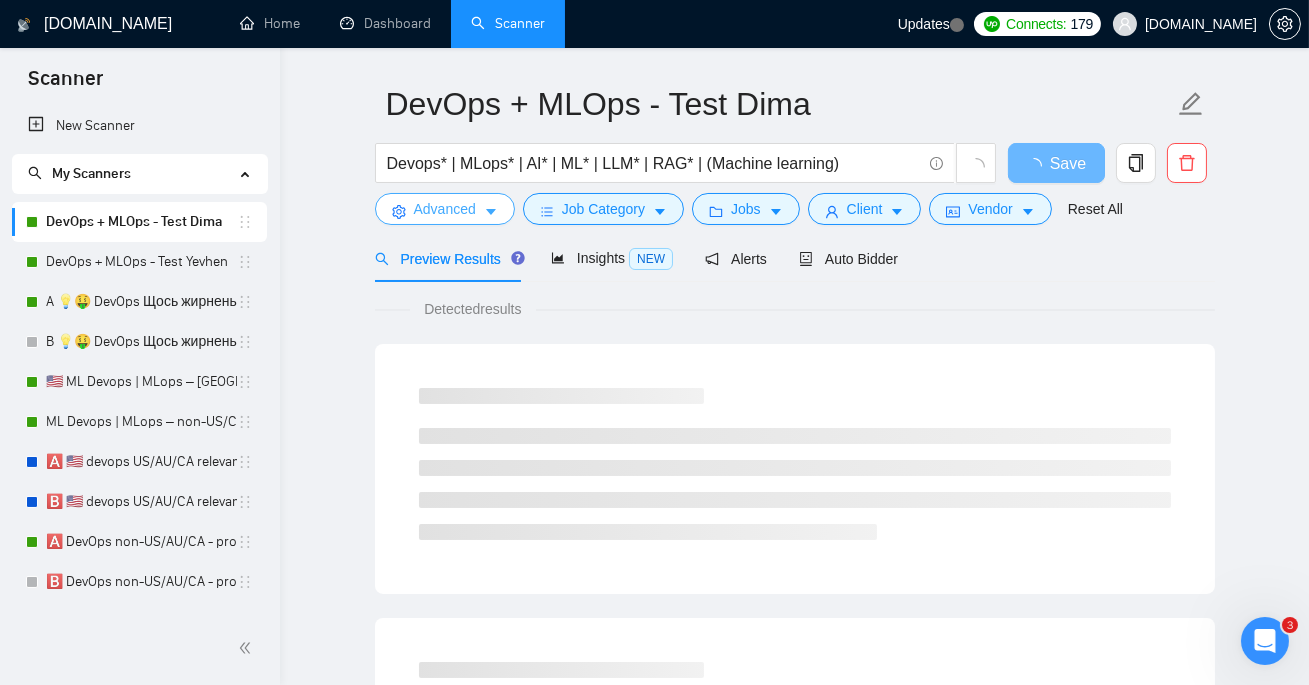 click on "Advanced" at bounding box center (445, 209) 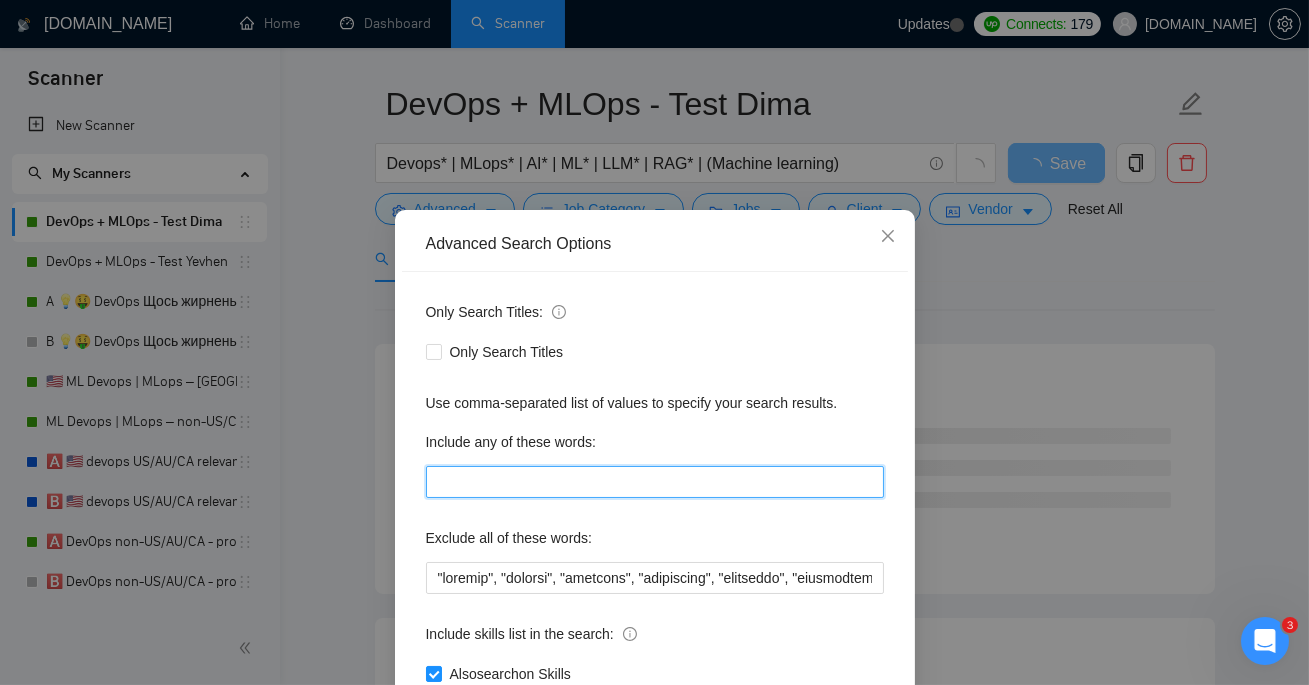 click at bounding box center [655, 482] 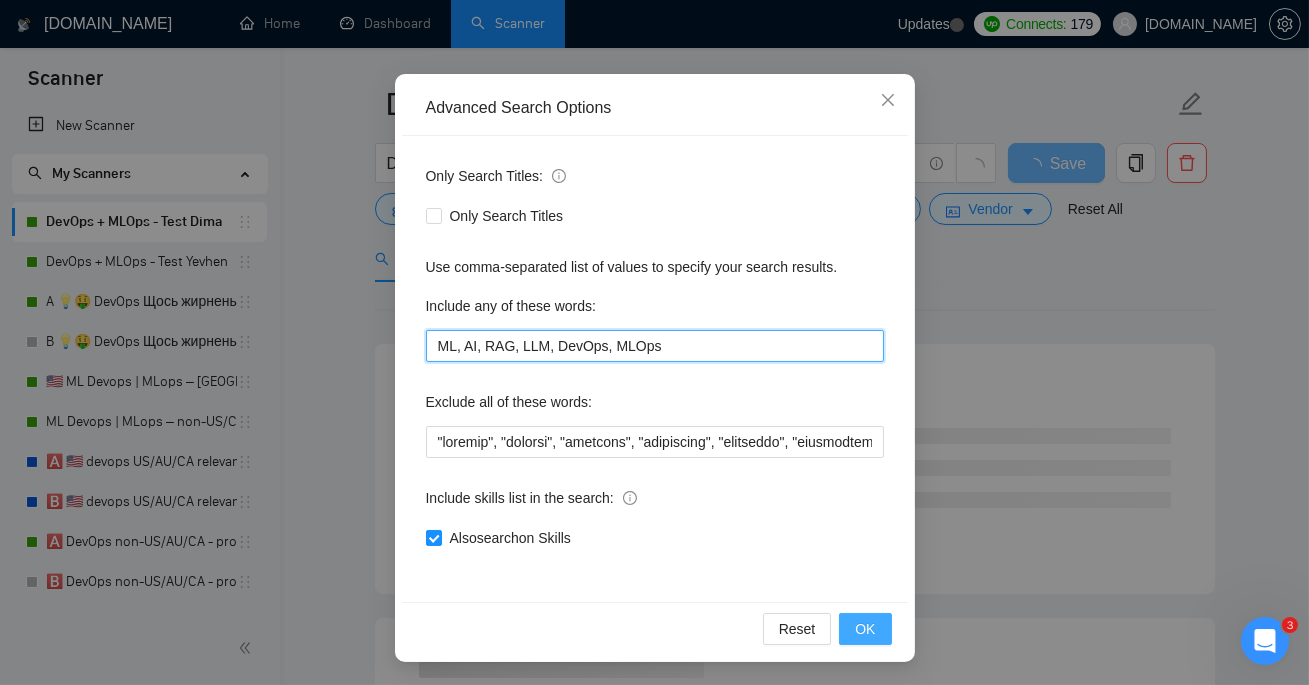 type on "ML, AI, RAG, LLM, DevOps, MLOps" 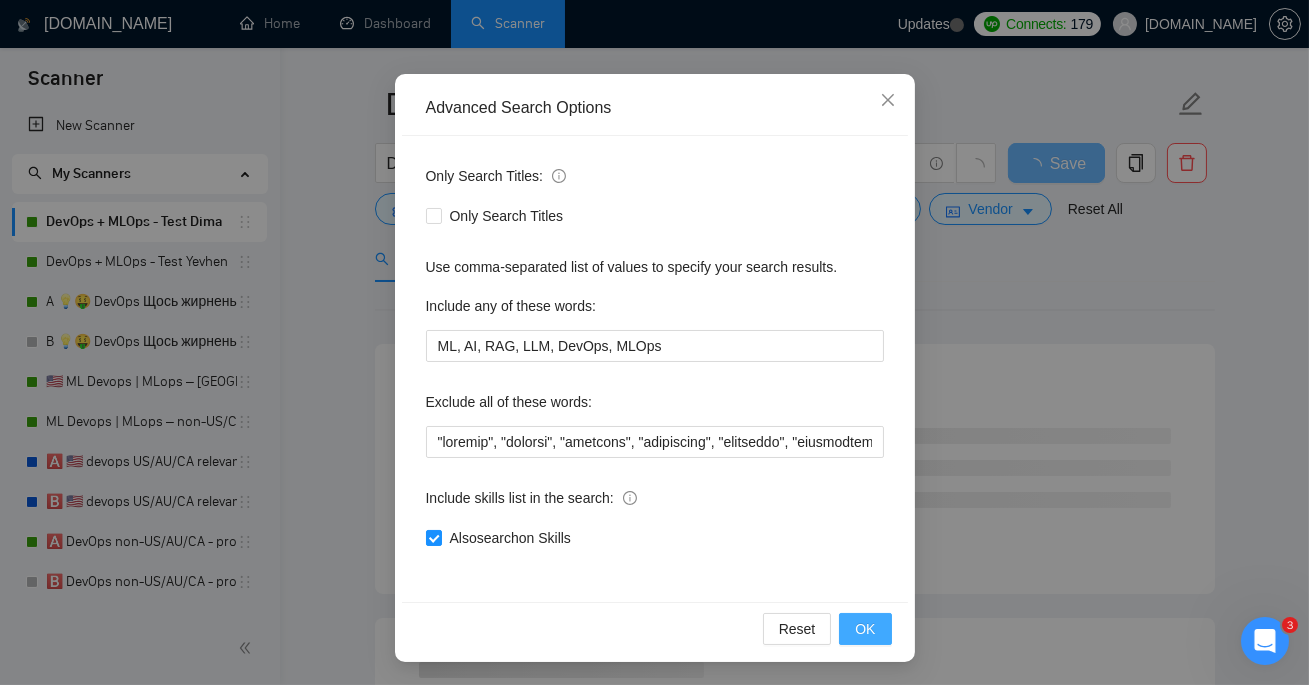 click on "OK" at bounding box center (865, 629) 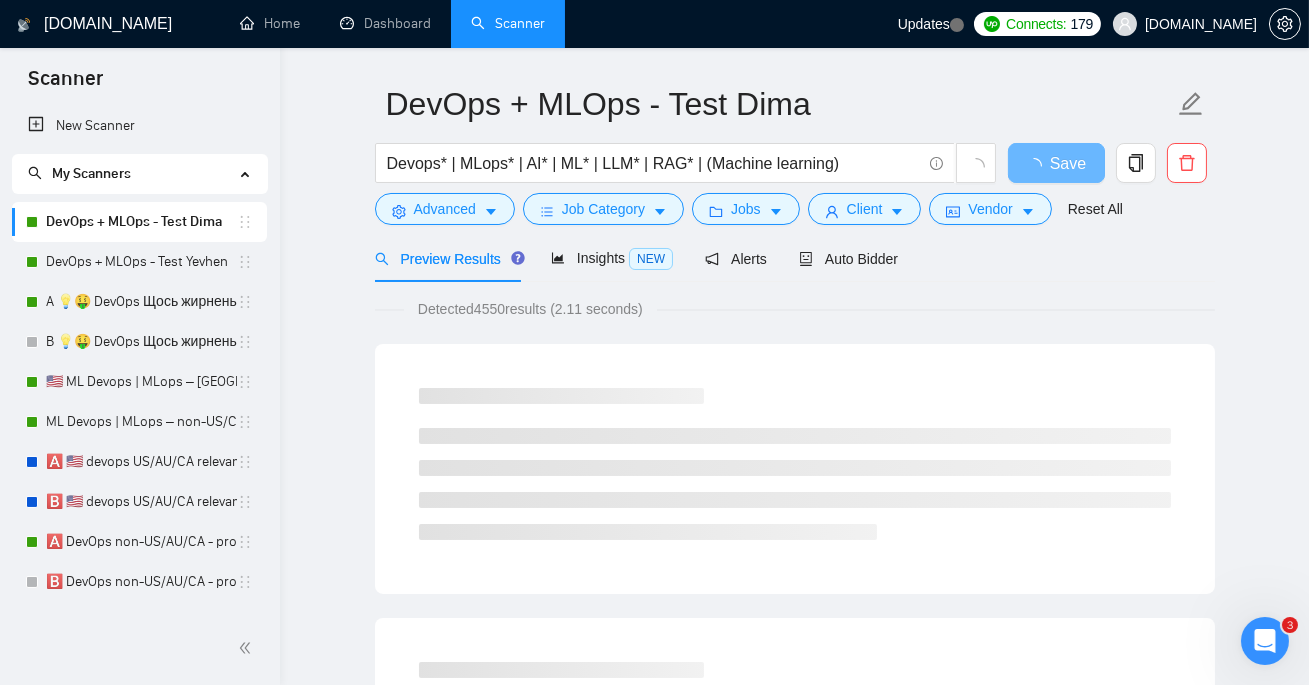 scroll, scrollTop: 46, scrollLeft: 0, axis: vertical 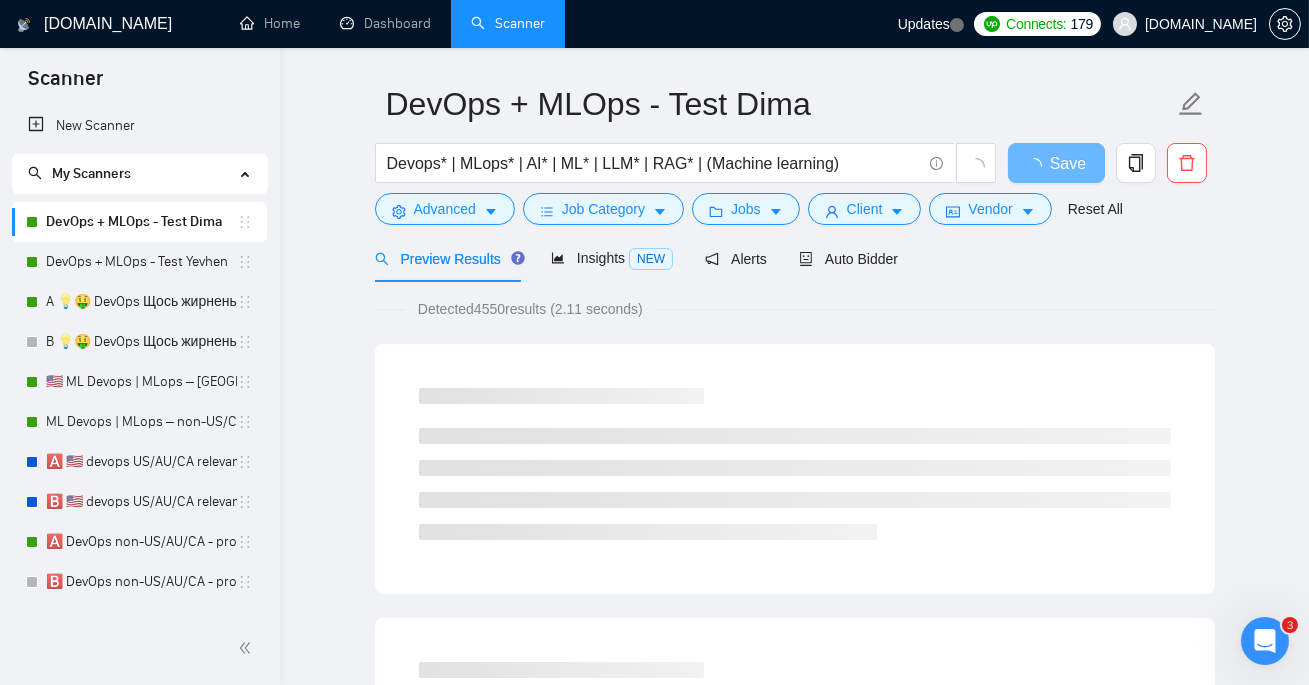 click on "Detected   4550  results   (2.11 seconds)" at bounding box center [530, 309] 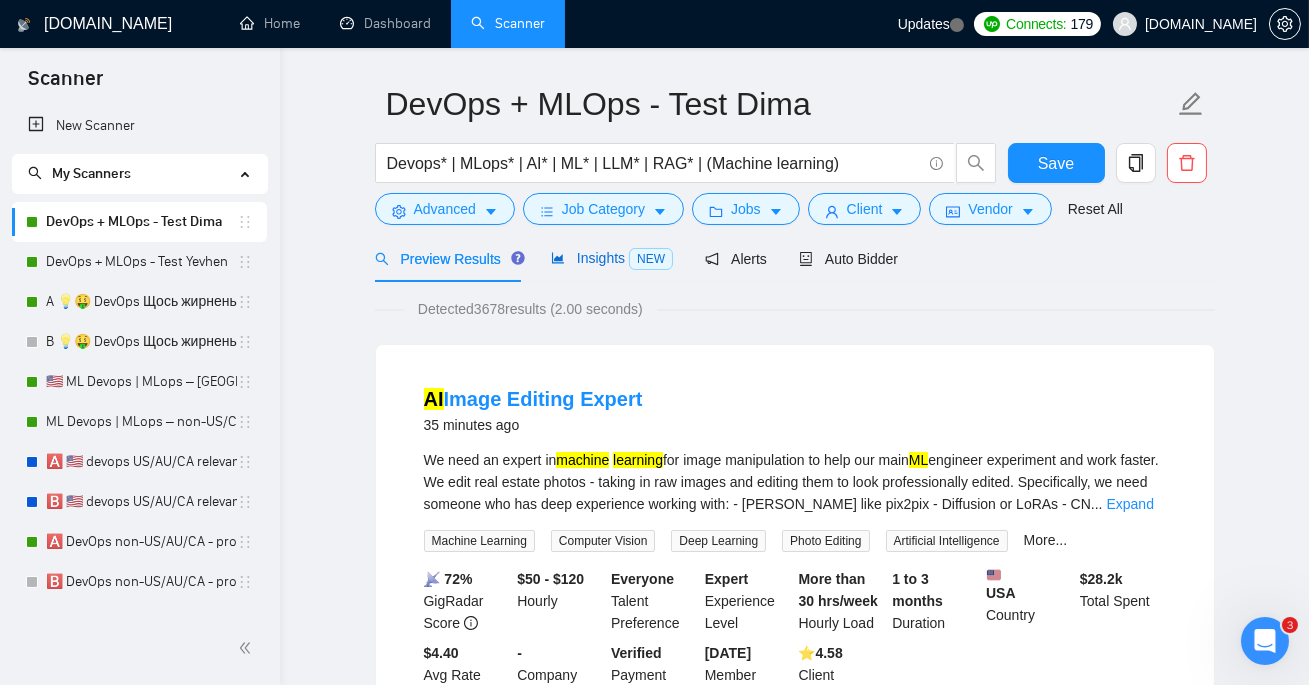 click on "Insights NEW" at bounding box center [612, 258] 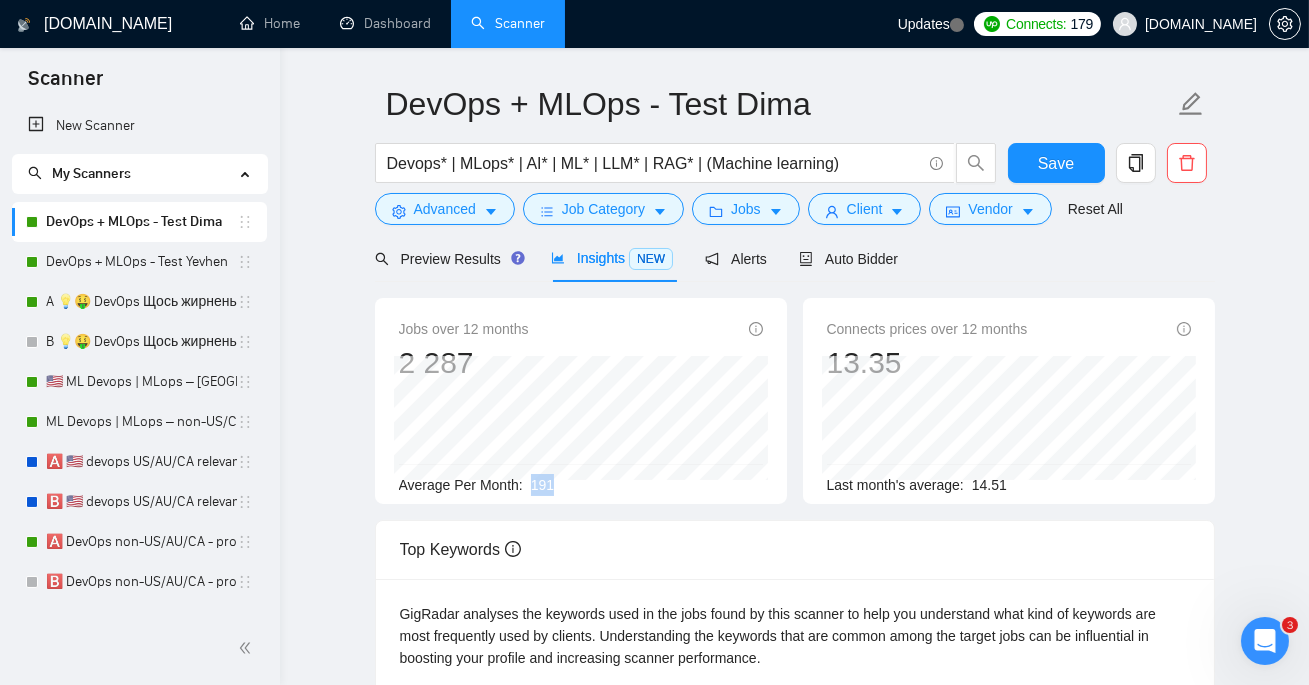 drag, startPoint x: 532, startPoint y: 483, endPoint x: 581, endPoint y: 483, distance: 49 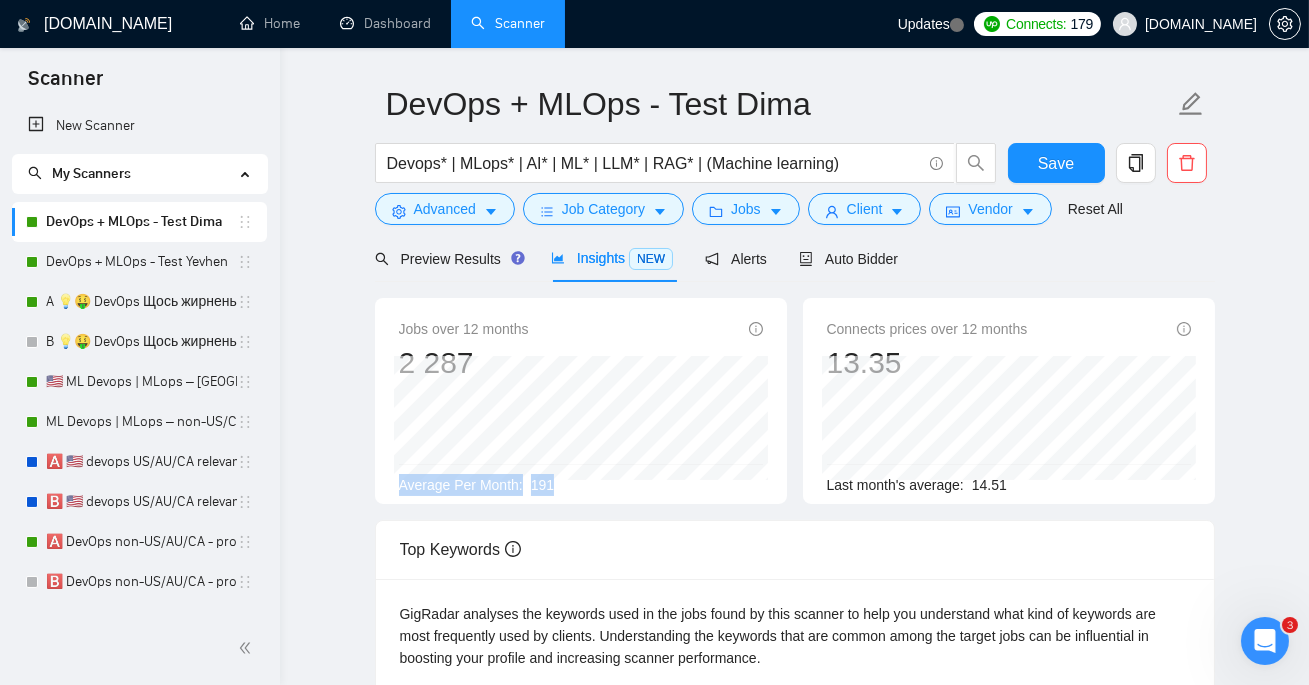 click on "191" at bounding box center (542, 485) 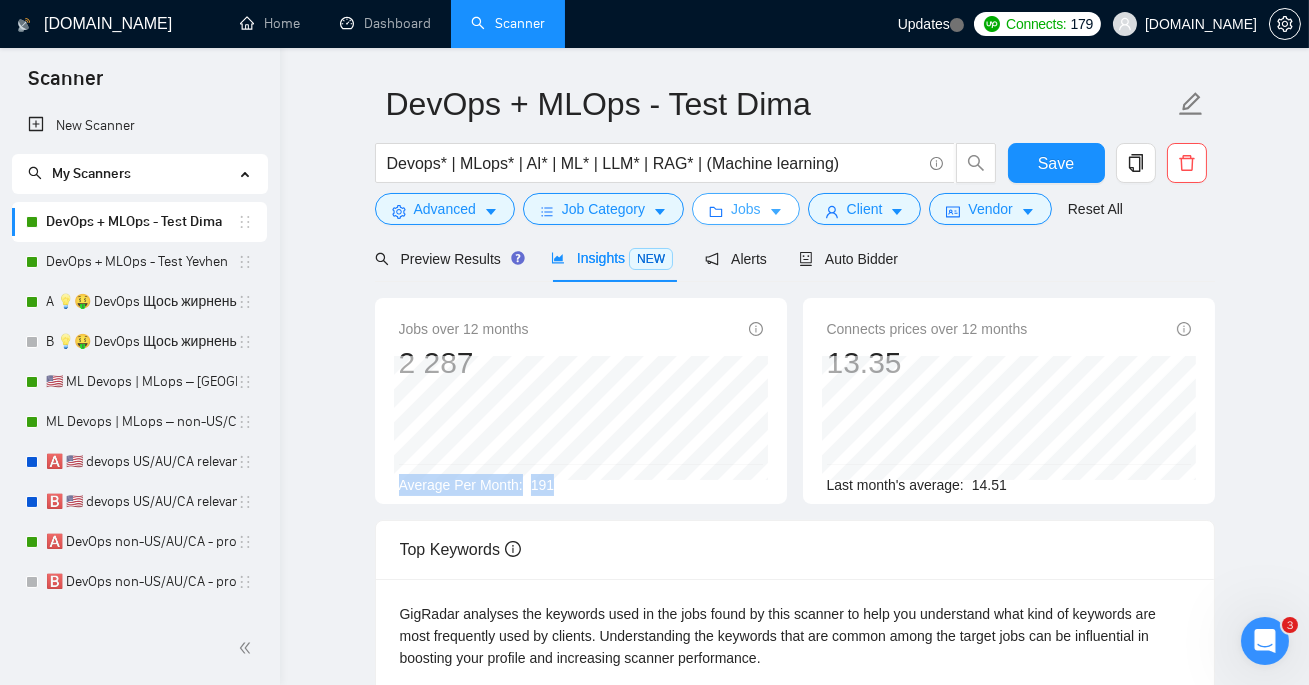 click on "Jobs" at bounding box center (746, 209) 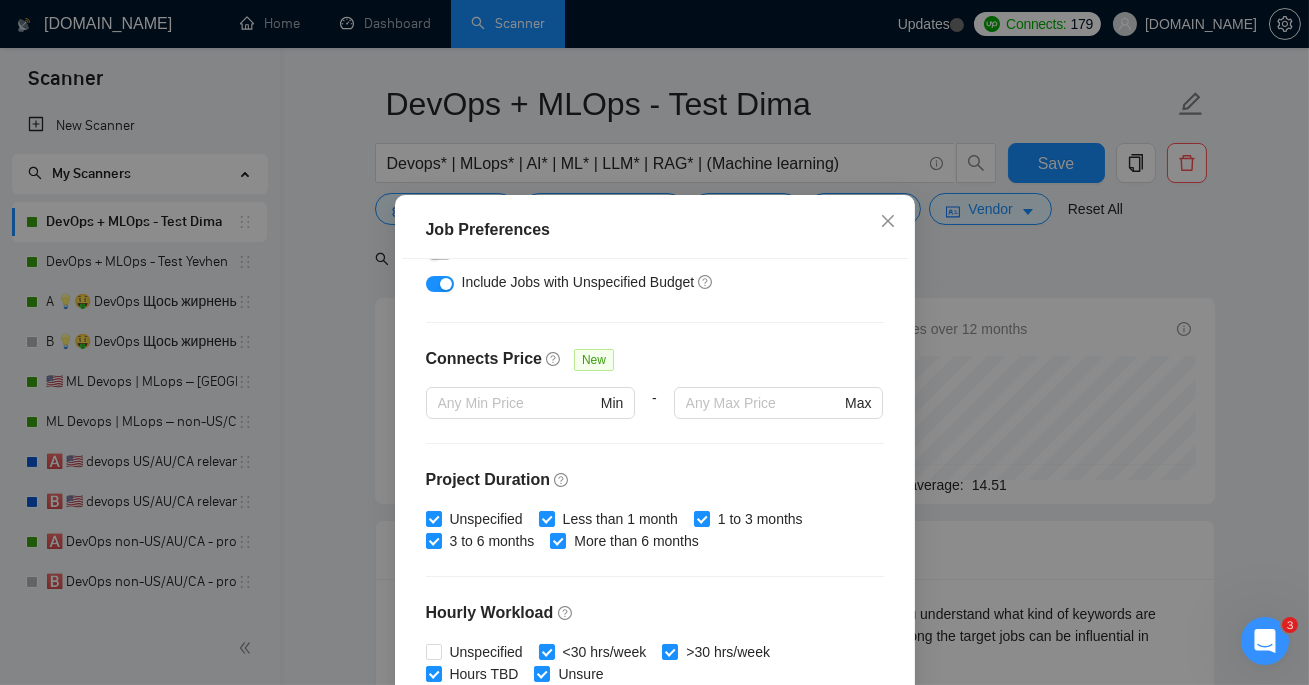 scroll, scrollTop: 401, scrollLeft: 0, axis: vertical 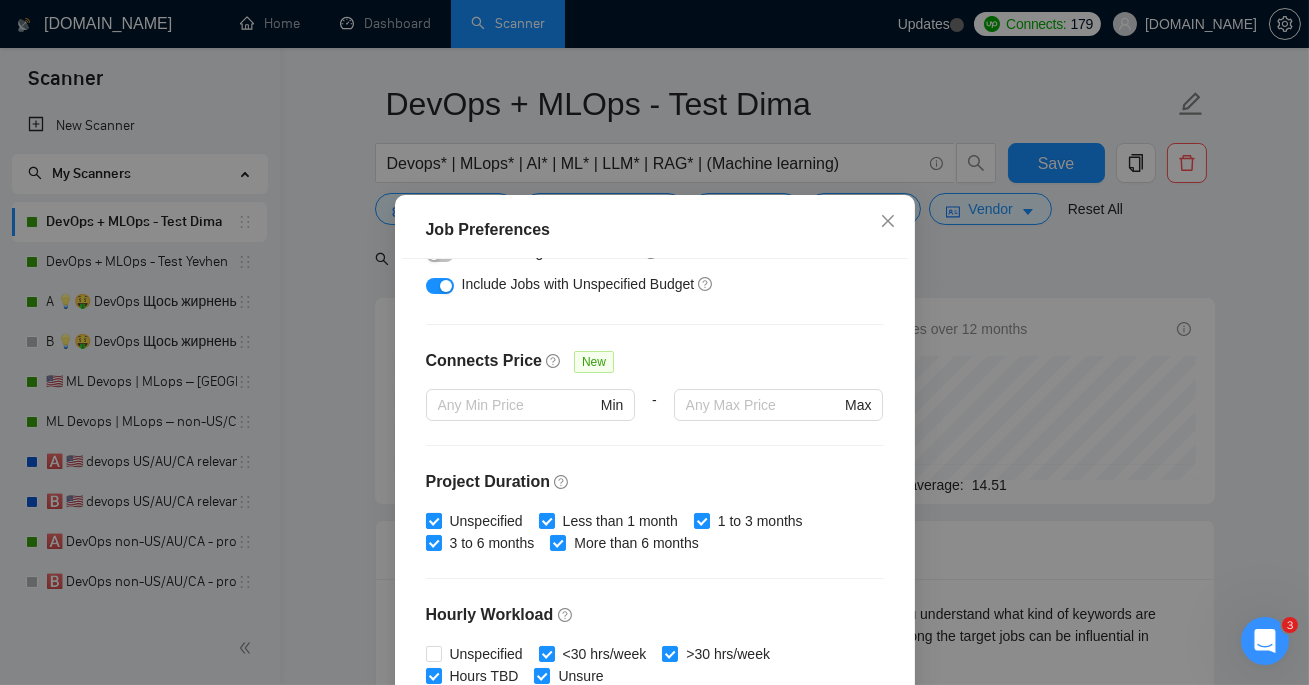 click on "Unspecified" at bounding box center (433, 520) 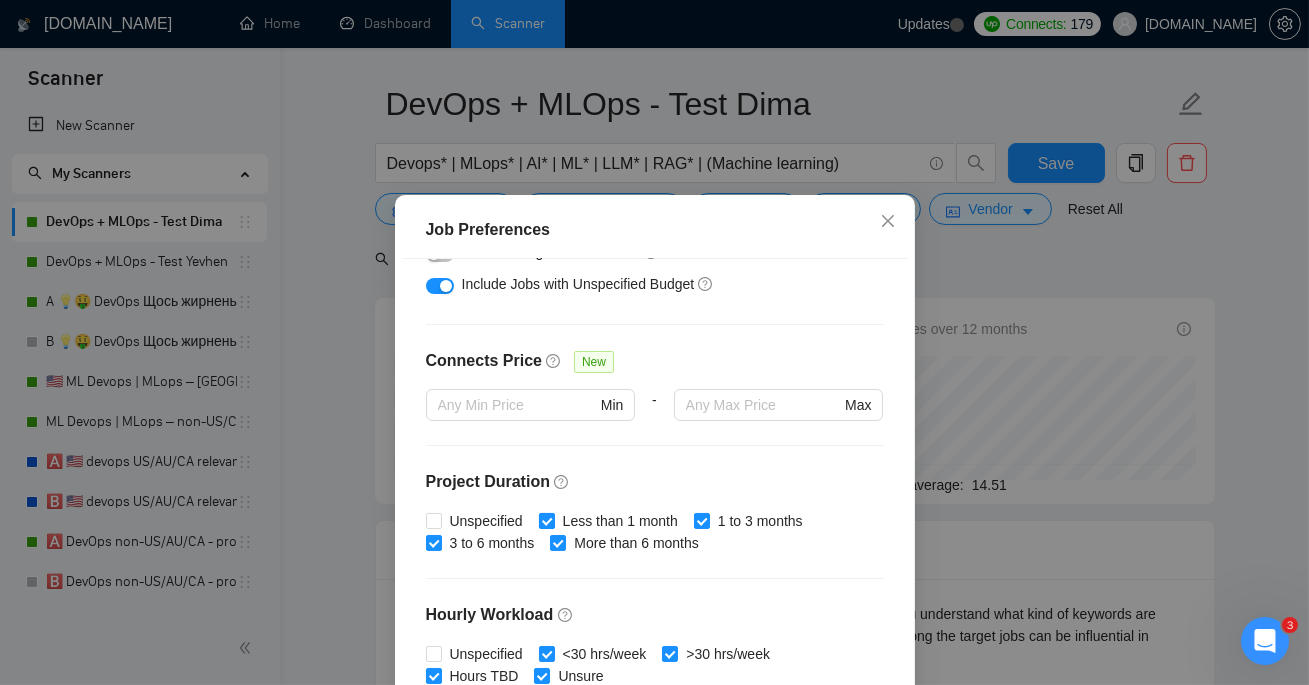 click on "Less than 1 month" at bounding box center [546, 520] 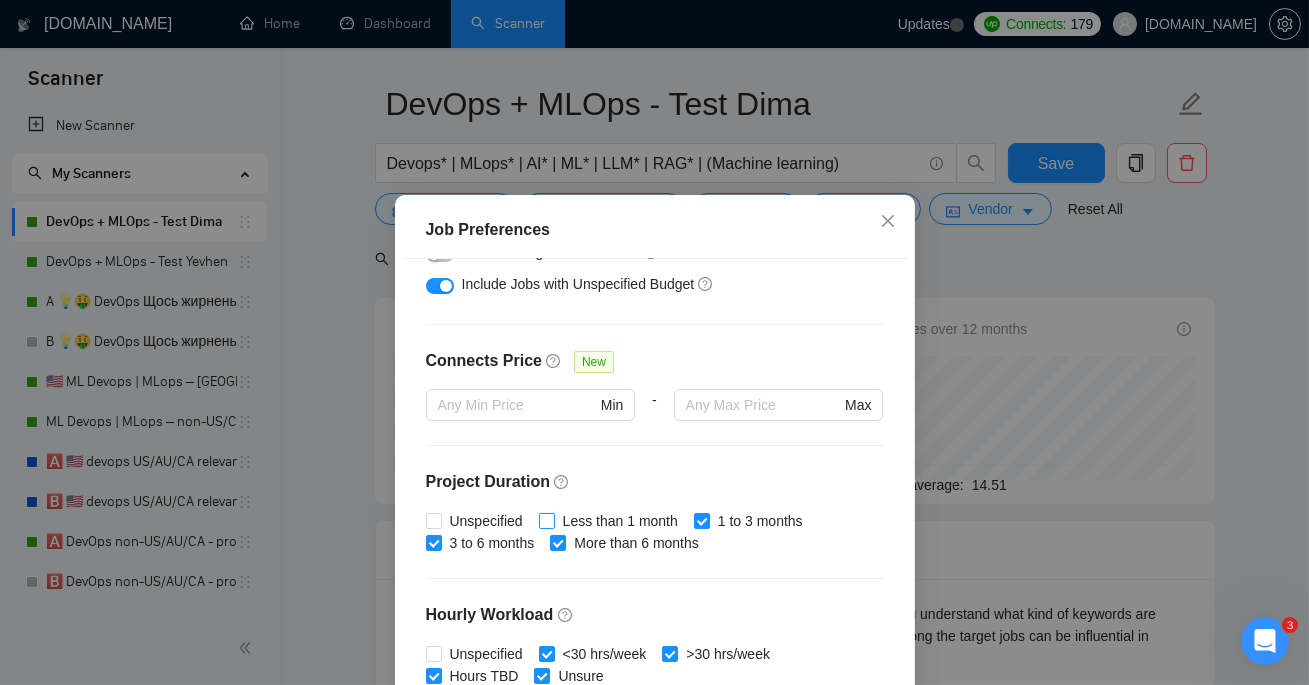 scroll, scrollTop: 647, scrollLeft: 0, axis: vertical 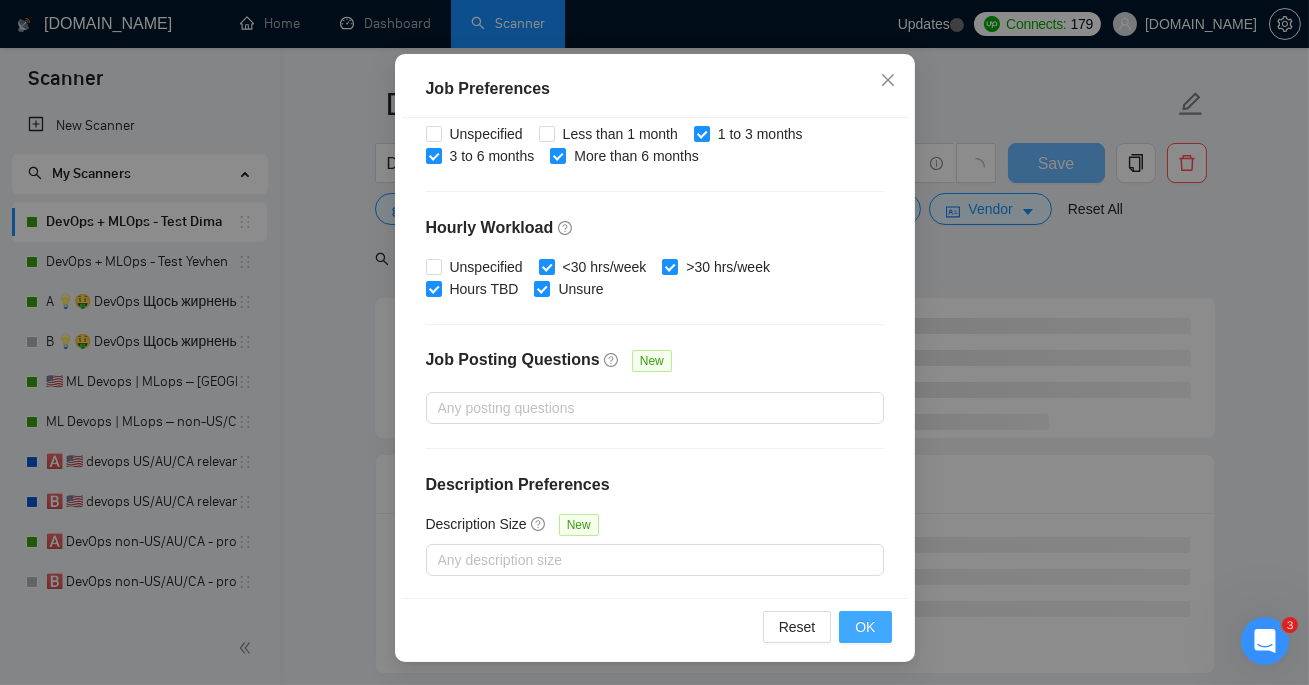 click on "OK" at bounding box center (865, 627) 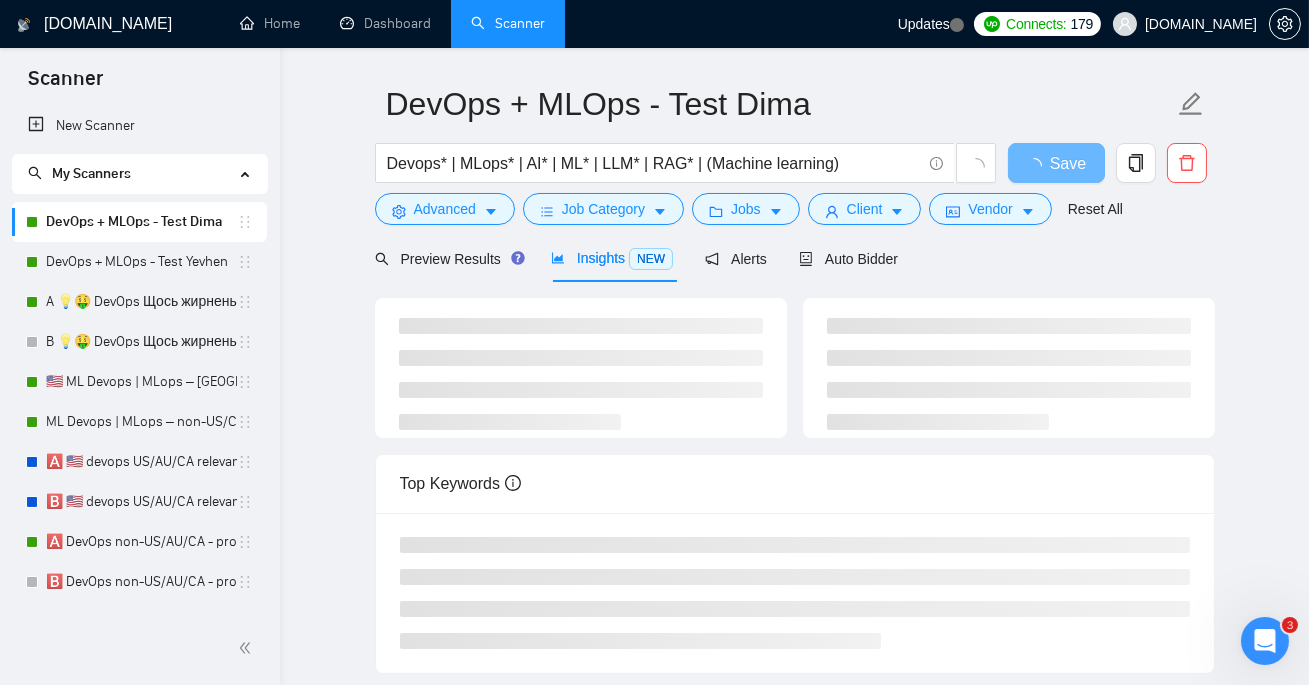 scroll, scrollTop: 66, scrollLeft: 0, axis: vertical 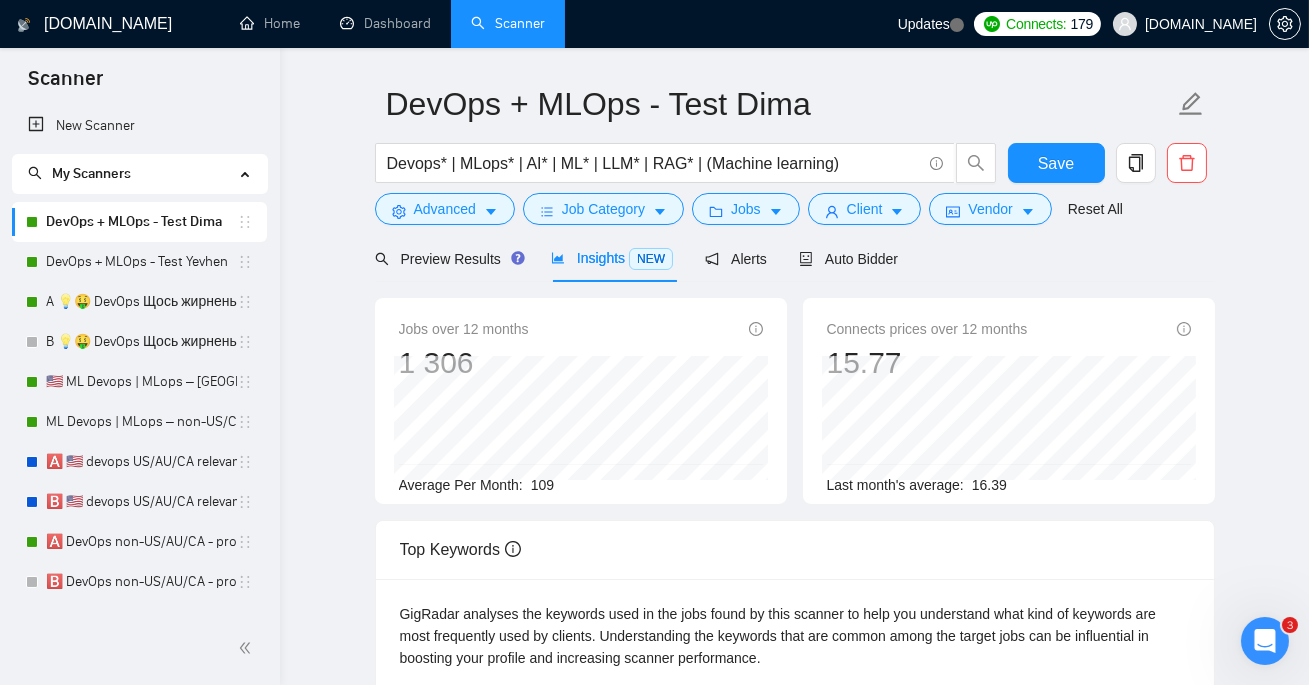 click on "Jobs over 12 months 1 306
Jan 2025 116 Average Per Month: 109" at bounding box center [581, 401] 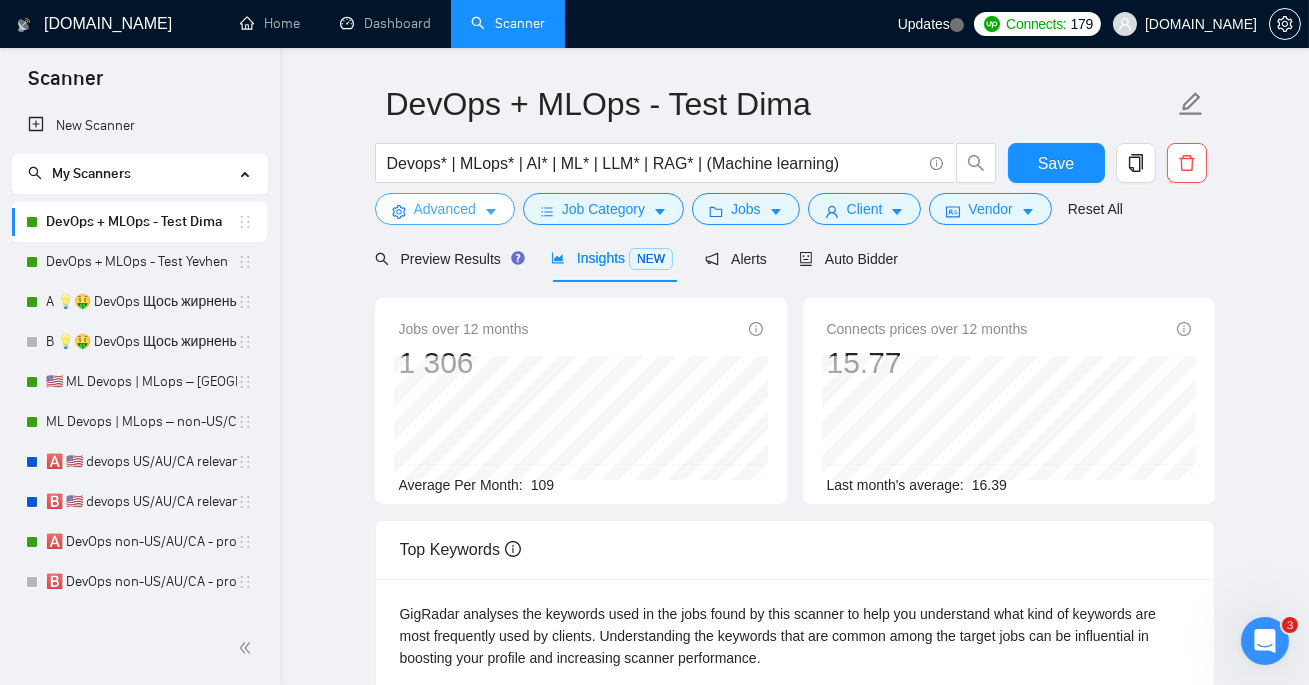click on "Advanced" at bounding box center [445, 209] 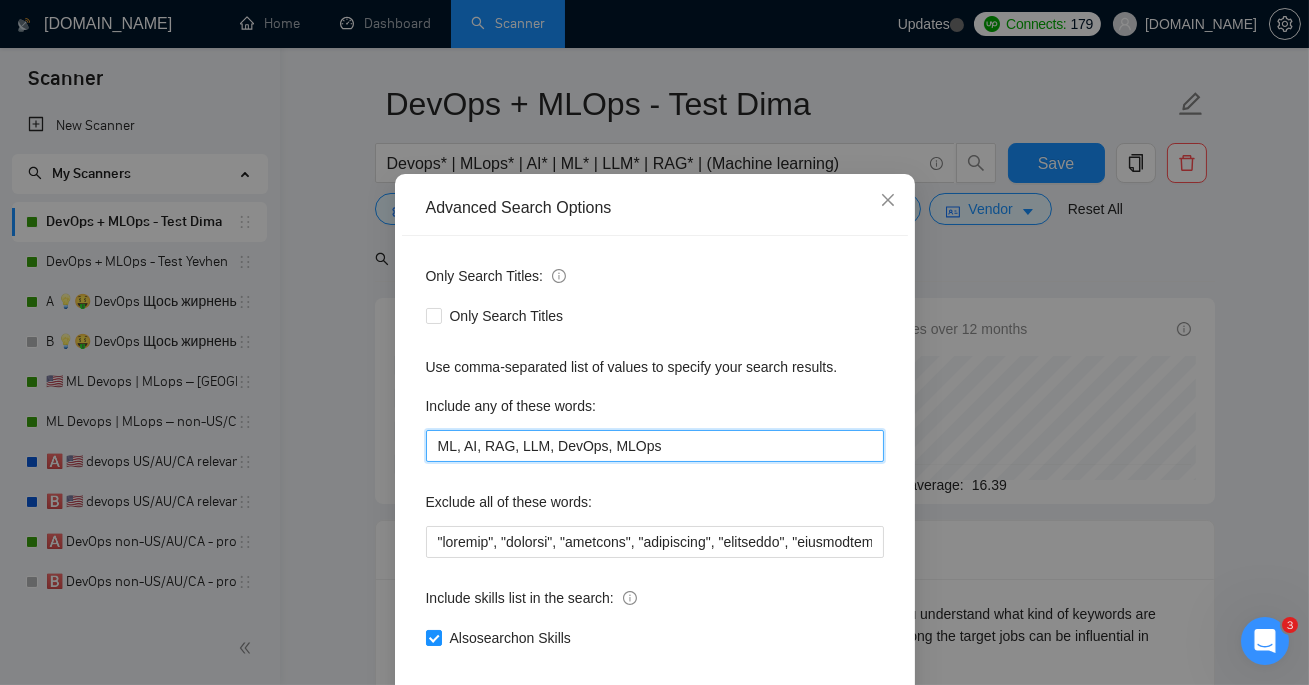 click on "ML, AI, RAG, LLM, DevOps, MLOps" at bounding box center (655, 446) 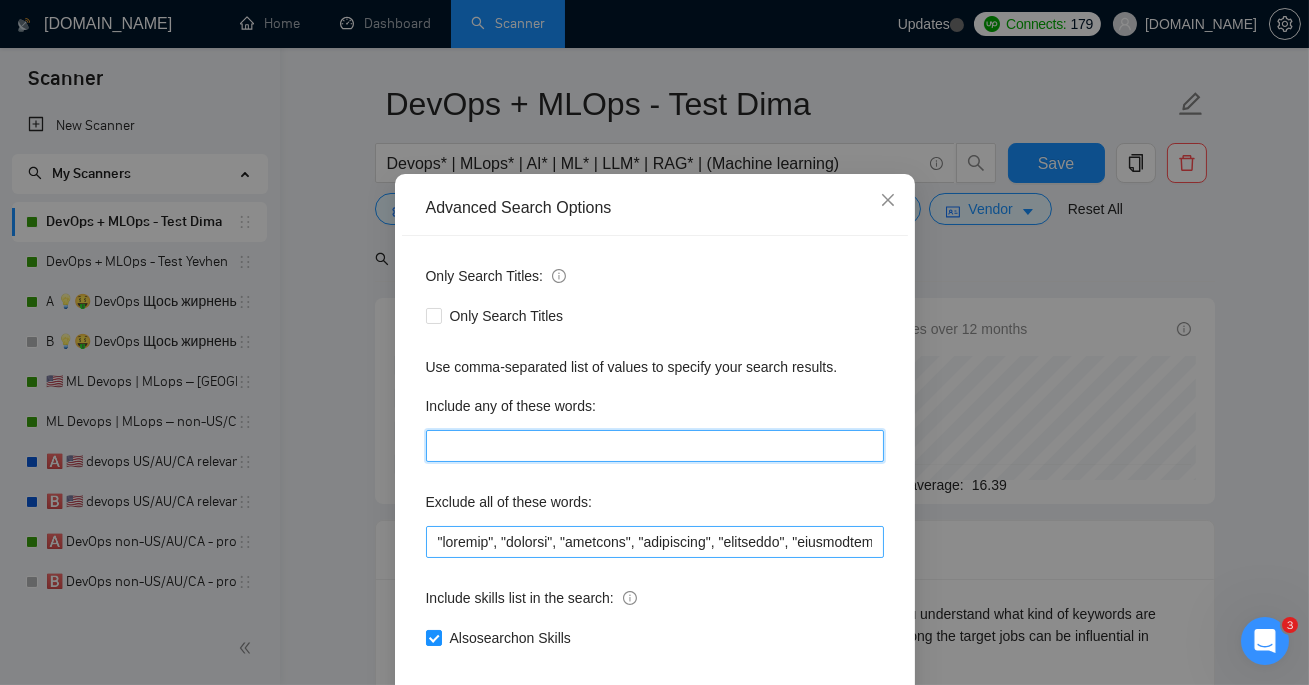 scroll, scrollTop: 146, scrollLeft: 0, axis: vertical 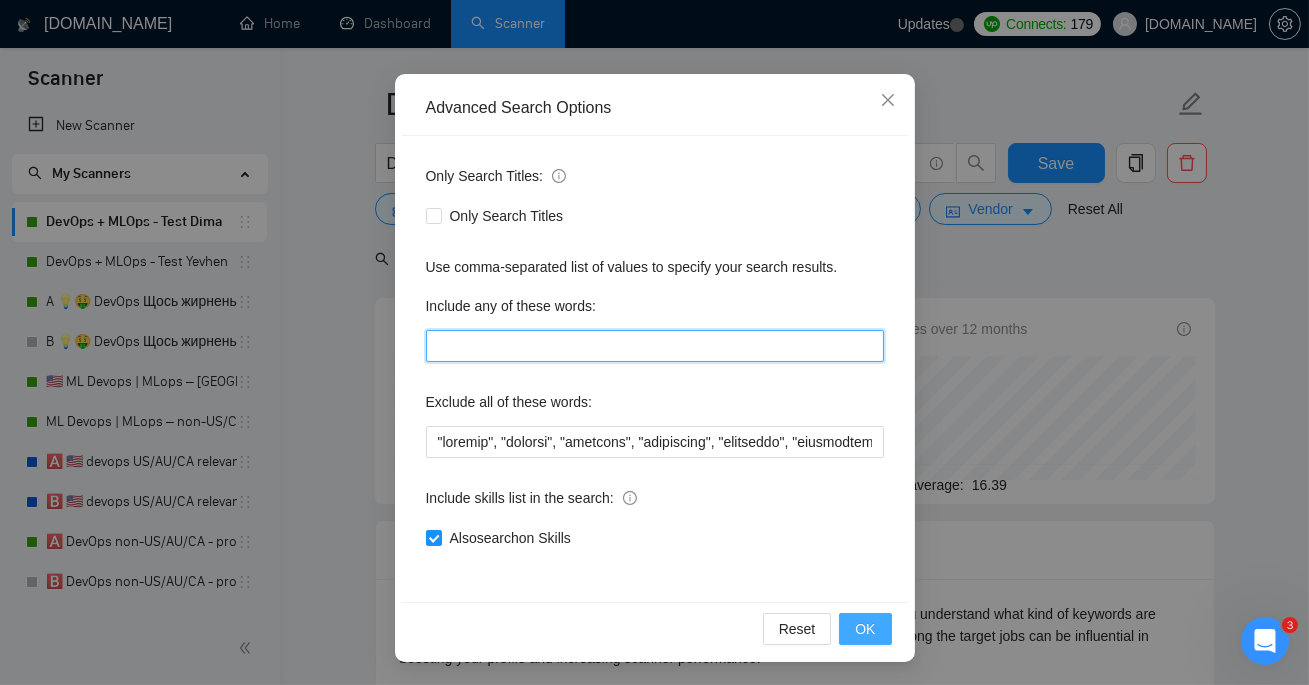 type 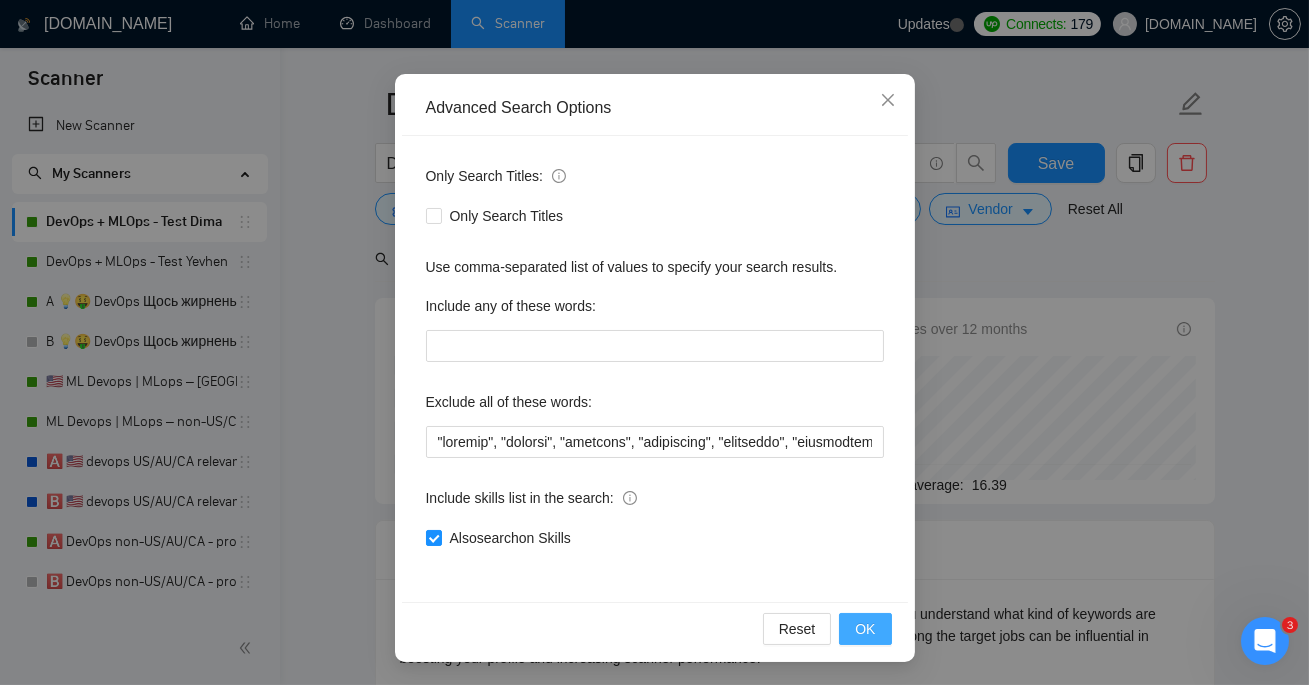 click on "OK" at bounding box center [865, 629] 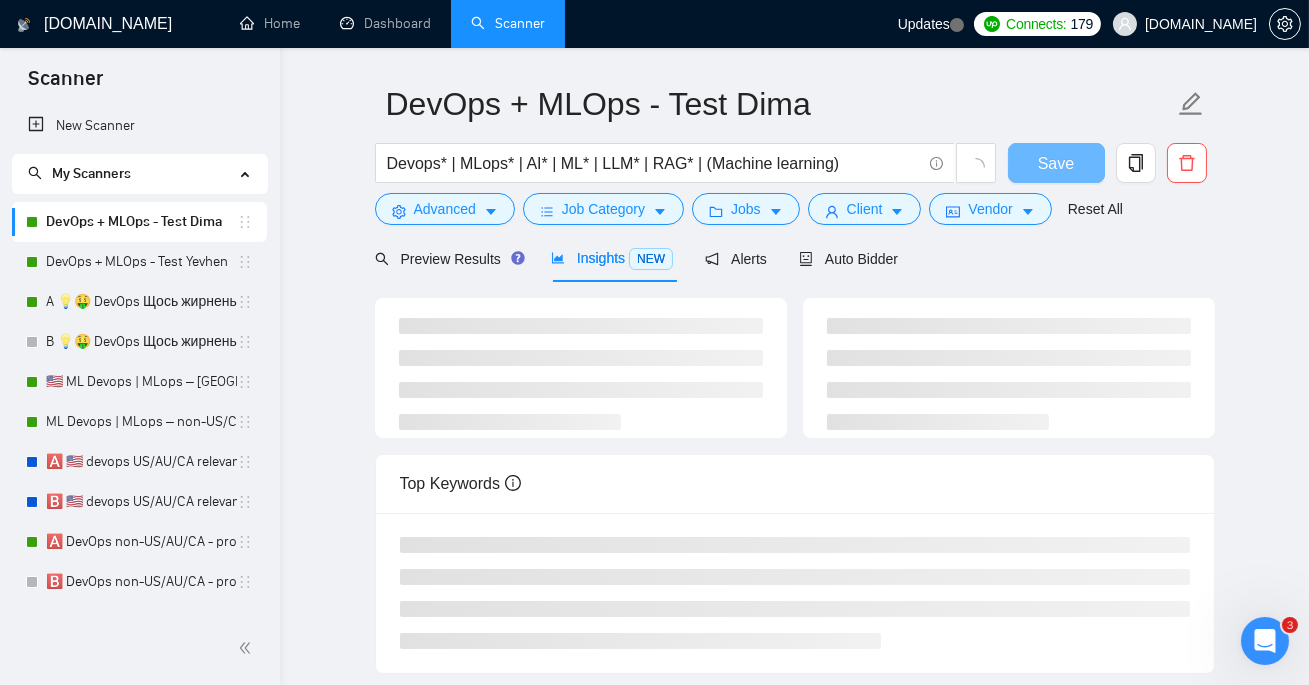 scroll, scrollTop: 46, scrollLeft: 0, axis: vertical 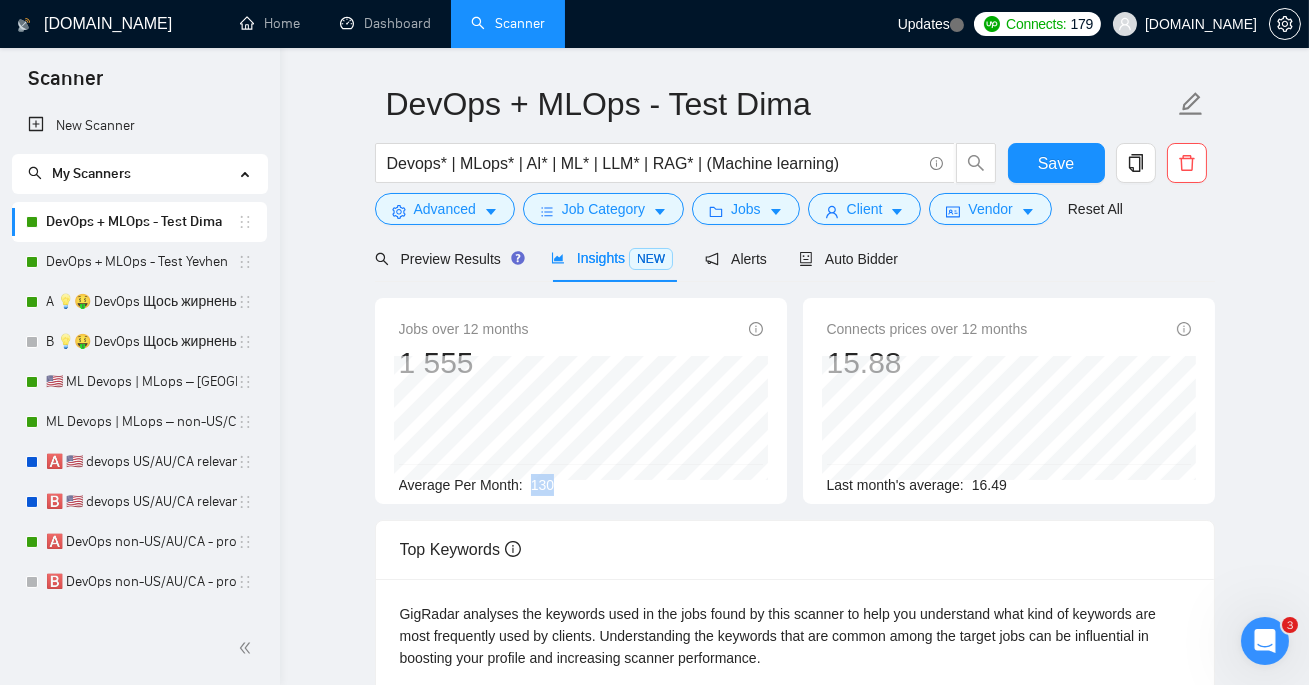 drag, startPoint x: 526, startPoint y: 489, endPoint x: 570, endPoint y: 489, distance: 44 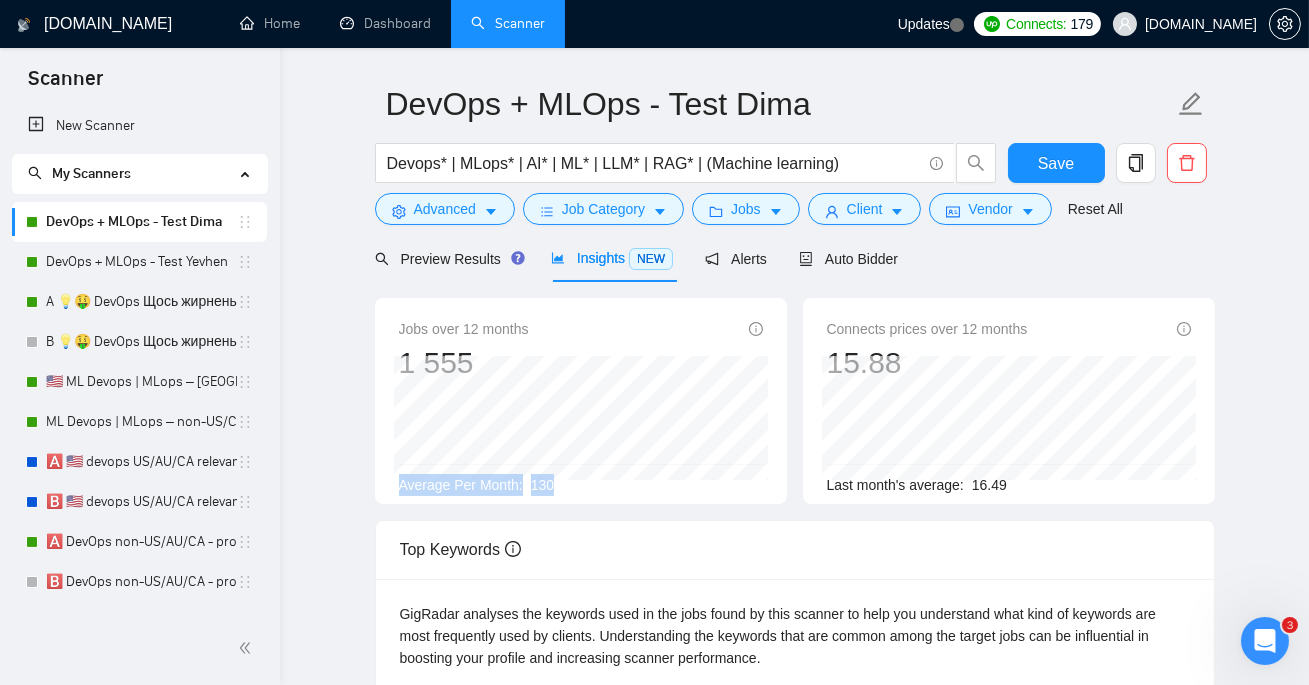 click on "130" at bounding box center (542, 485) 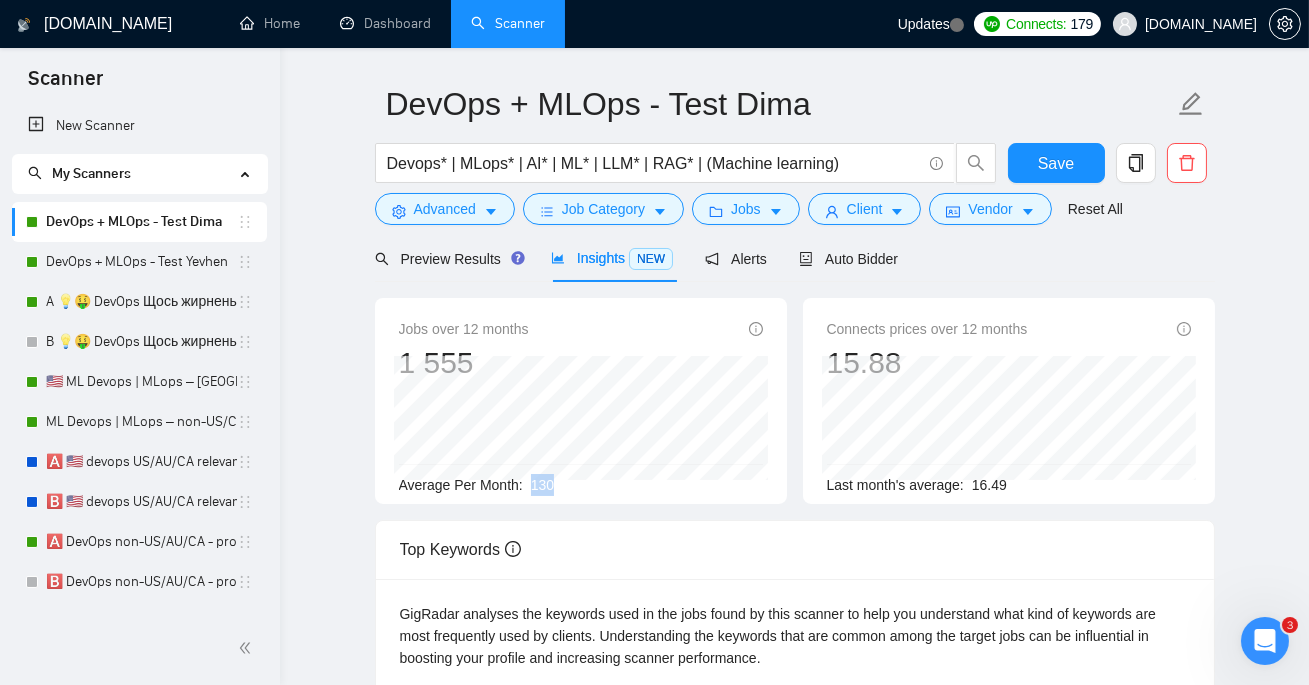 click on "130" at bounding box center (542, 485) 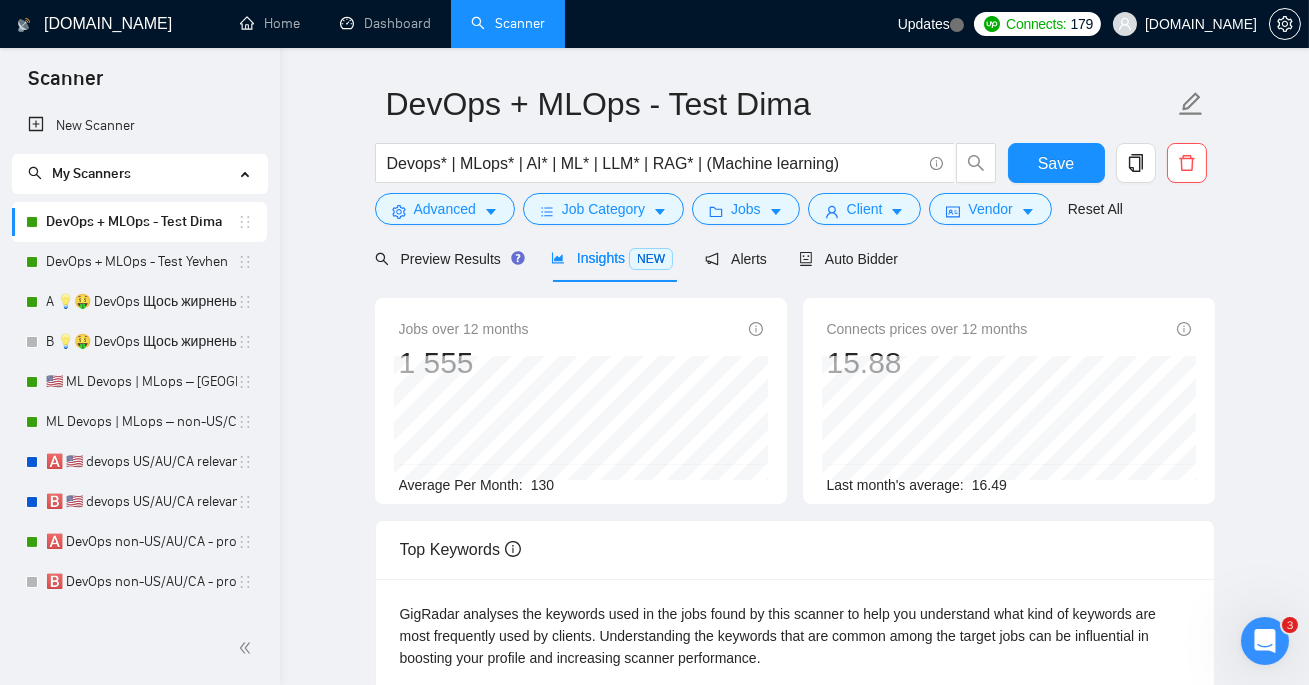 click on "DevOps + MLOps - Test Dima Devops* | MLops* | AI* | ML* | LLM* | RAG* | (Machine learning) Save Advanced   Job Category   Jobs   Client   Vendor   Reset All Preview Results Insights NEW Alerts Auto Bidder Jobs over 12 months 1 555
Aug 2024 104 Average Per Month: 130 Connects prices over 12 months 15.88   Last month's average: 16.49 Top Keywords GigRadar analyses the keywords used in the jobs found by this scanner to help you understand what kind of keywords are most frequently used by clients. Understanding the keywords that are common among the target jobs can be influential in boosting your profile and increasing scanner performance. Top keywords Machine Learning   +2.74 % Python   -3.45 % Artificial Intelligence   0.00 % DevOps Engineering   -4.35 % DevOps   -26.83 % Docker   -13.64 % Amazon Web Services   -46.88 % Deep Learning   -28.57 % CI/CD   -33.33 % Deployment Automation   -39.13 % Computer Vision   +18.18 % Data Science   -23.53 % Linux System Administration   +100.00 %   +71.43 %" at bounding box center [794, 708] 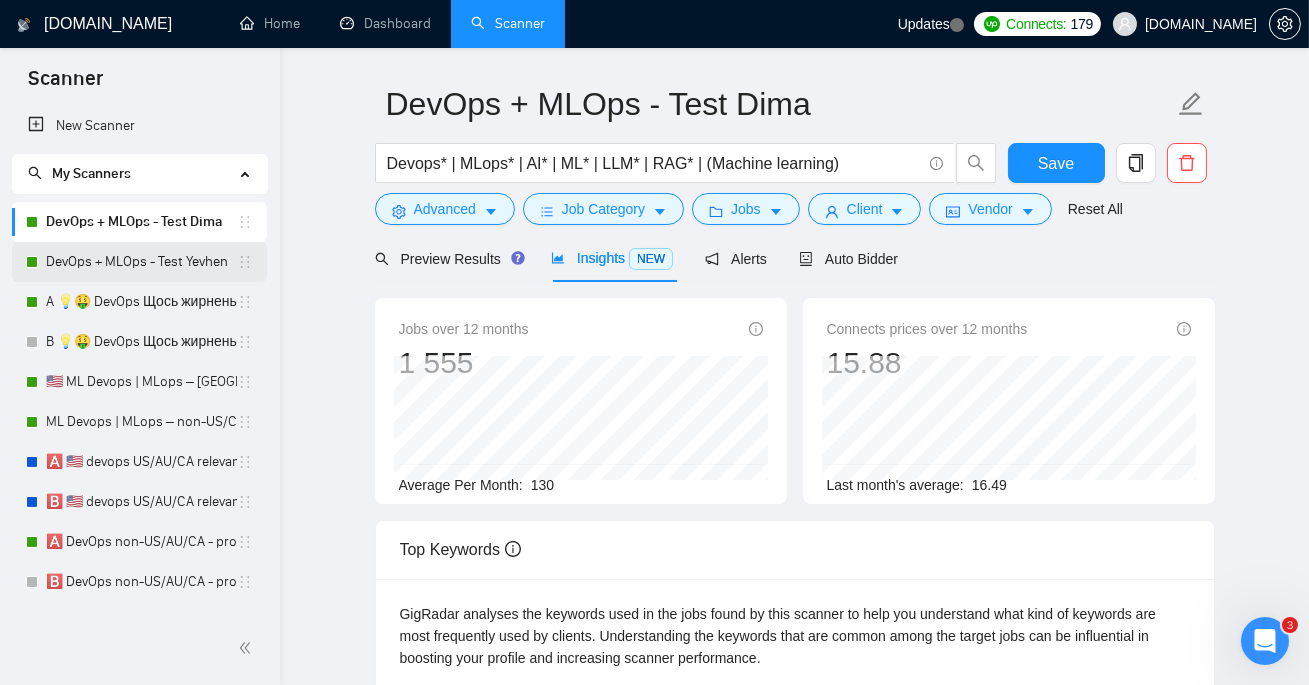 click on "DevOps + MLOps - Test Yevhen" at bounding box center (141, 262) 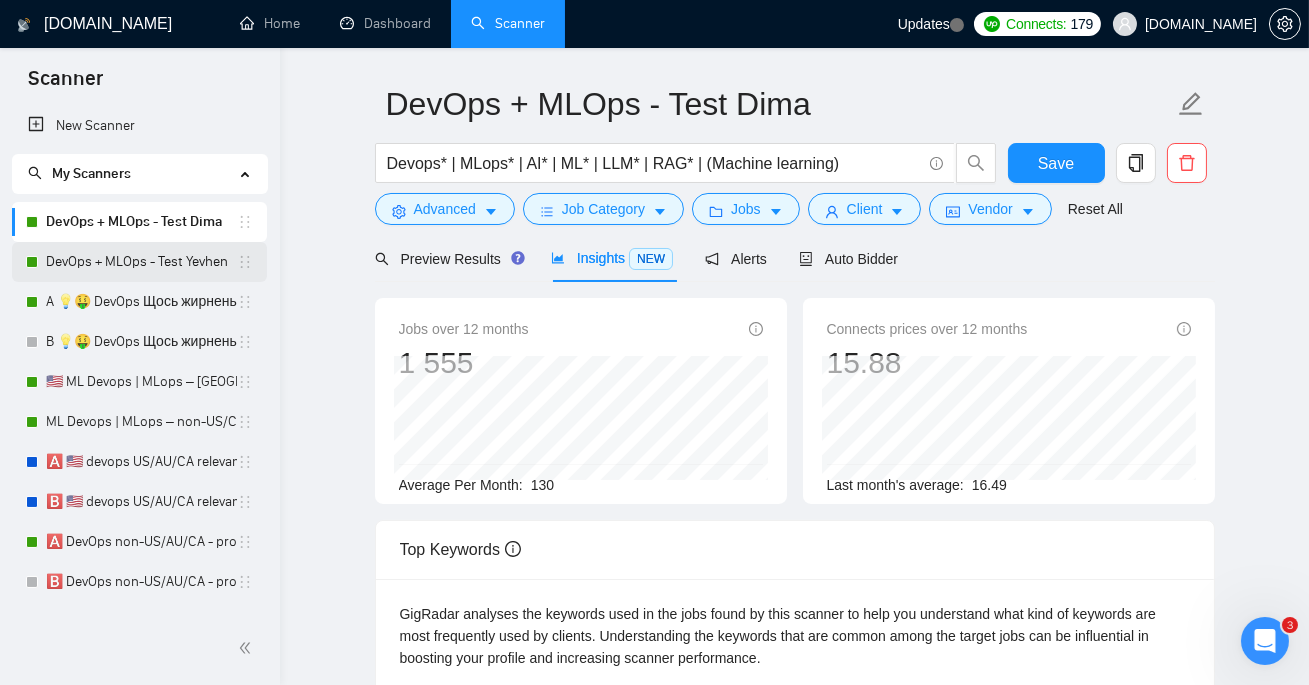 click on "DevOps + MLOps - Test Yevhen" at bounding box center (141, 262) 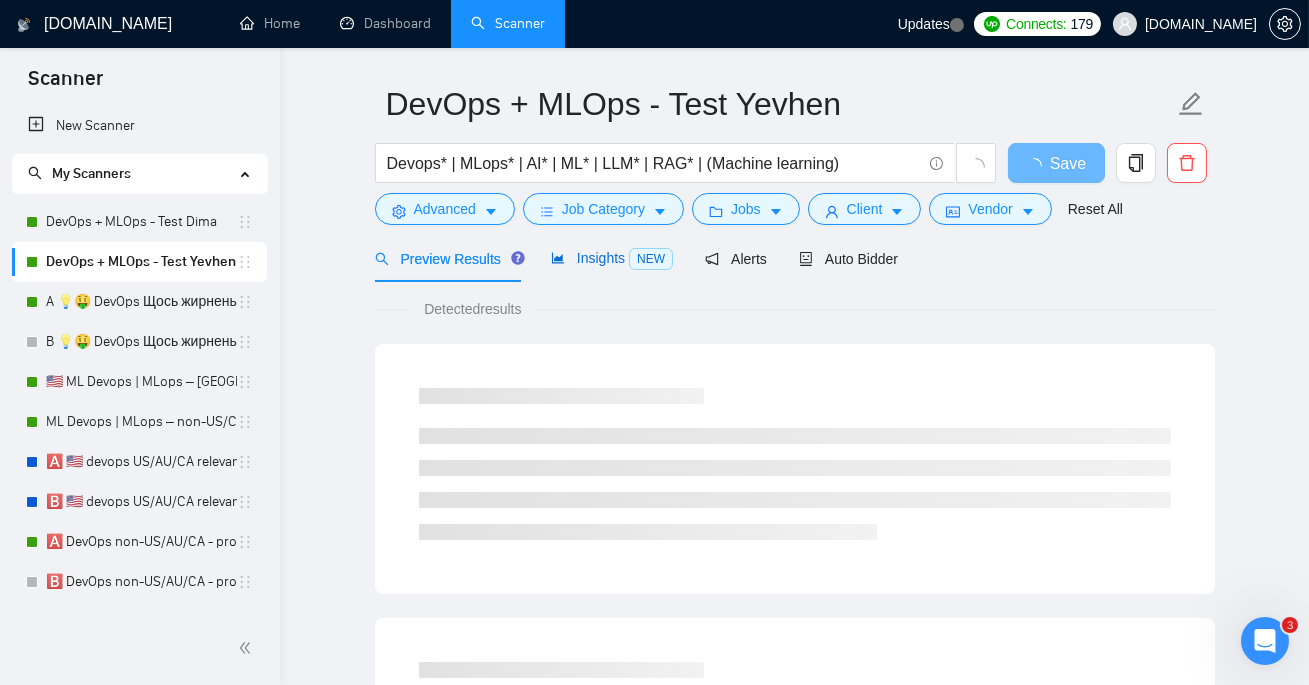 click on "Insights NEW" at bounding box center (612, 258) 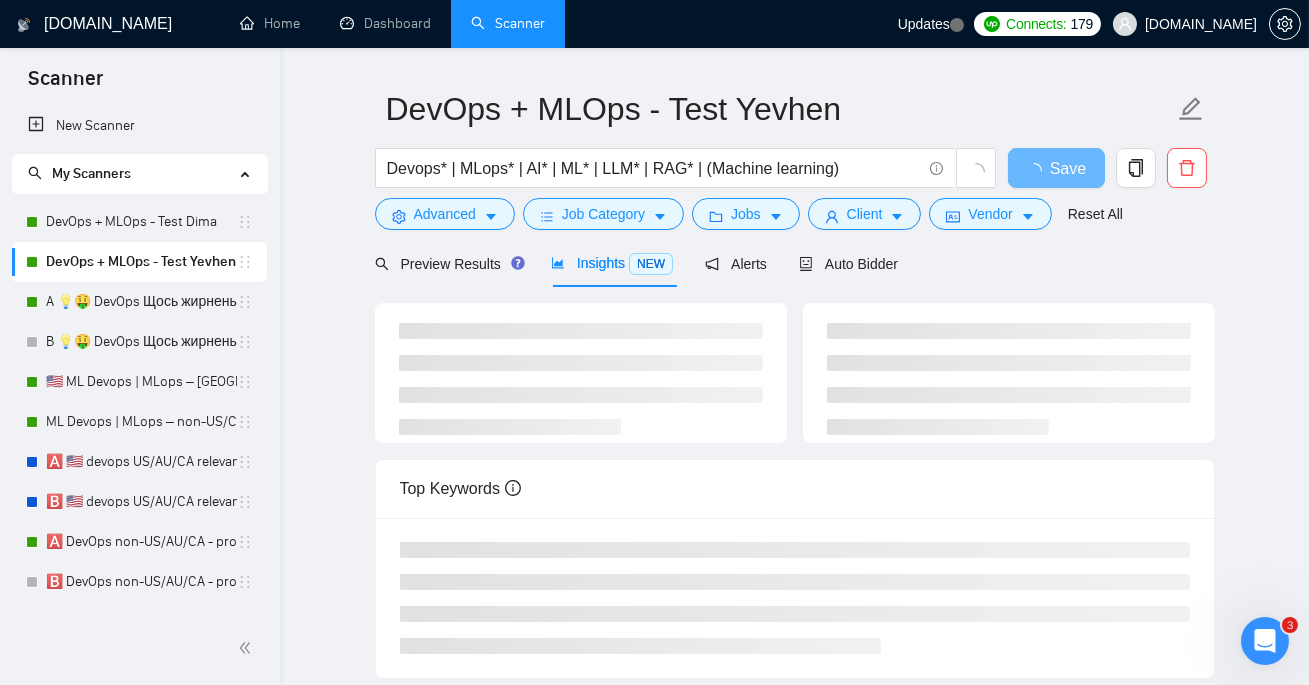 scroll, scrollTop: 0, scrollLeft: 0, axis: both 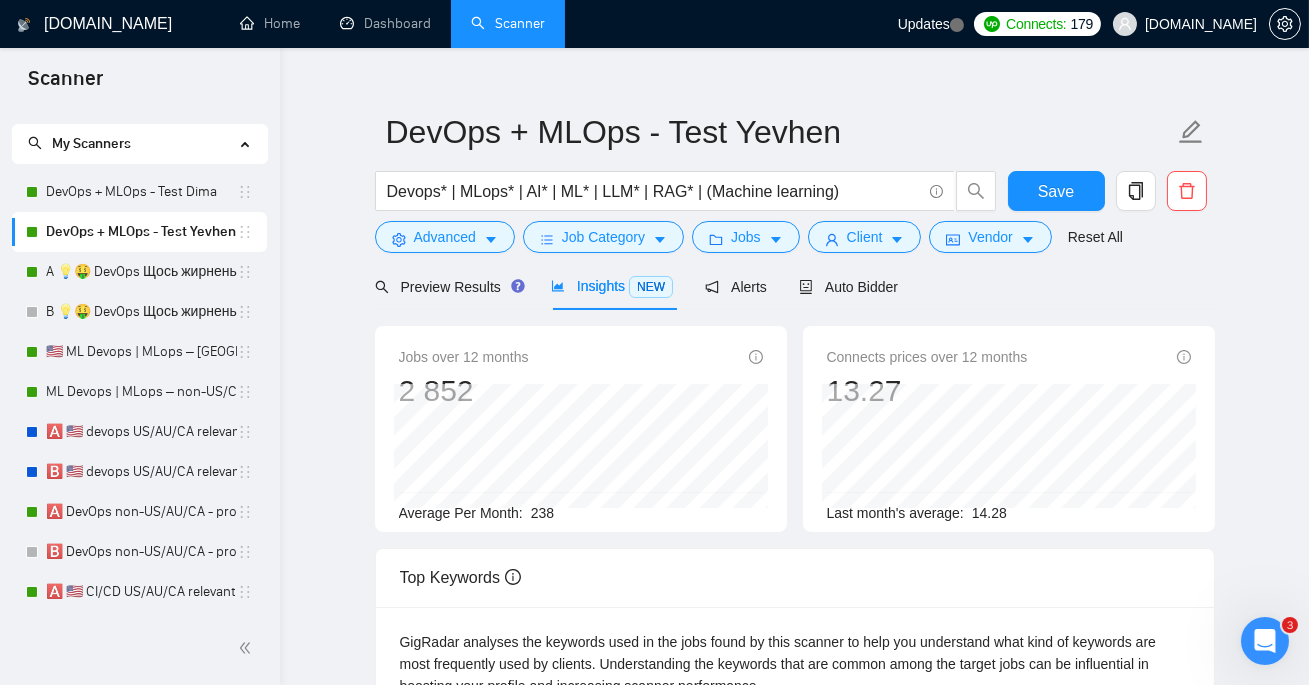 click on "238" at bounding box center [542, 513] 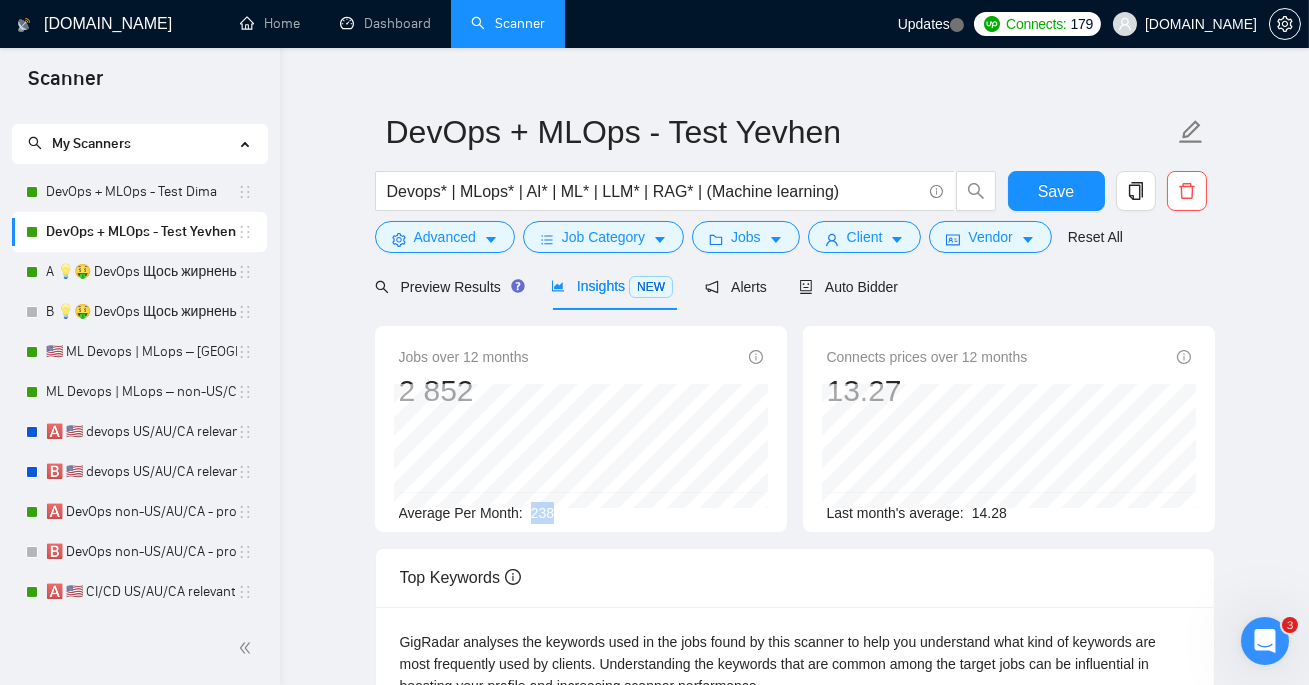 click on "238" at bounding box center [542, 513] 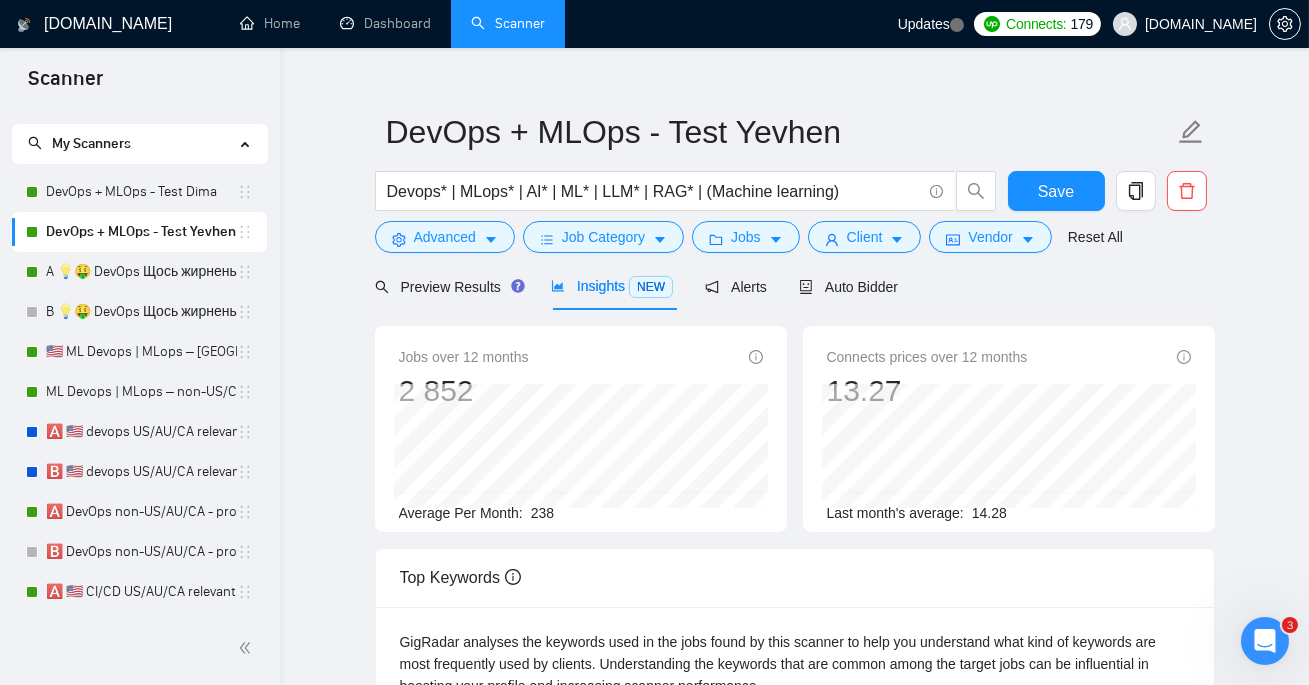 click on "DevOps + MLOps - Test Yevhen Devops* | MLops* | AI* | ML* | LLM* | RAG* | (Machine learning) Save Advanced   Job Category   Jobs   Client   Vendor   Reset All Preview Results Insights NEW Alerts Auto Bidder Jobs over 12 months 2 852
Jul 2024 255 Average Per Month: 238 Connects prices over 12 months 13.27   Last month's average: 14.28 Top Keywords GigRadar analyses the keywords used in the jobs found by this scanner to help you understand what kind of keywords are most frequently used by clients. Understanding the keywords that are common among the target jobs can be influential in boosting your profile and increasing scanner performance. Top keywords Machine Learning   +2.17 % Python   -4.90 % Artificial Intelligence   +15.07 % DevOps Engineering   -12.50 % DevOps   -27.78 % Deep Learning   -12.82 % AI Agent Development   +38.10 % Data Science   -15.15 % Amazon Web Services   -43.75 % Natural Language Processing   -22.86 % Docker   -29.73 % Computer Vision   -14.29 % Deployment Automation" at bounding box center [794, 736] 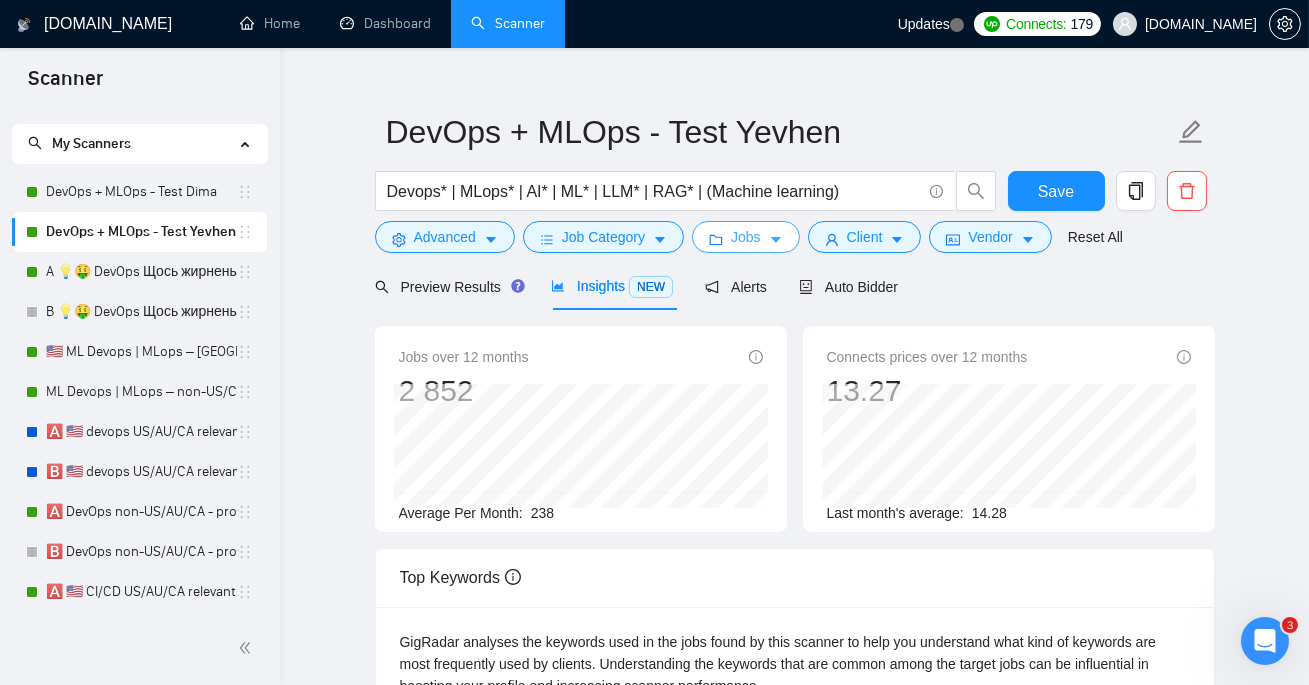 click on "Jobs" at bounding box center (746, 237) 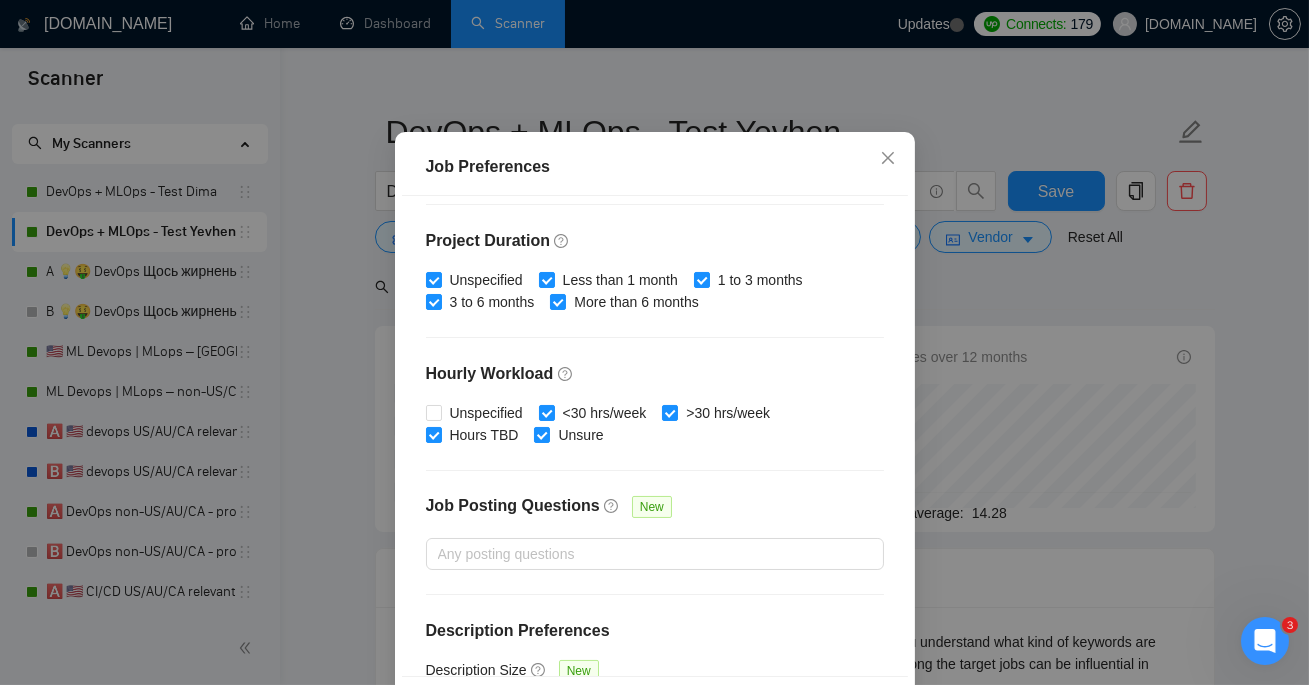 scroll, scrollTop: 582, scrollLeft: 0, axis: vertical 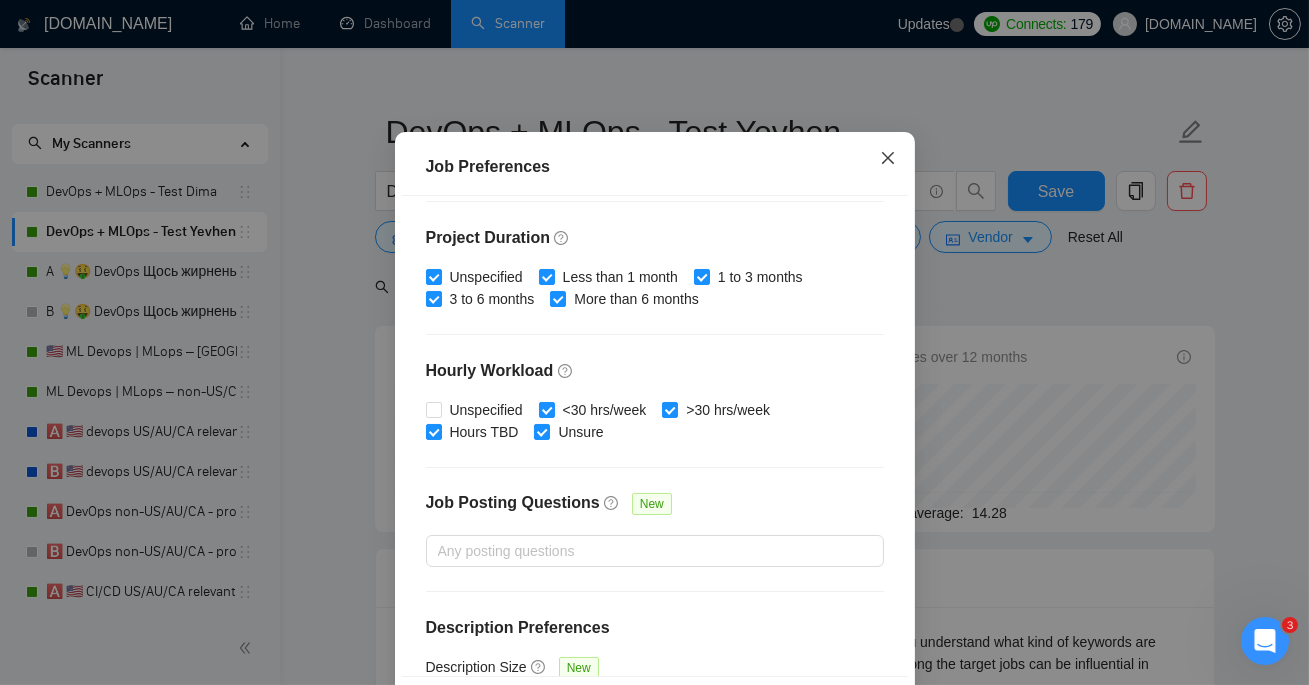 click at bounding box center (888, 159) 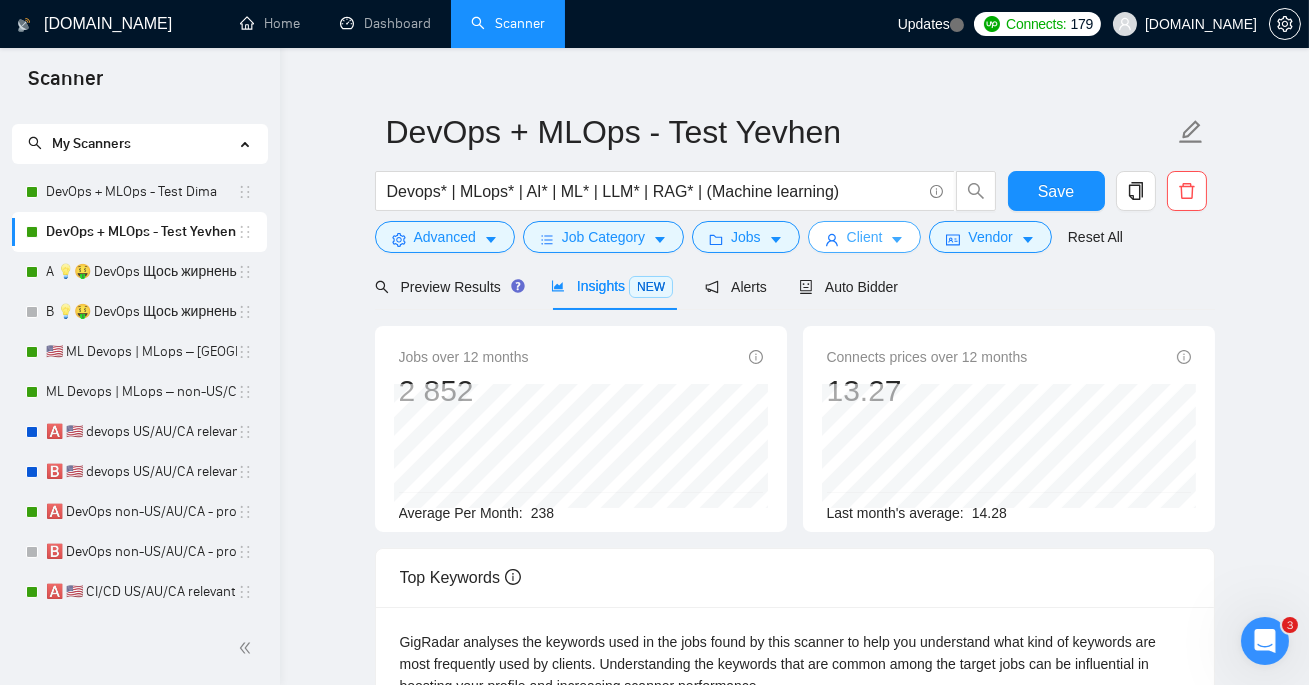 click on "Client" at bounding box center (865, 237) 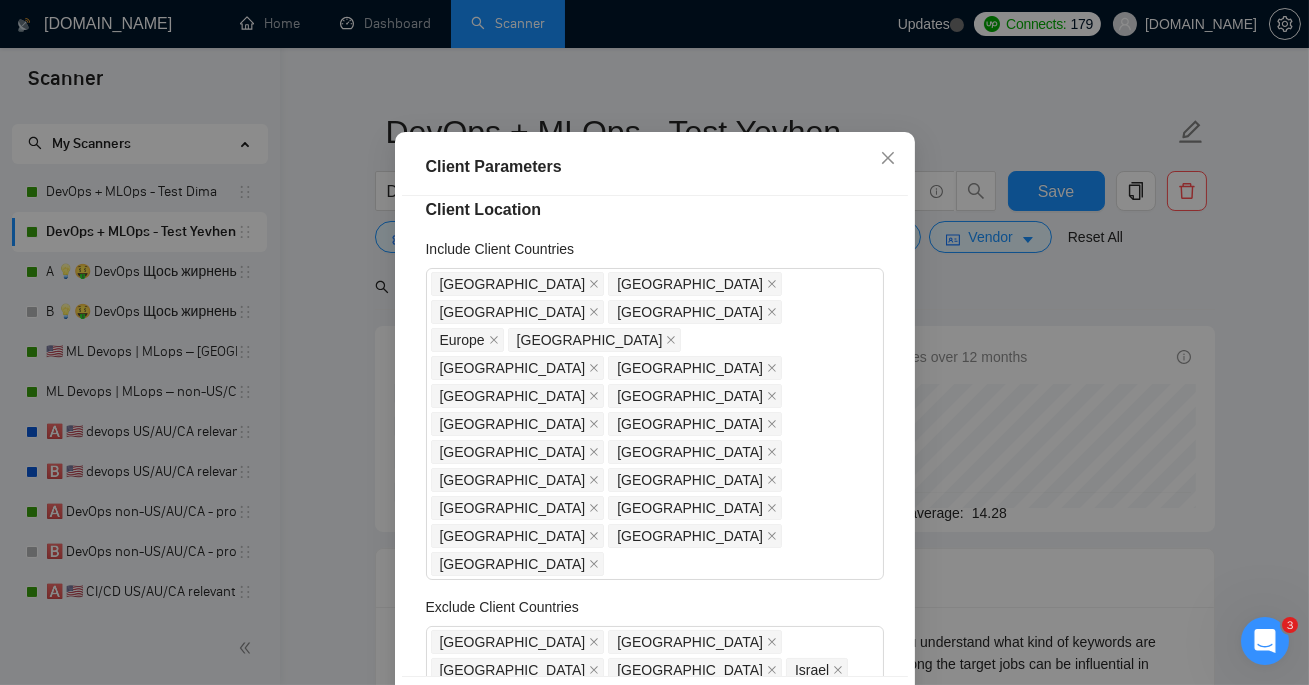 scroll, scrollTop: 28, scrollLeft: 0, axis: vertical 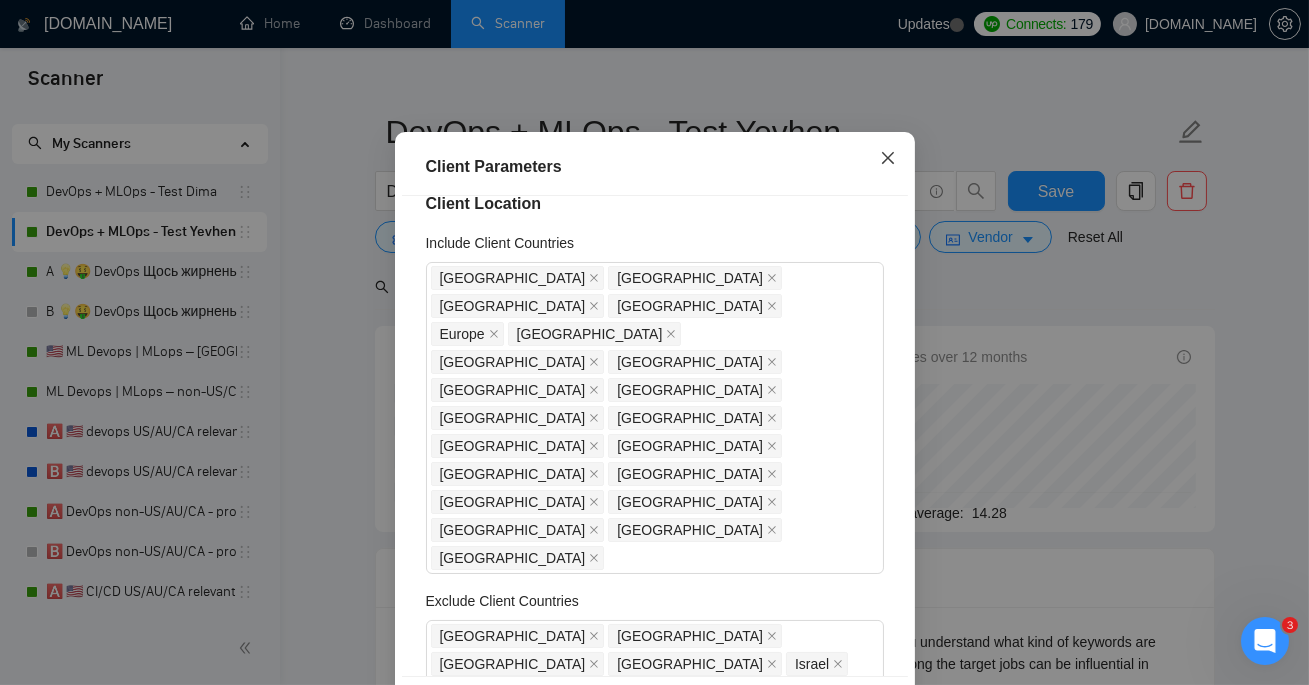 click 